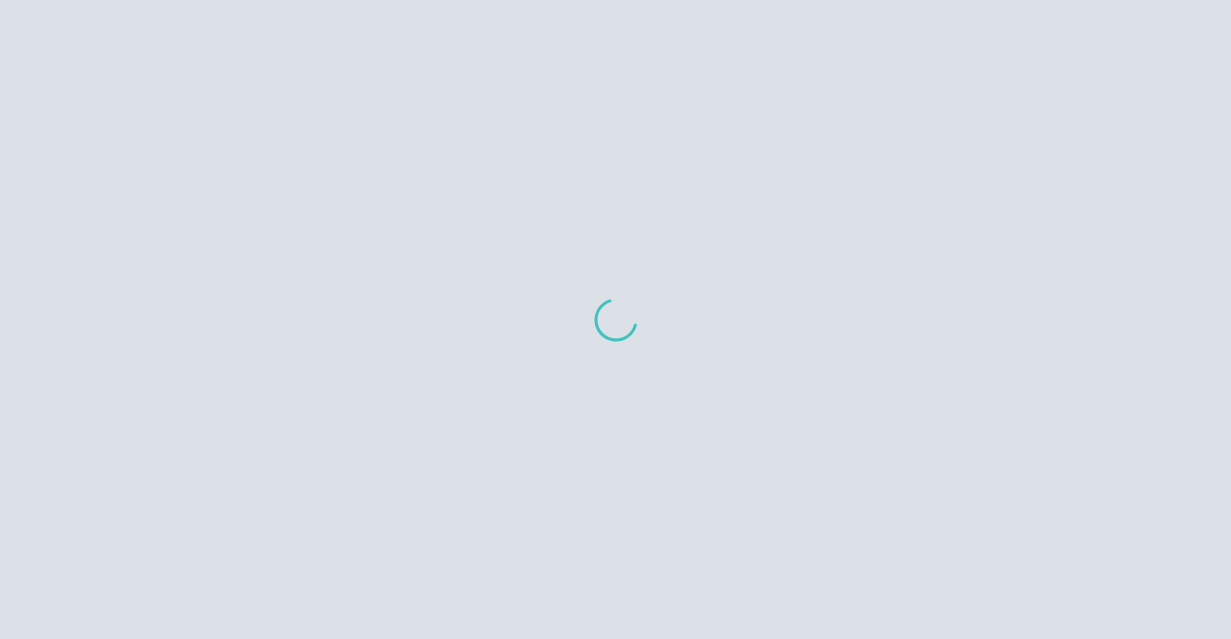 scroll, scrollTop: 0, scrollLeft: 0, axis: both 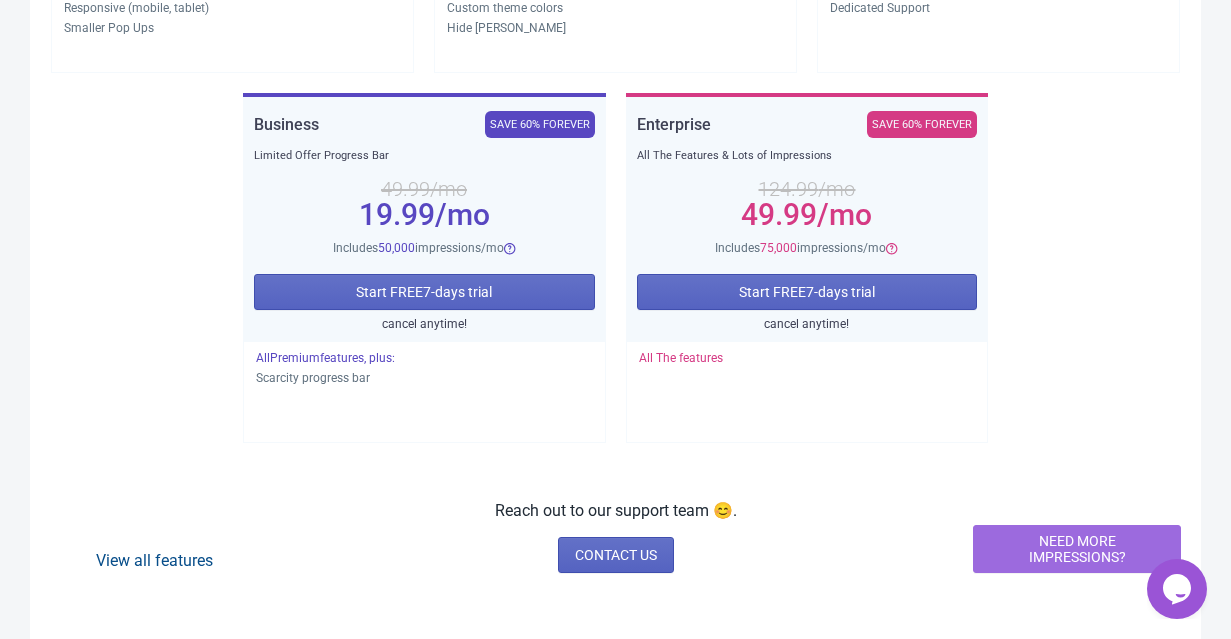 click on "View all features" at bounding box center (154, 560) 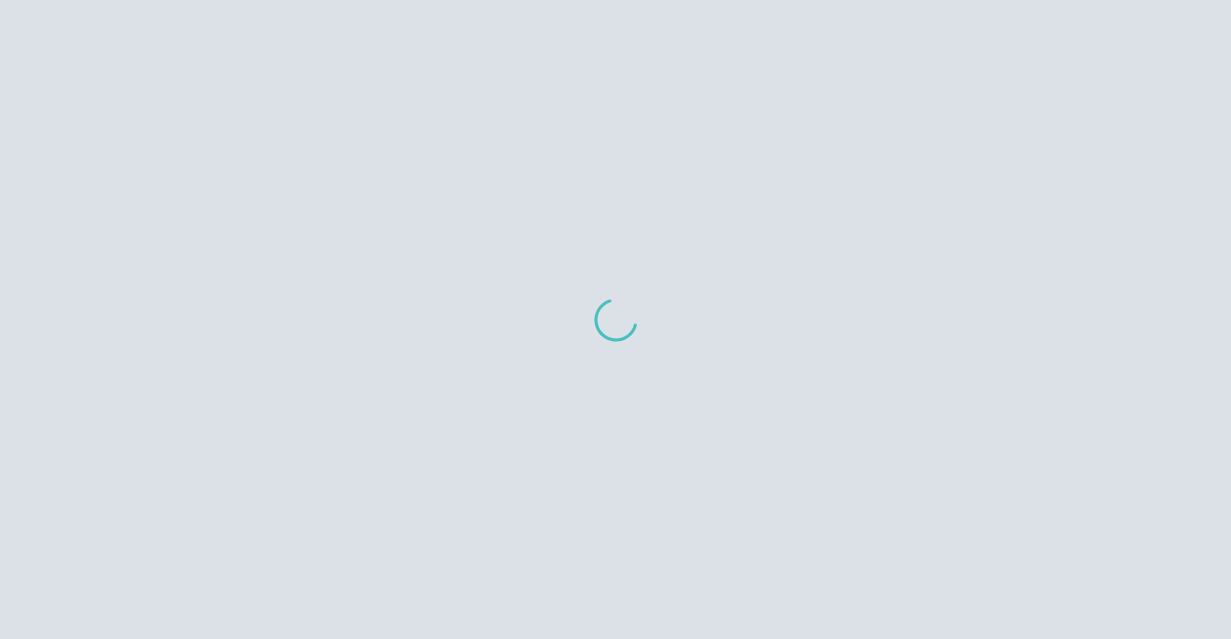 scroll, scrollTop: 0, scrollLeft: 0, axis: both 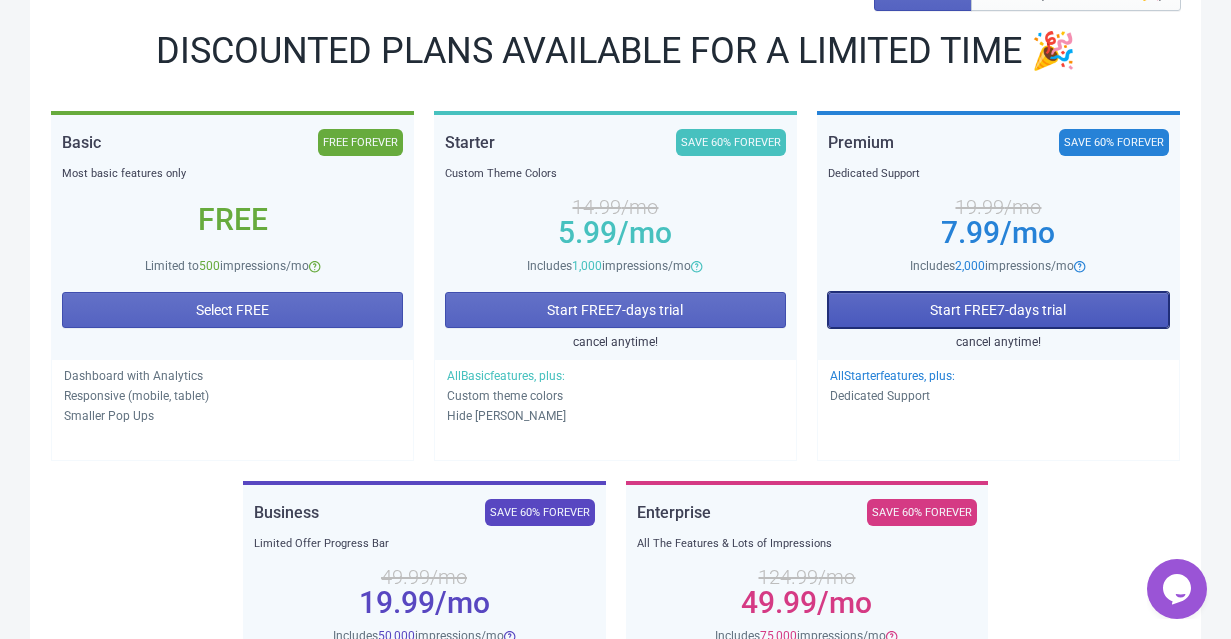 click on "Start FREE  7 -days trial" at bounding box center [998, 310] 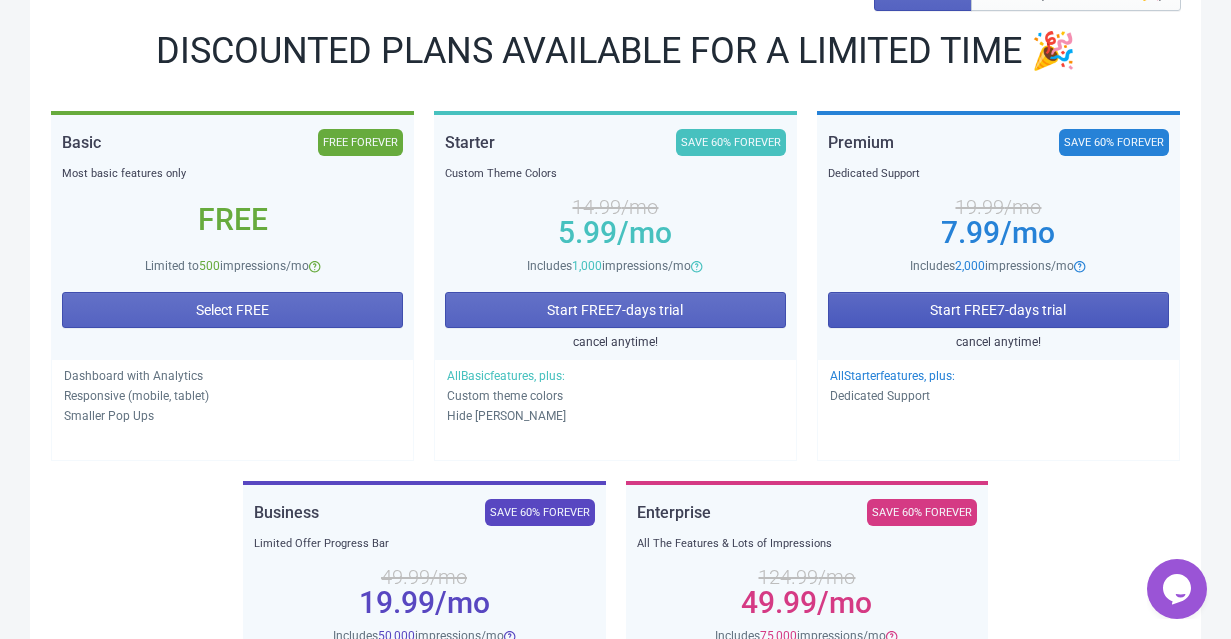 scroll, scrollTop: 271, scrollLeft: 0, axis: vertical 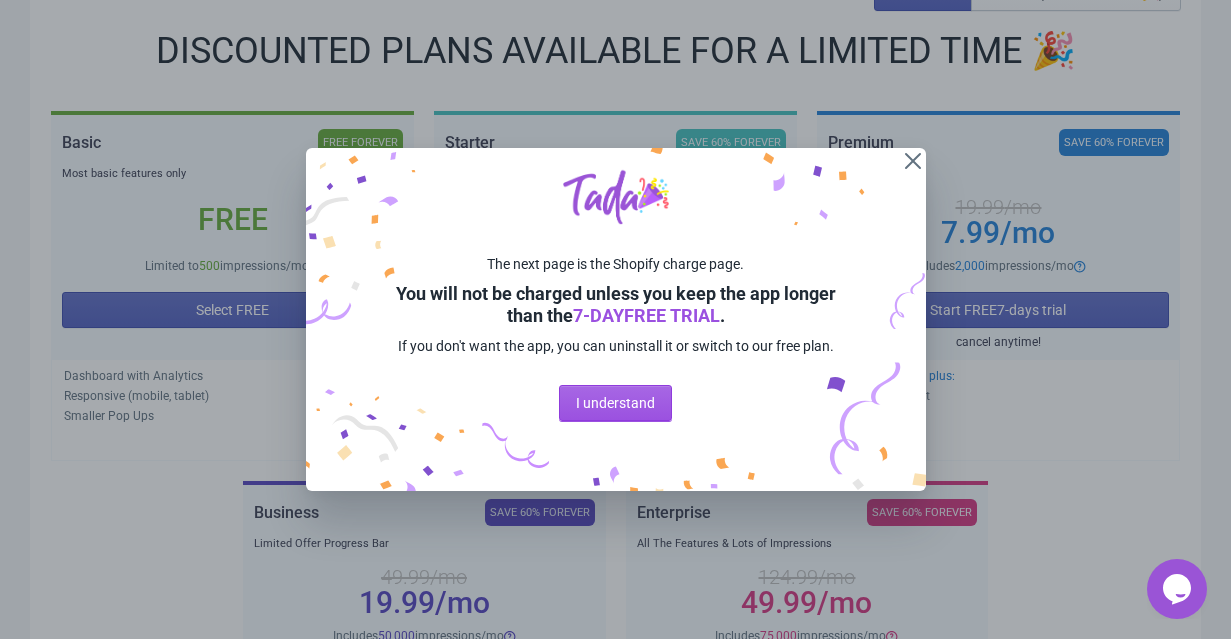 click on "I understand" at bounding box center (615, 403) 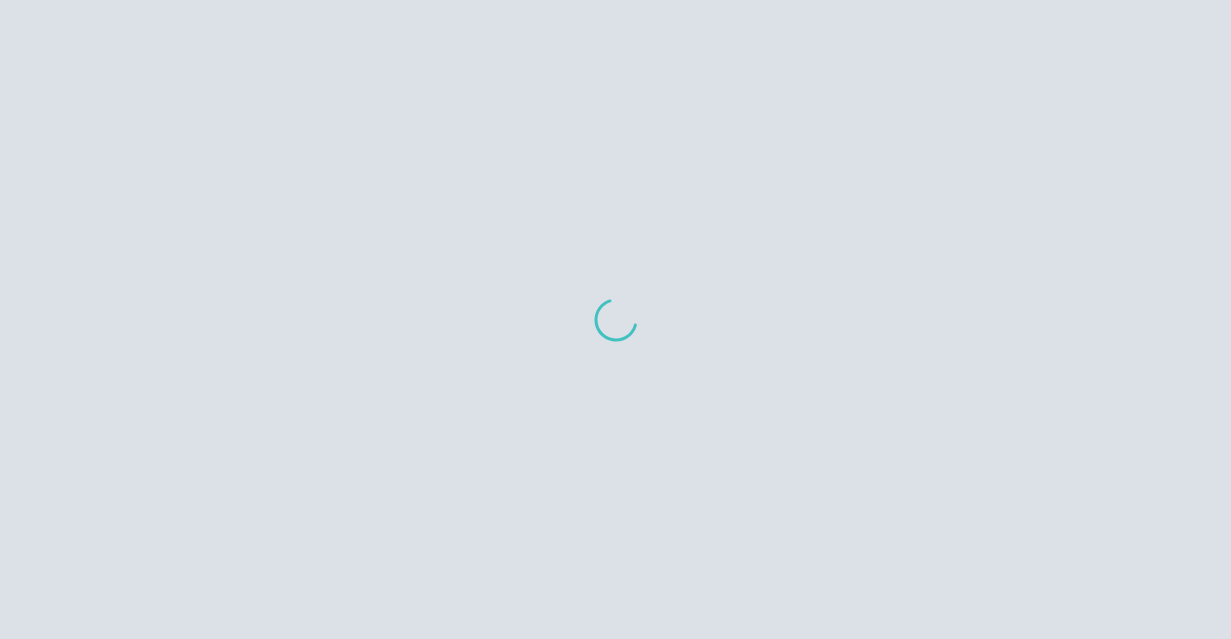 scroll, scrollTop: 0, scrollLeft: 0, axis: both 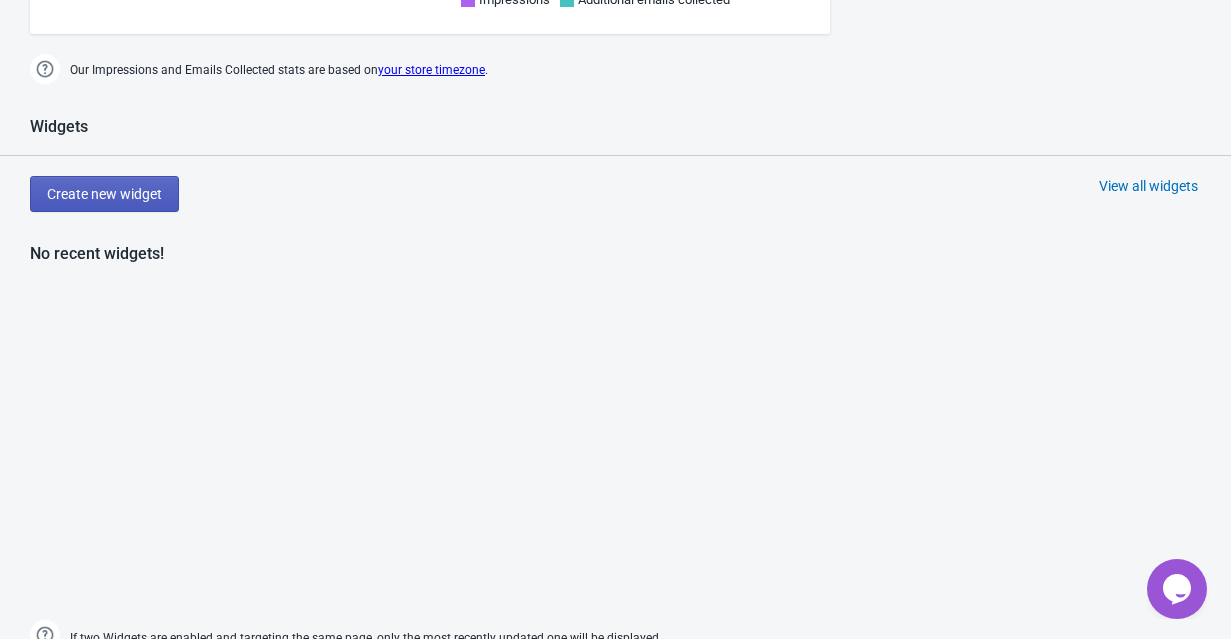 click on "Create new widget" at bounding box center [104, 194] 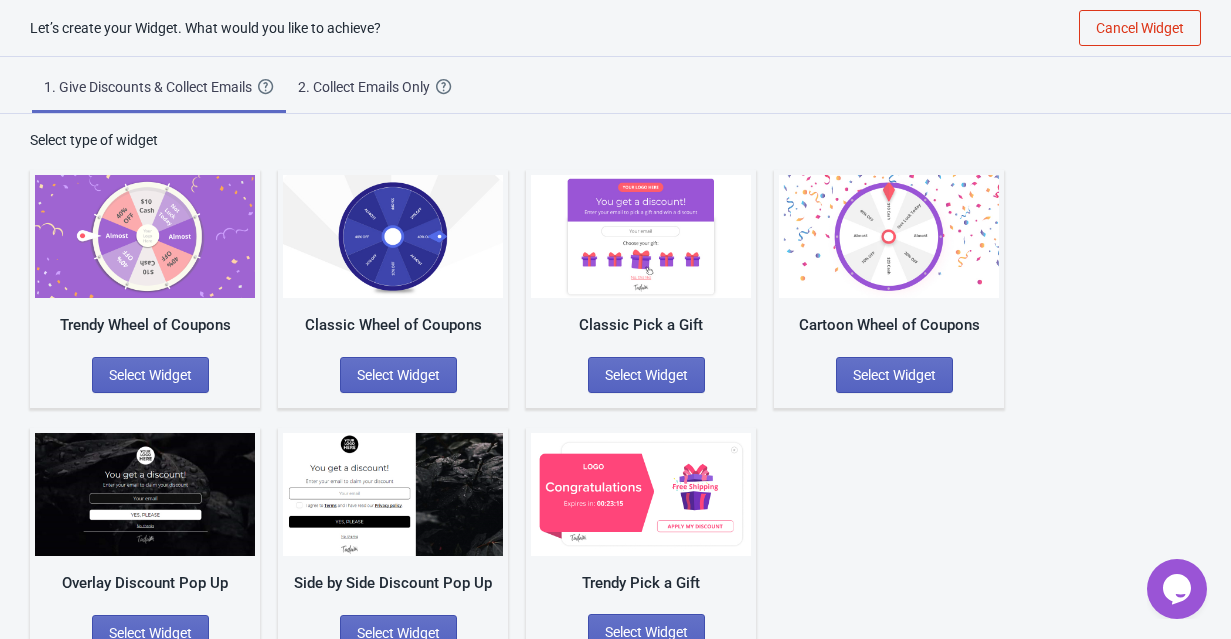 scroll, scrollTop: 45, scrollLeft: 0, axis: vertical 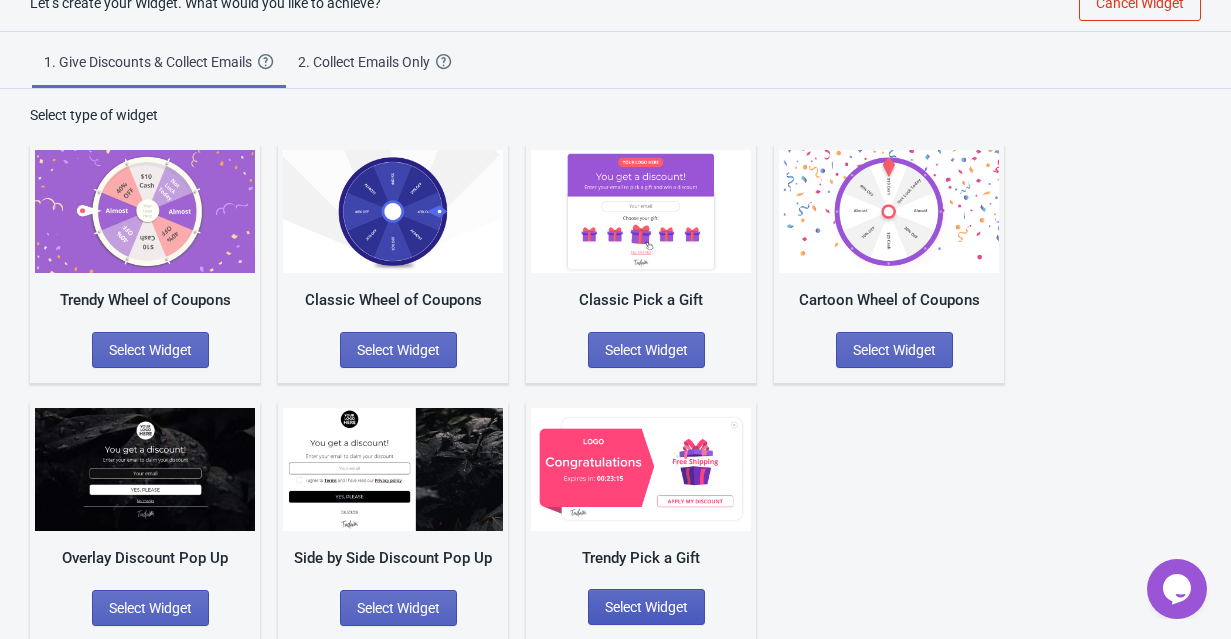 click on "Select Widget" at bounding box center (646, 607) 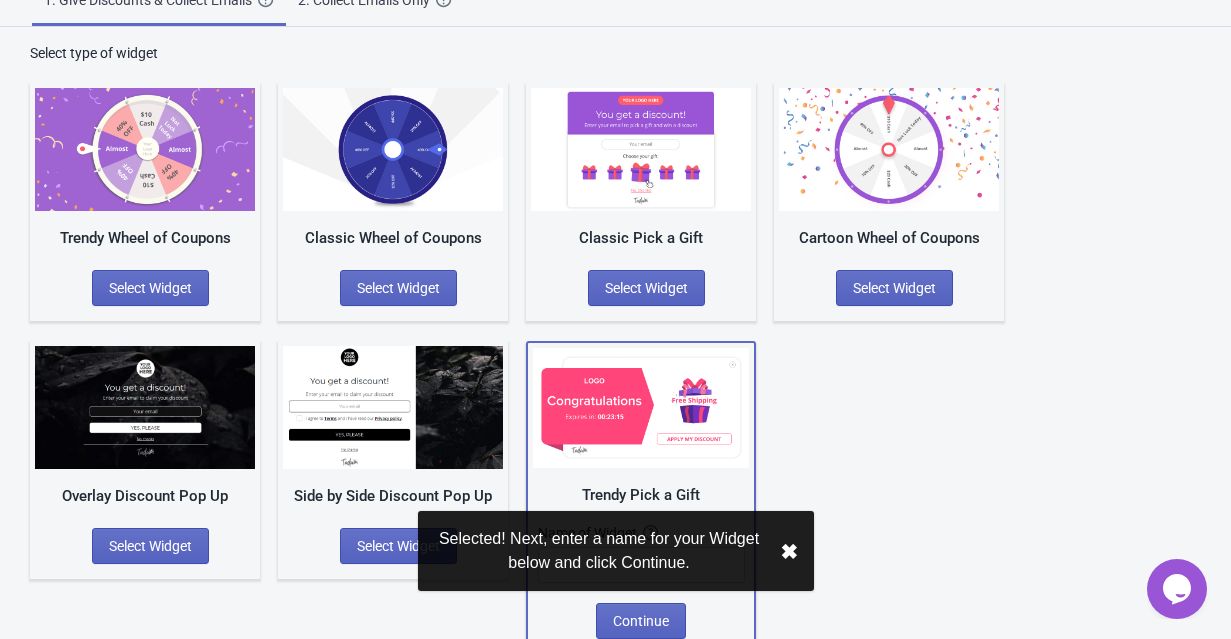 scroll, scrollTop: 123, scrollLeft: 0, axis: vertical 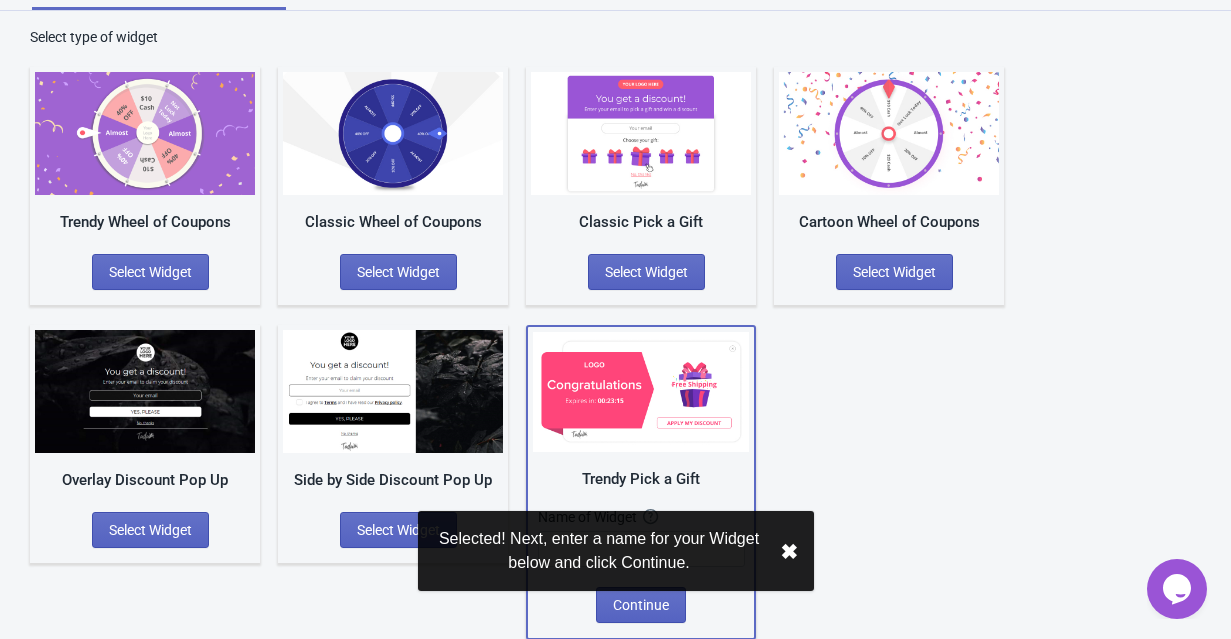 click on "✖︎" at bounding box center (789, 551) 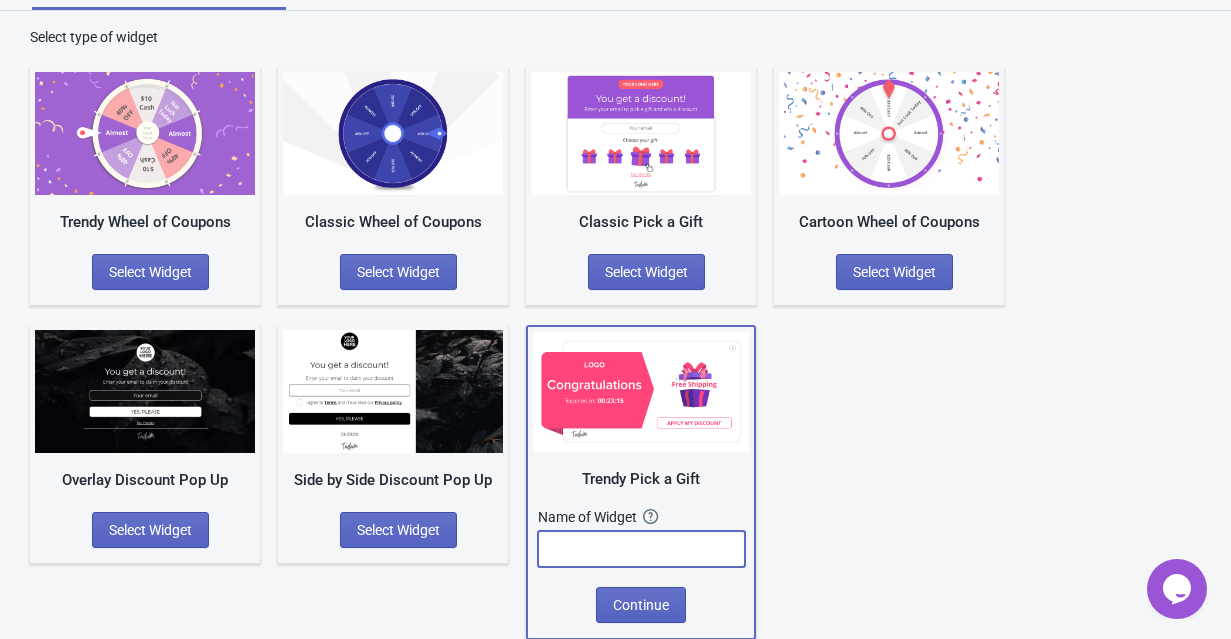 click at bounding box center [641, 549] 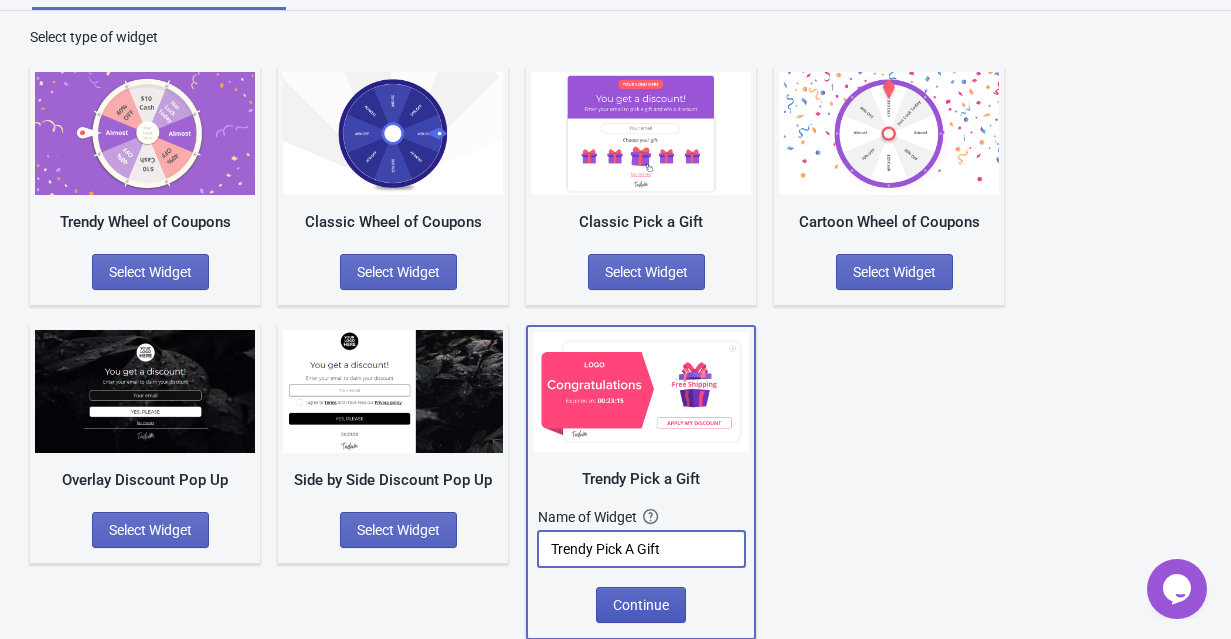 type on "Trendy Pick A Gift" 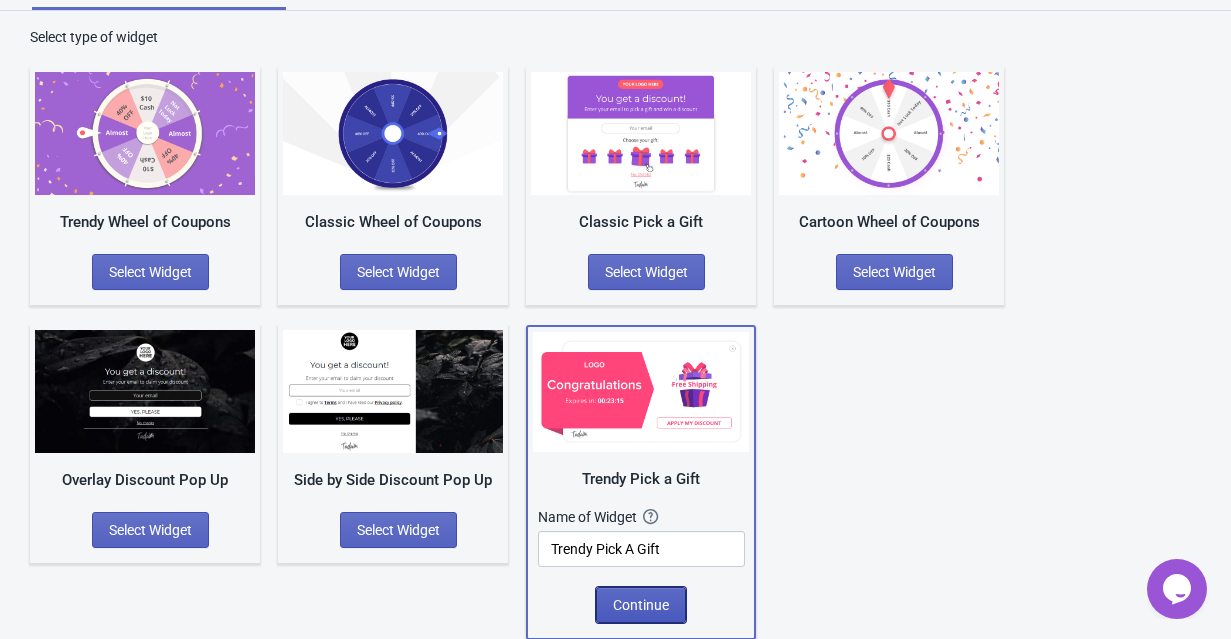 click on "Continue" at bounding box center (641, 605) 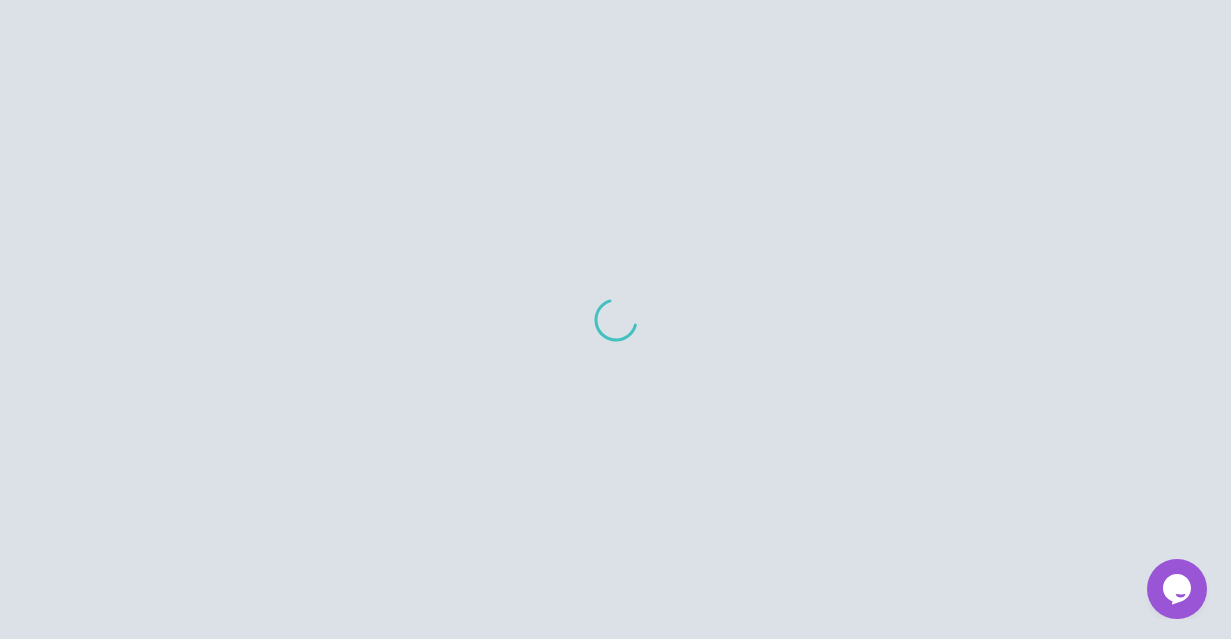 scroll, scrollTop: 0, scrollLeft: 0, axis: both 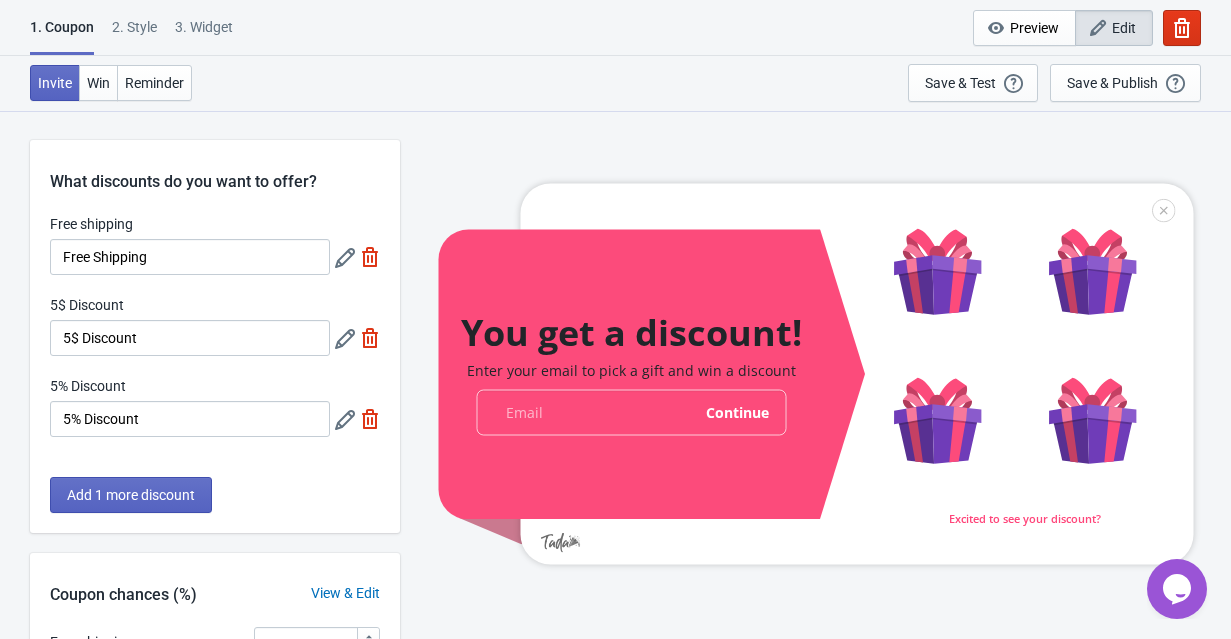 click at bounding box center [815, 374] 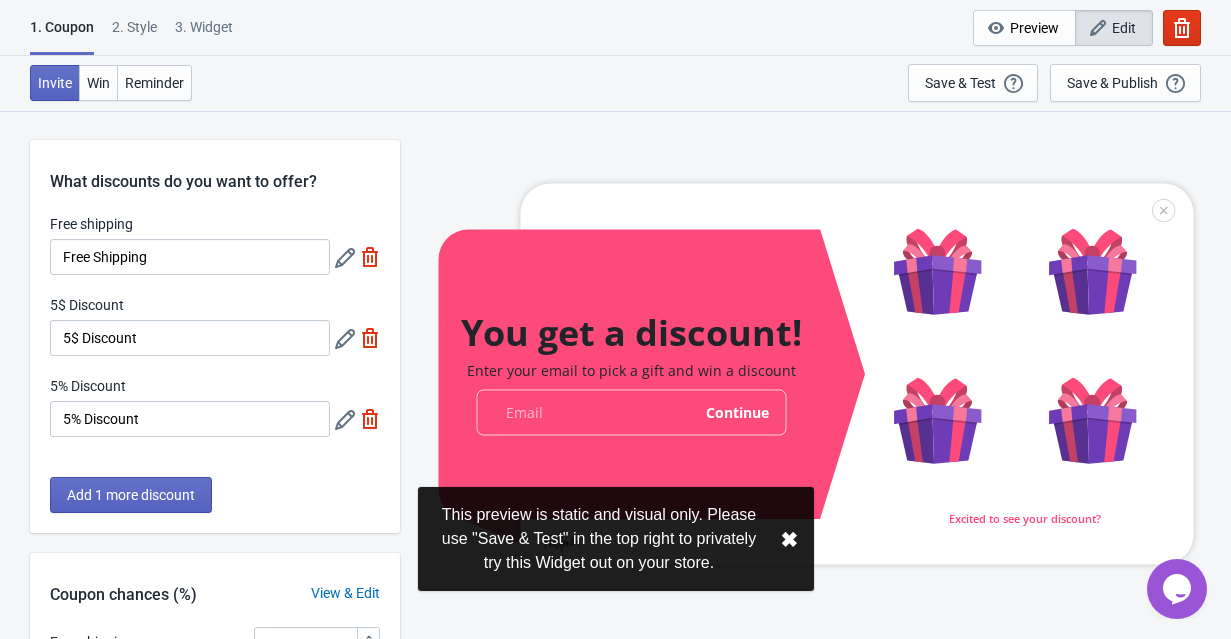 click on "✖︎" at bounding box center [789, 539] 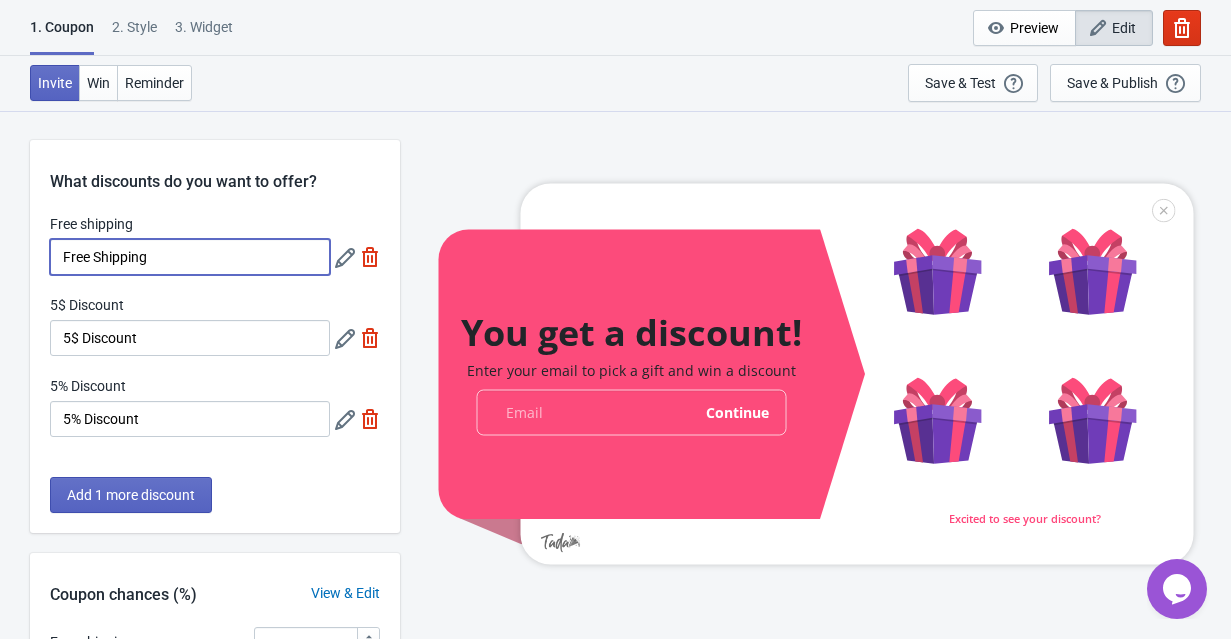 click on "Free Shipping" at bounding box center (190, 257) 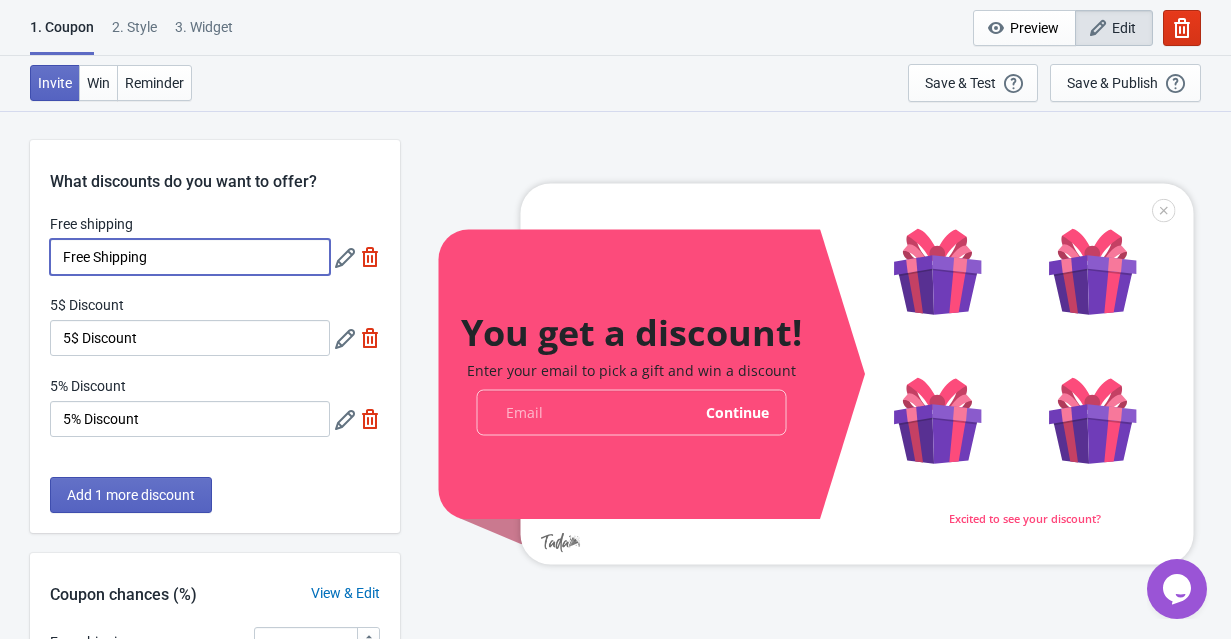 drag, startPoint x: 201, startPoint y: 252, endPoint x: -18, endPoint y: 256, distance: 219.03653 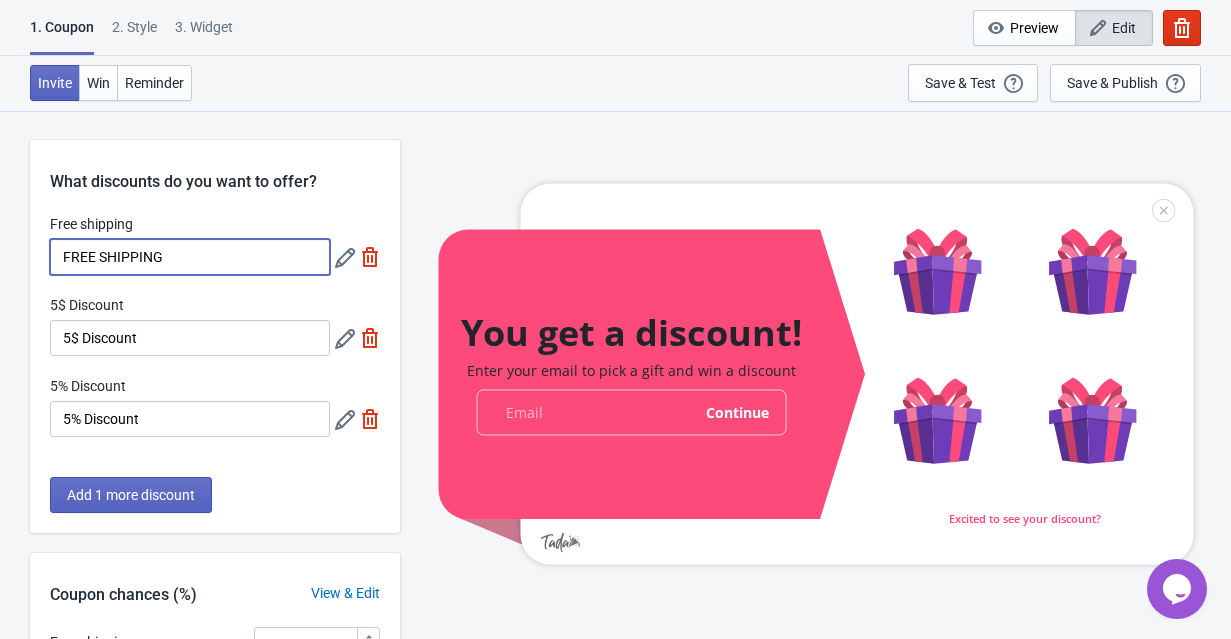 type on "FREE SHIPPING" 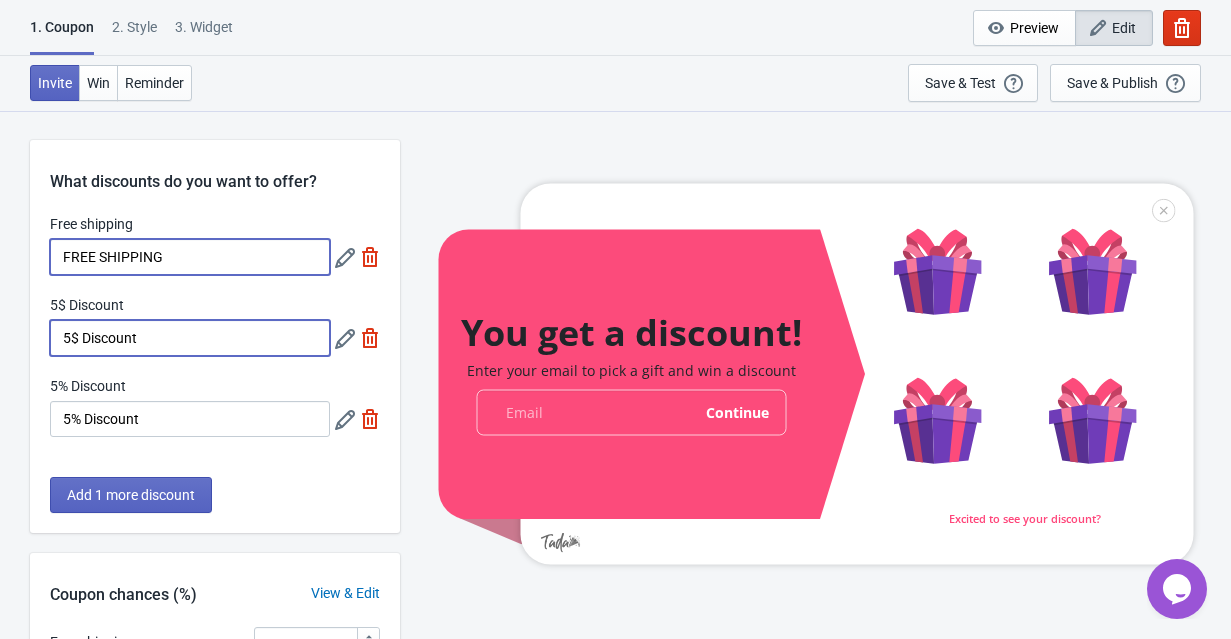 click on "5$ Discount" at bounding box center [190, 338] 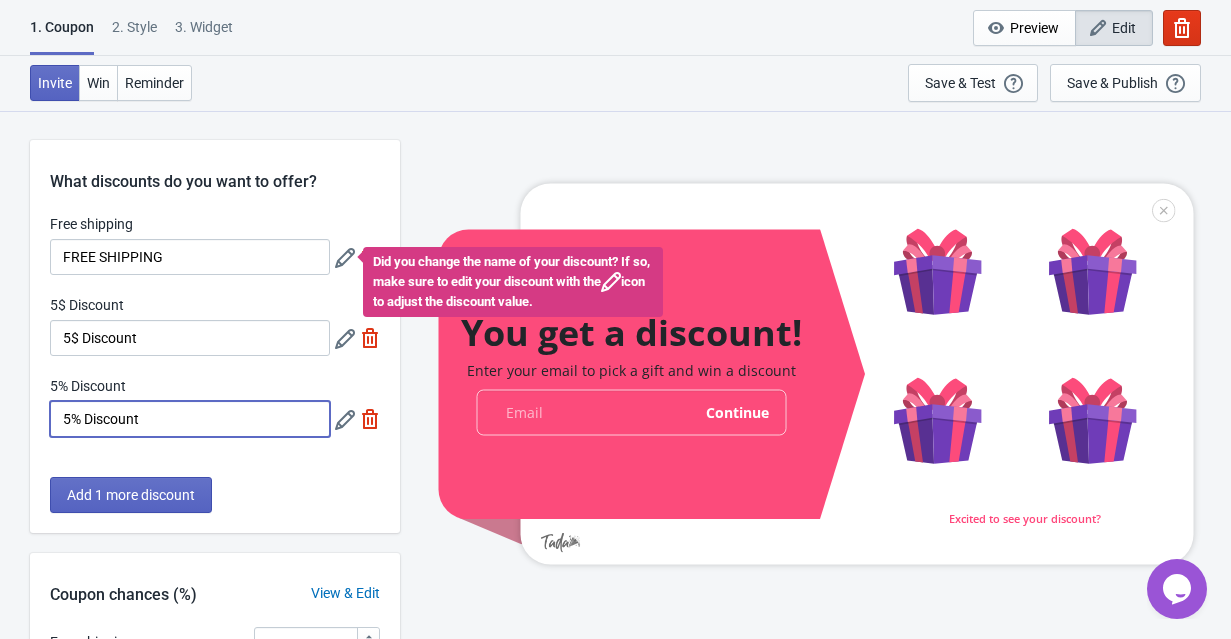 click on "5% Discount" at bounding box center [190, 419] 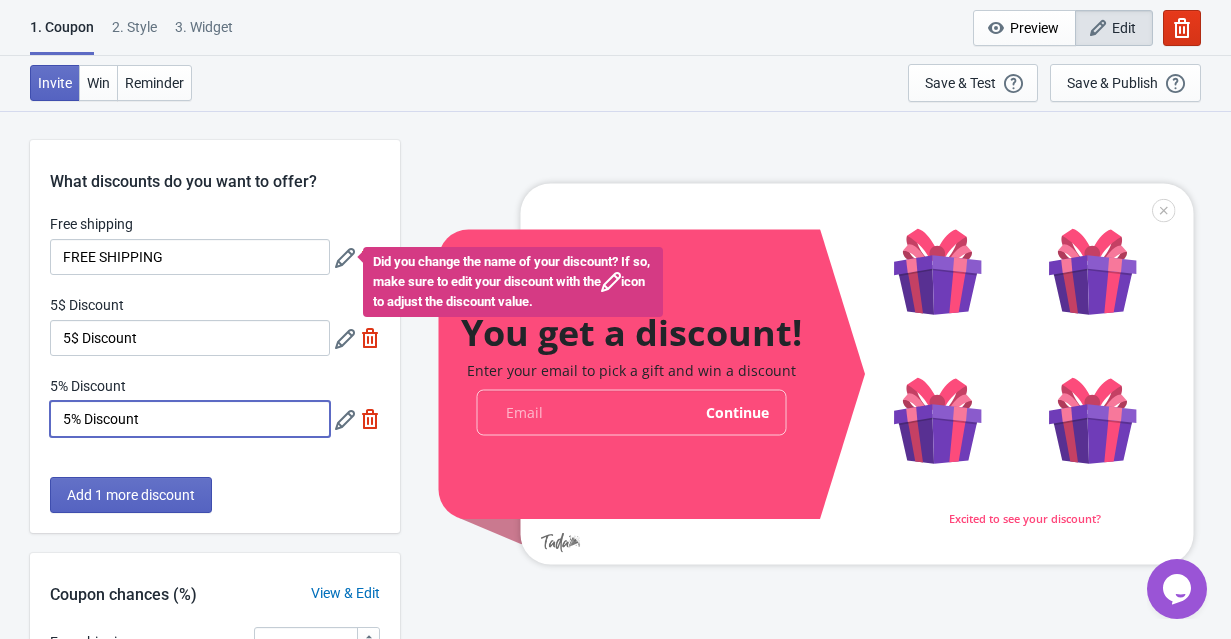 drag, startPoint x: 169, startPoint y: 415, endPoint x: -11, endPoint y: 412, distance: 180.025 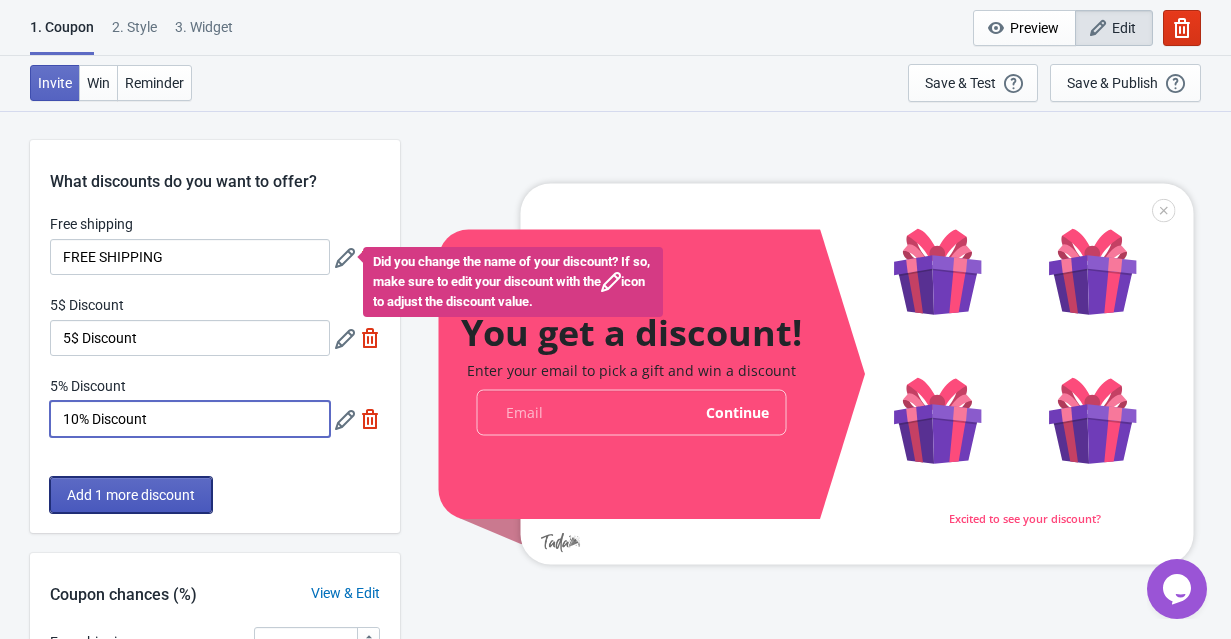 click on "Add 1 more discount" at bounding box center (131, 495) 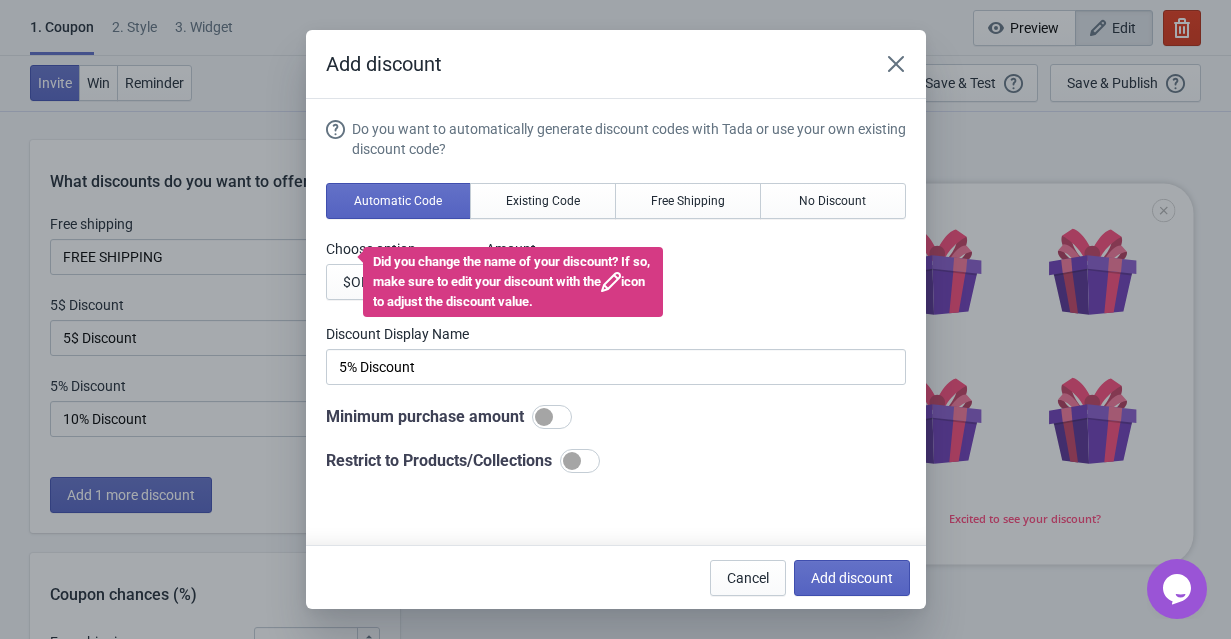 click on "Do you want to automatically generate discount codes with Tada or use your own existing discount code?  Automatic Code Existing Code Free Shipping No Discount Choose option $  OFF % OFF Amount % 5 Discount Display Name   5% Discount Minimum purchase amount  Restrict to Products/Collections" at bounding box center (616, 296) 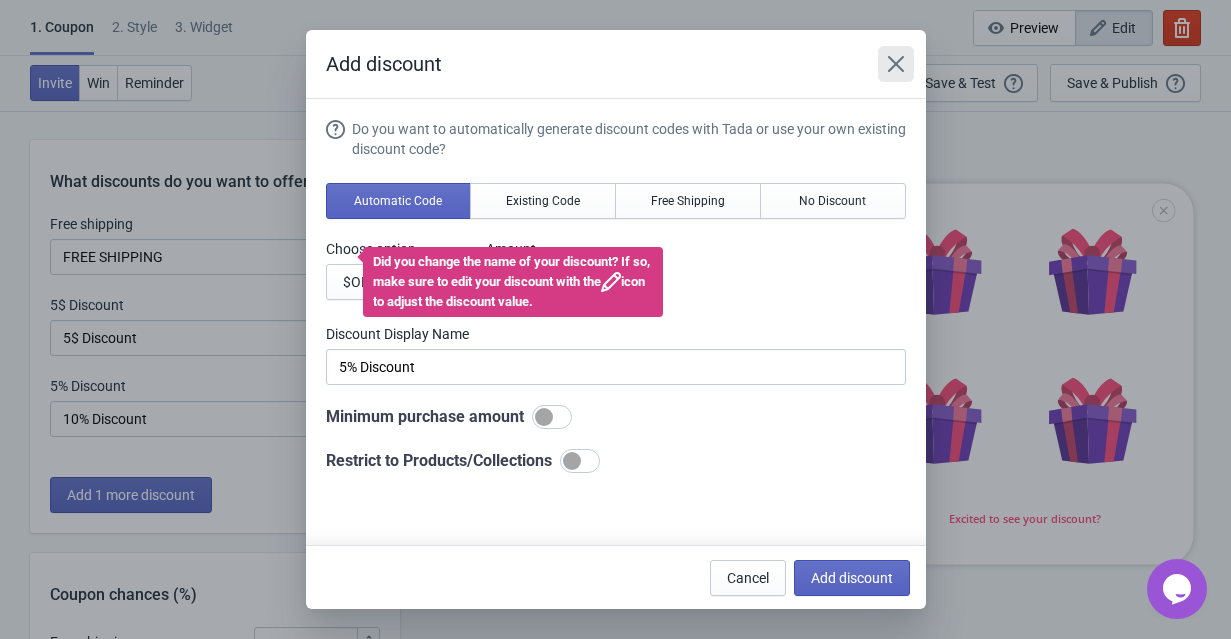 click 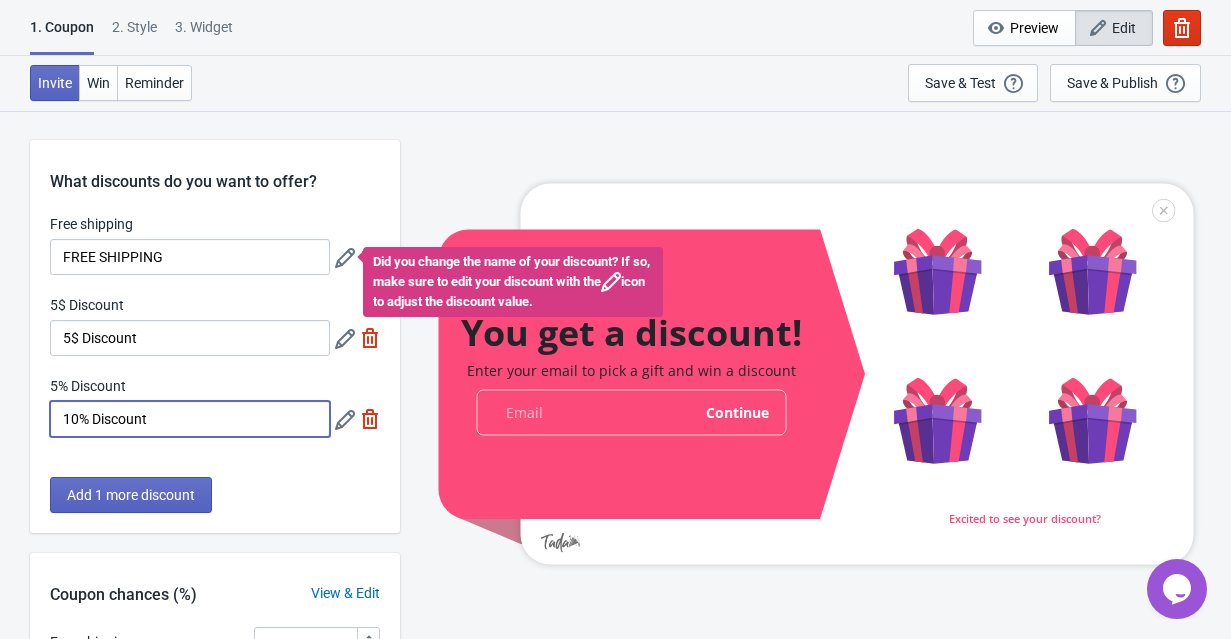 drag, startPoint x: 80, startPoint y: 419, endPoint x: 42, endPoint y: 419, distance: 38 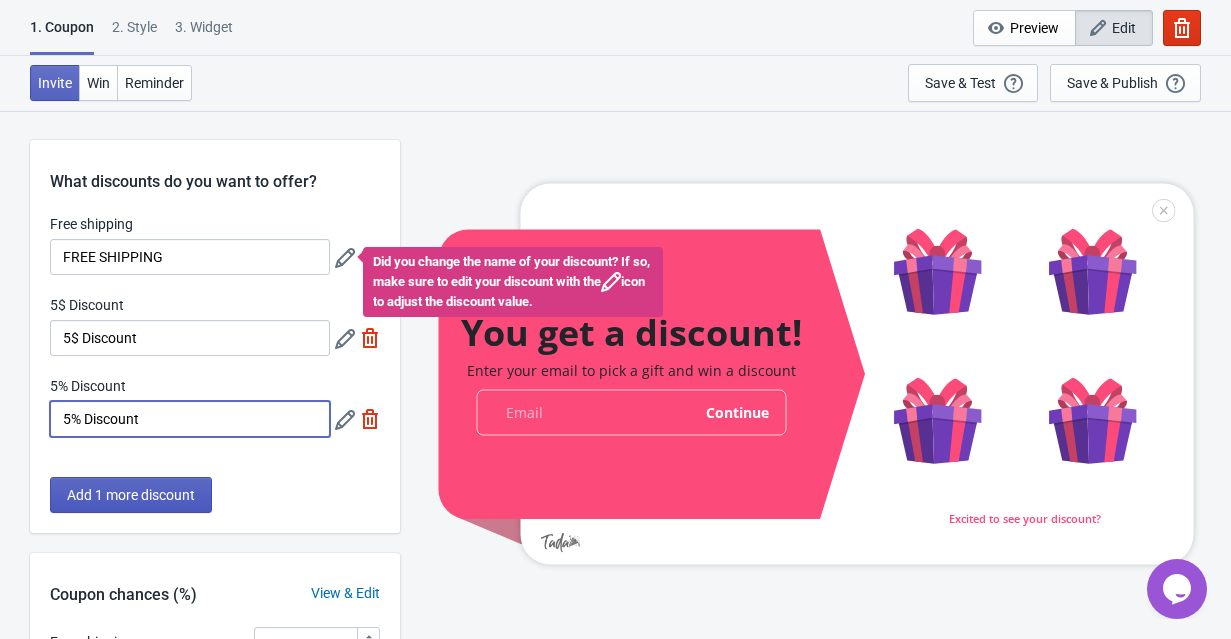 type on "5% Discount" 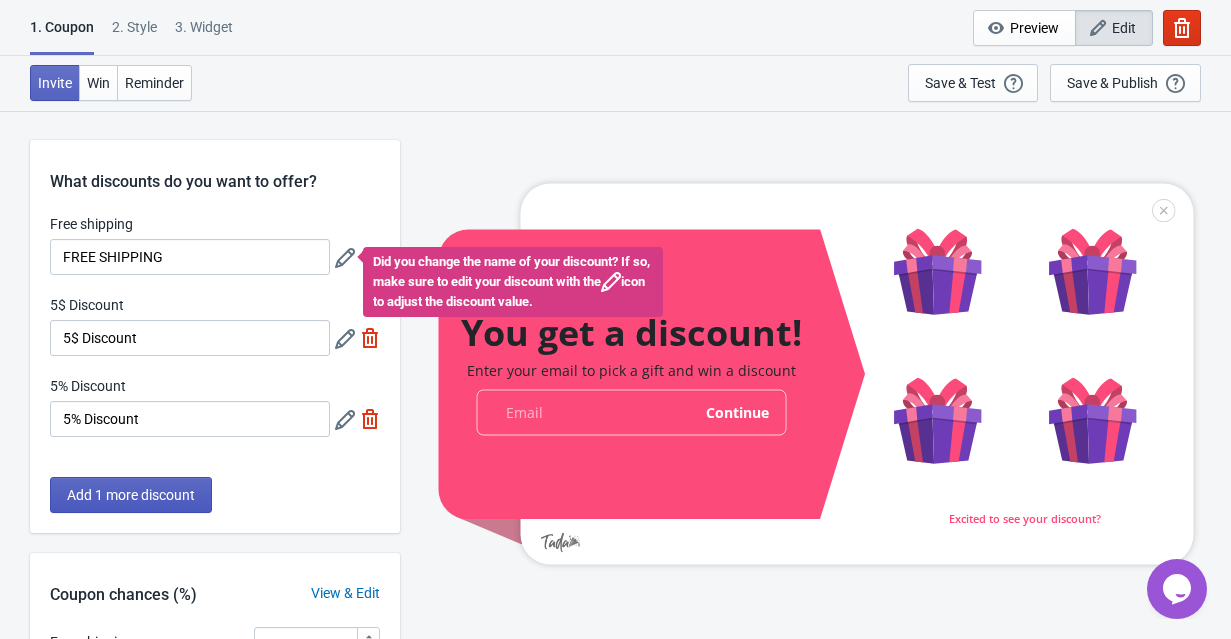 click on "Add 1 more discount" at bounding box center [131, 495] 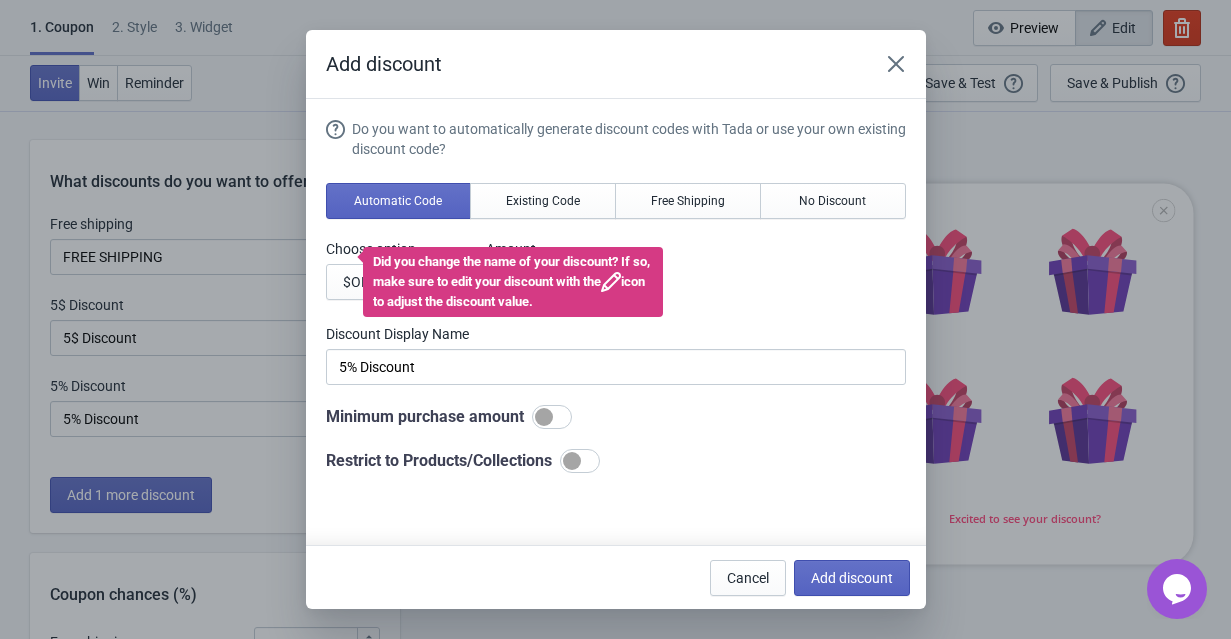 click on "Do you want to automatically generate discount codes with Tada or use your own existing discount code?  Automatic Code Existing Code Free Shipping No Discount Choose option $  OFF % OFF Amount % 5 Discount Display Name   5% Discount Minimum purchase amount  Restrict to Products/Collections" at bounding box center [616, 296] 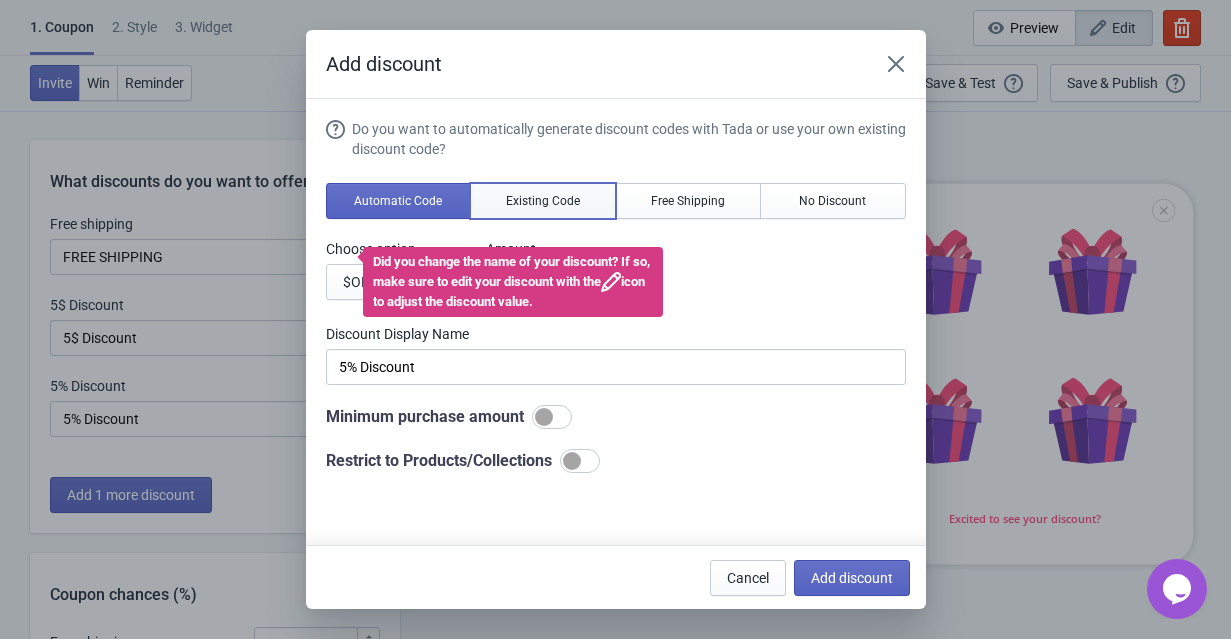 click on "Existing Code" at bounding box center (543, 201) 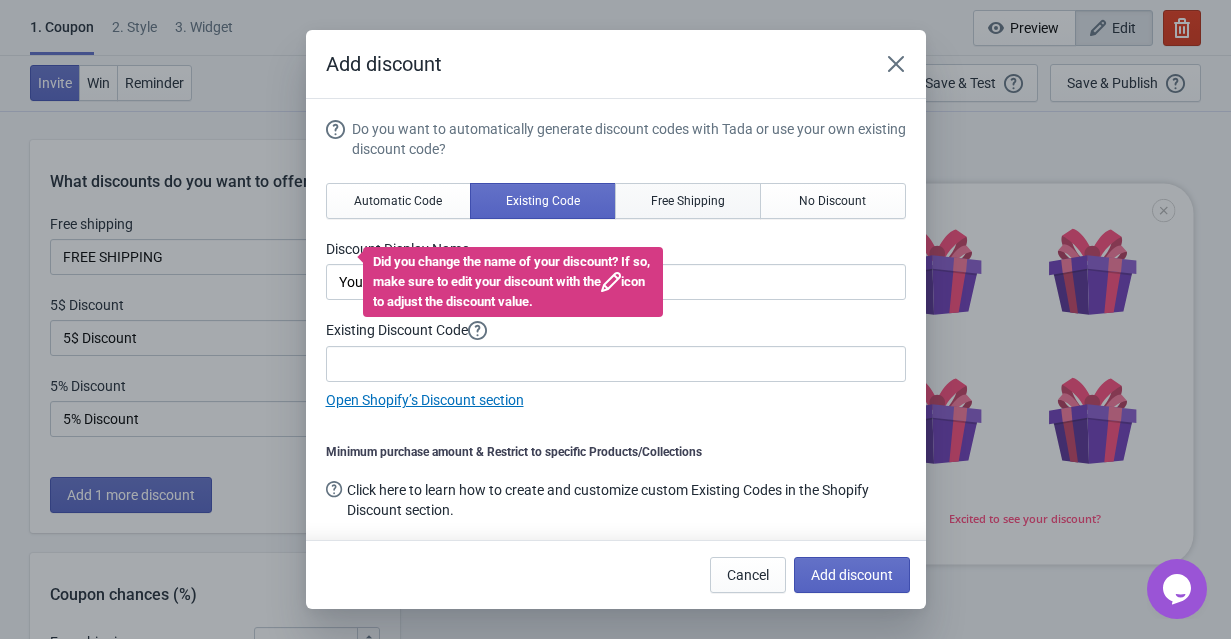click on "Free Shipping" at bounding box center (688, 201) 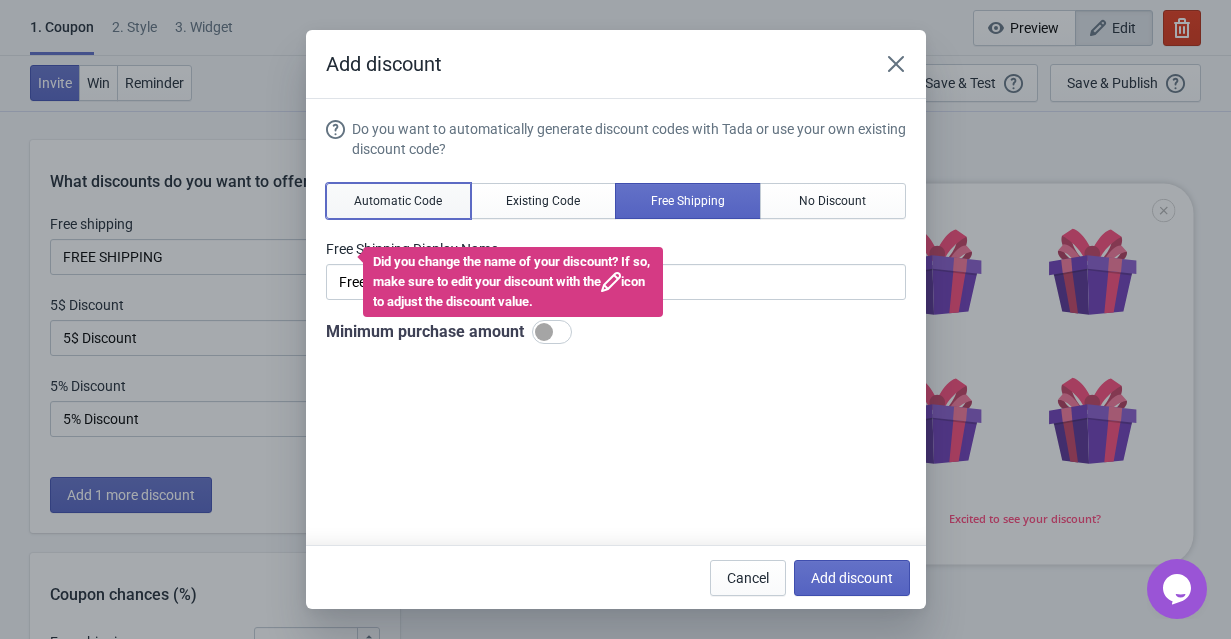click on "Automatic Code" at bounding box center [398, 201] 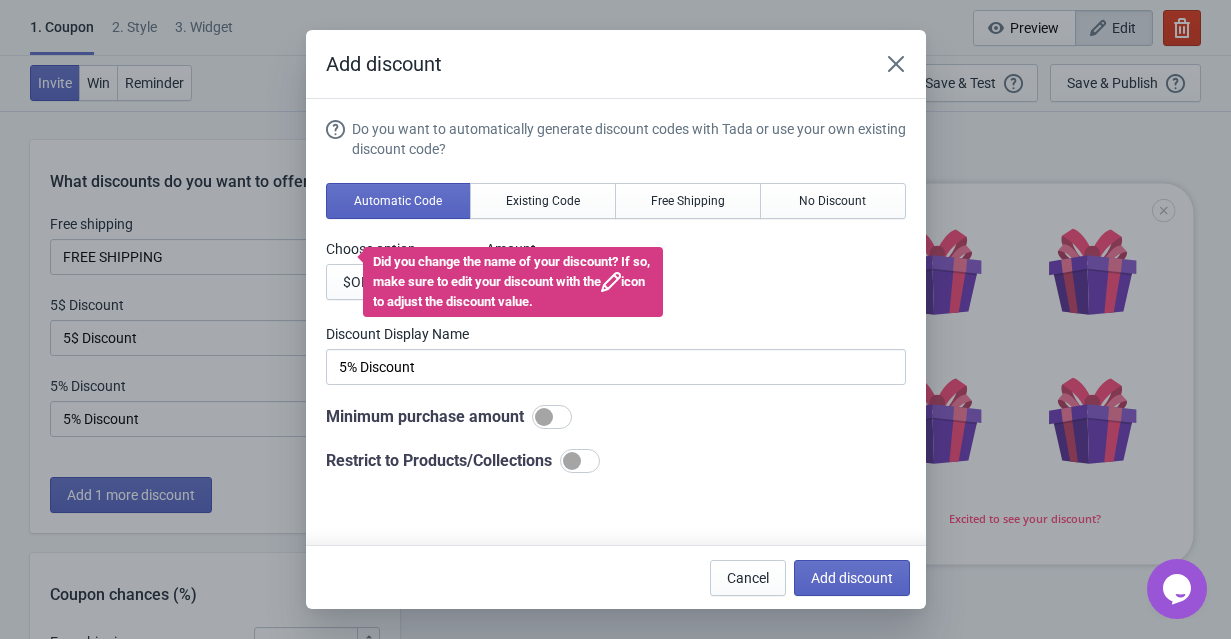 click on "Did you change the name of your discount? If so, make sure to edit your discount with the   icon to adjust the discount value." at bounding box center (513, 282) 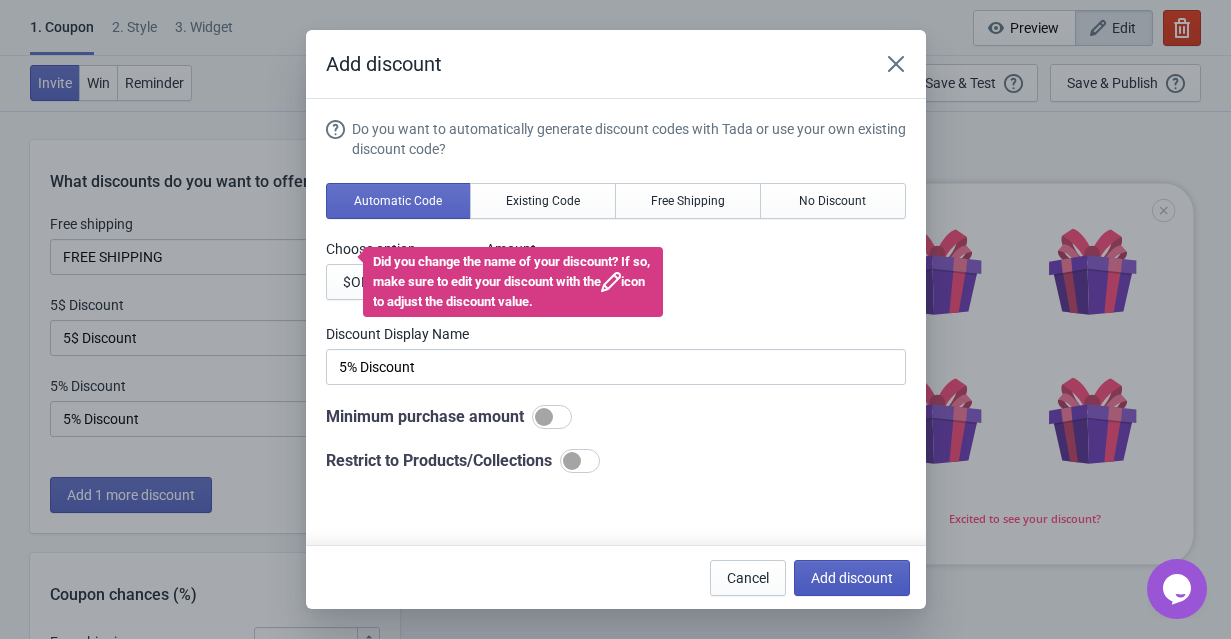 click on "Add discount" at bounding box center (852, 578) 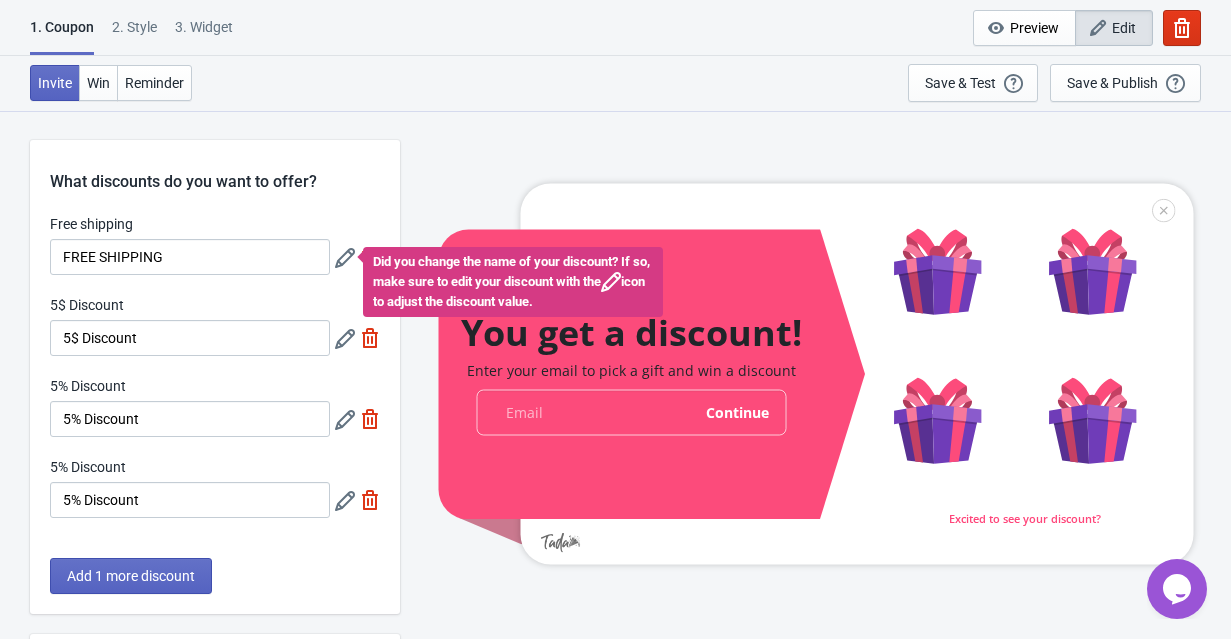click 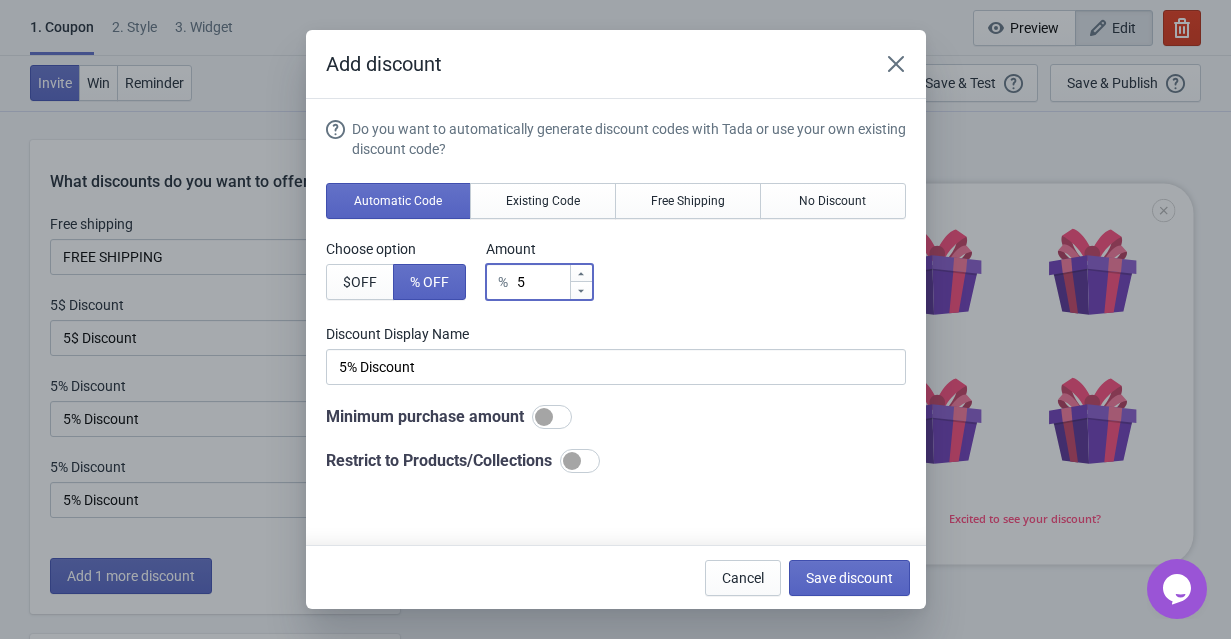 click on "5" at bounding box center [542, 282] 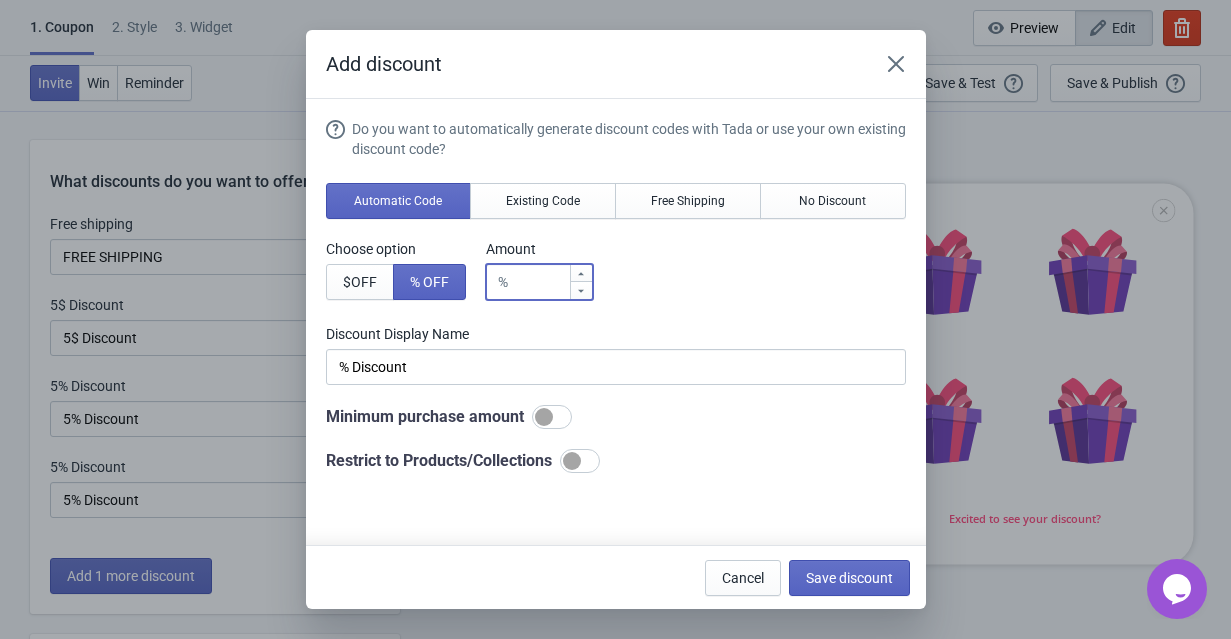 type on "1" 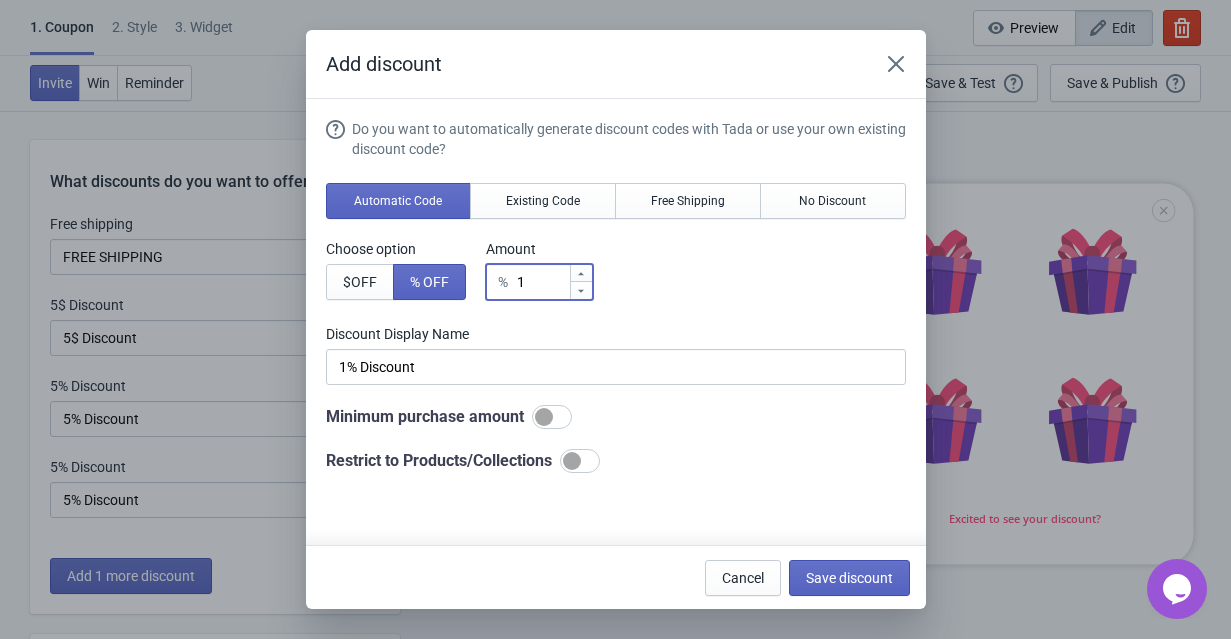 type on "10" 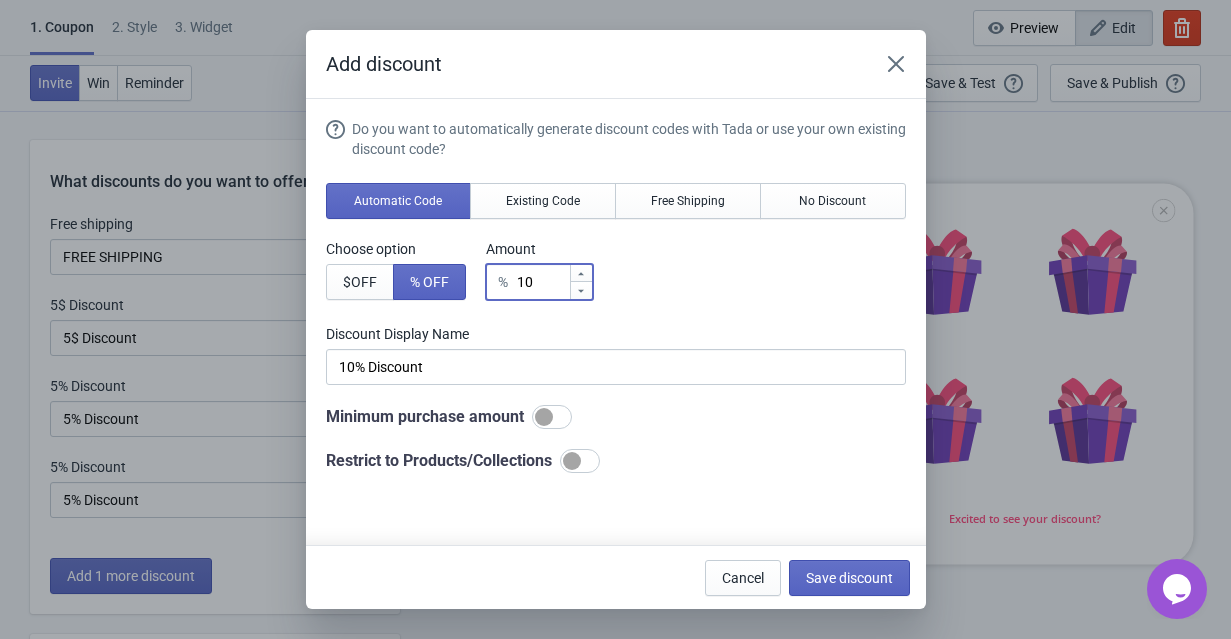 type on "10" 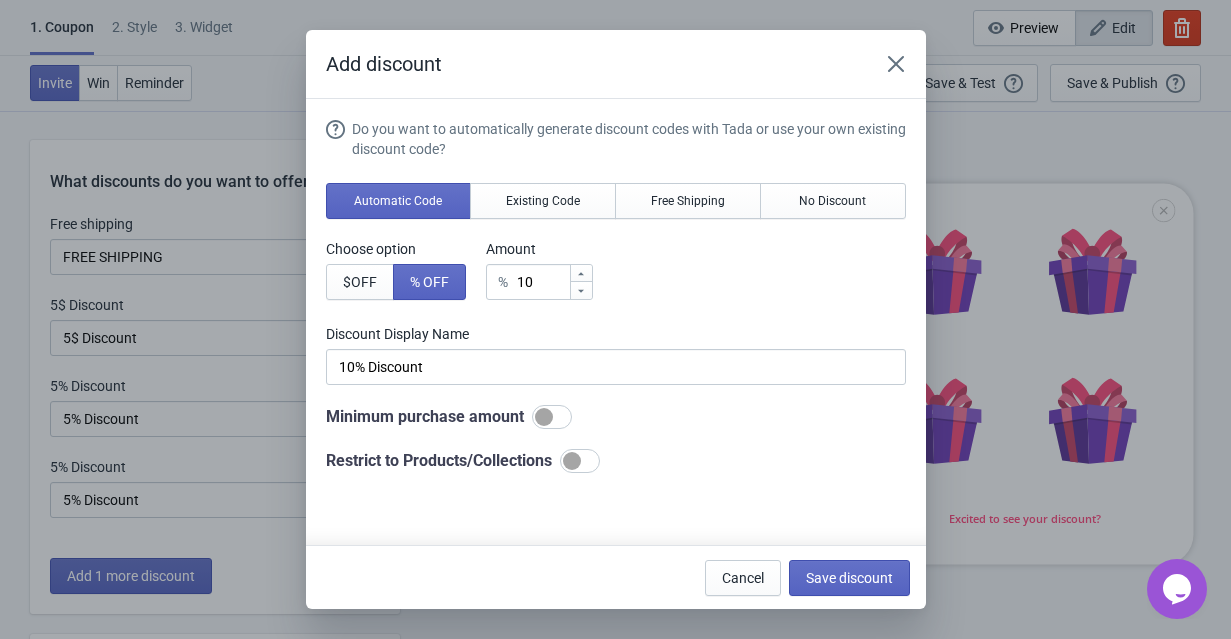 click on "Do you want to automatically generate discount codes with Tada or use your own existing discount code?  Automatic Code Existing Code Free Shipping No Discount Choose option $  OFF % OFF Amount % 10 Discount Display Name   10% Discount Minimum purchase amount  Restrict to Products/Collections" at bounding box center [616, 296] 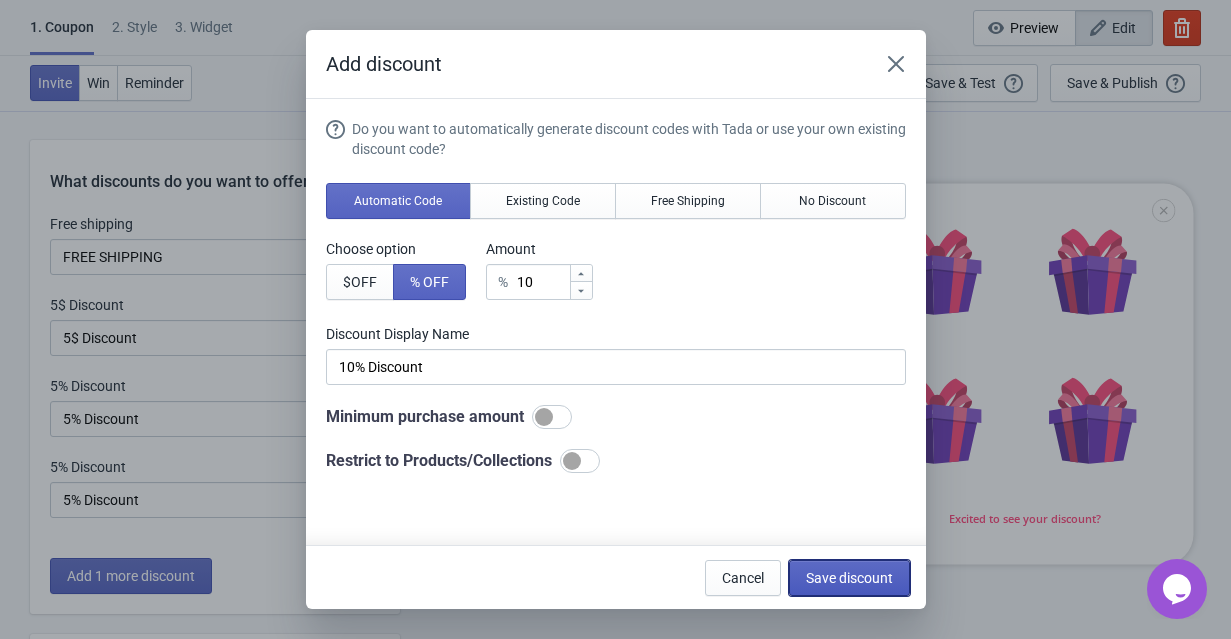 click on "Save discount" at bounding box center (849, 578) 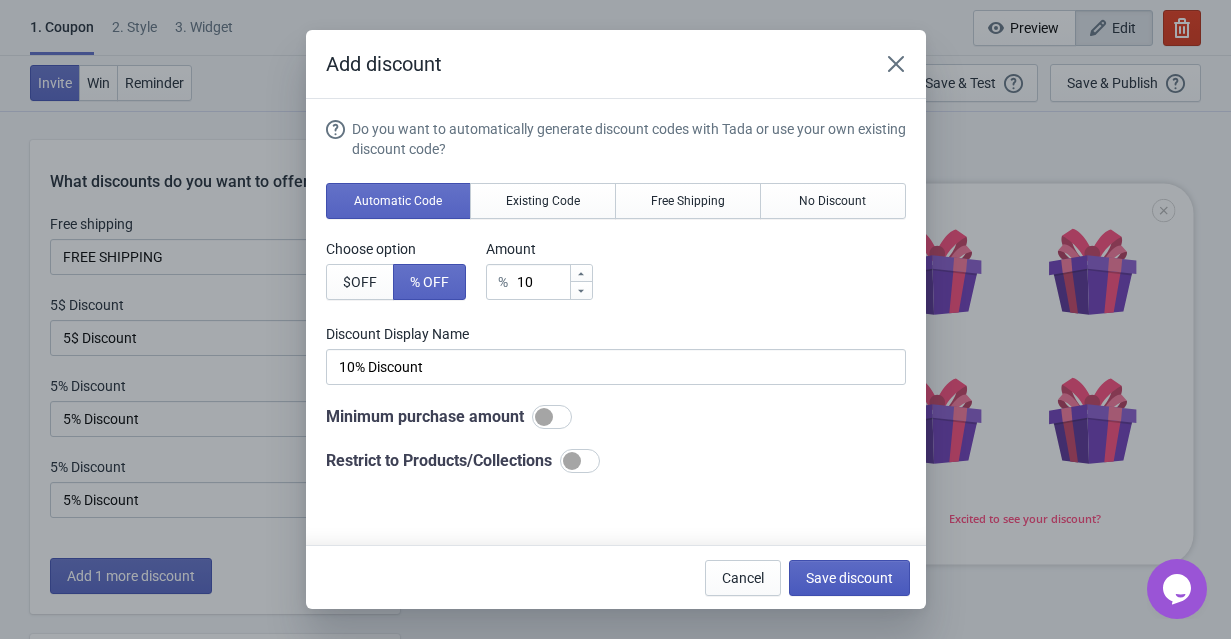 type on "10% Discount" 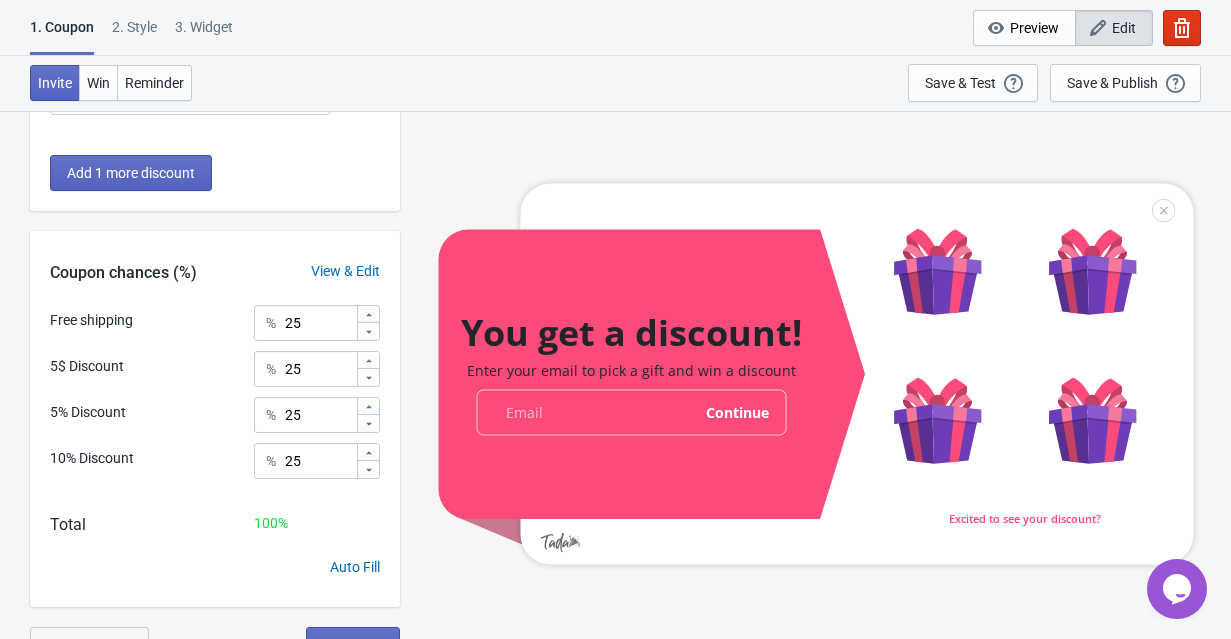 scroll, scrollTop: 325, scrollLeft: 0, axis: vertical 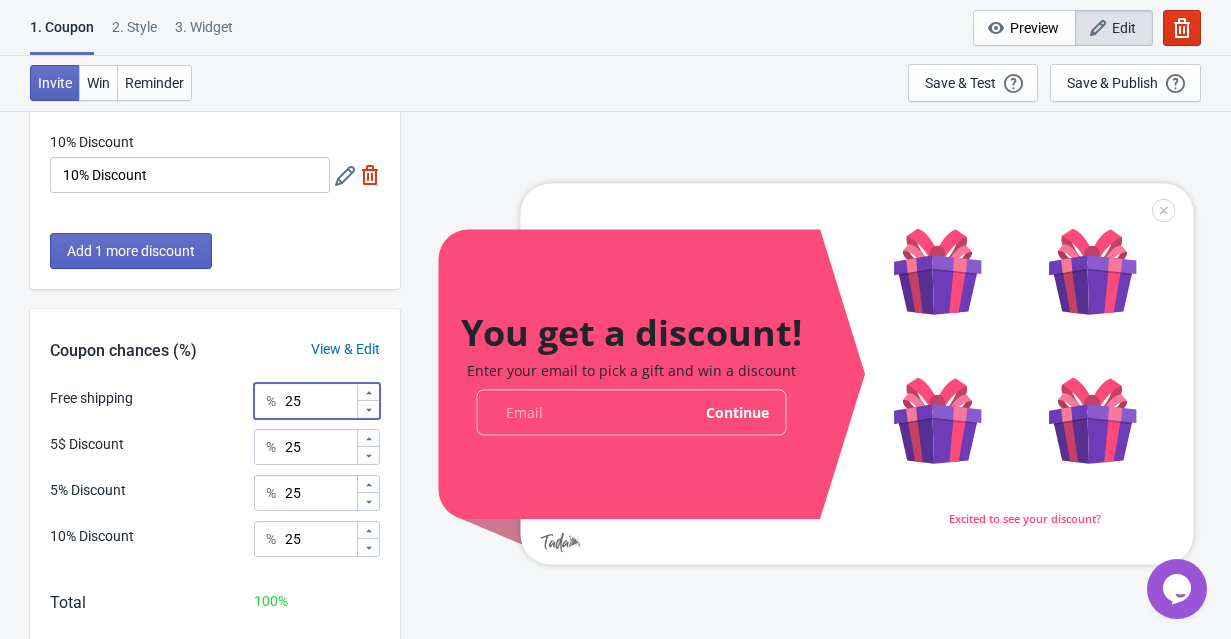 click on "25" at bounding box center (320, 401) 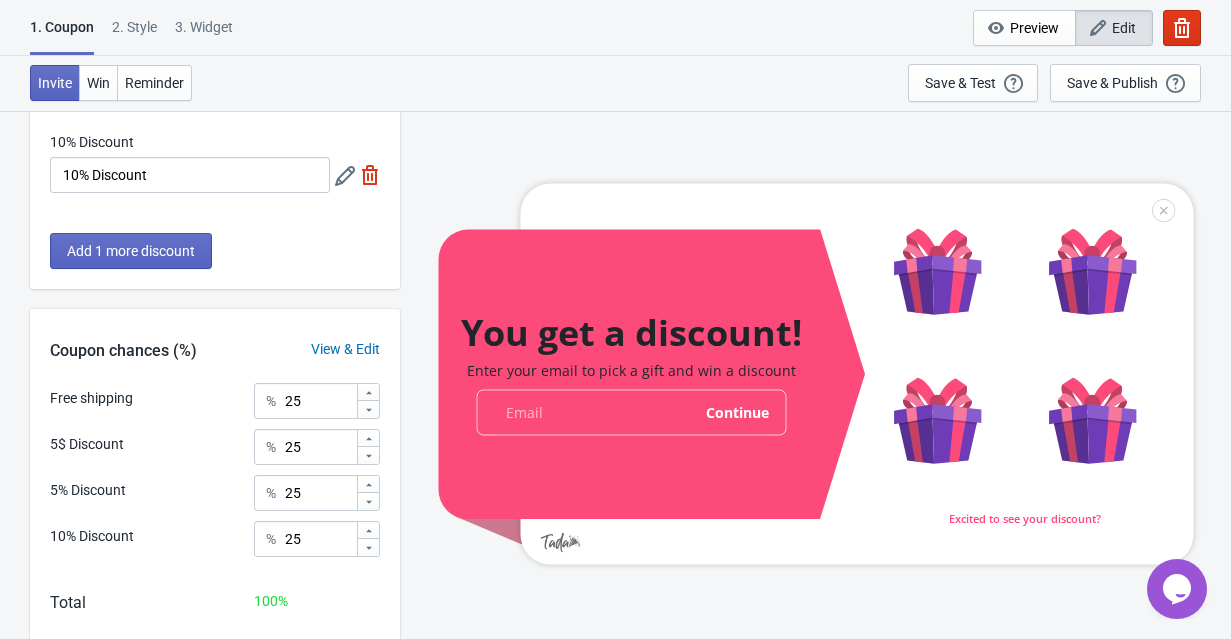 click on "Free shipping" at bounding box center [91, 398] 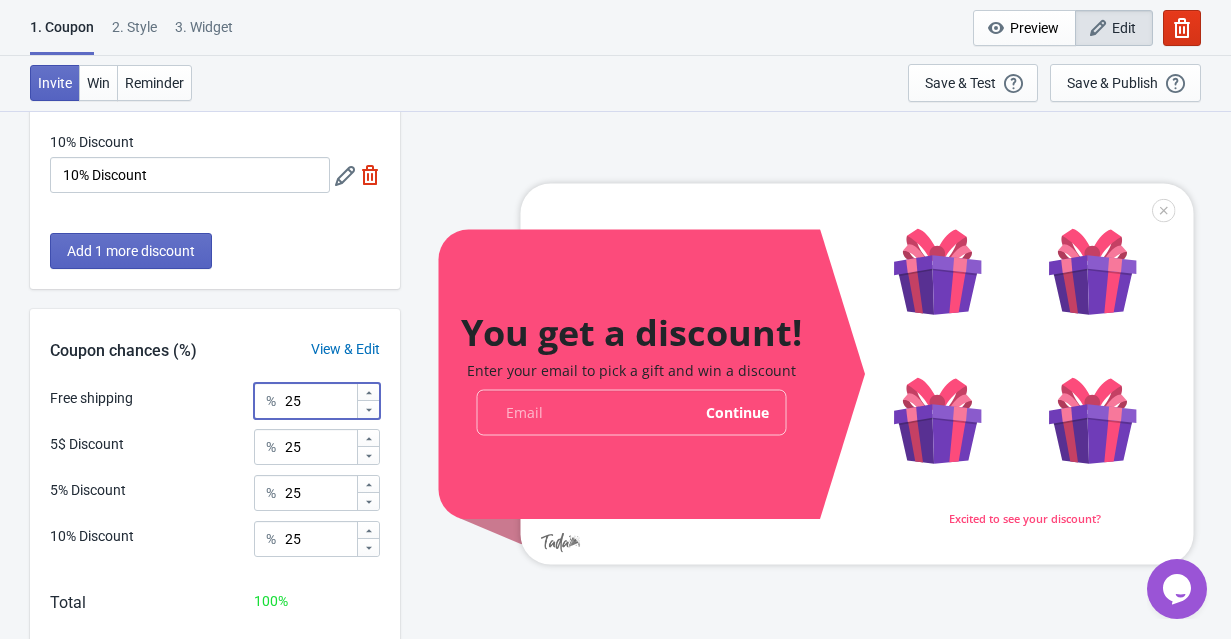 click 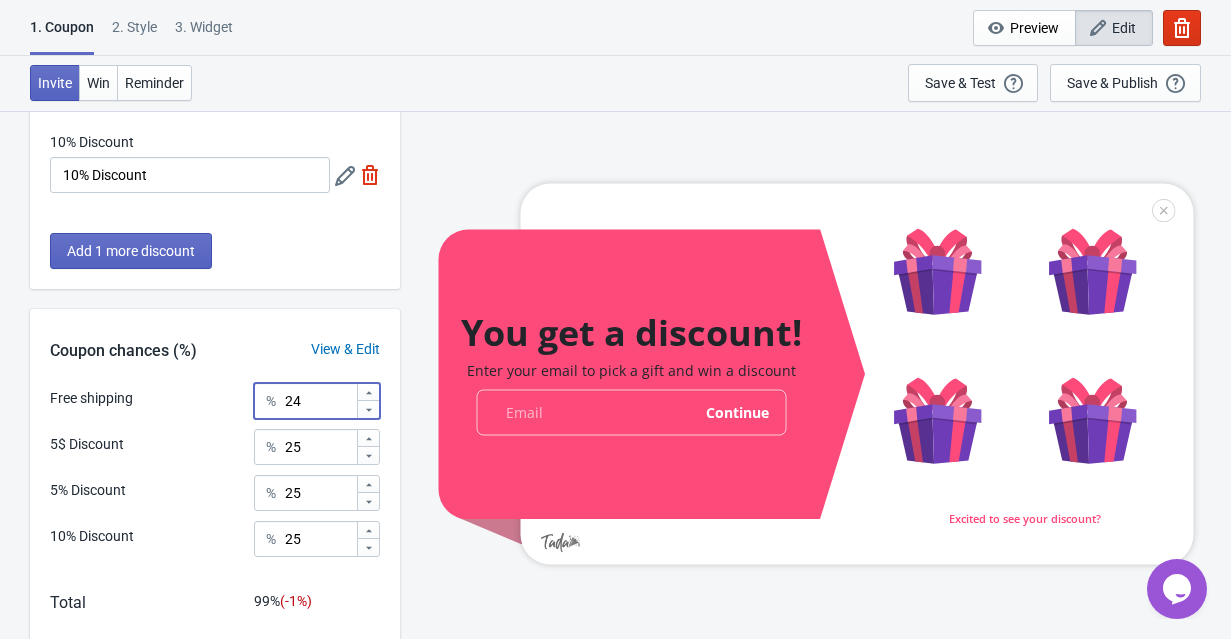 click 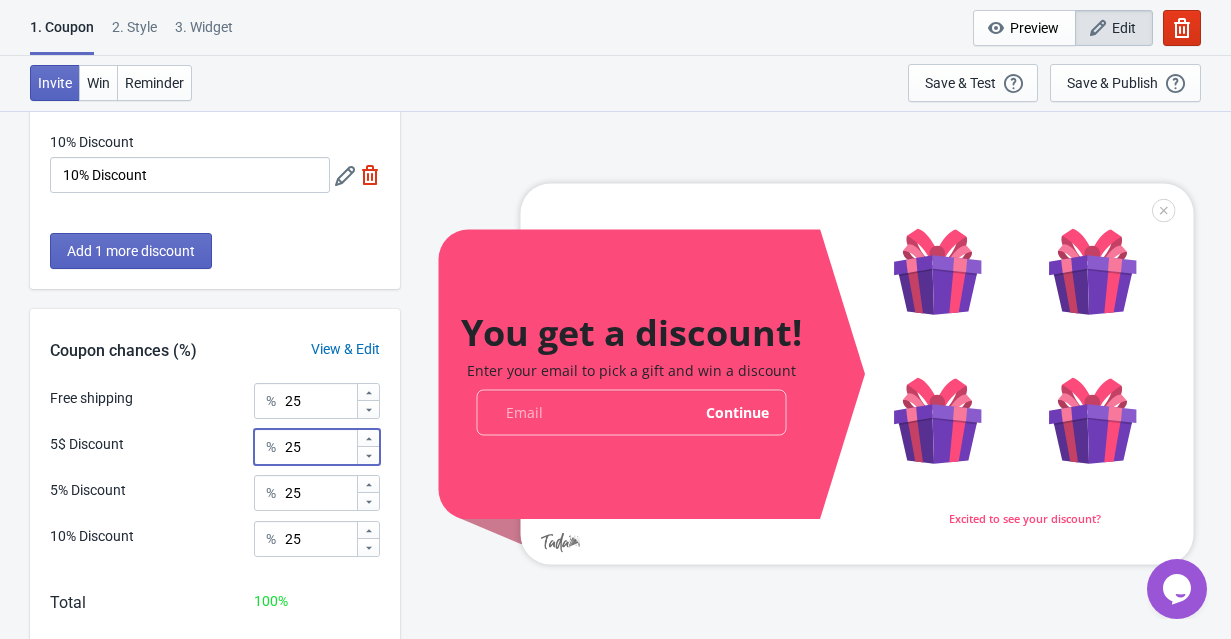drag, startPoint x: 315, startPoint y: 445, endPoint x: 247, endPoint y: 442, distance: 68.06615 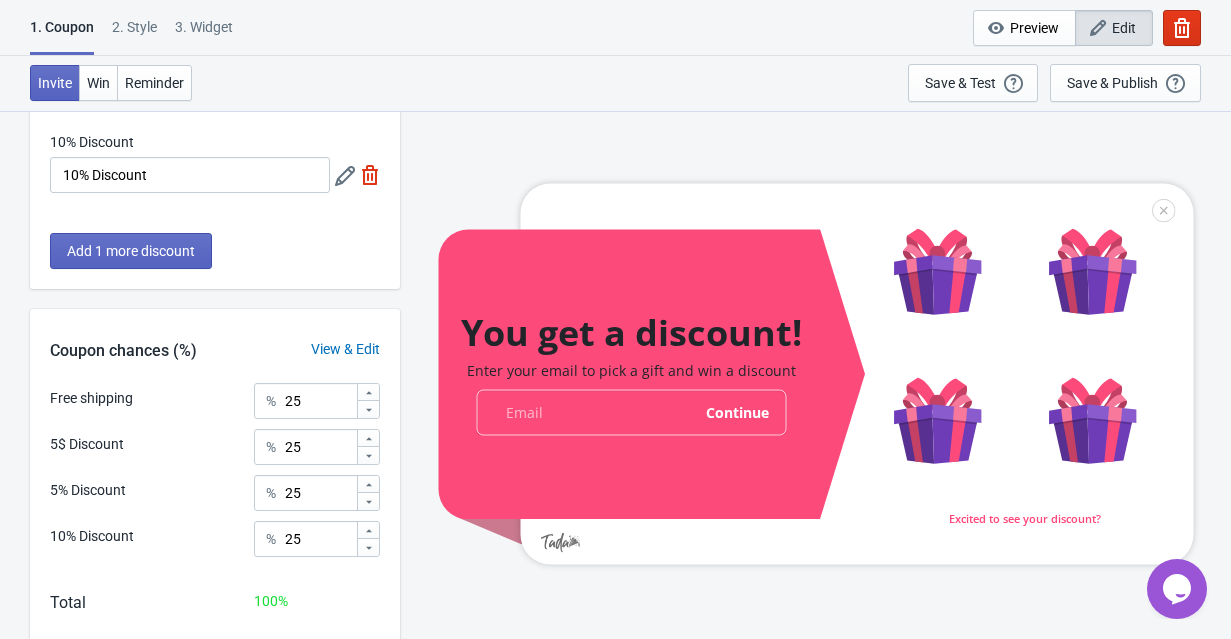 click on "View & Edit" at bounding box center (345, 349) 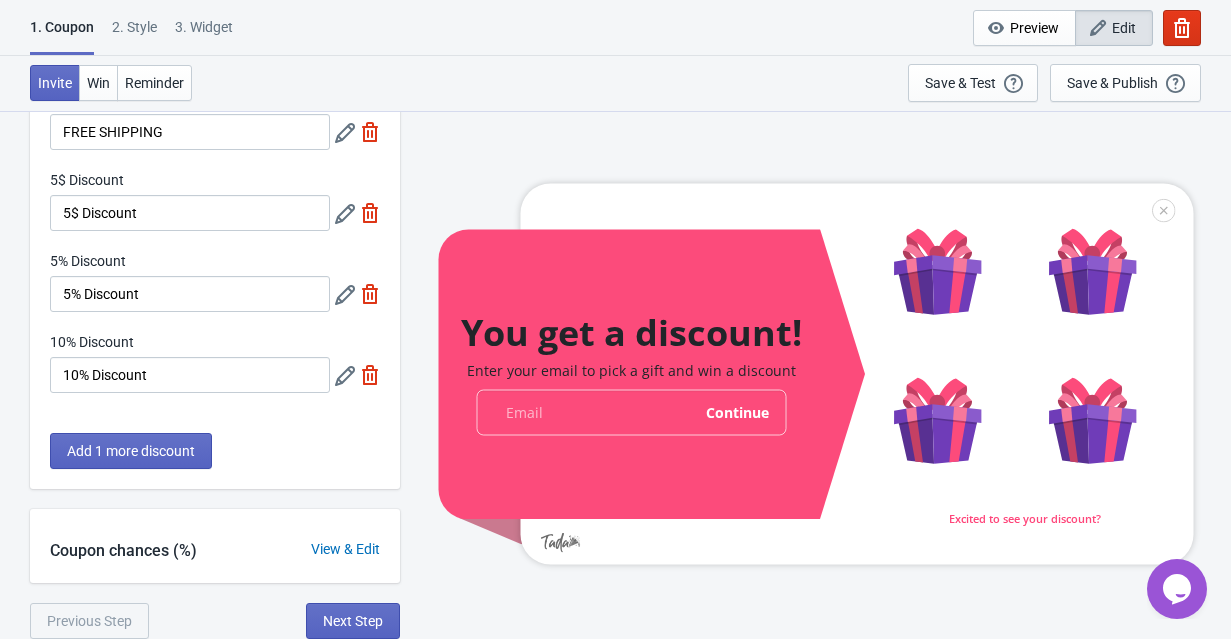 click 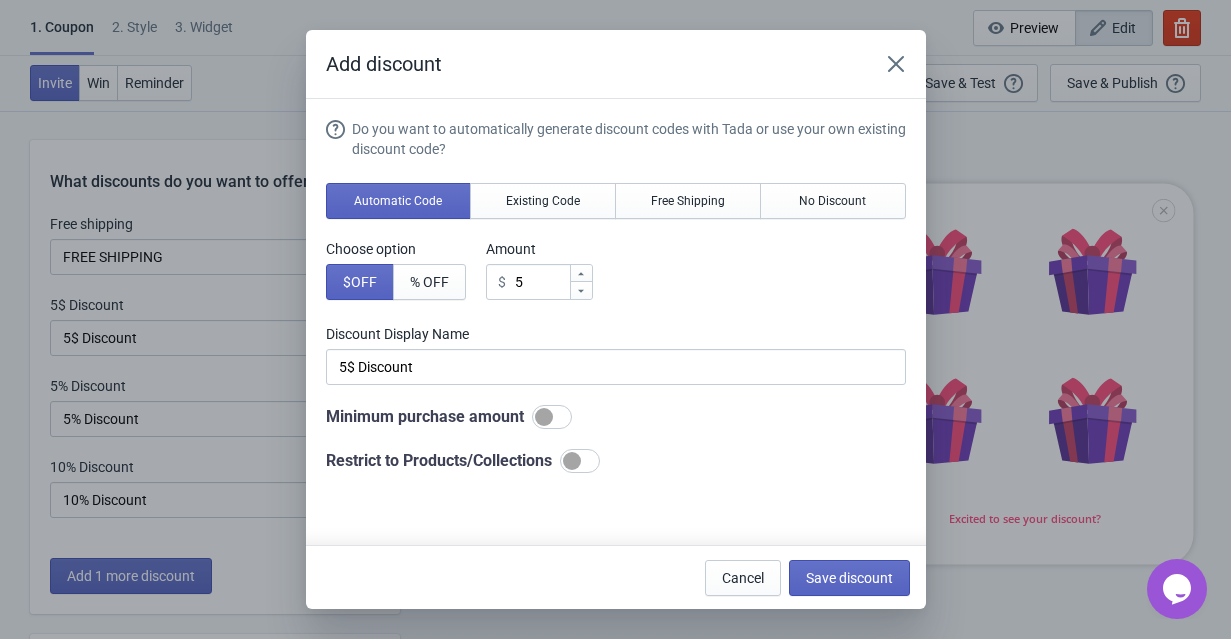 scroll, scrollTop: 0, scrollLeft: 0, axis: both 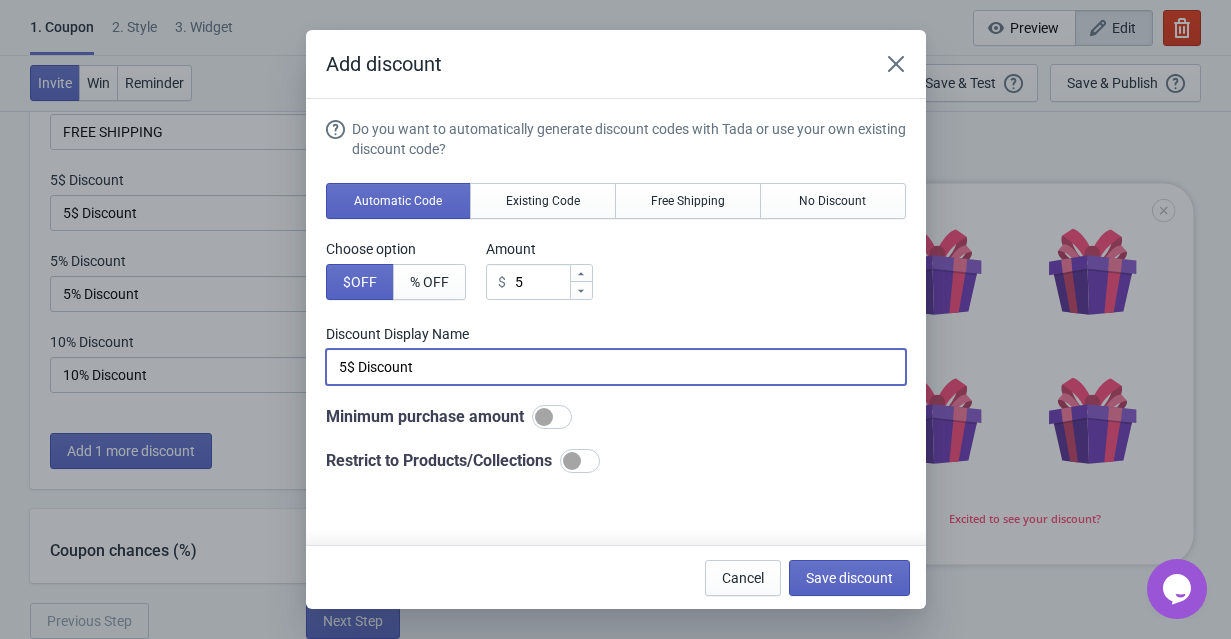 click on "5$ Discount" at bounding box center (616, 367) 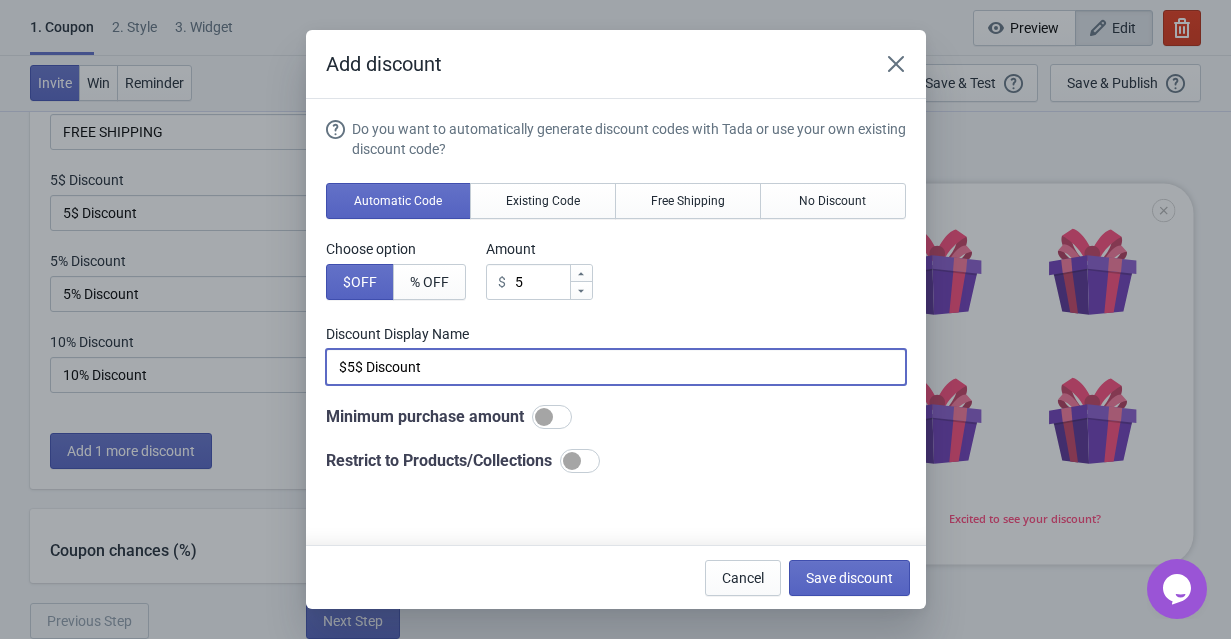 click on "$5$ Discount" at bounding box center [616, 367] 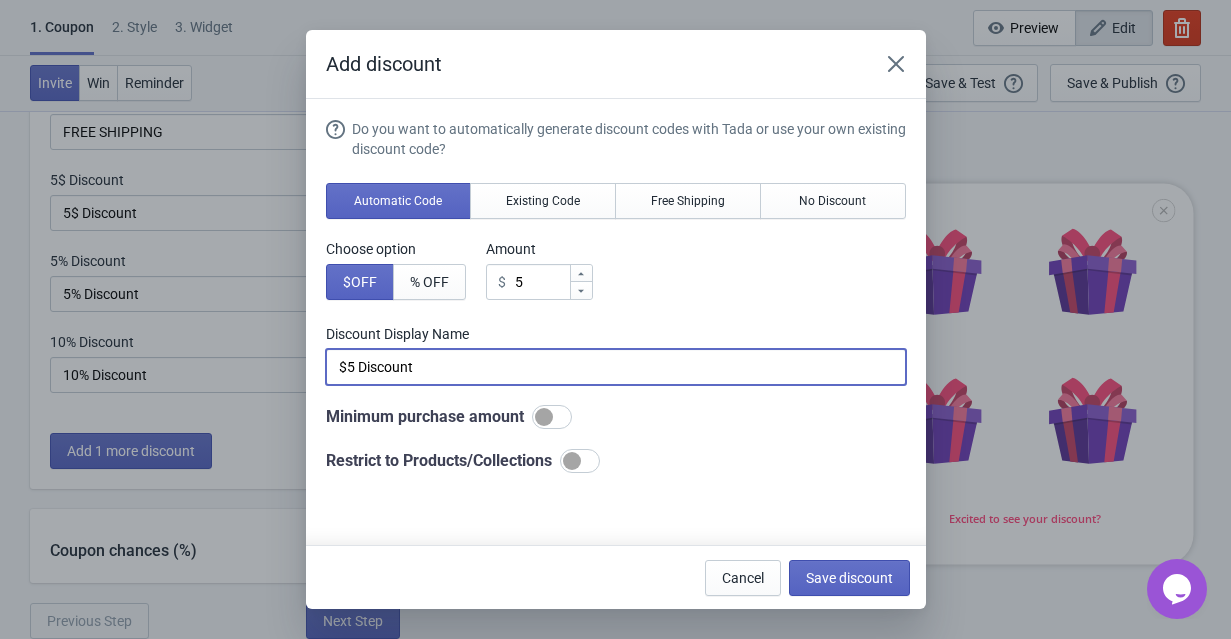 drag, startPoint x: 427, startPoint y: 368, endPoint x: 361, endPoint y: 365, distance: 66.068146 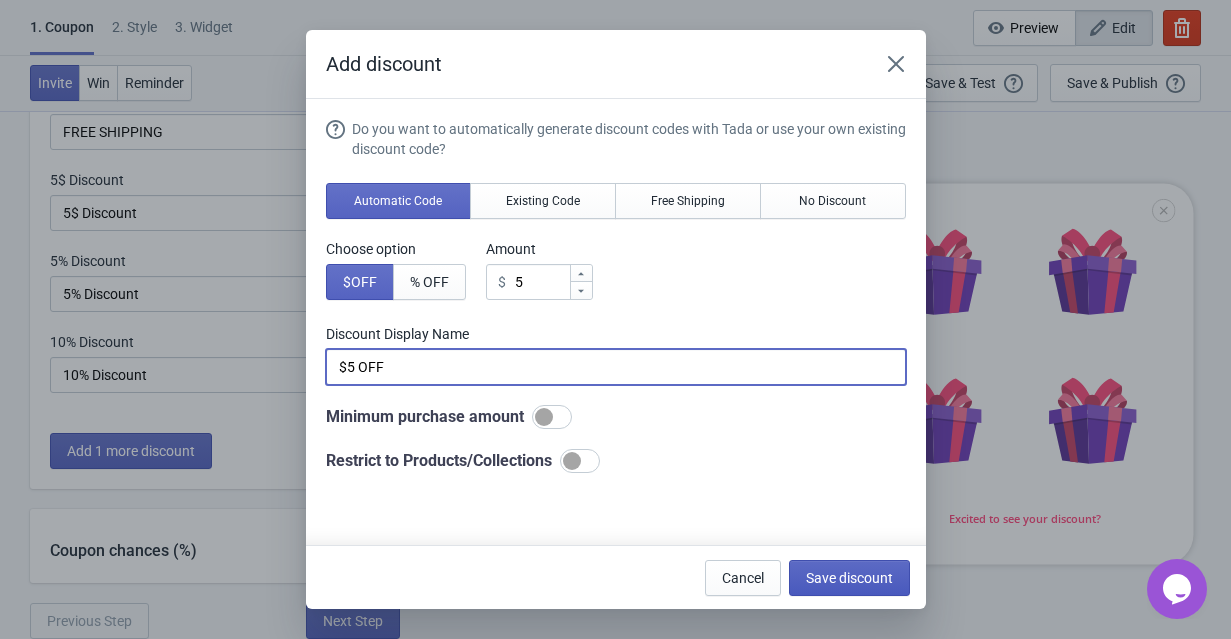 type on "$5 OFF" 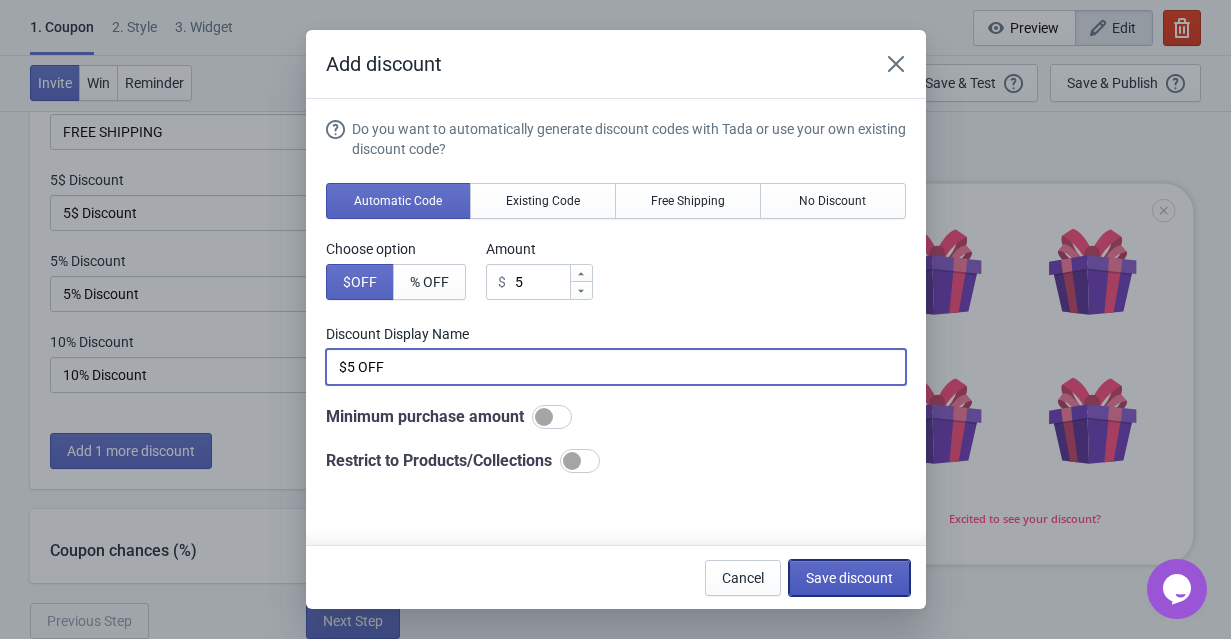 click on "Save discount" at bounding box center (849, 578) 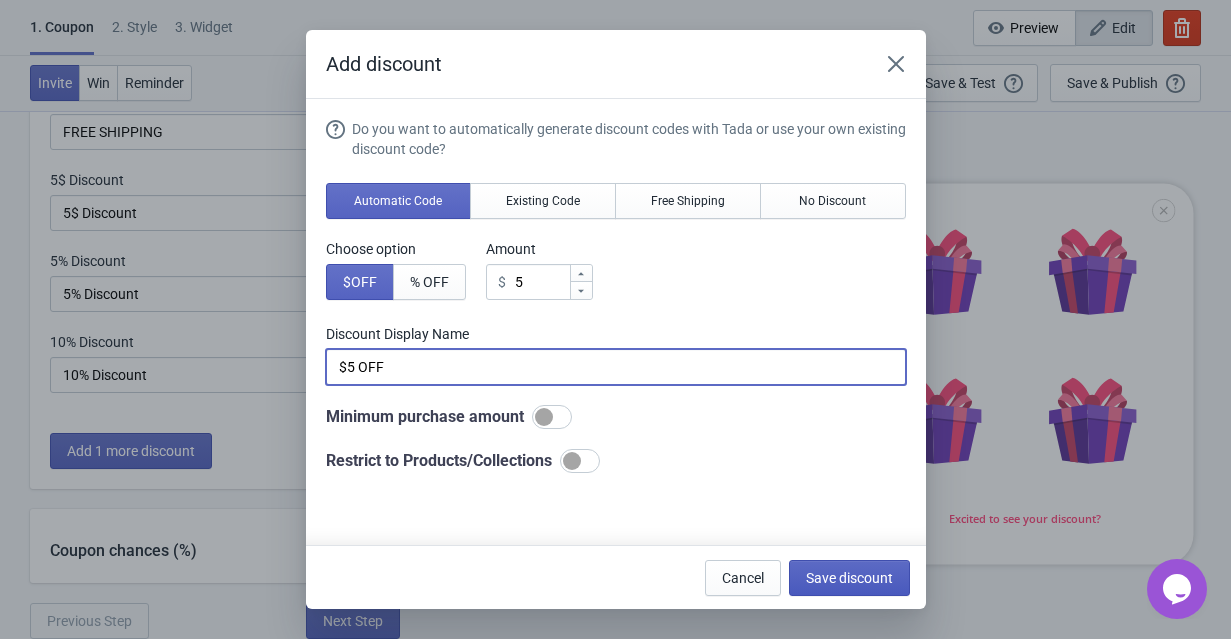 type on "$5 OFF" 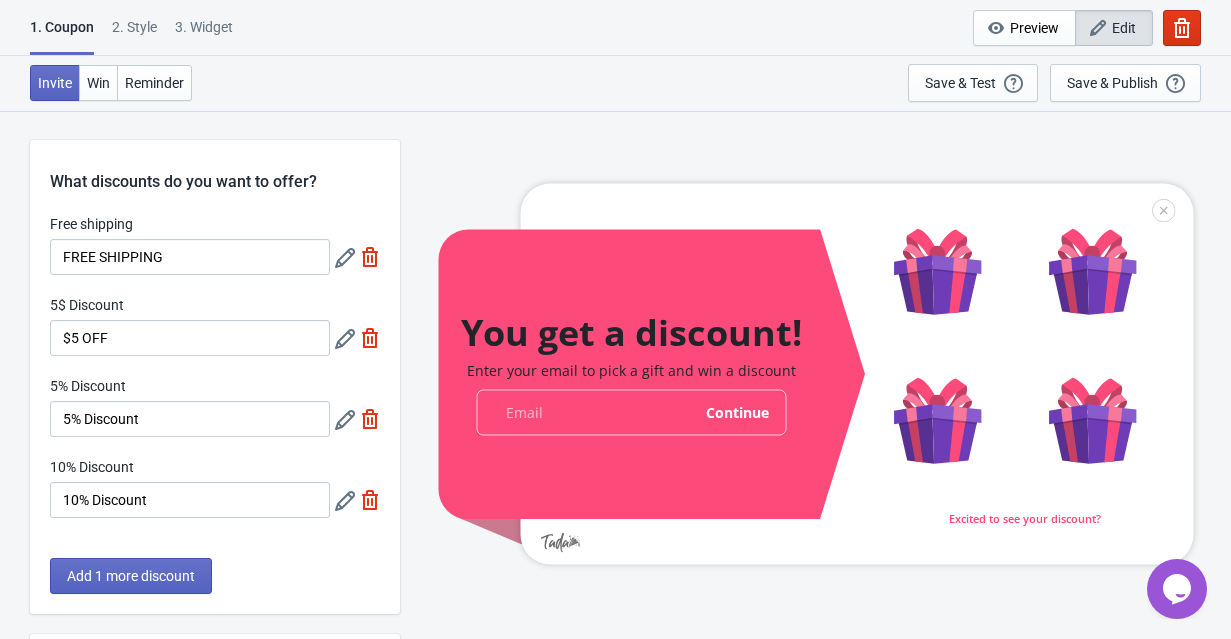scroll, scrollTop: 125, scrollLeft: 0, axis: vertical 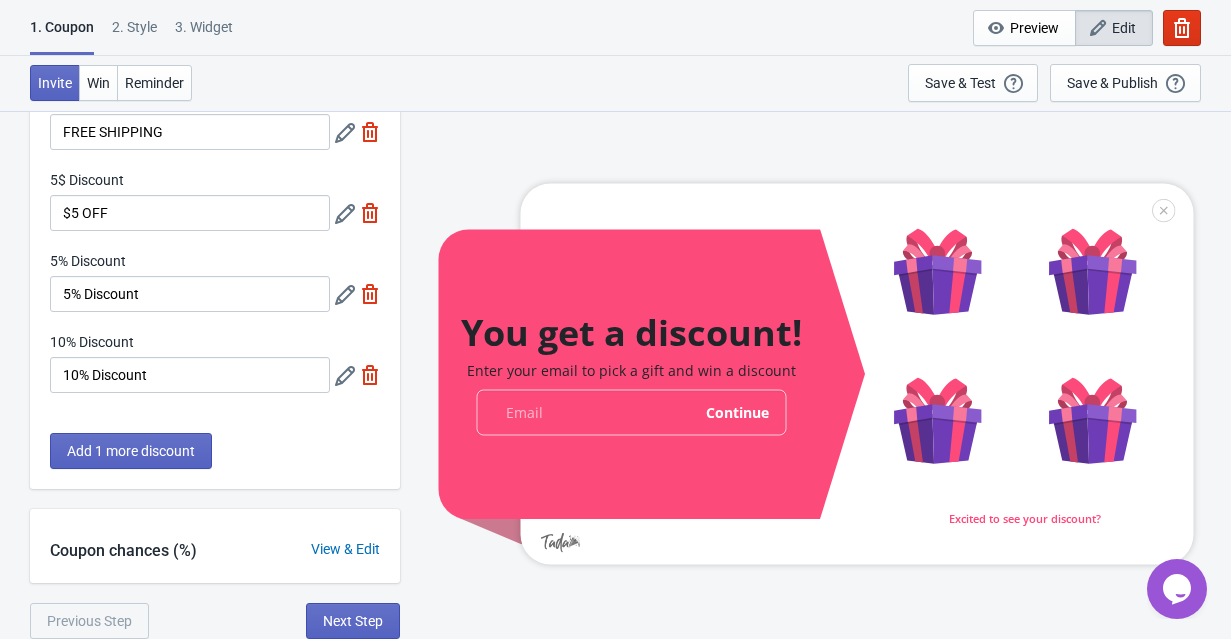 click on "What discounts do you want to offer? Free shipping FREE SHIPPING 5$ Discount $5 OFF 5% Discount 5% Discount 10% Discount 10% Discount Add 1 more discount Coupon chances (%) View & Edit Previous Step Next Step" at bounding box center (215, 327) 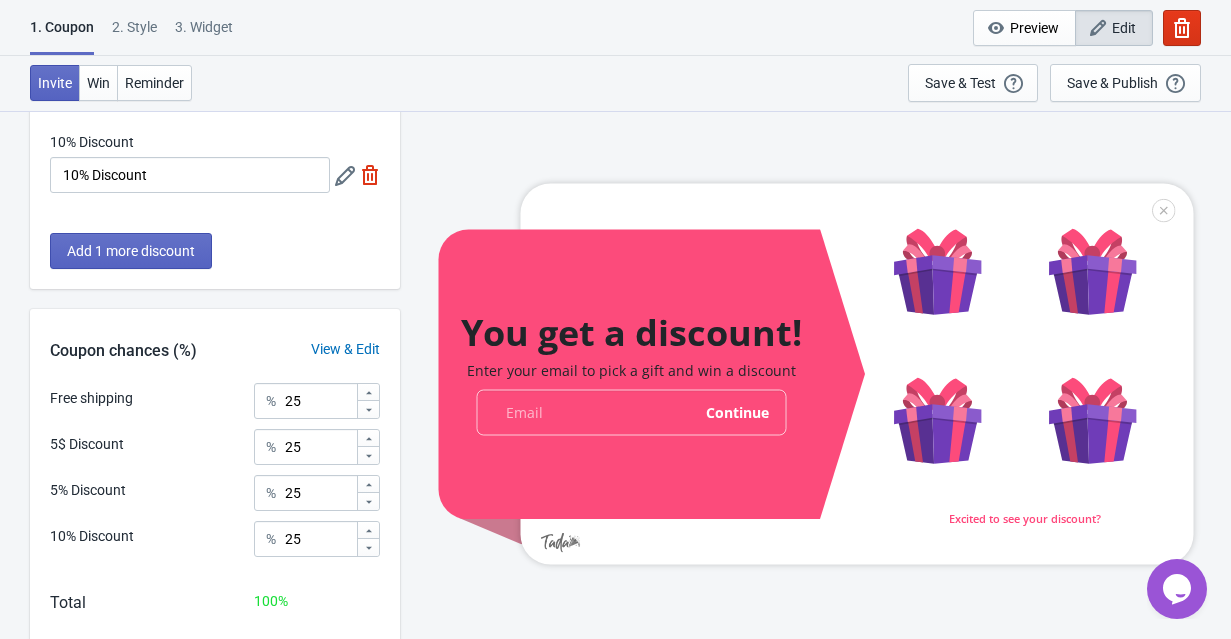 scroll, scrollTop: 427, scrollLeft: 0, axis: vertical 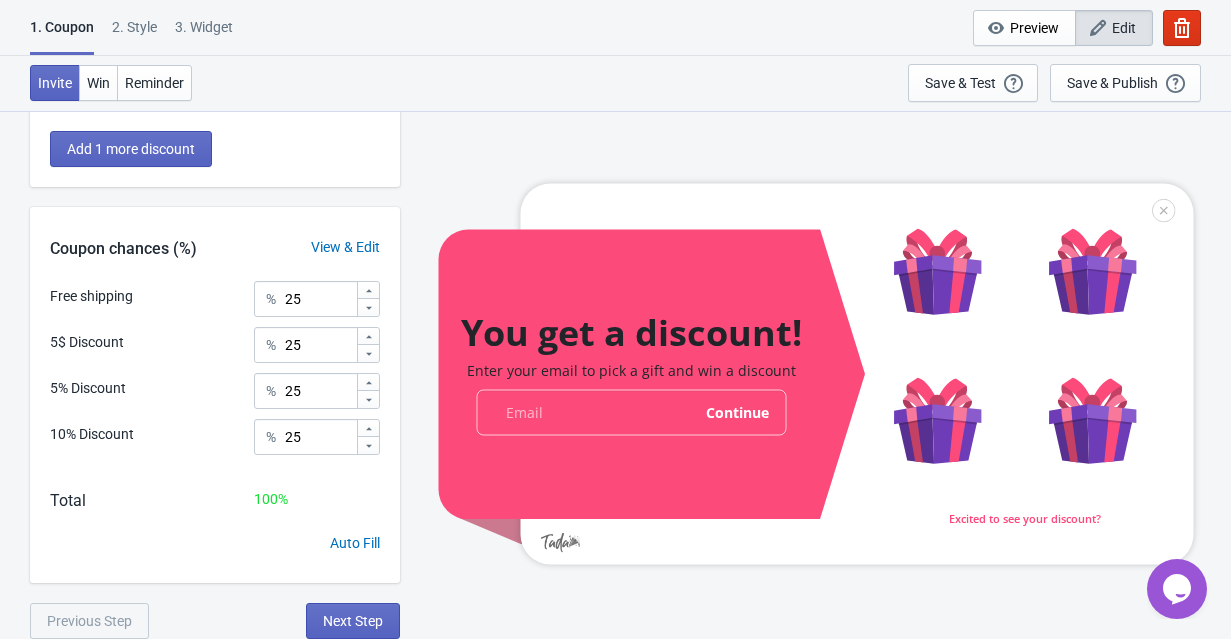 click on "Auto Fill" at bounding box center [355, 543] 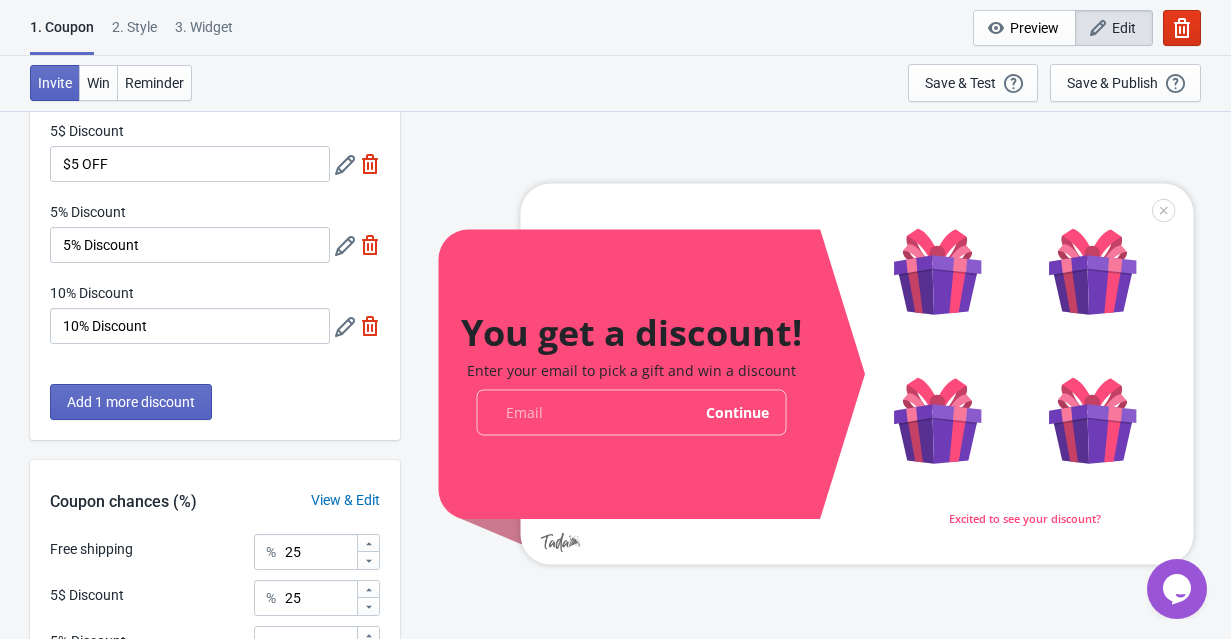 scroll, scrollTop: 176, scrollLeft: 0, axis: vertical 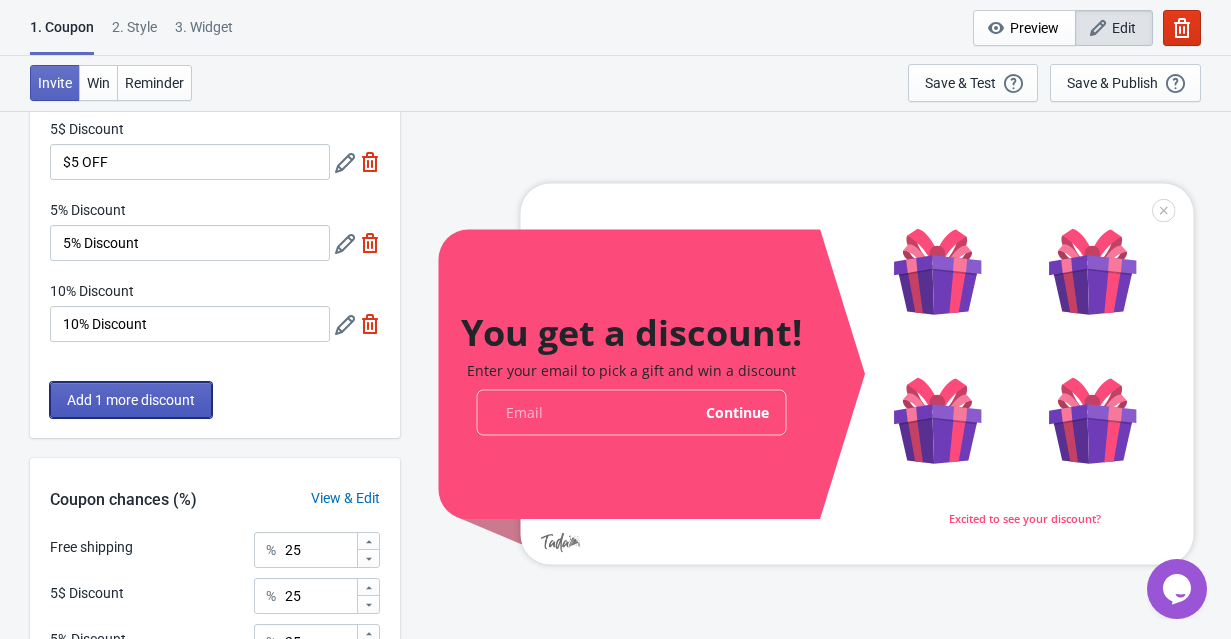 click on "Add 1 more discount" at bounding box center (131, 400) 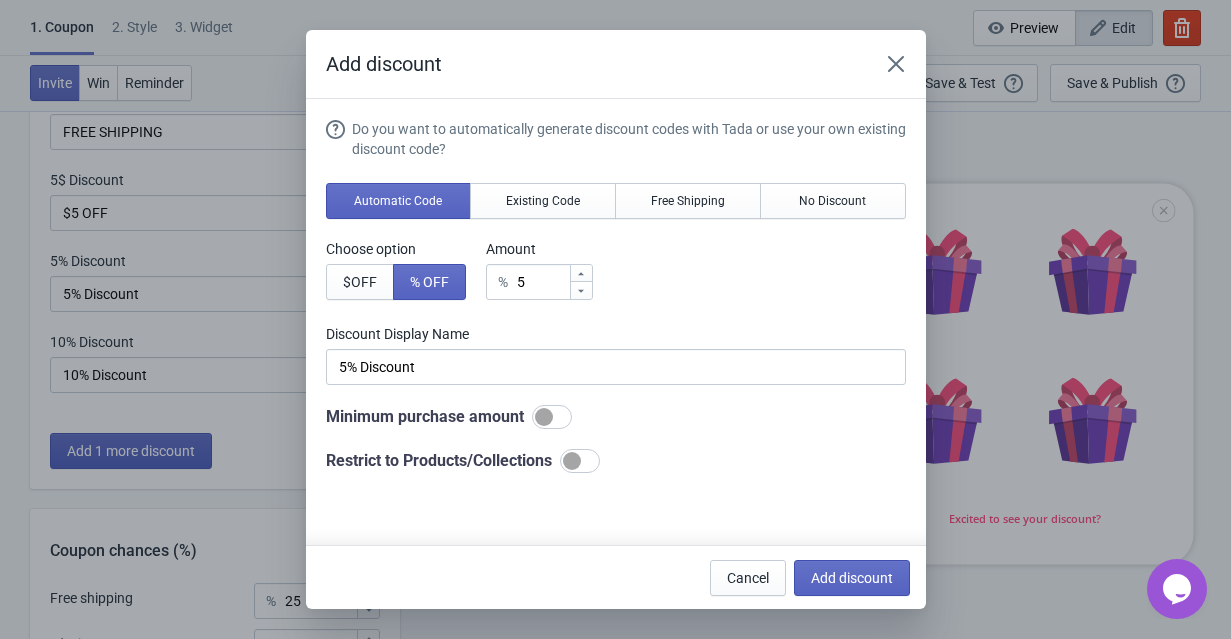 scroll, scrollTop: 0, scrollLeft: 0, axis: both 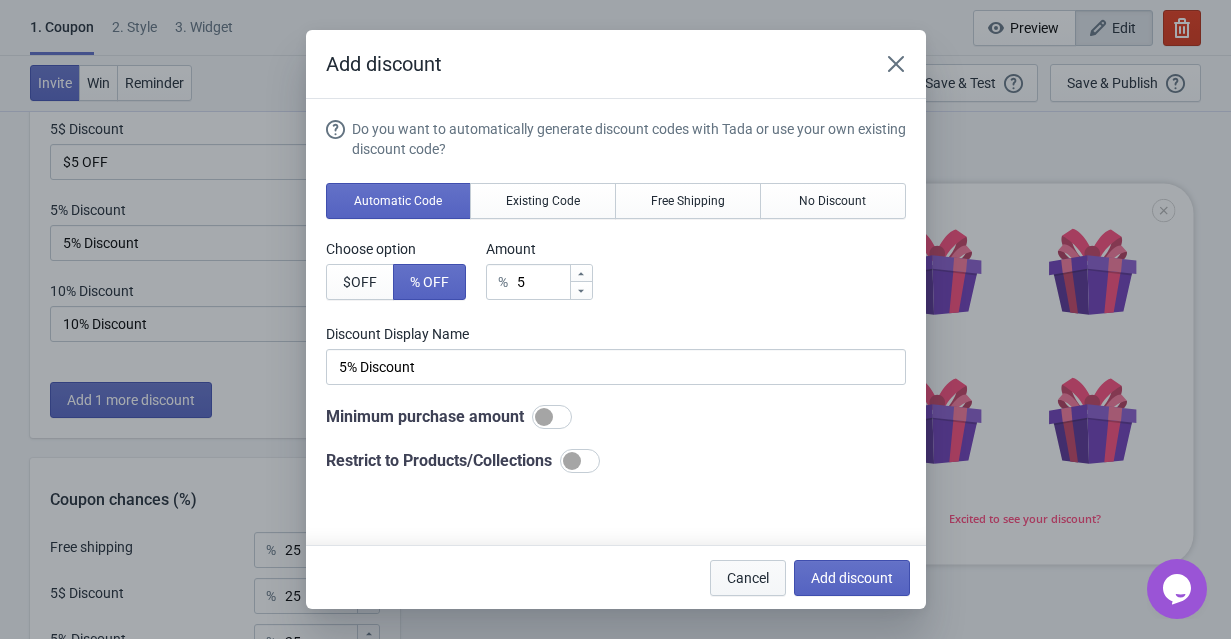 click on "Cancel" at bounding box center (748, 578) 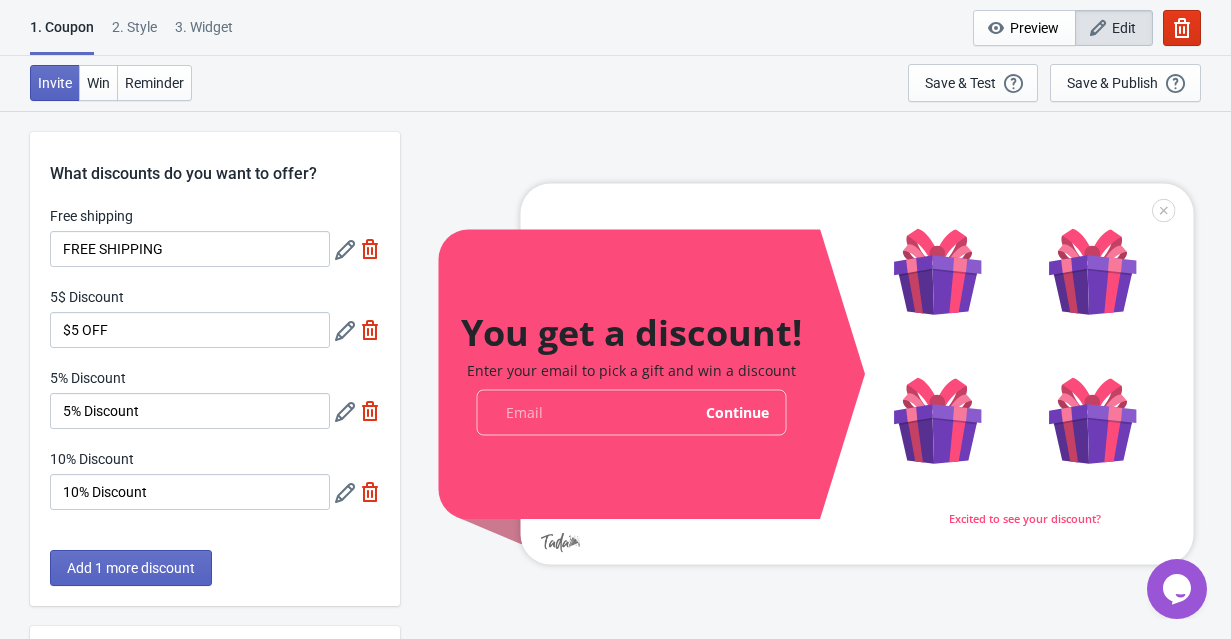 scroll, scrollTop: 427, scrollLeft: 0, axis: vertical 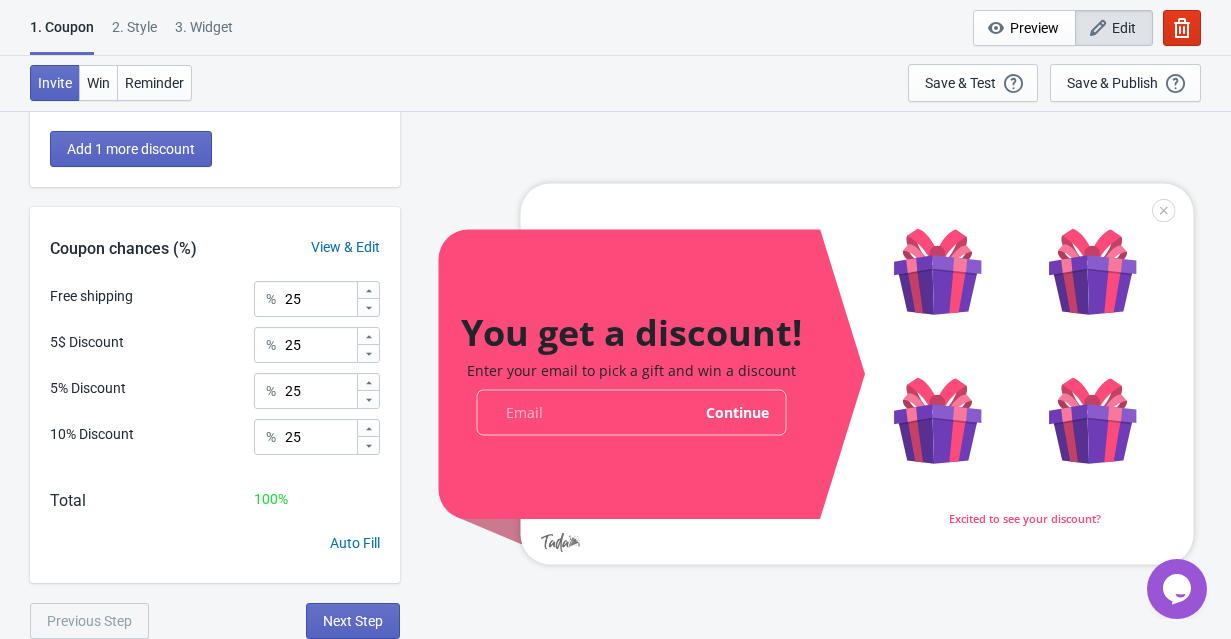 click at bounding box center (815, 374) 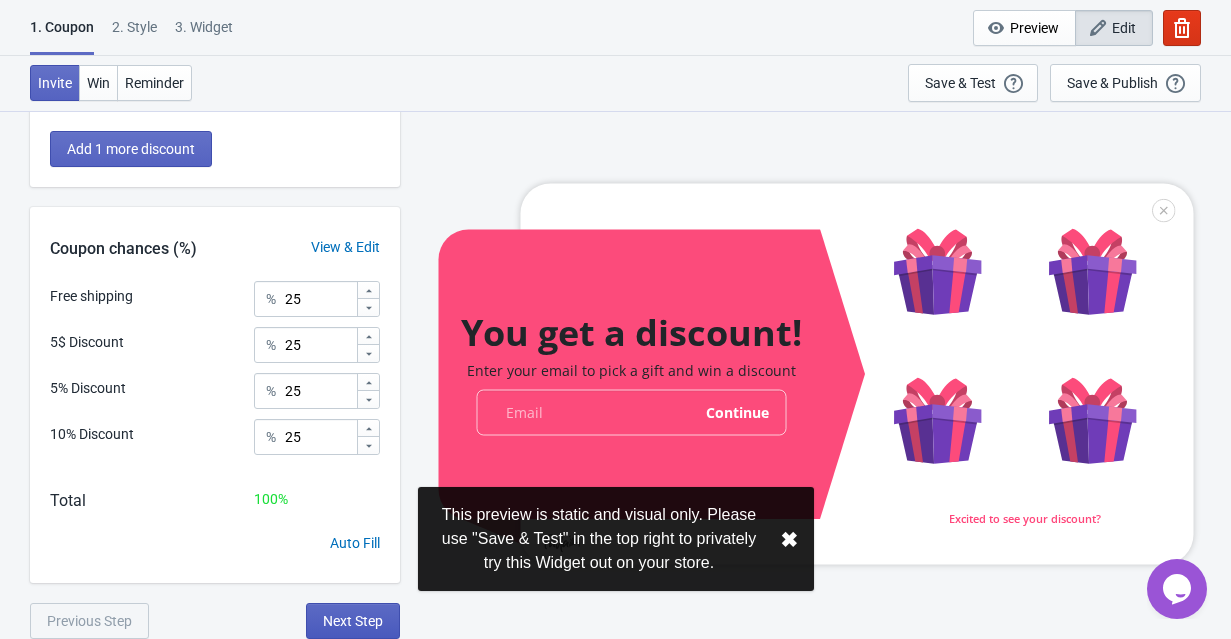 click on "Next Step" at bounding box center [353, 621] 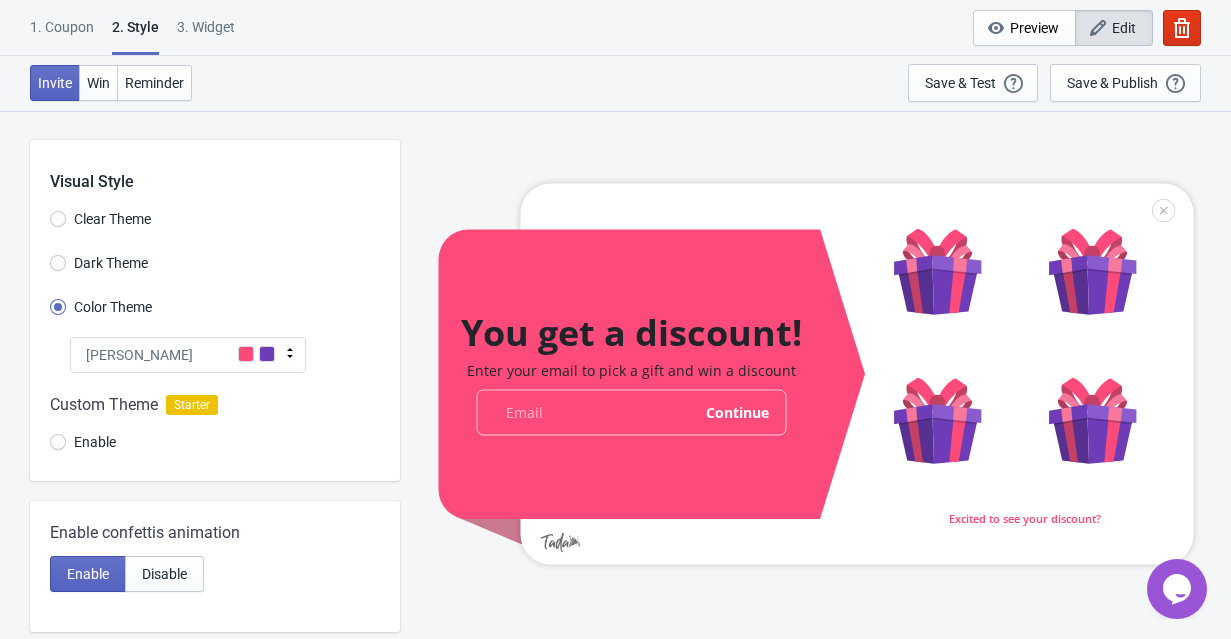 click 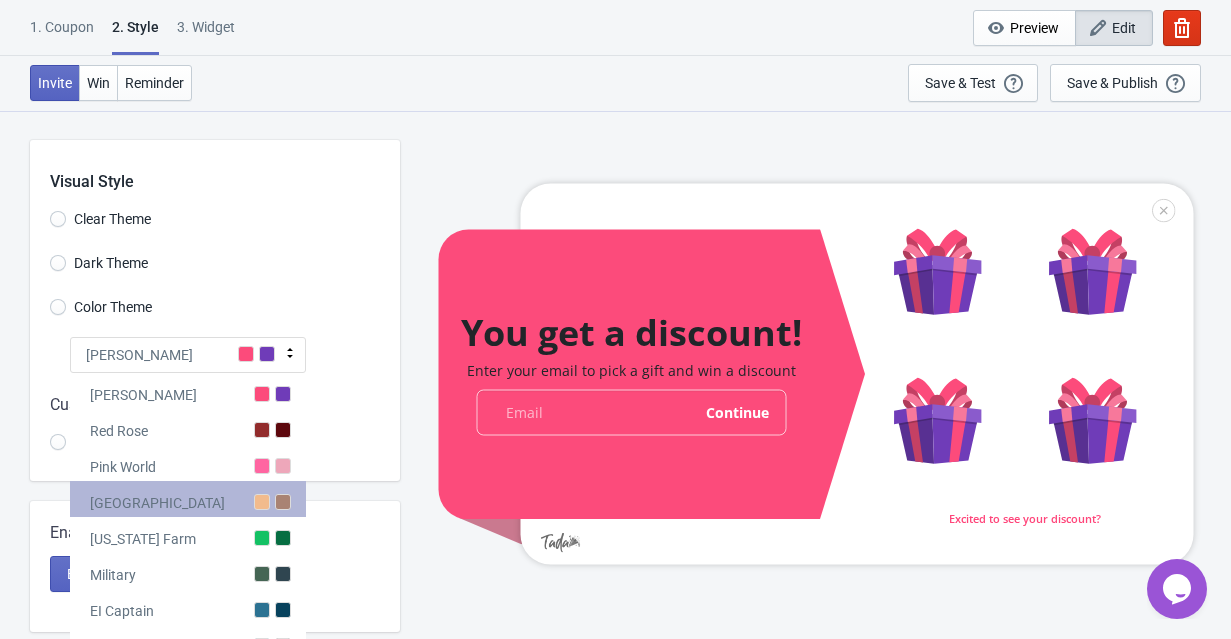click at bounding box center (262, 502) 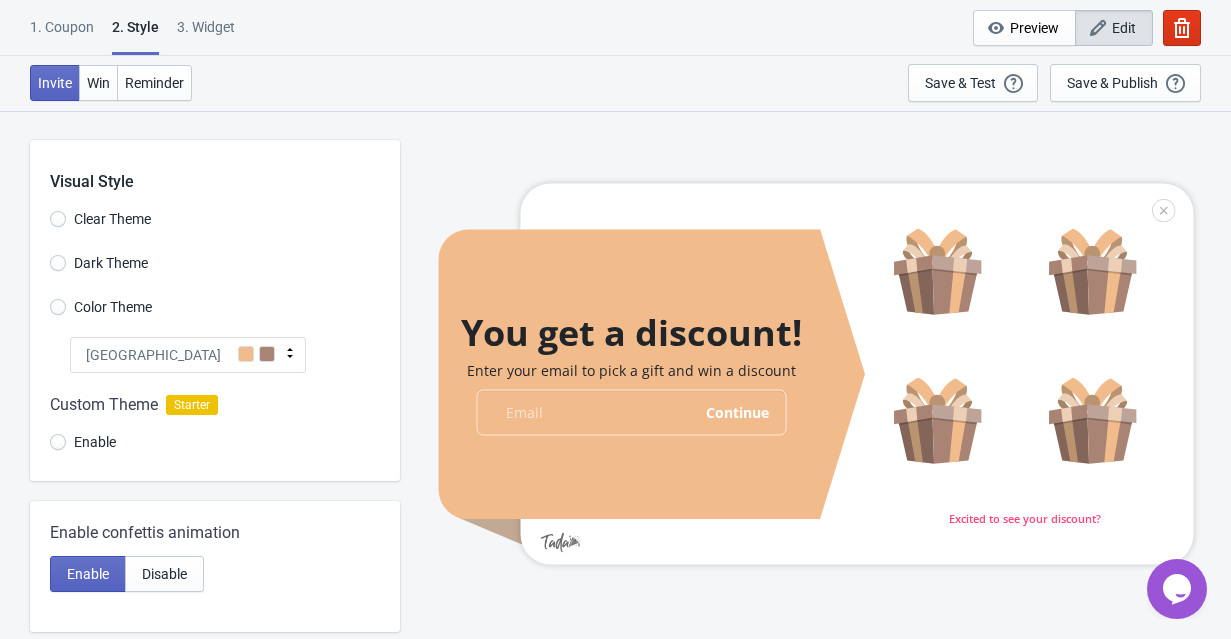click 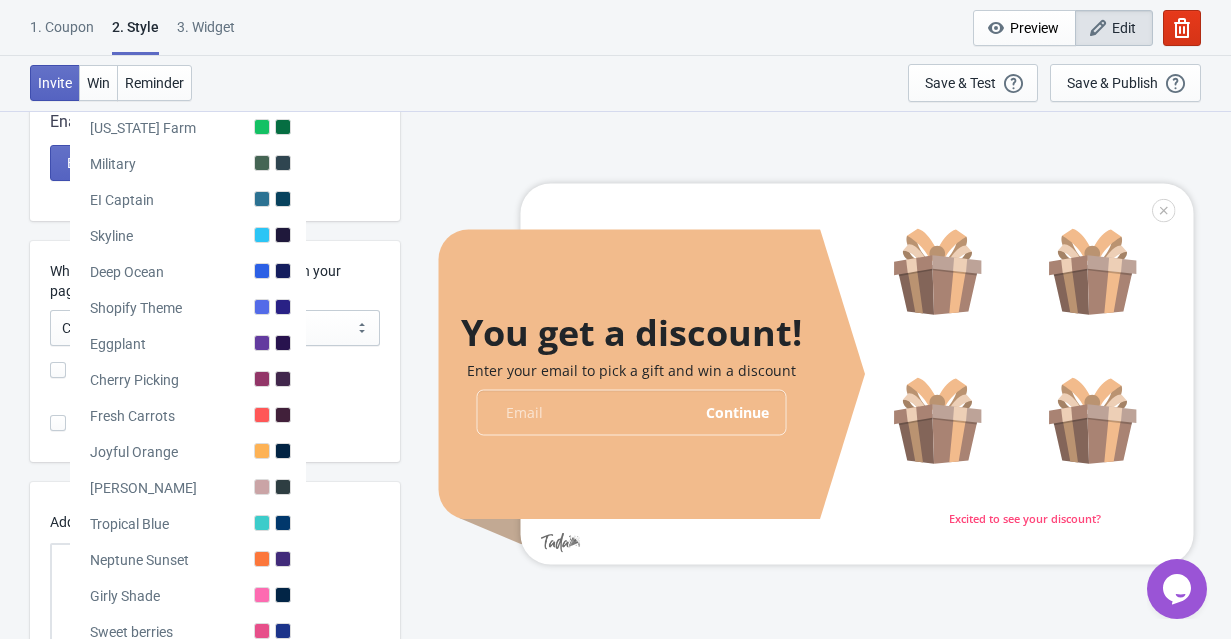 scroll, scrollTop: 433, scrollLeft: 0, axis: vertical 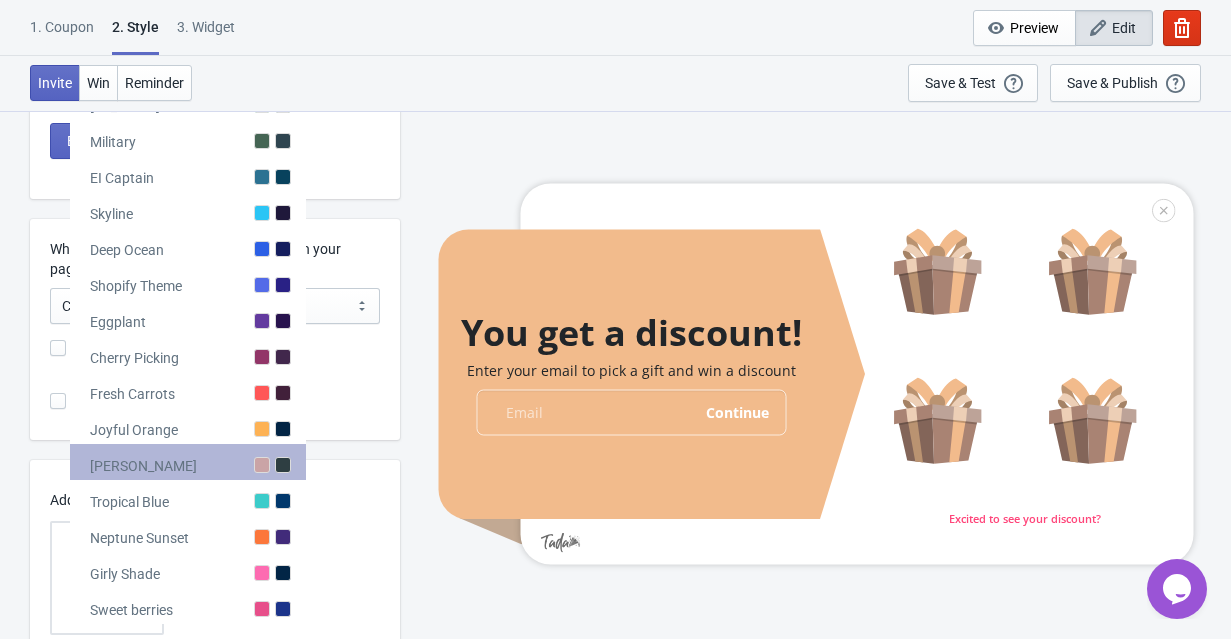 click at bounding box center (262, 465) 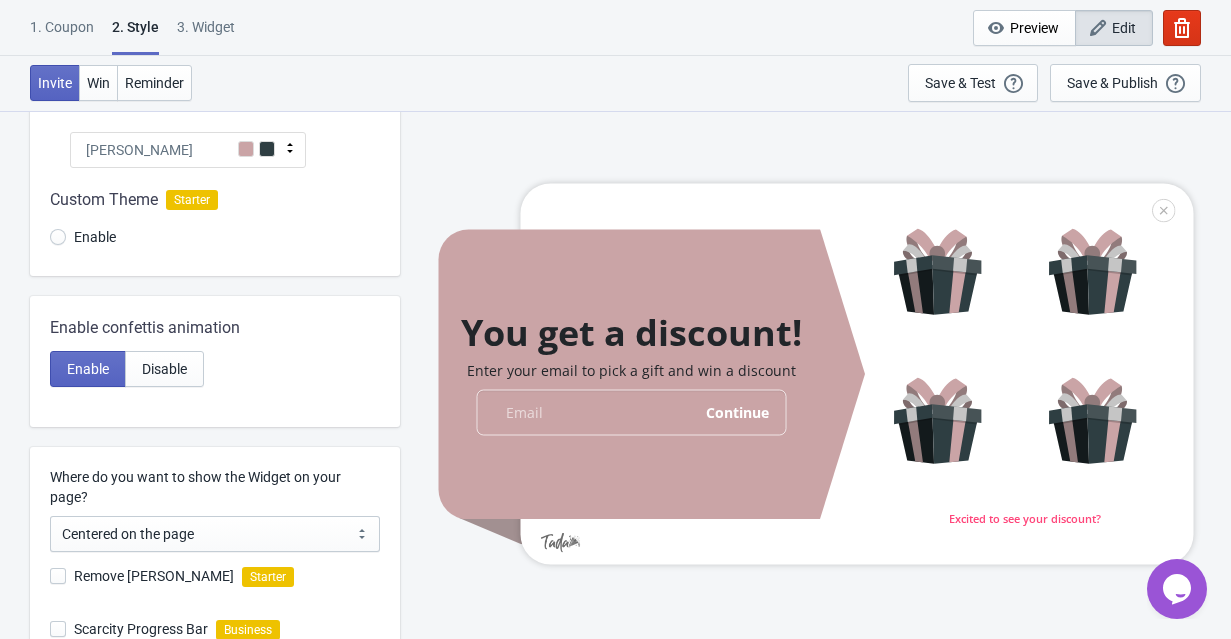 scroll, scrollTop: 175, scrollLeft: 0, axis: vertical 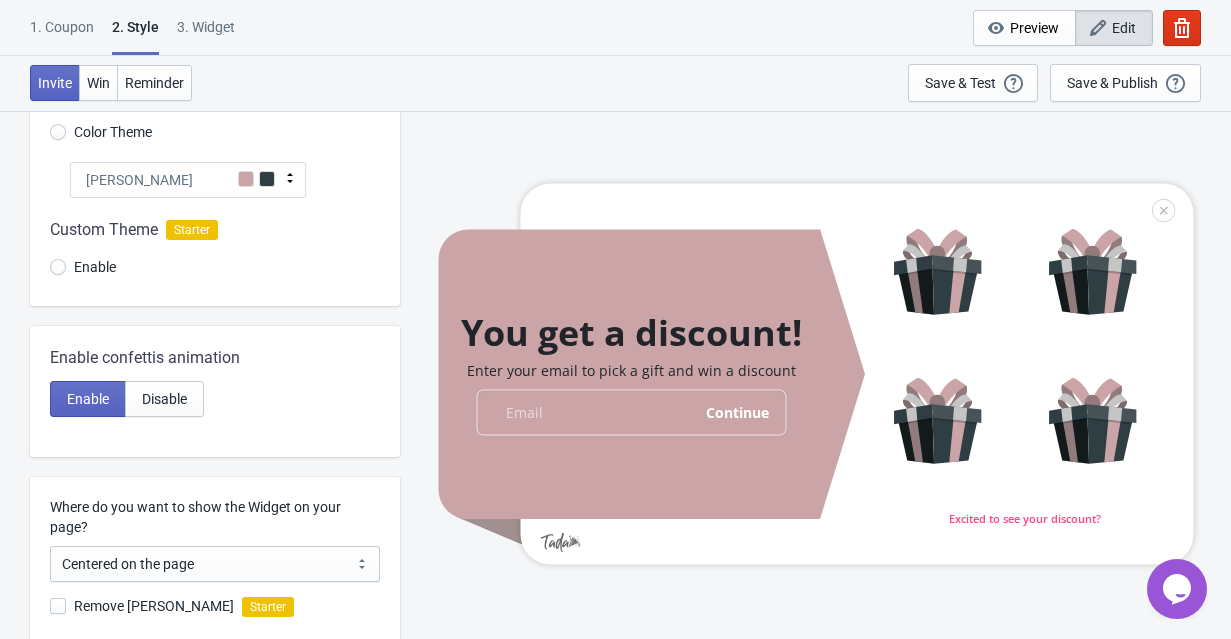 click 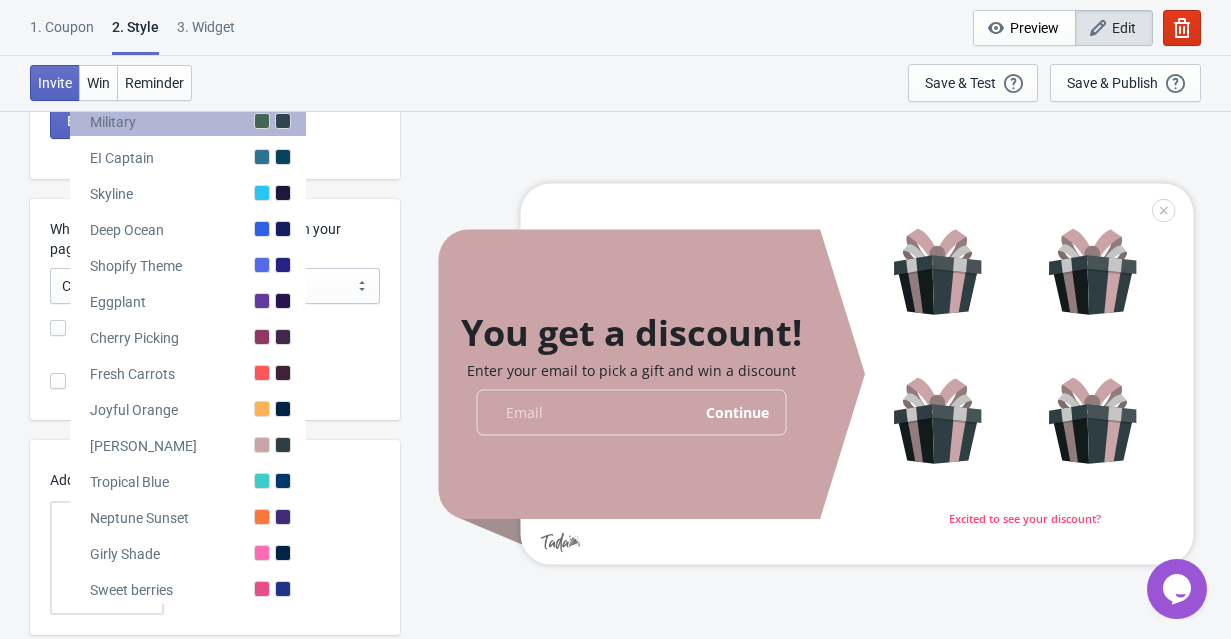 scroll, scrollTop: 455, scrollLeft: 0, axis: vertical 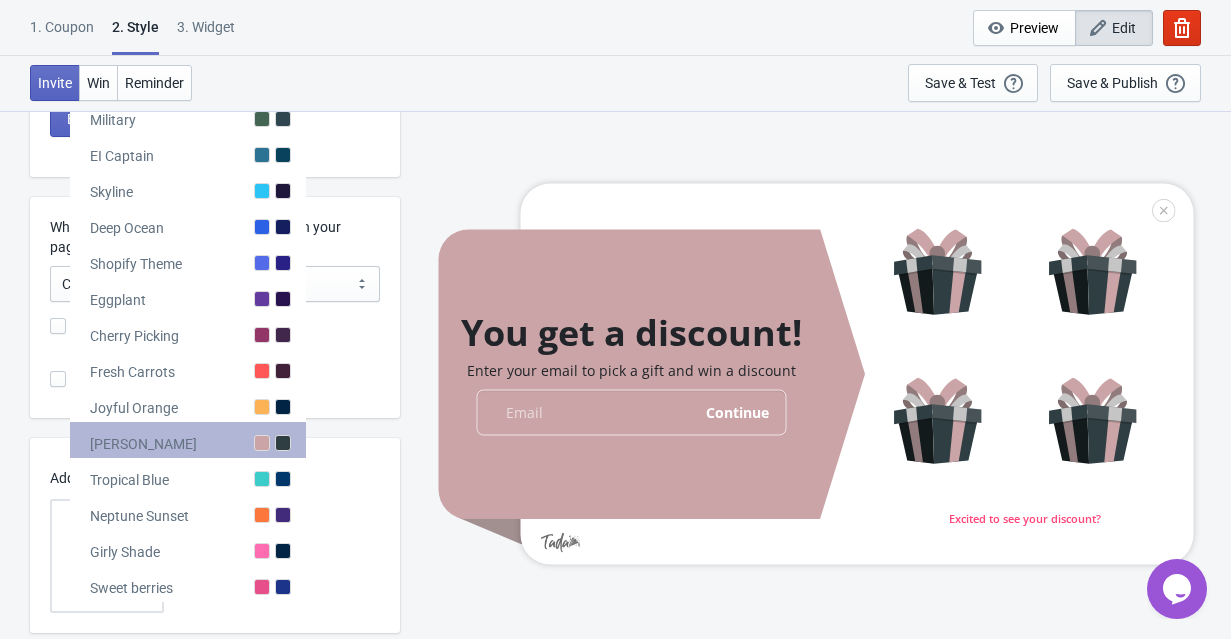 click on "[PERSON_NAME]" at bounding box center [188, 440] 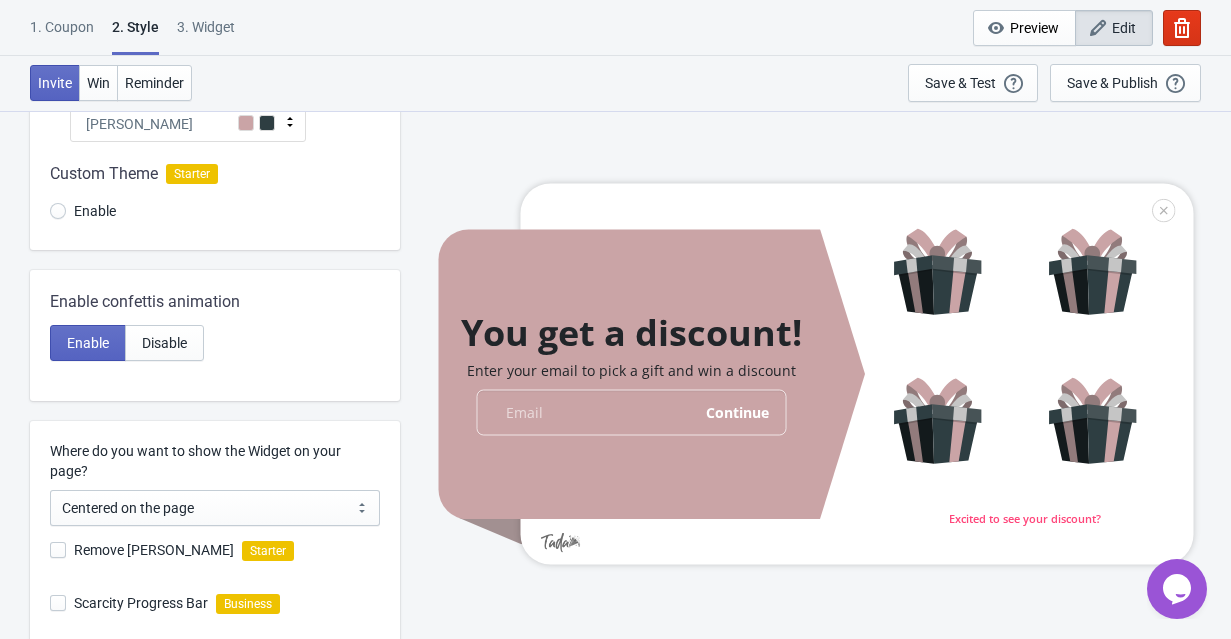 scroll, scrollTop: 228, scrollLeft: 0, axis: vertical 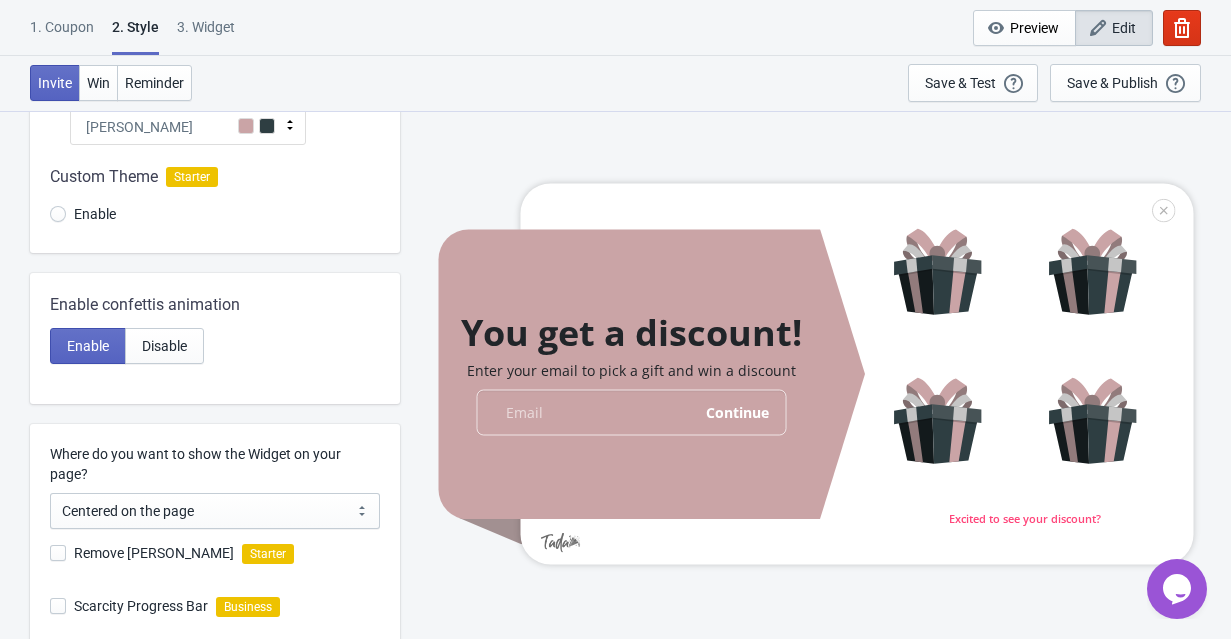 click 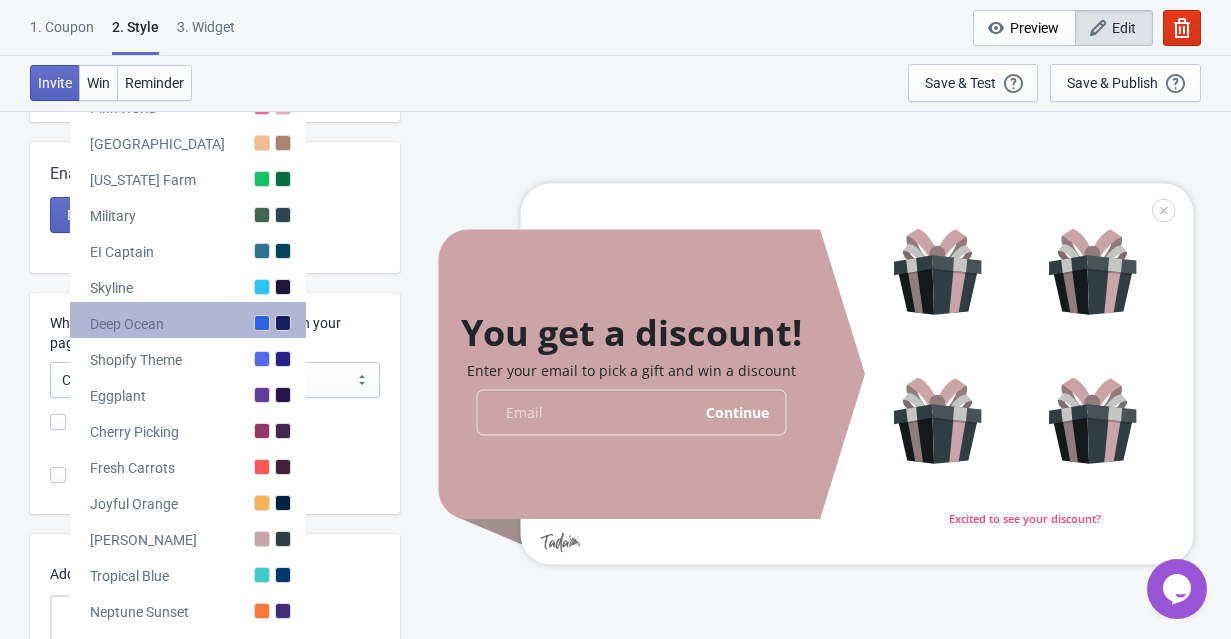 scroll, scrollTop: 505, scrollLeft: 0, axis: vertical 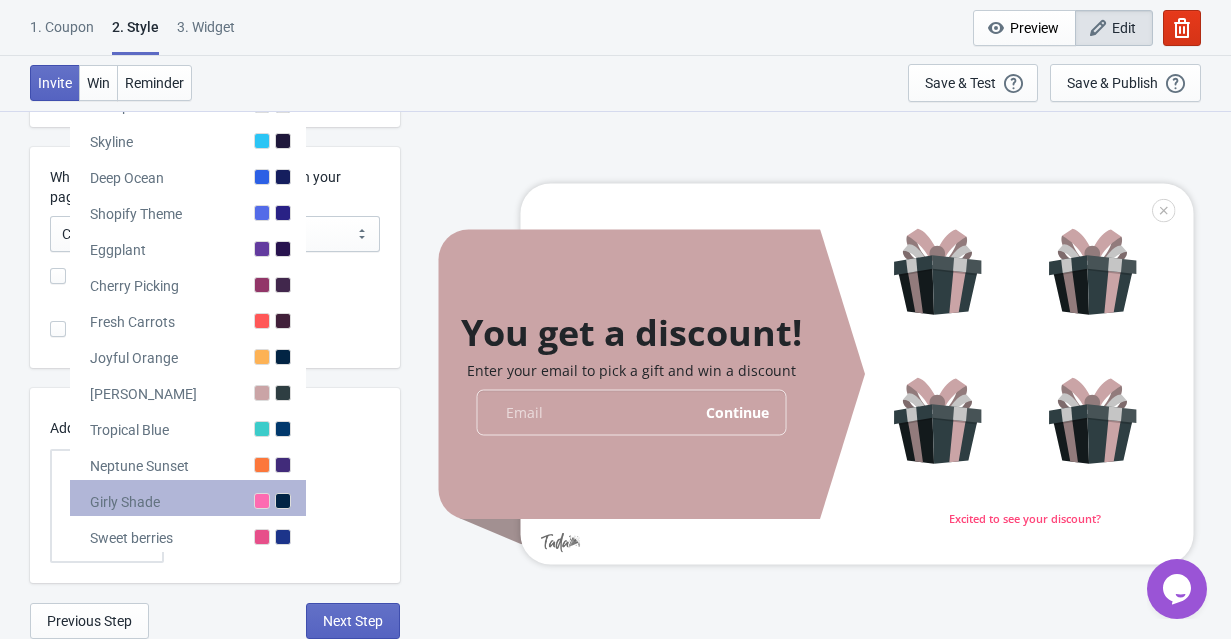 click on "Girly Shade" at bounding box center (188, 498) 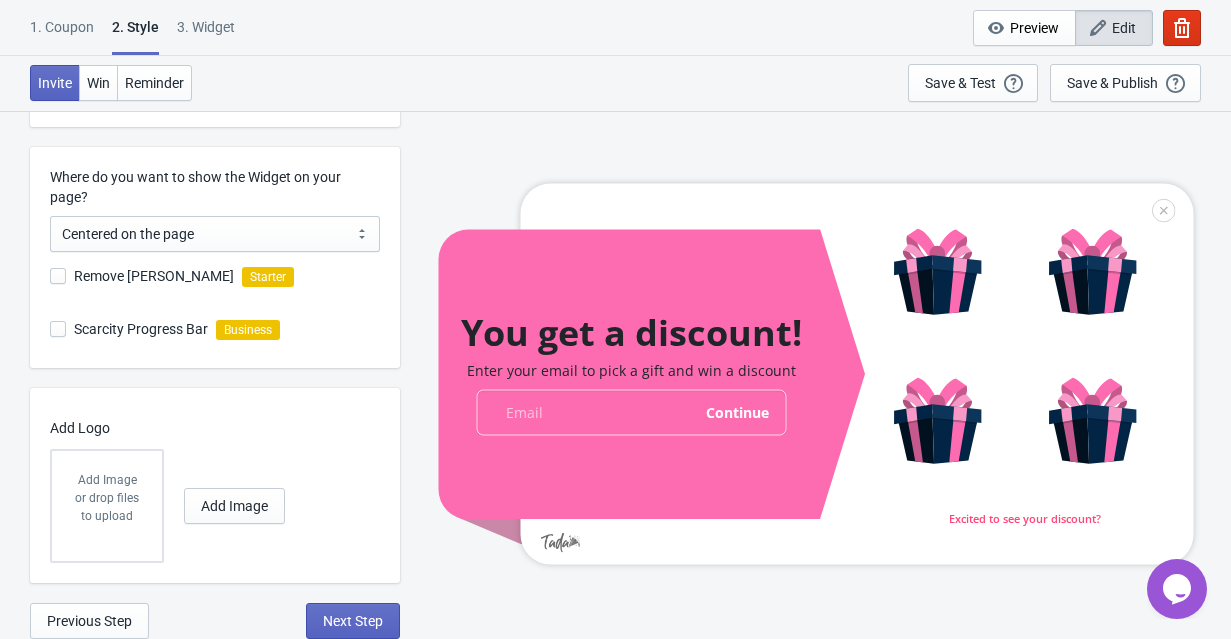 click on "You get a discount! Enter your email to pick a gift and win a discount email-input Continue Excited to see your discount?" at bounding box center [815, 374] 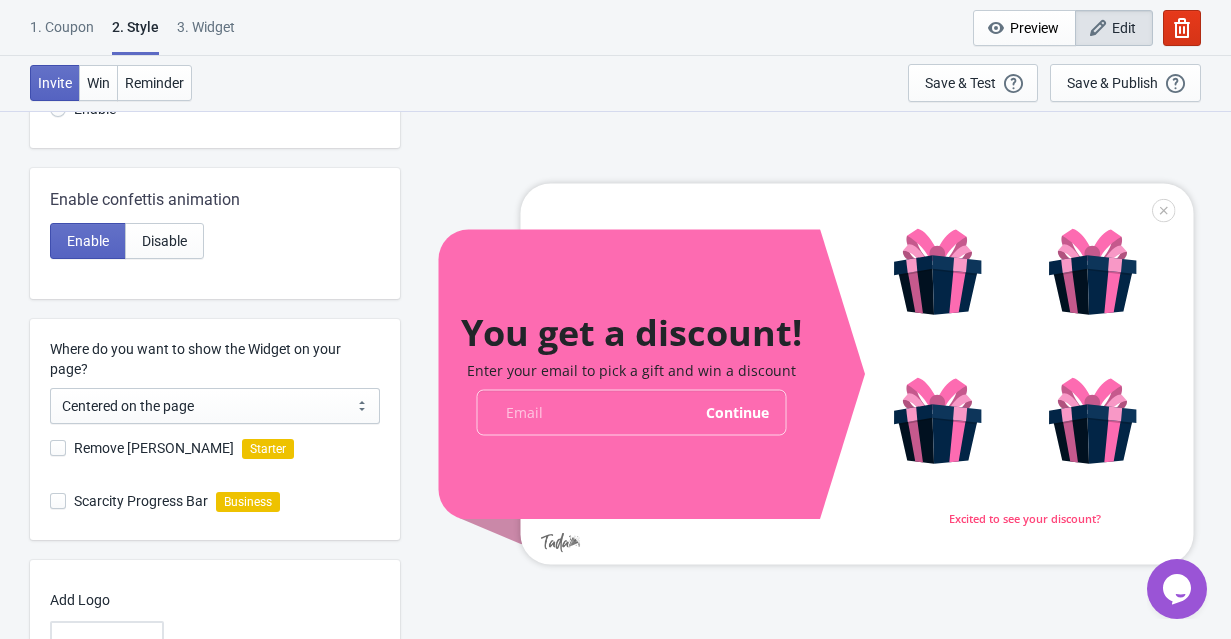 scroll, scrollTop: 339, scrollLeft: 0, axis: vertical 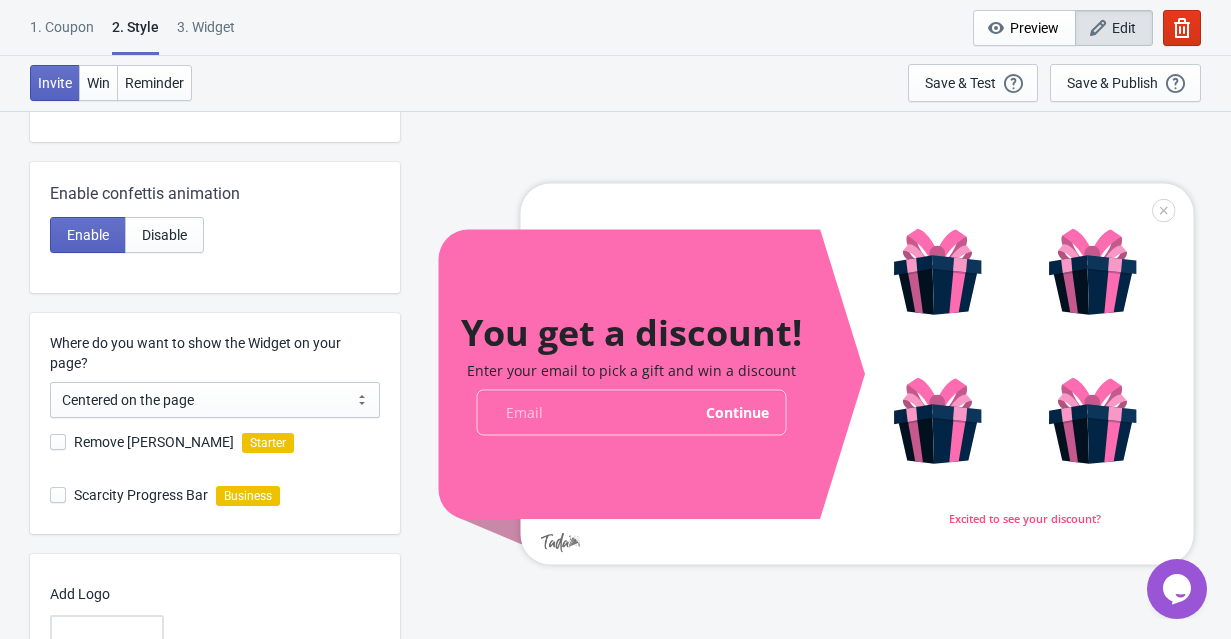 click at bounding box center [58, 442] 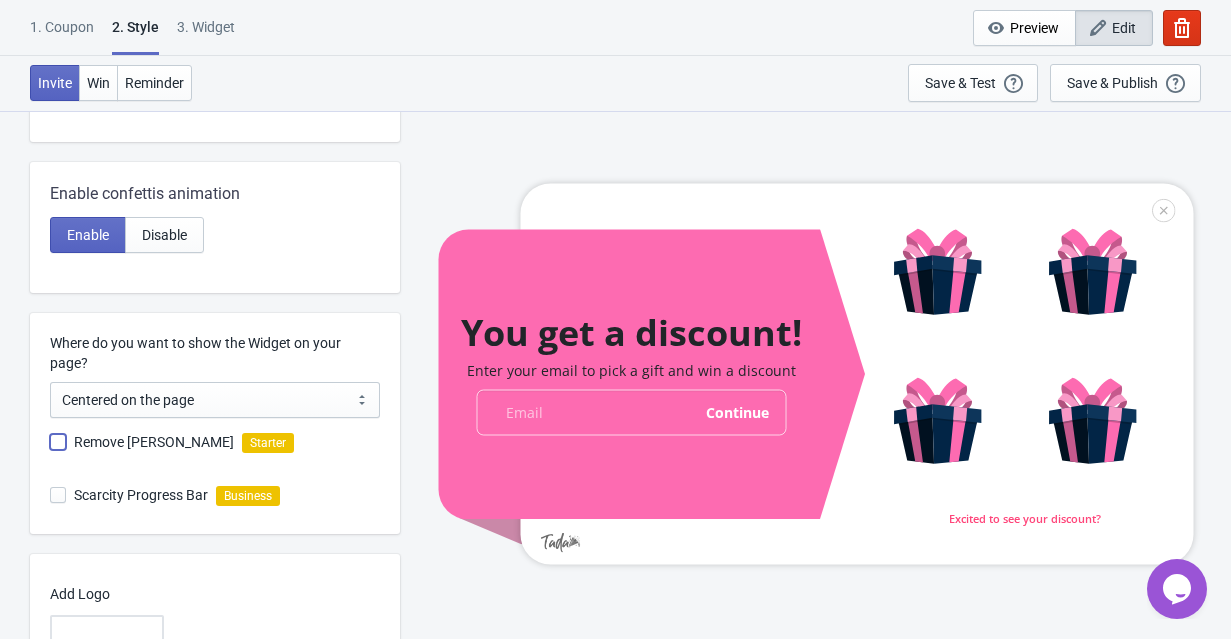 click on "Remove [PERSON_NAME]" at bounding box center [50, 452] 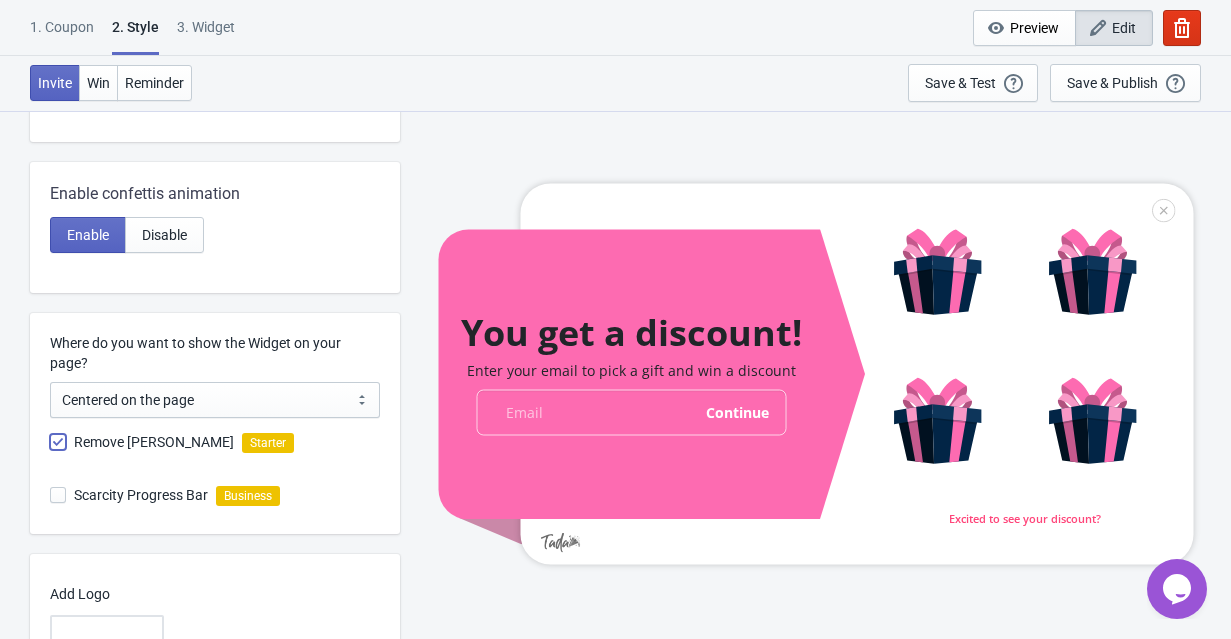checkbox on "true" 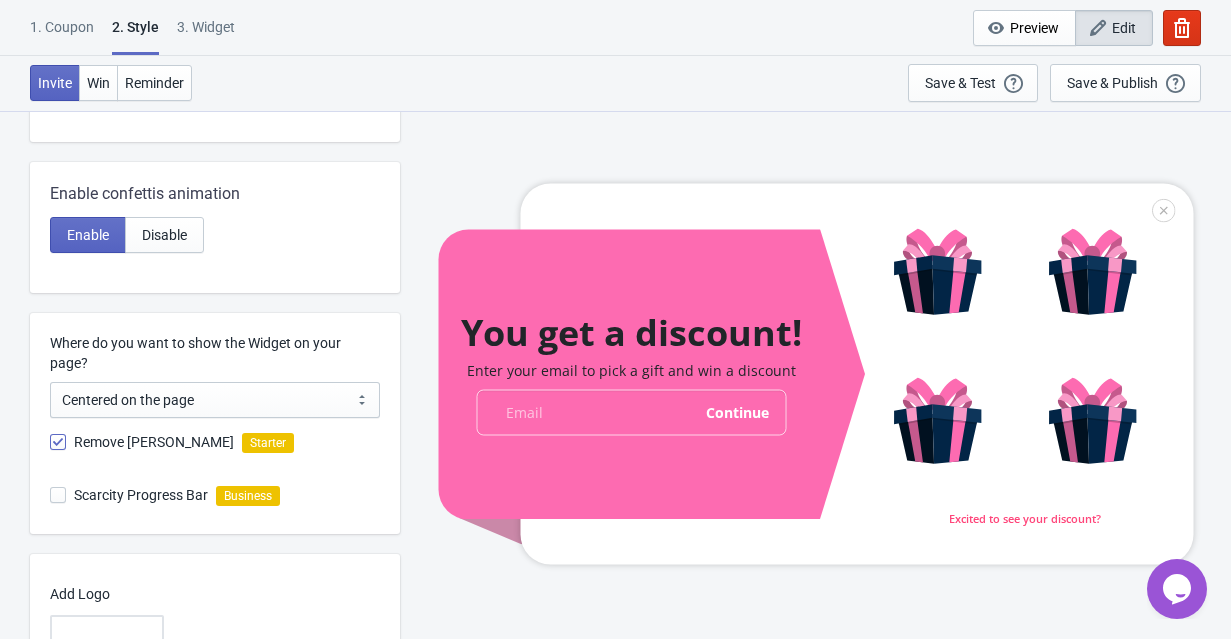 click at bounding box center [58, 495] 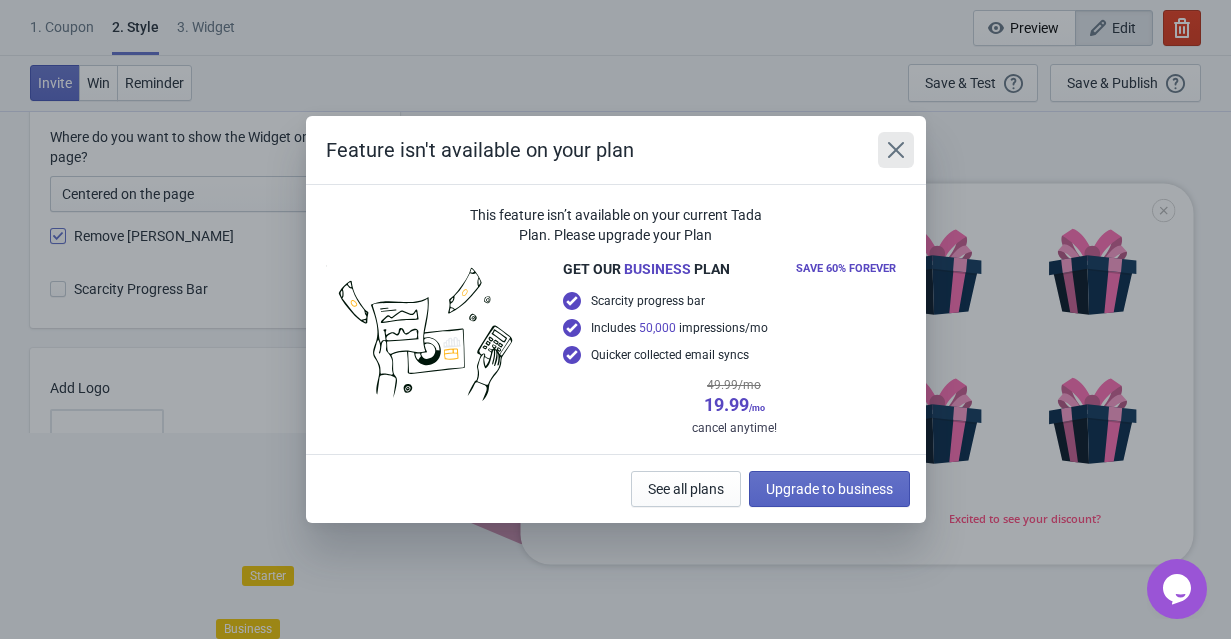 click 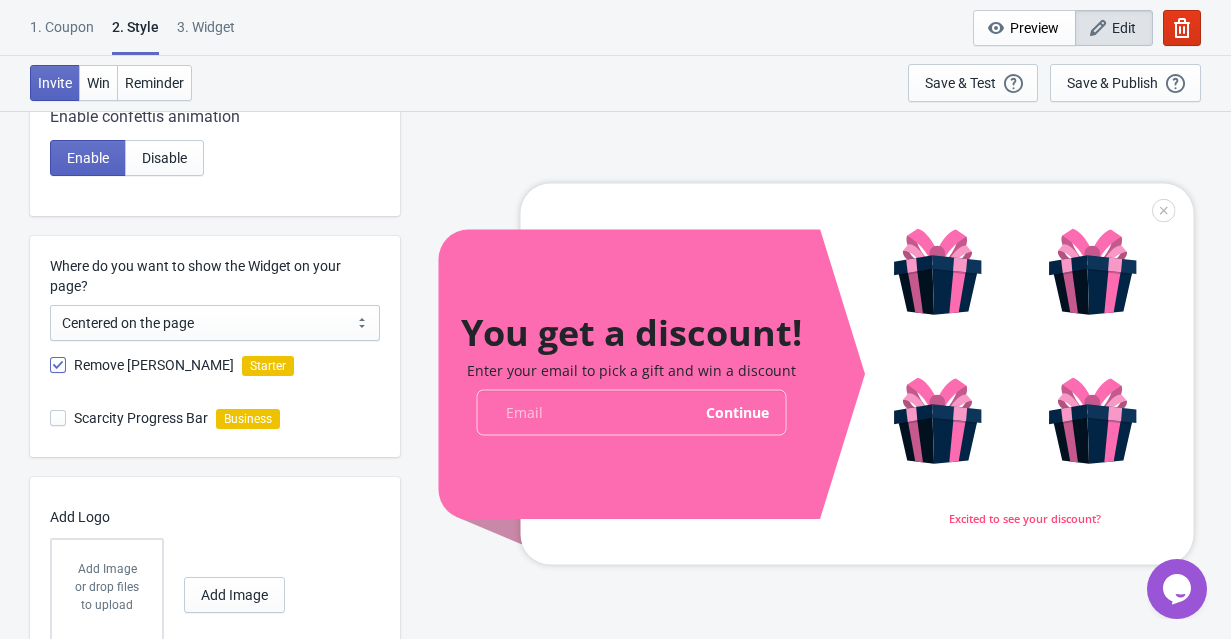 scroll, scrollTop: 505, scrollLeft: 0, axis: vertical 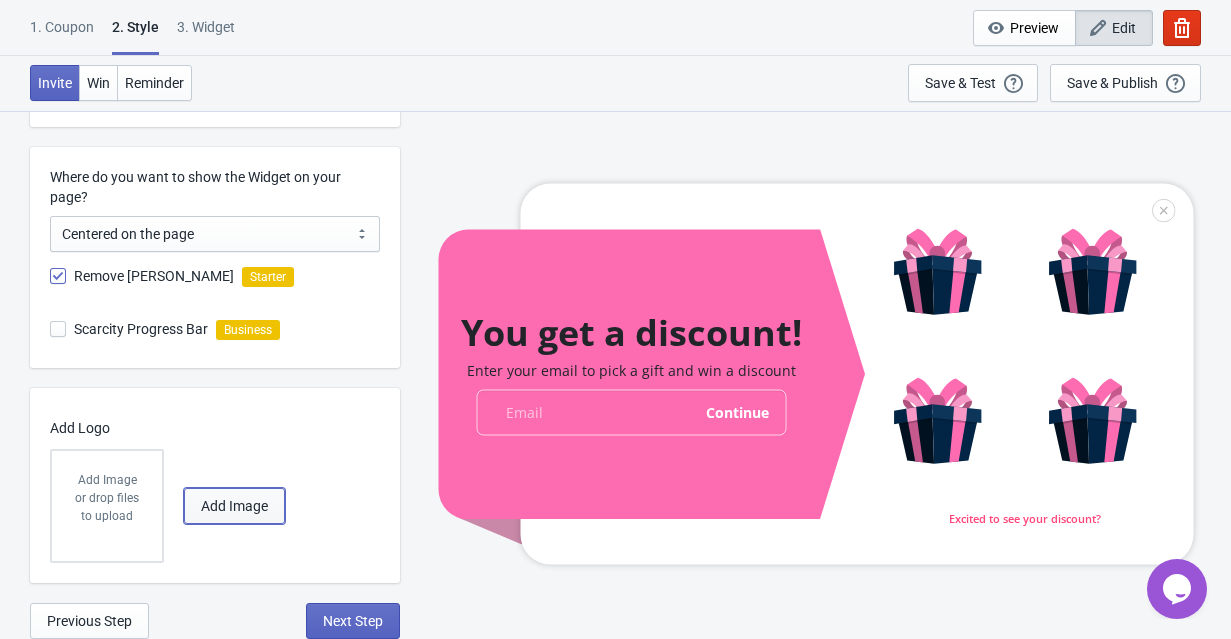 click on "Add Image" at bounding box center (234, 506) 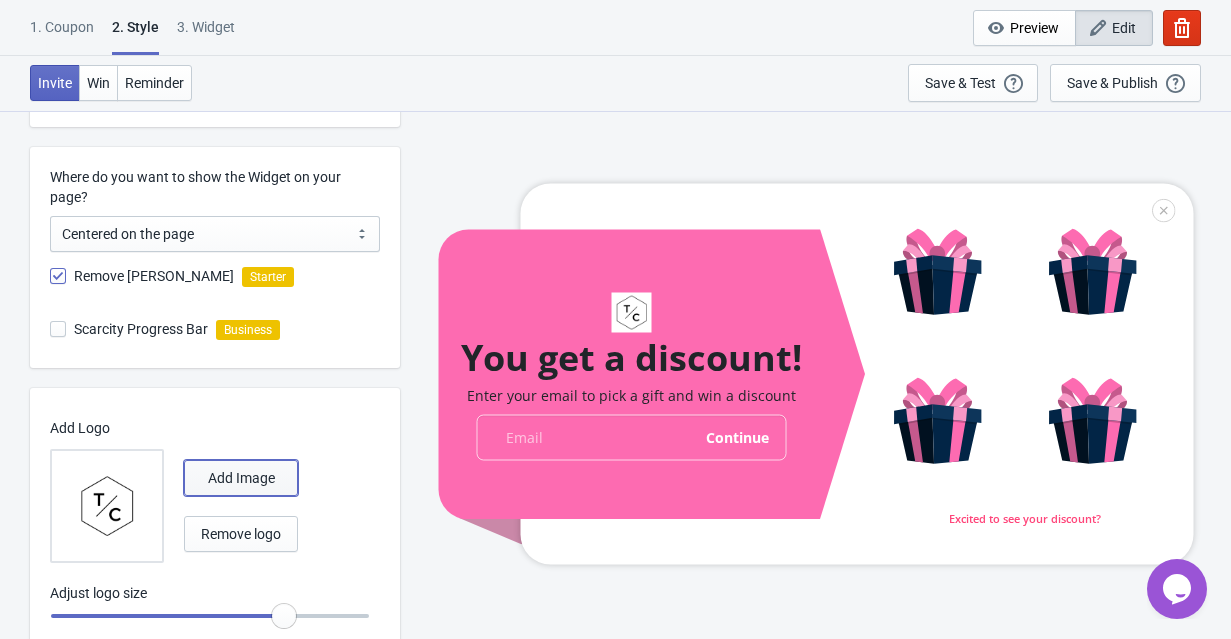 click on "Add Image" at bounding box center (241, 478) 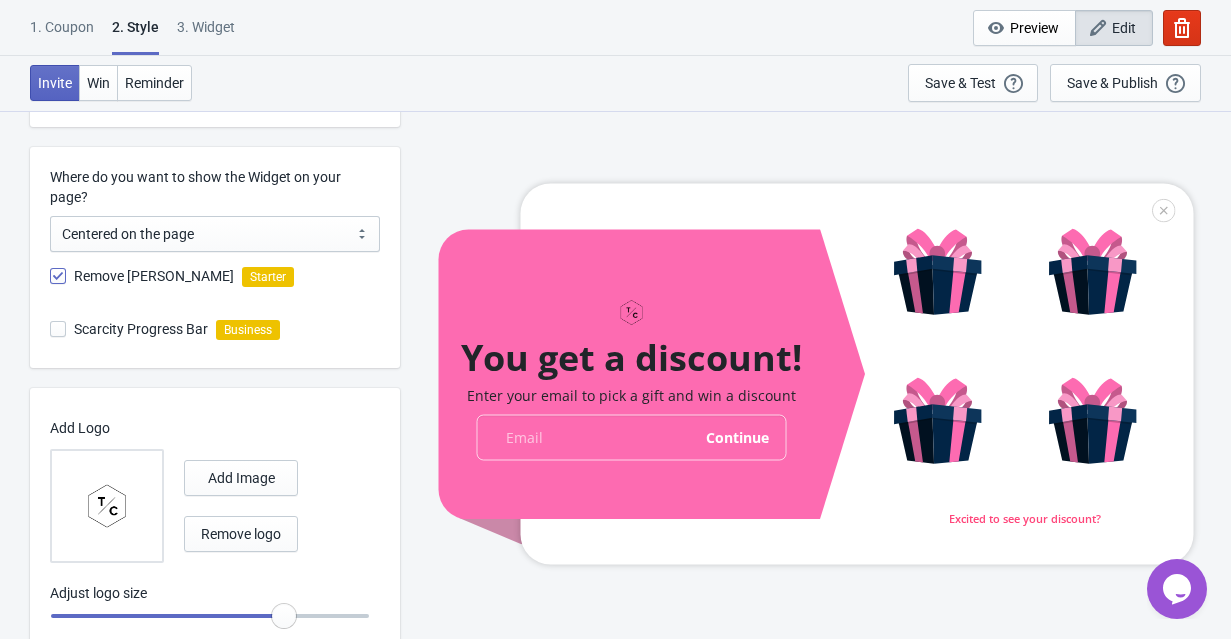 radio on "true" 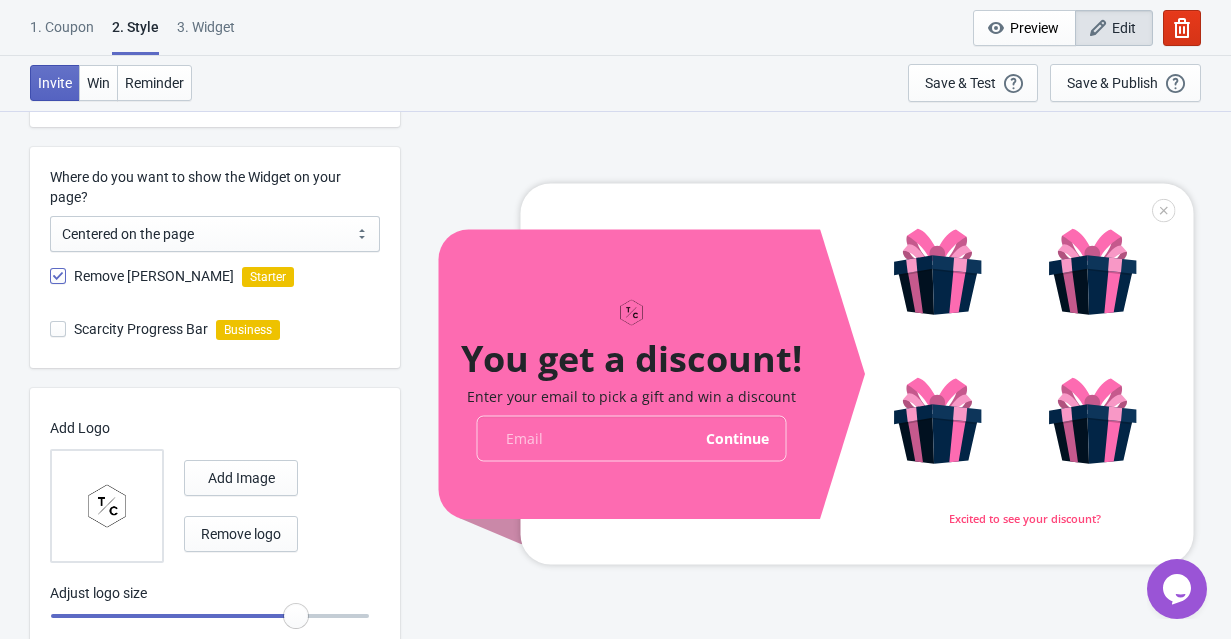 radio on "true" 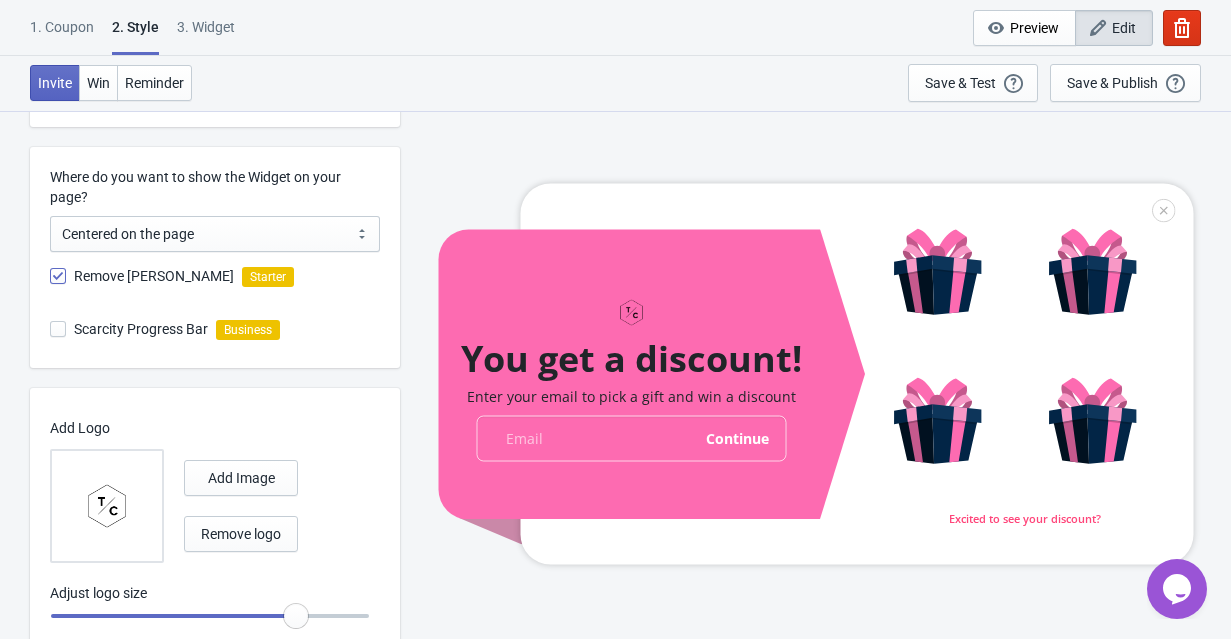type on "1.1" 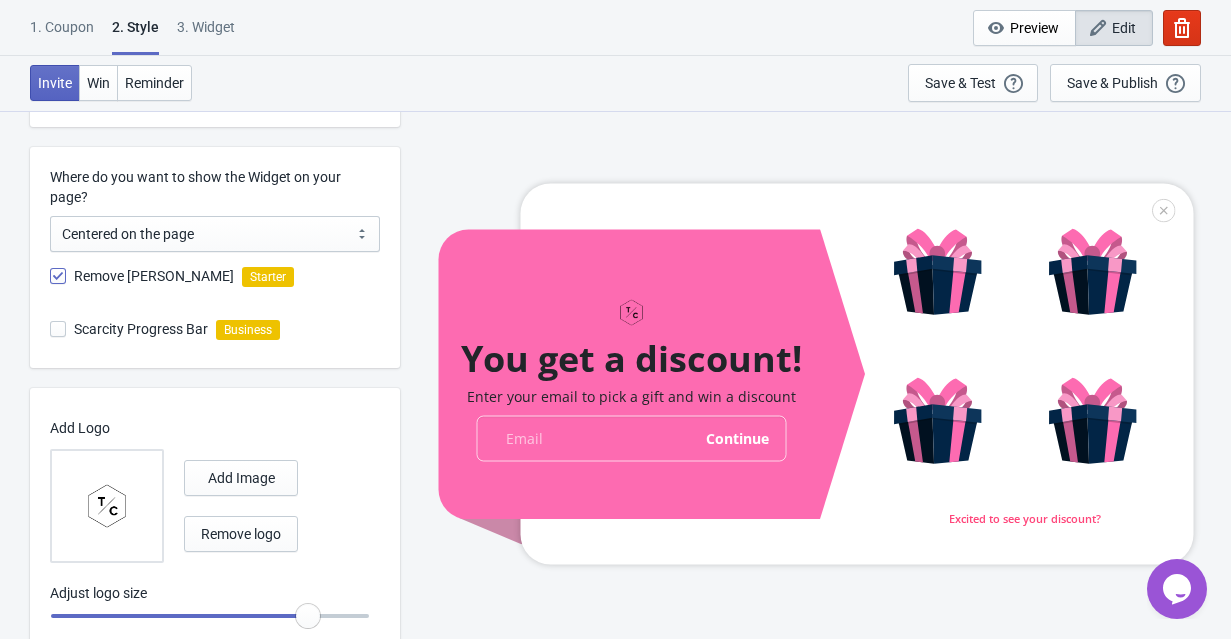 radio on "true" 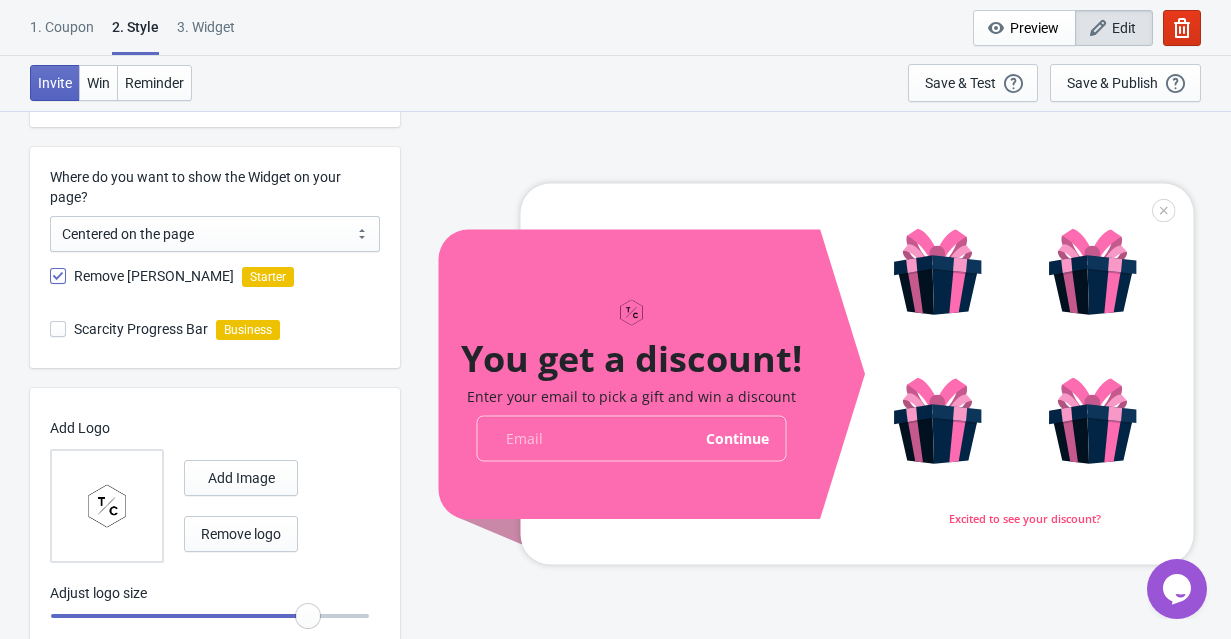 type on "1.15" 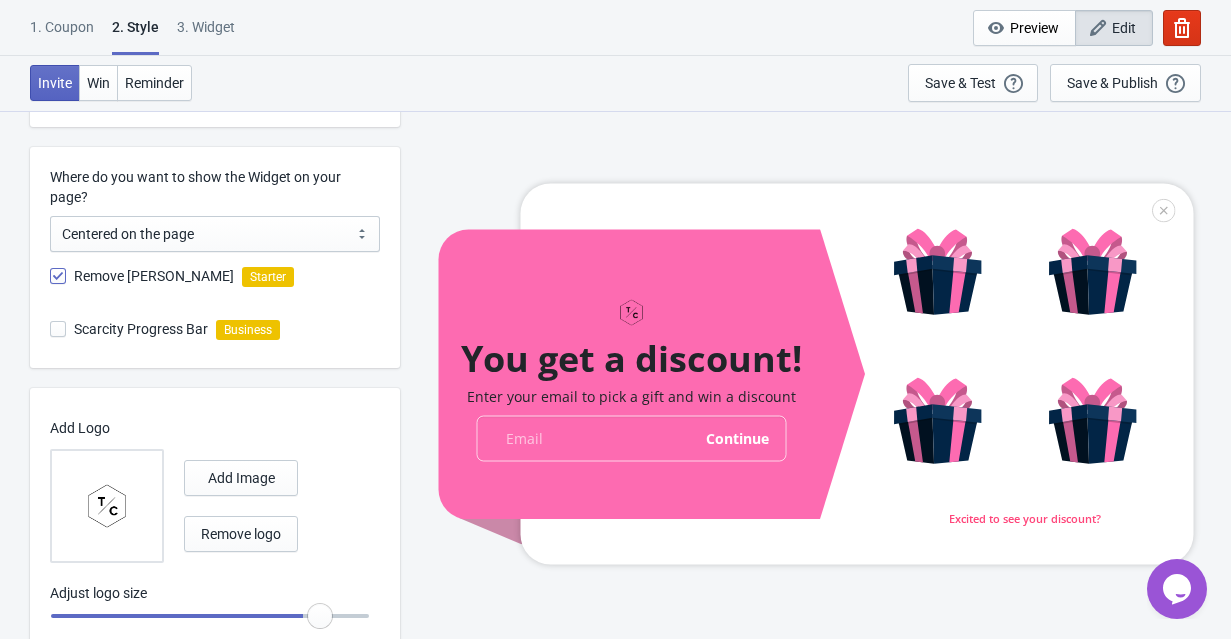 radio on "true" 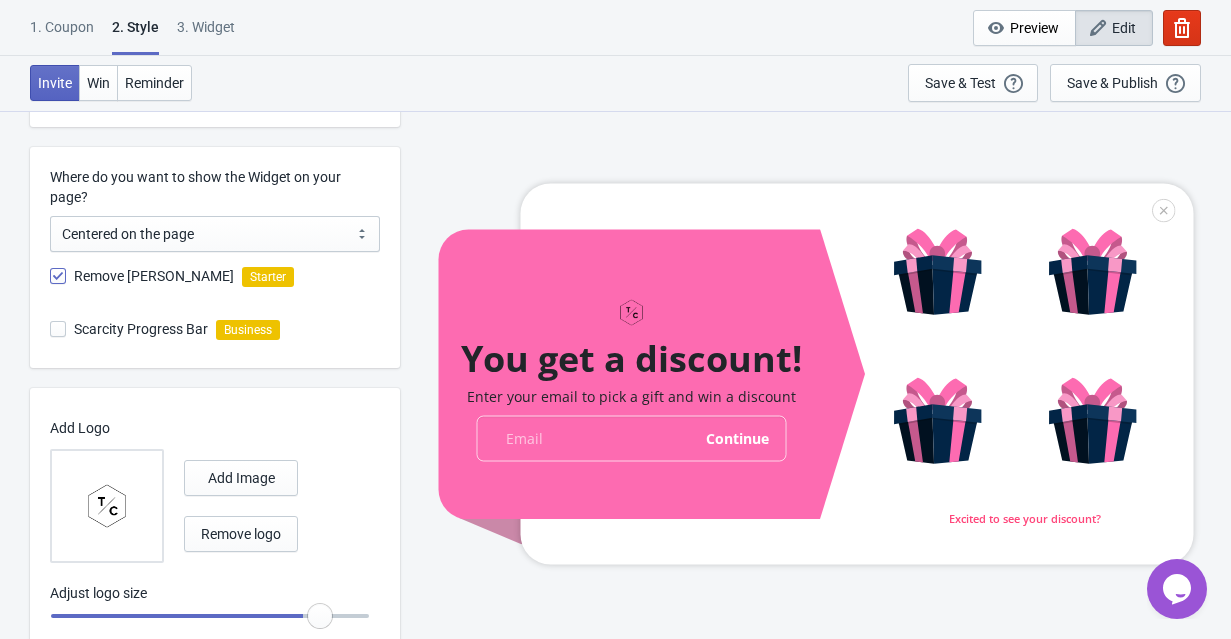 type on "1.2" 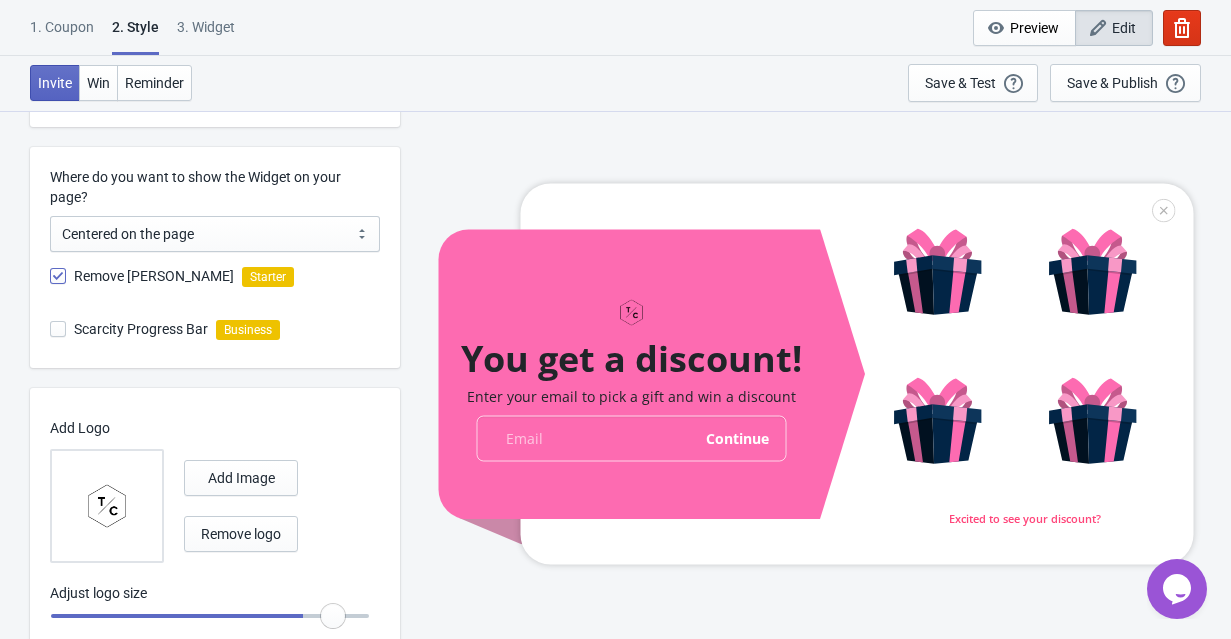 radio on "true" 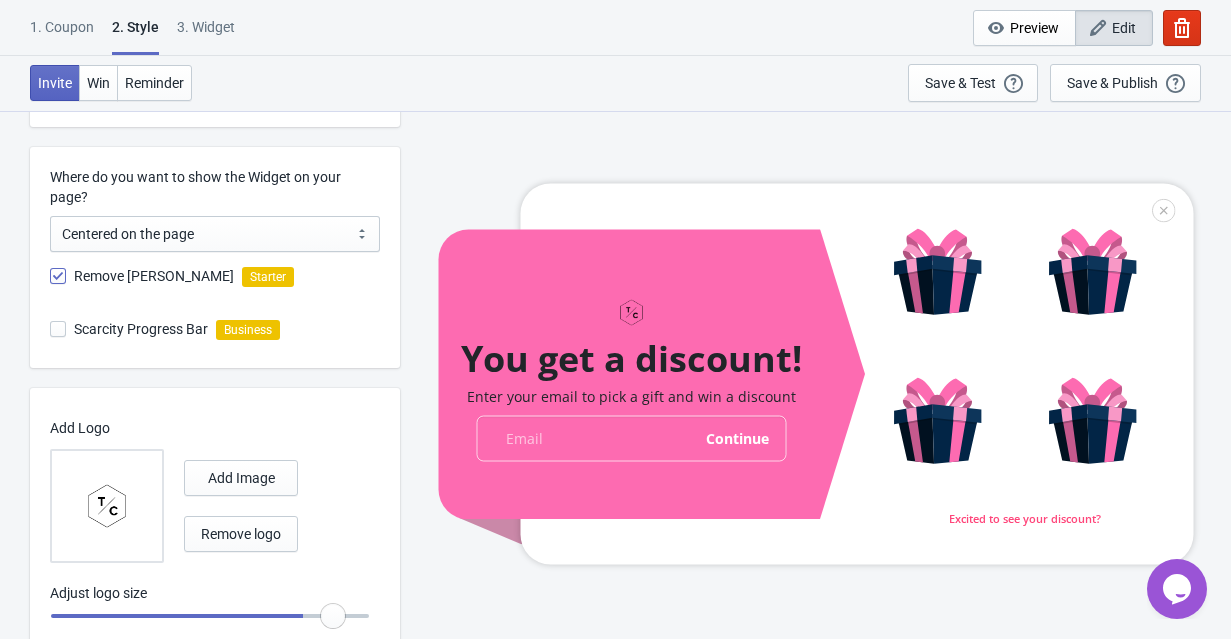 type on "1.25" 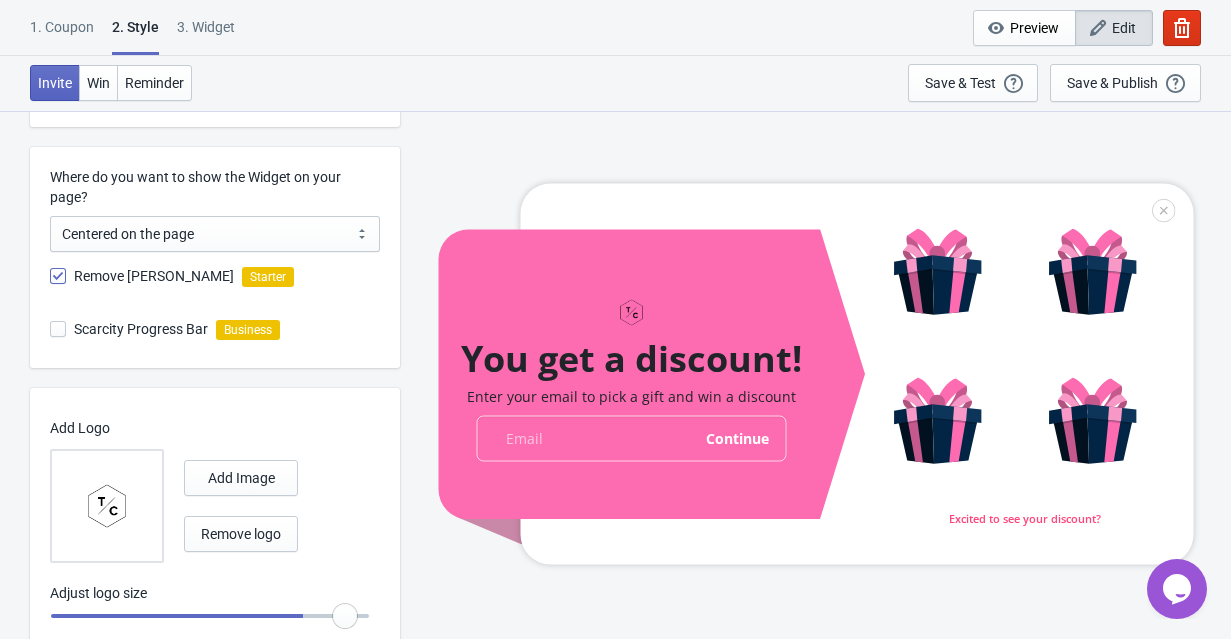 radio on "true" 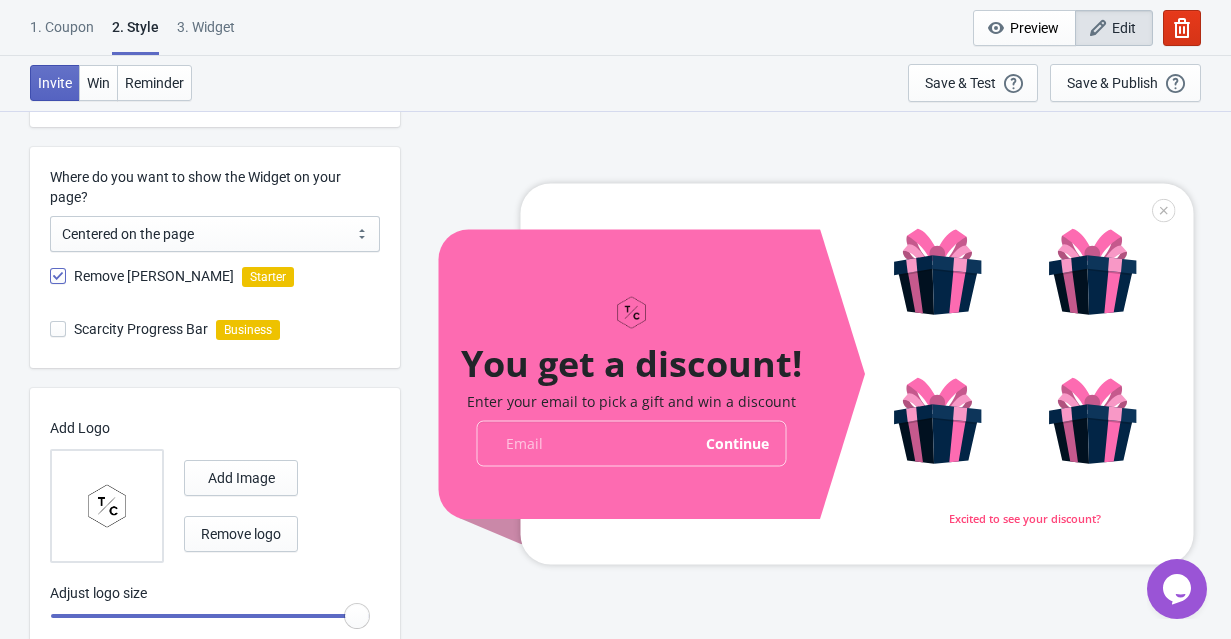 drag, startPoint x: 288, startPoint y: 610, endPoint x: 428, endPoint y: 625, distance: 140.80128 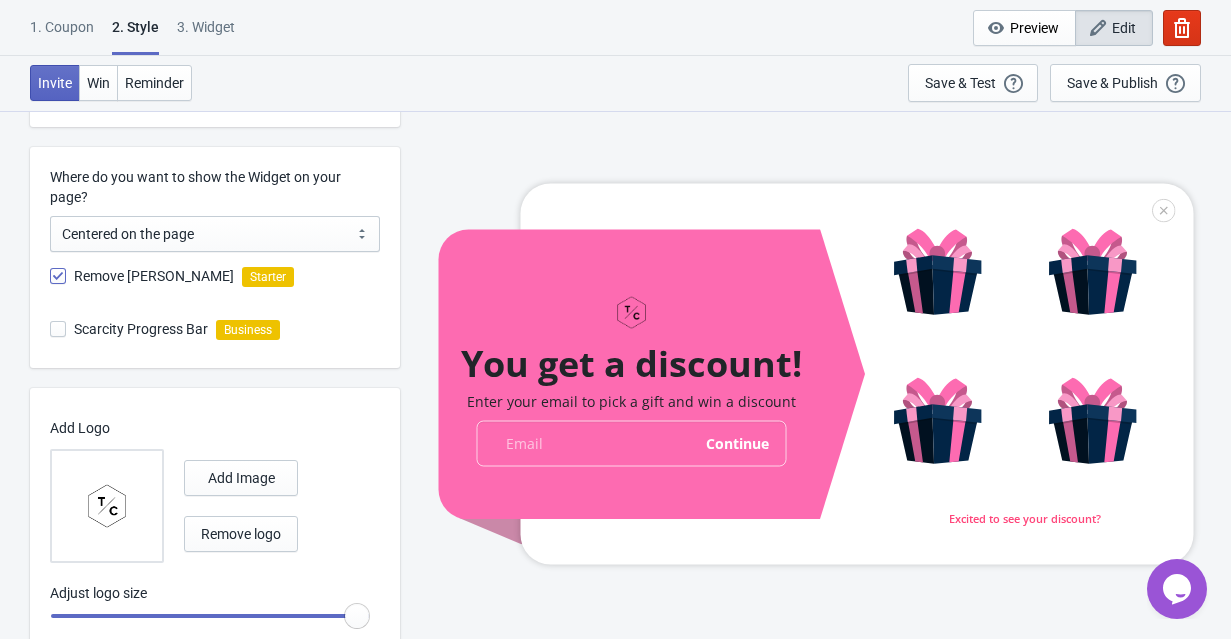 type on "1.3" 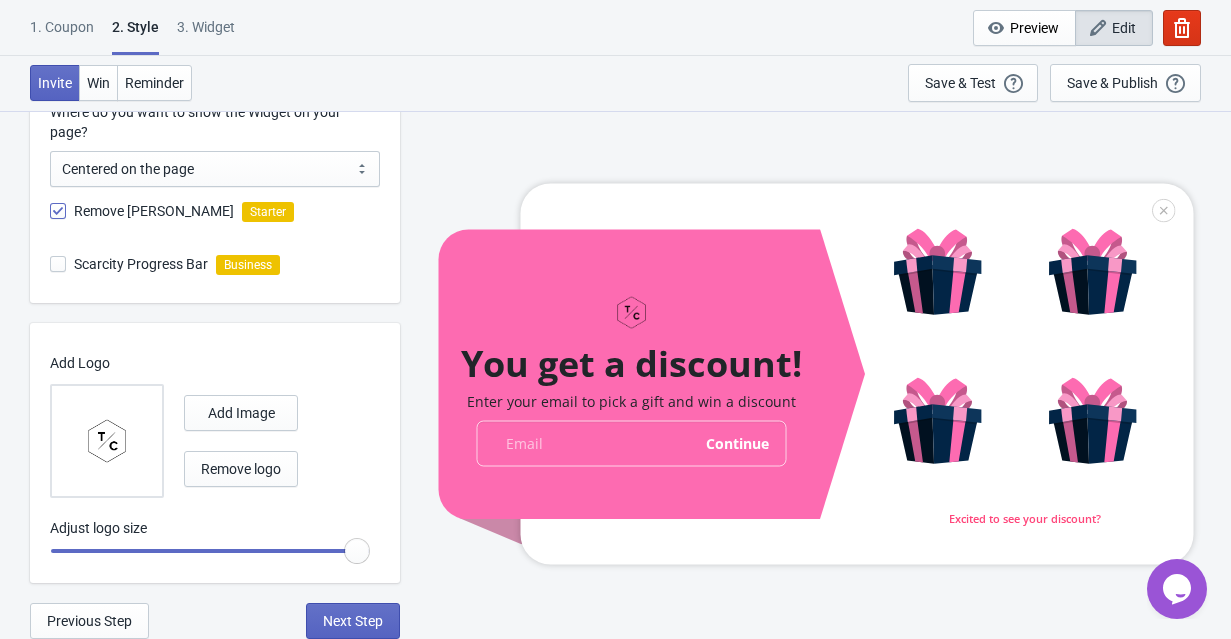 scroll, scrollTop: 567, scrollLeft: 0, axis: vertical 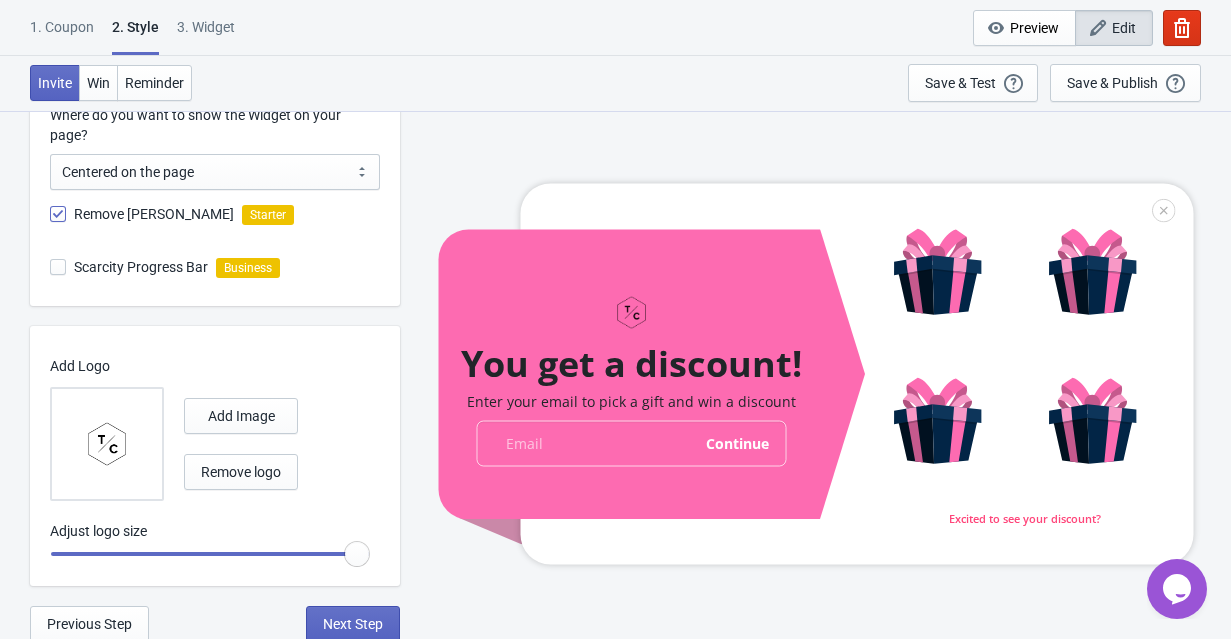 click at bounding box center (815, 374) 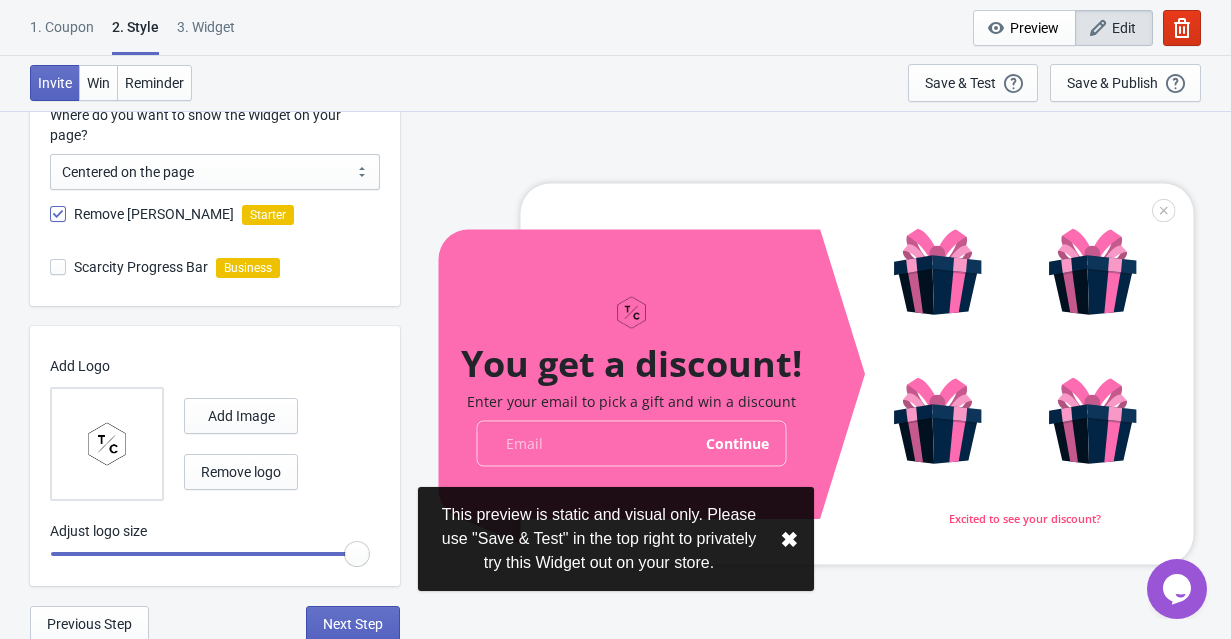 scroll, scrollTop: 570, scrollLeft: 0, axis: vertical 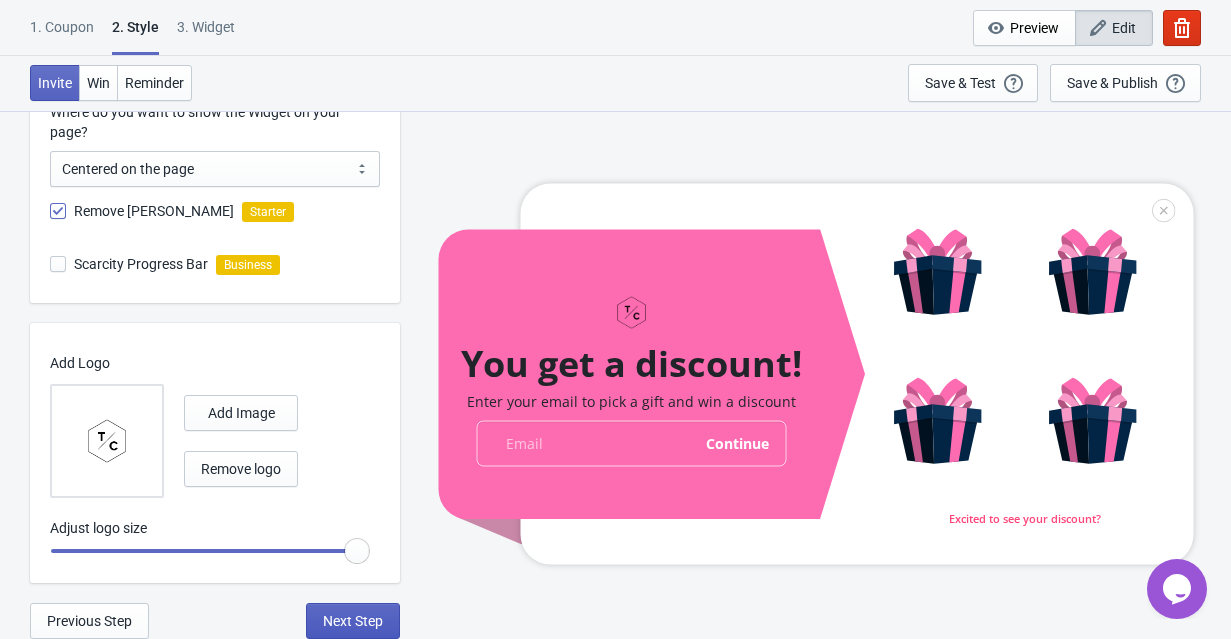 click on "Next Step" at bounding box center (353, 621) 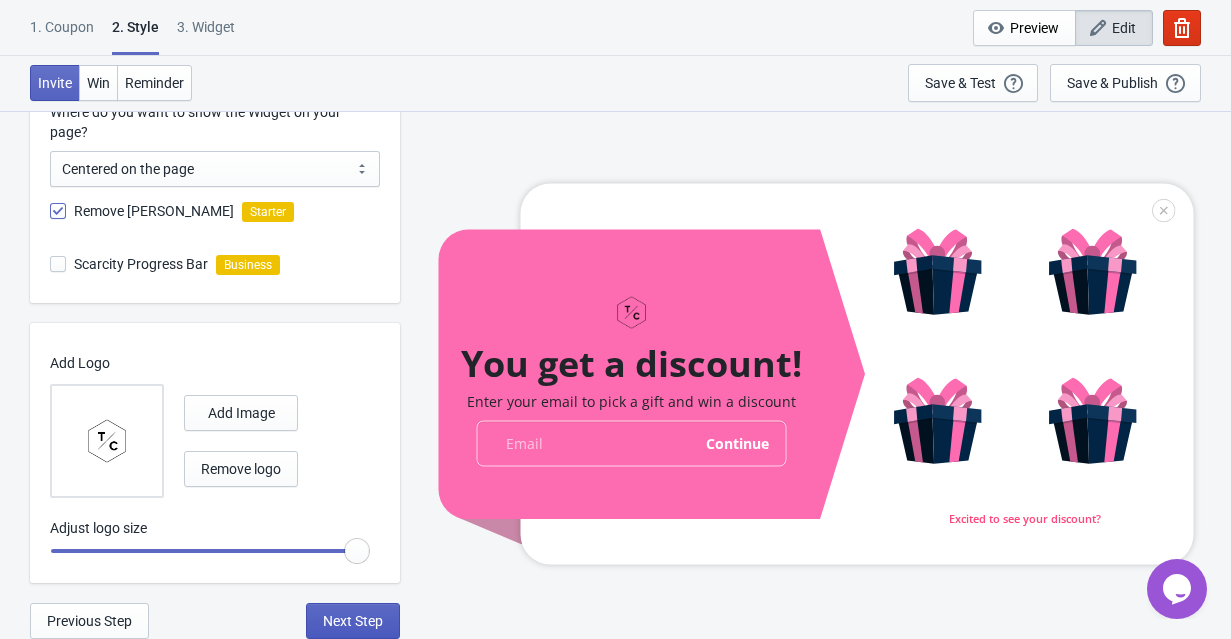 scroll, scrollTop: 0, scrollLeft: 0, axis: both 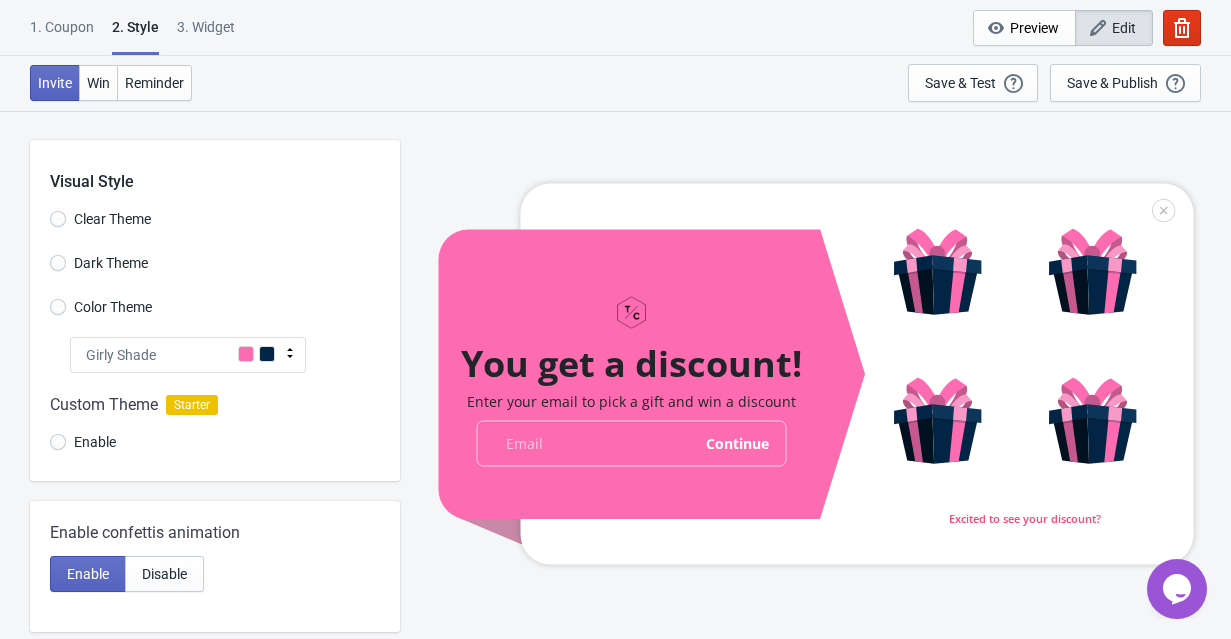 select on "once" 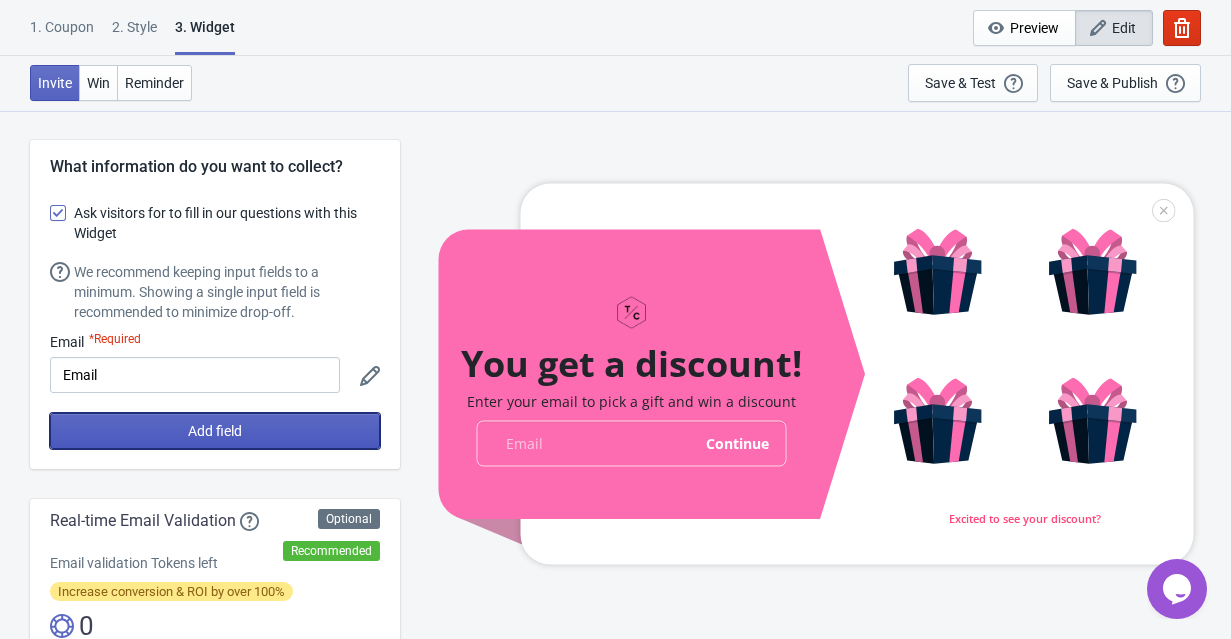click on "Add field" at bounding box center (215, 431) 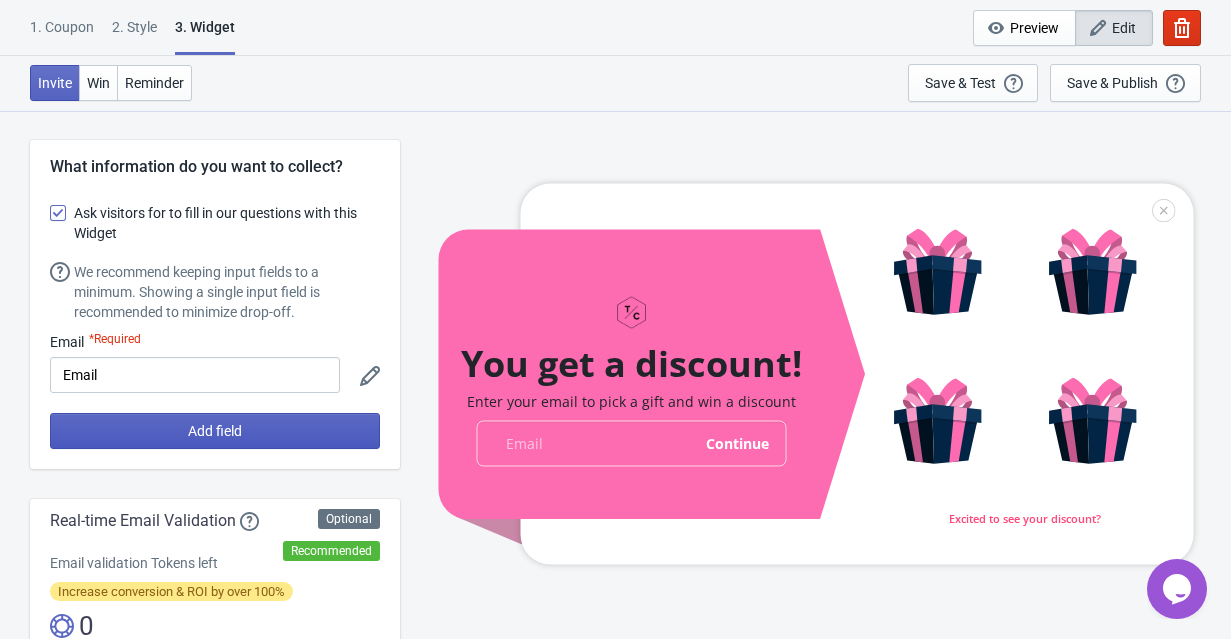scroll, scrollTop: 0, scrollLeft: 0, axis: both 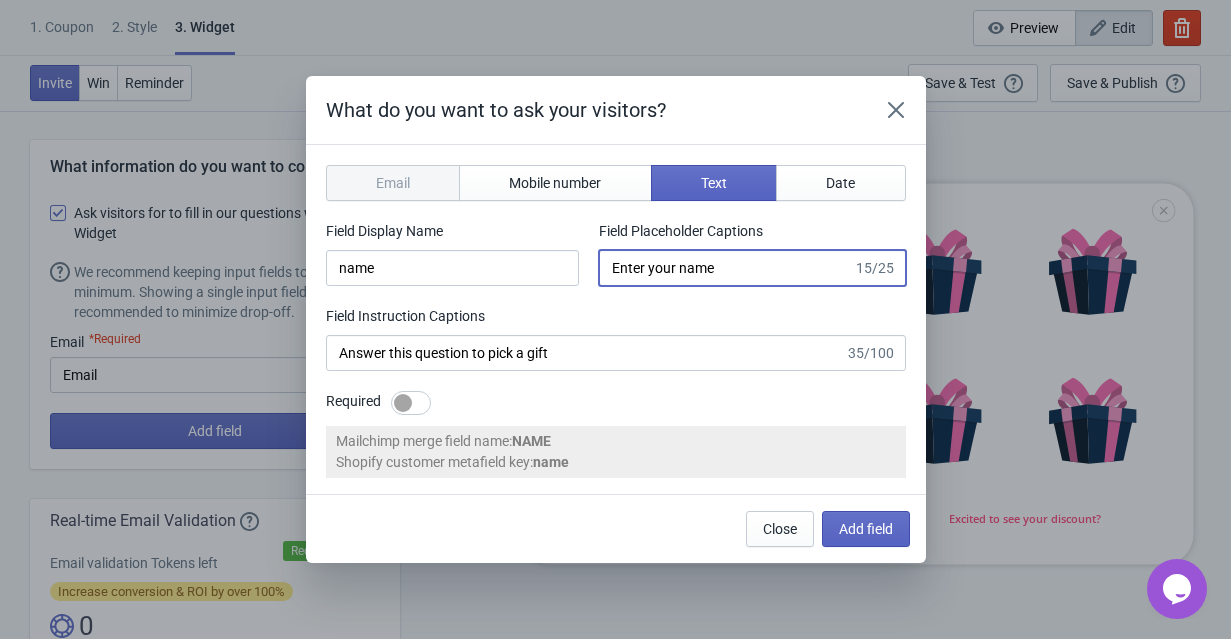 click on "Enter your name" at bounding box center [725, 268] 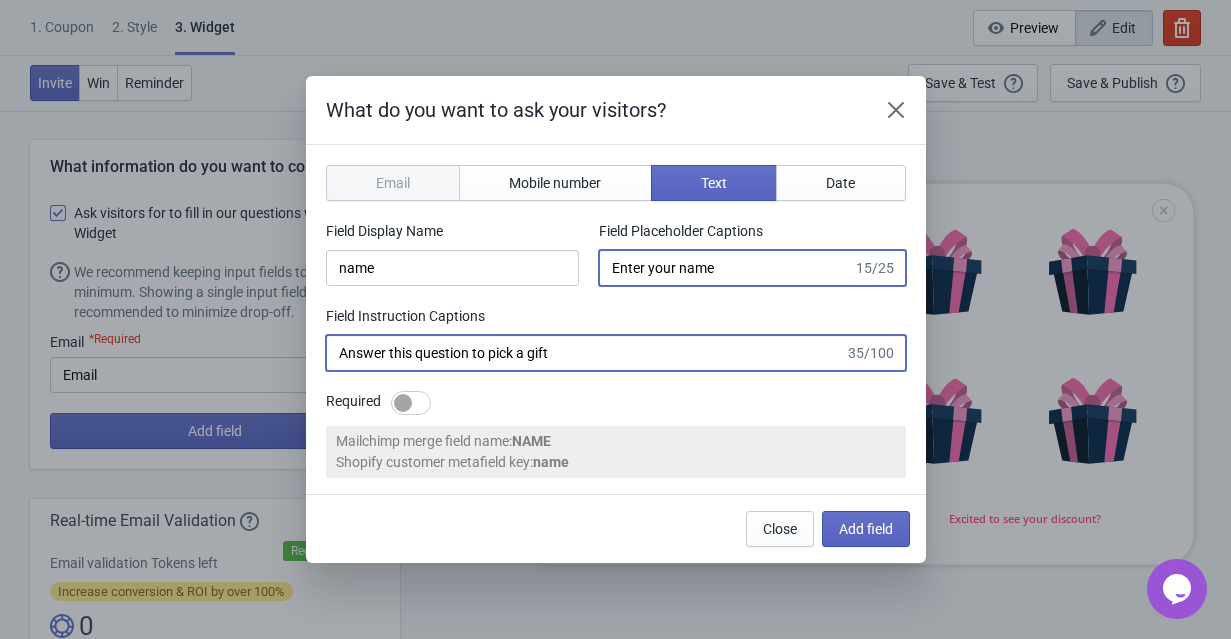 click on "Answer this question to pick a gift" at bounding box center [585, 353] 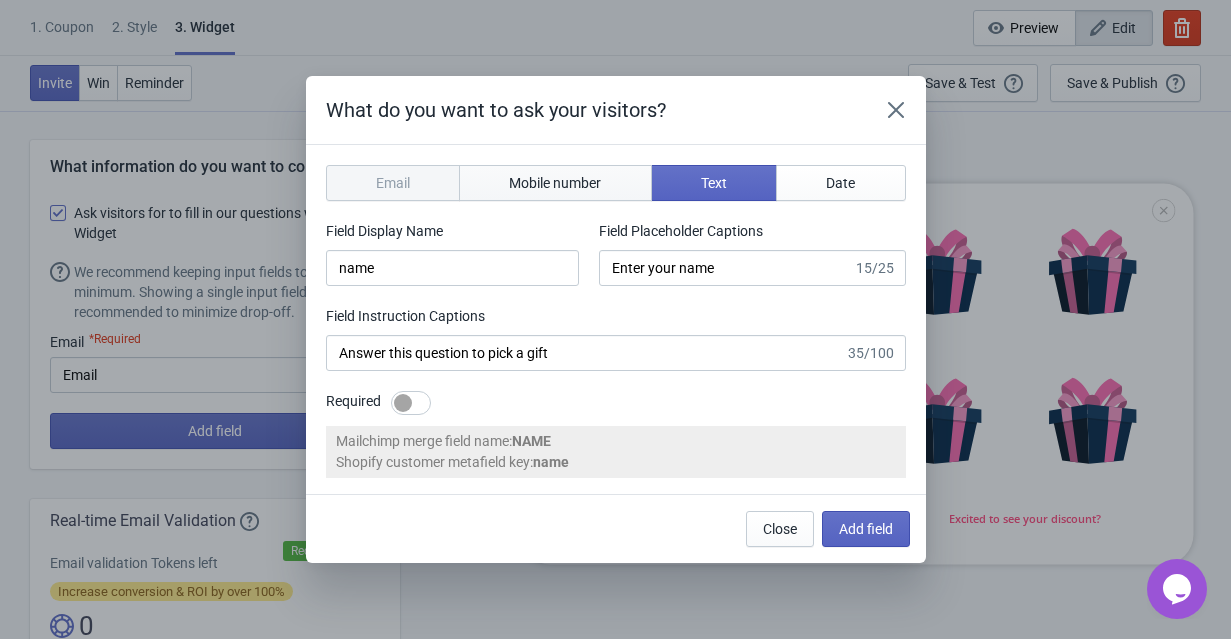 click on "Mobile number" at bounding box center [555, 183] 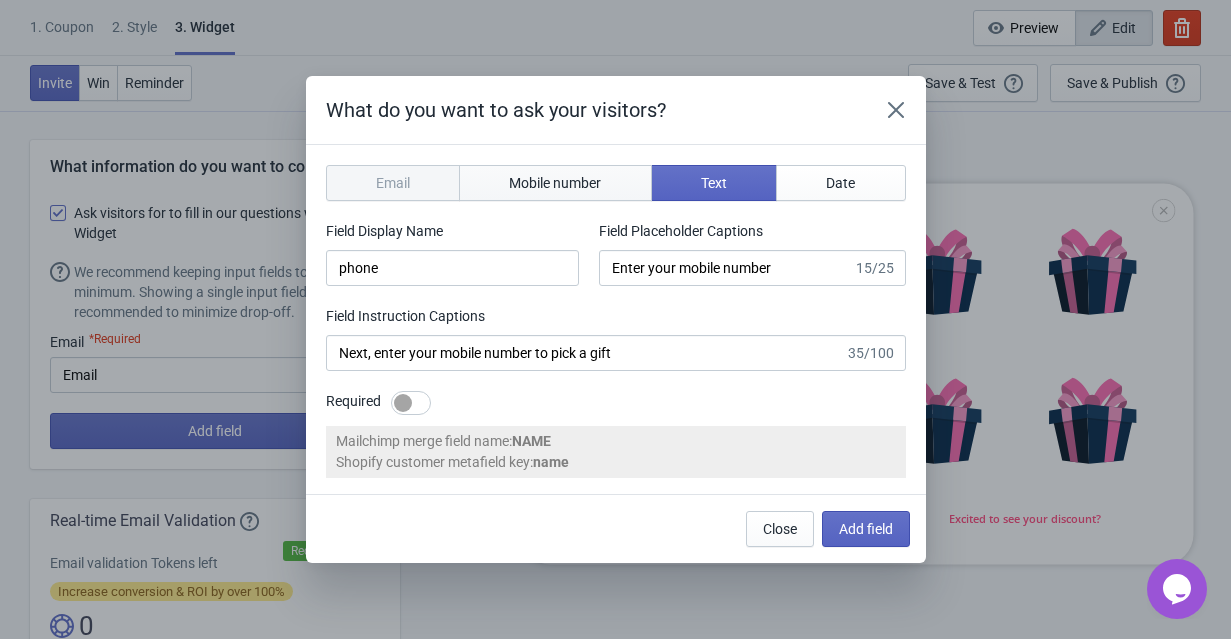 select on "us" 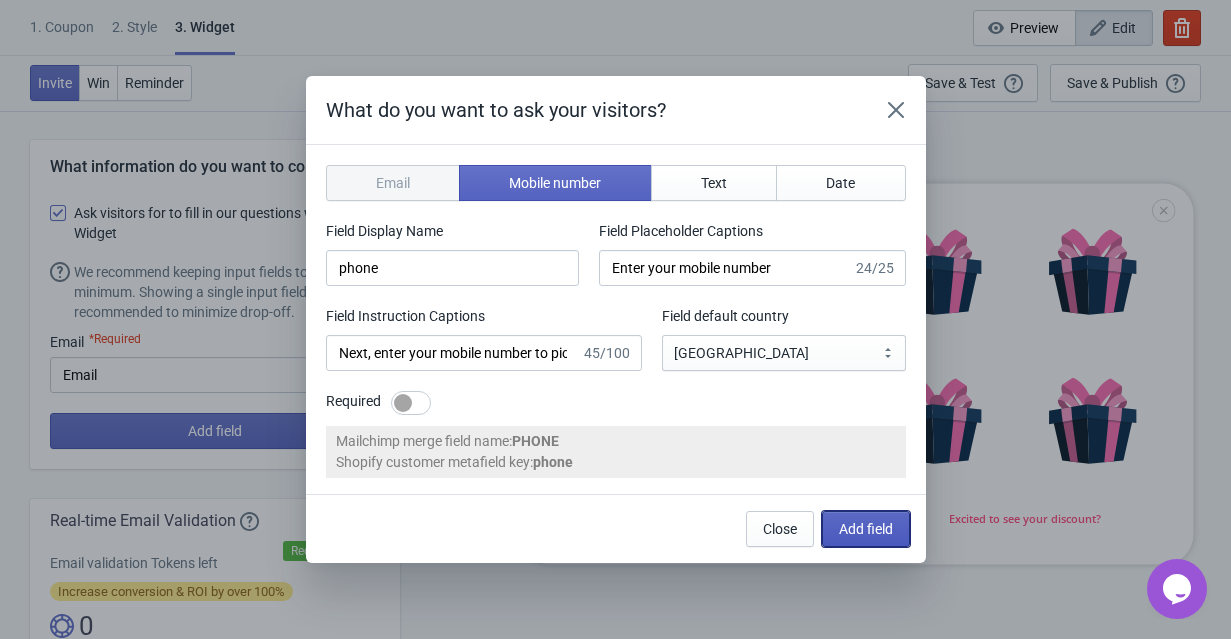 click on "Add field" at bounding box center (866, 529) 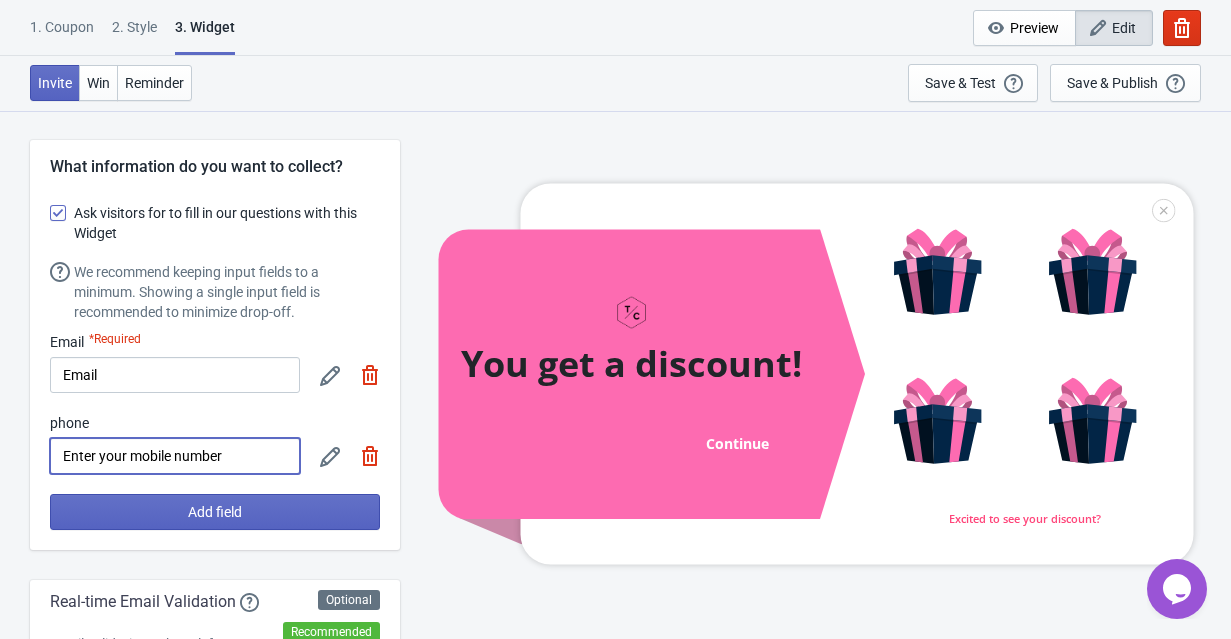 click on "Enter your mobile number" at bounding box center [175, 456] 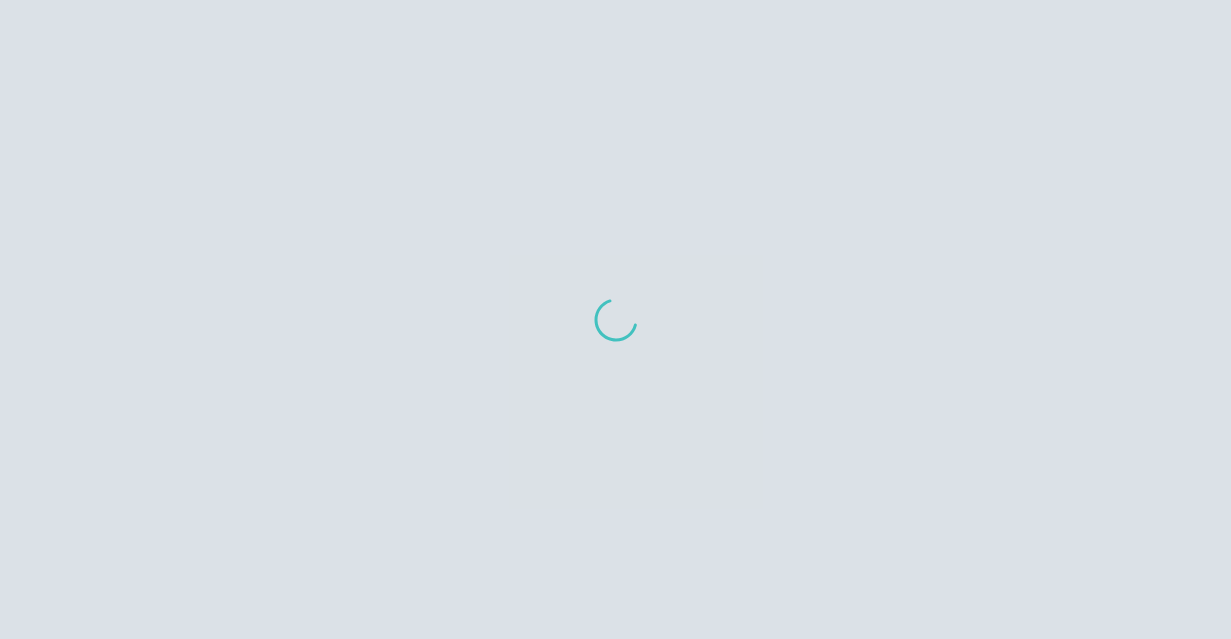 scroll, scrollTop: 0, scrollLeft: 0, axis: both 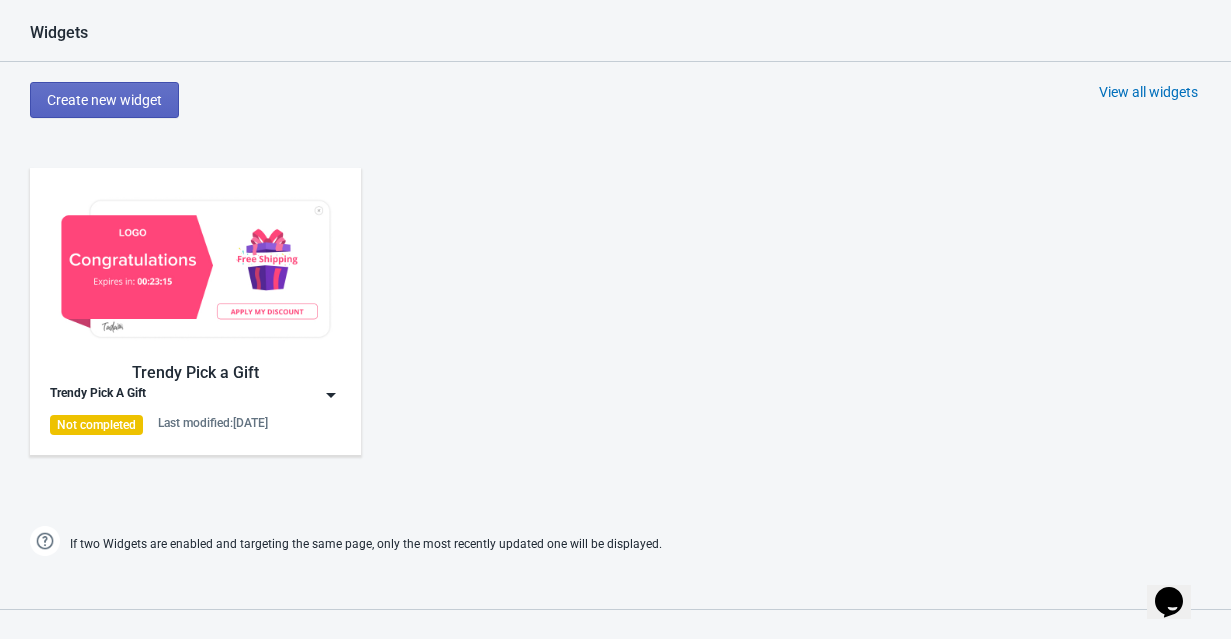 click on "Trendy Pick a Gift" at bounding box center [195, 373] 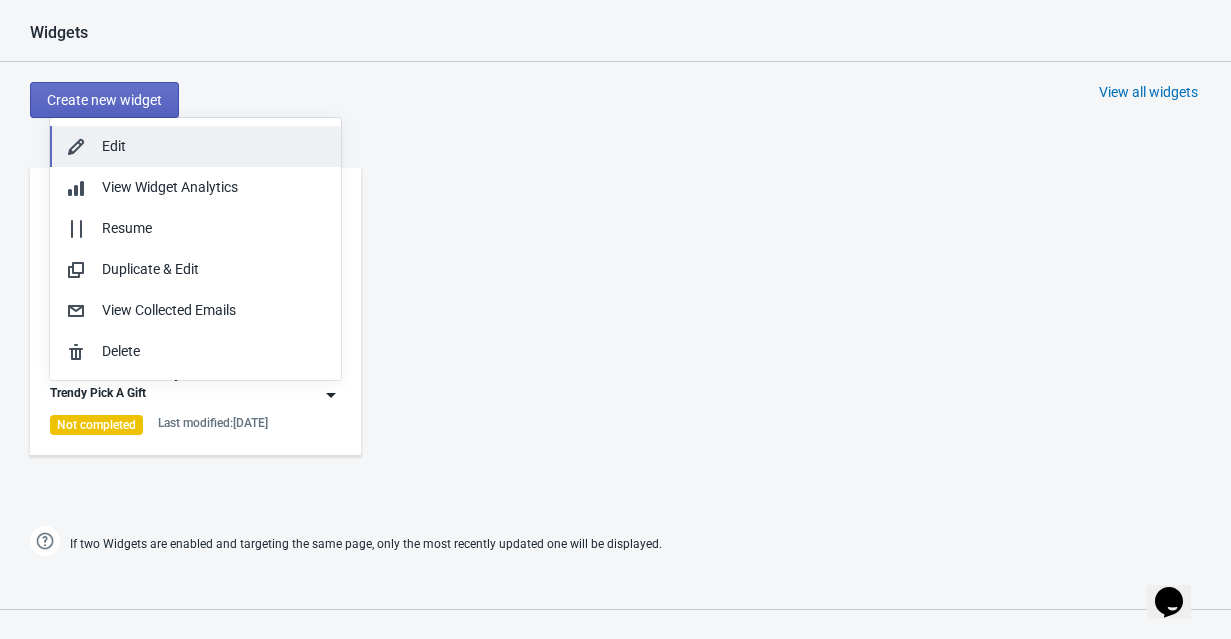 click on "Edit" at bounding box center (195, 146) 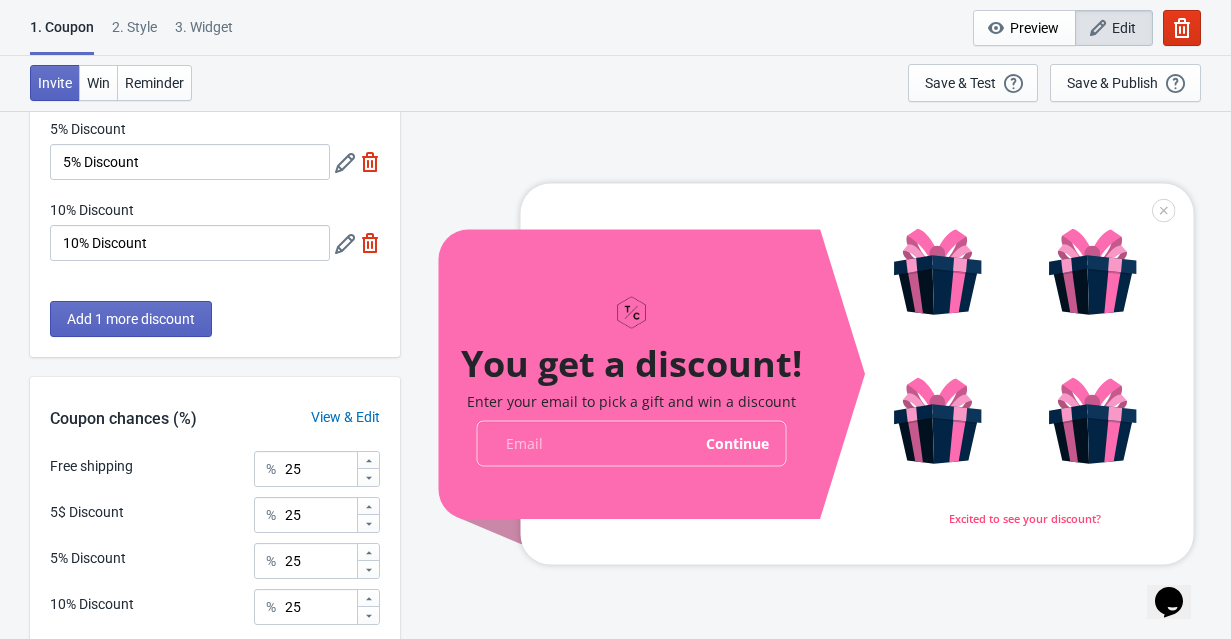 scroll, scrollTop: 427, scrollLeft: 0, axis: vertical 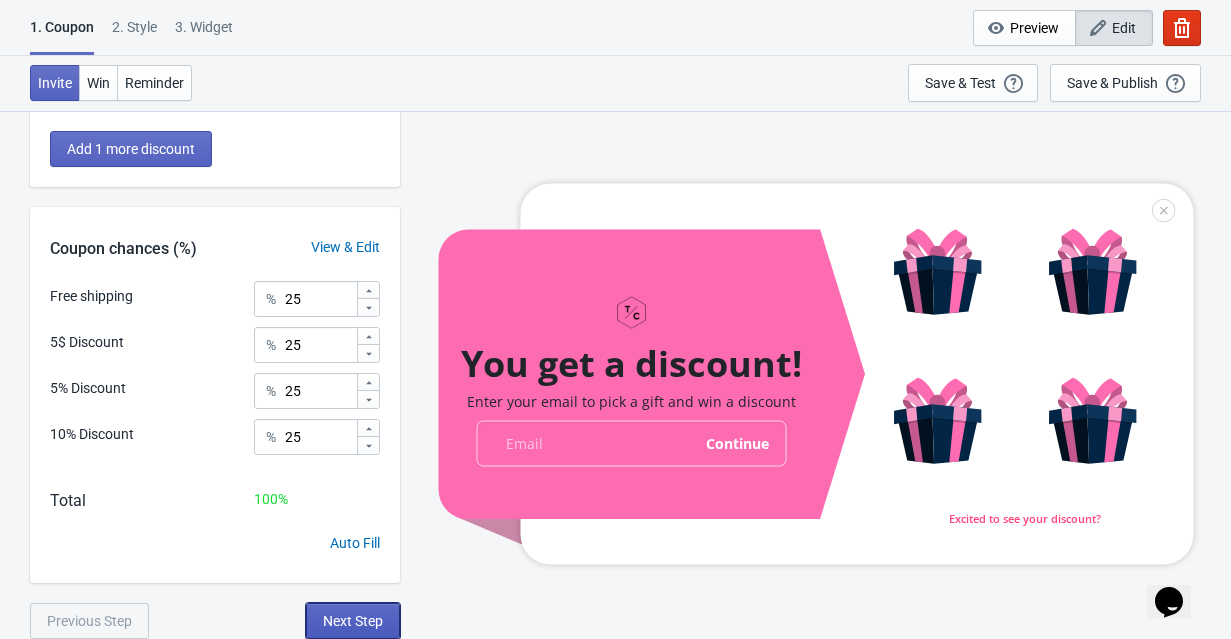 click on "Next Step" at bounding box center (353, 621) 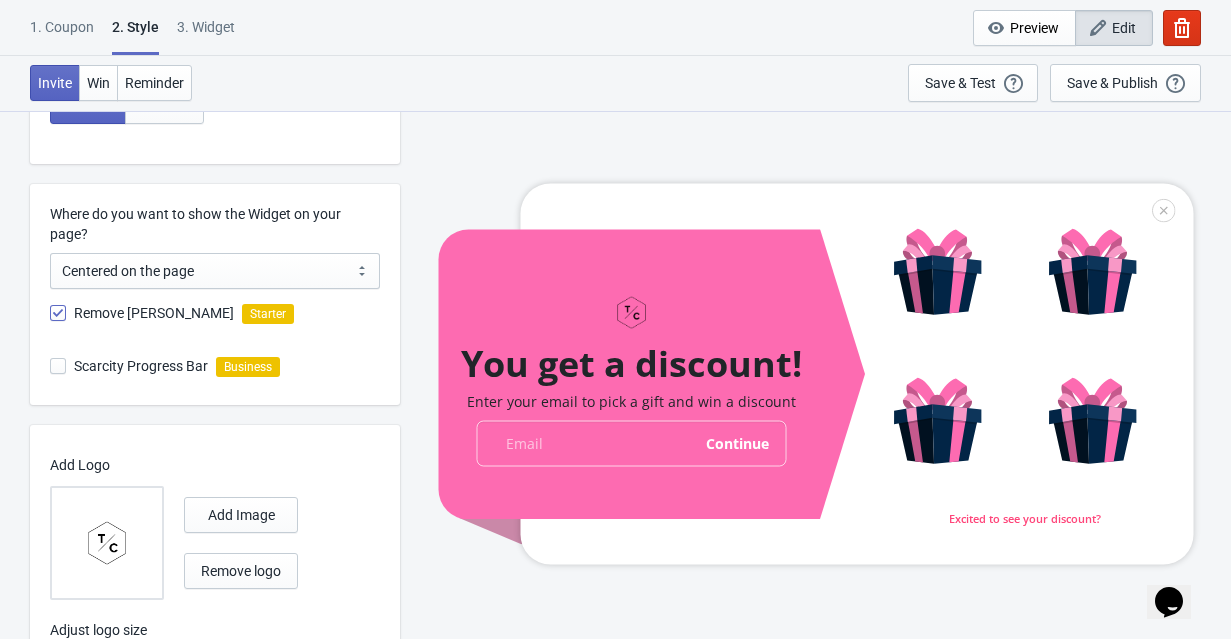 scroll, scrollTop: 570, scrollLeft: 0, axis: vertical 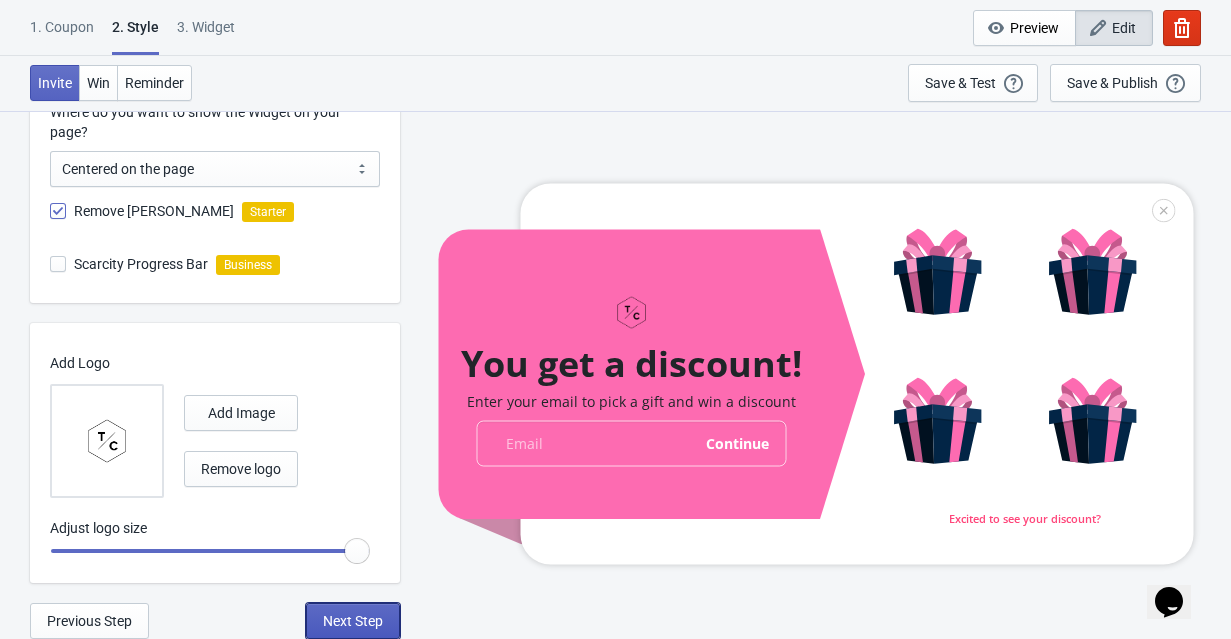 click on "Next Step" at bounding box center [353, 621] 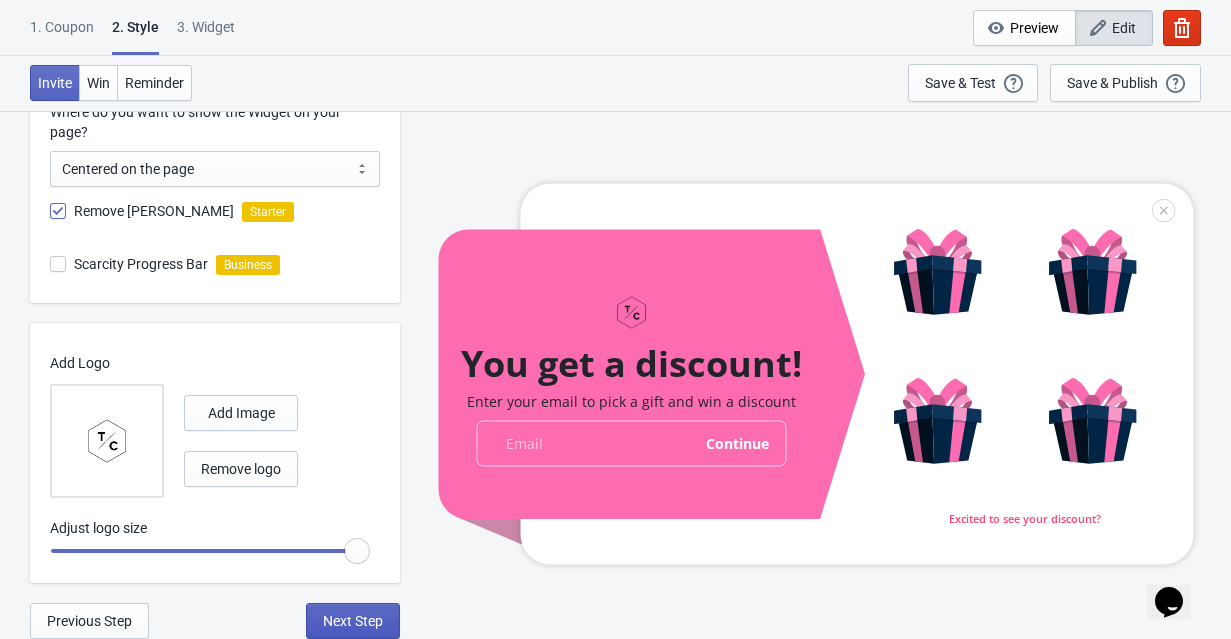 scroll, scrollTop: 0, scrollLeft: 0, axis: both 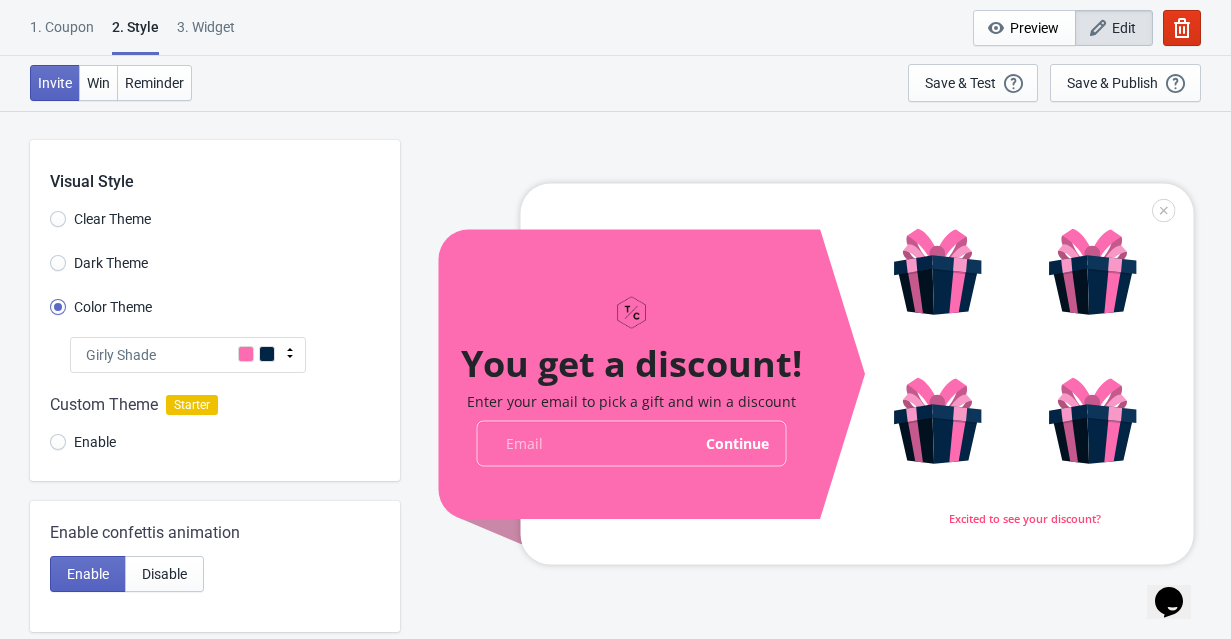 select on "once" 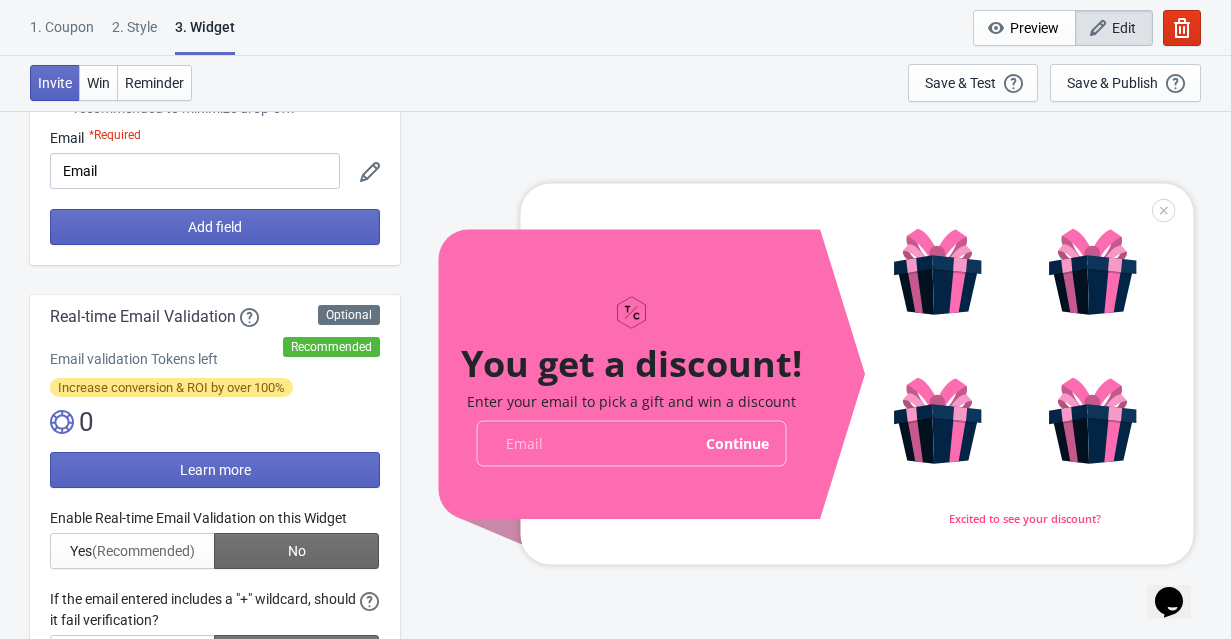 scroll, scrollTop: 169, scrollLeft: 0, axis: vertical 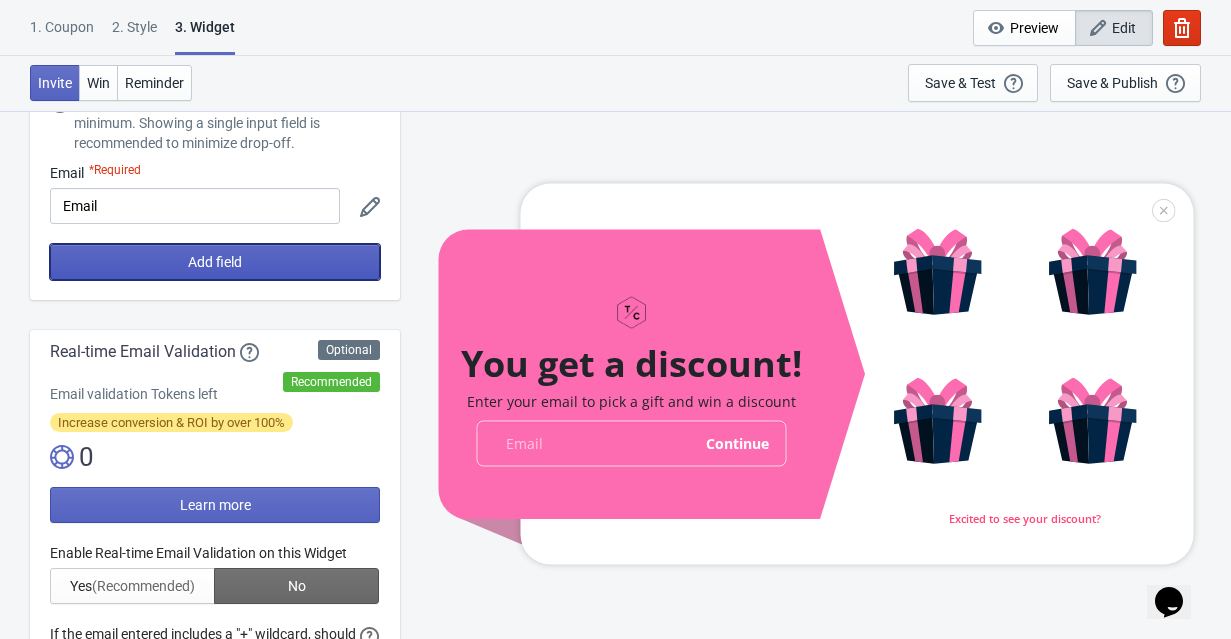 click on "Add field" at bounding box center (215, 262) 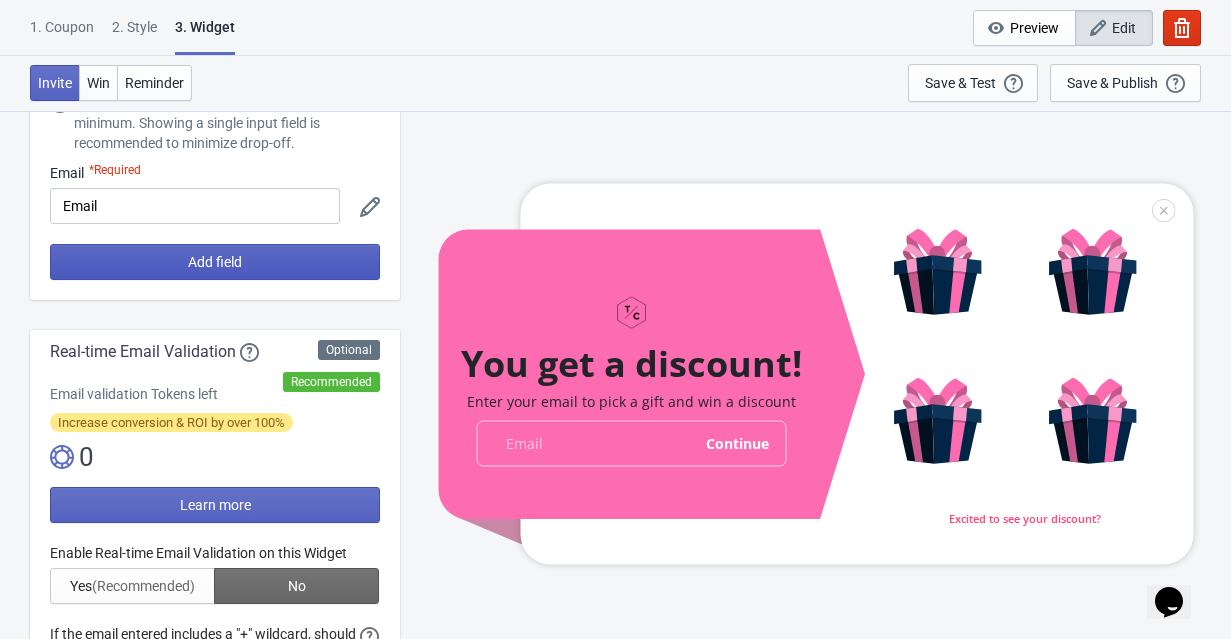 scroll, scrollTop: 0, scrollLeft: 0, axis: both 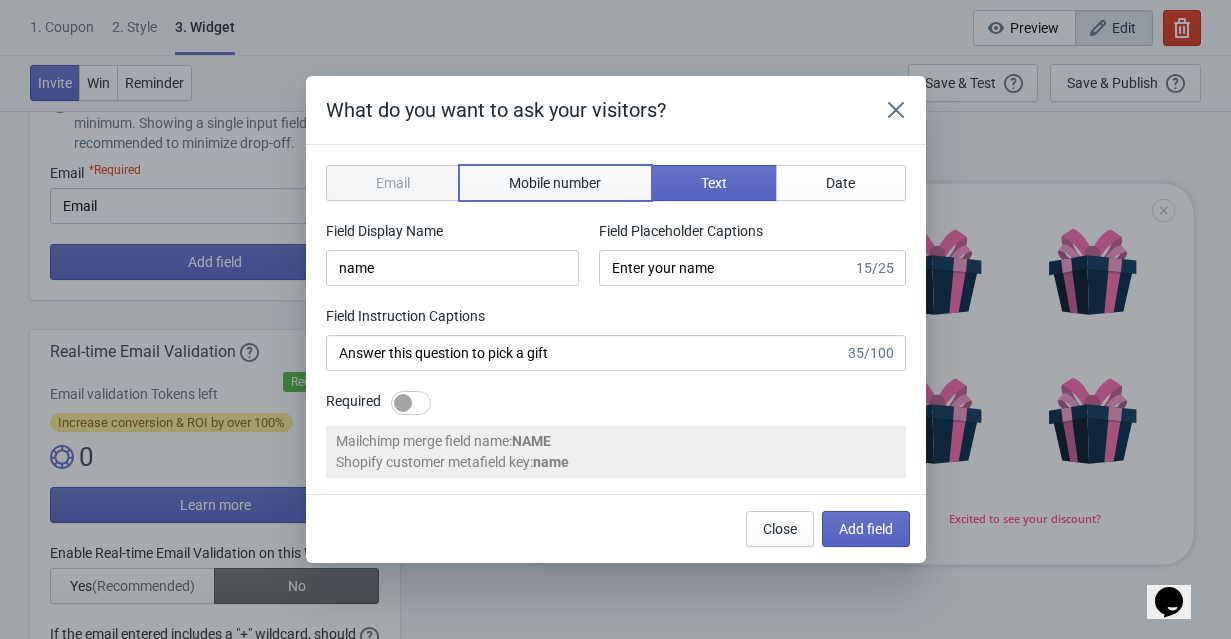 click on "Mobile number" at bounding box center [555, 183] 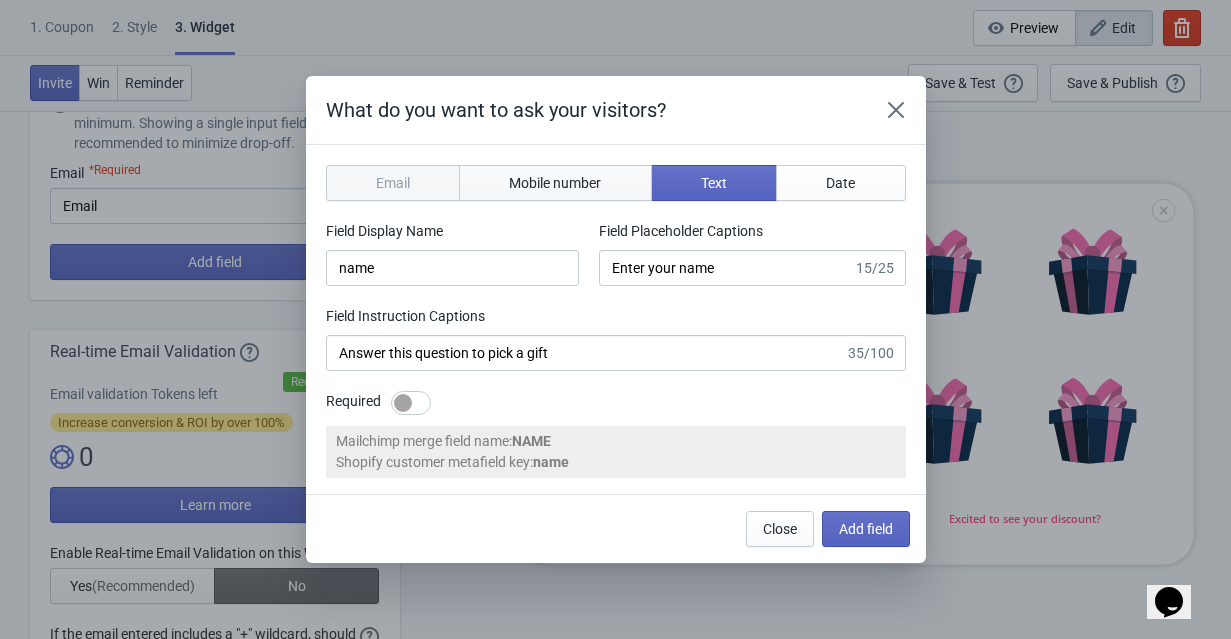 type on "phone" 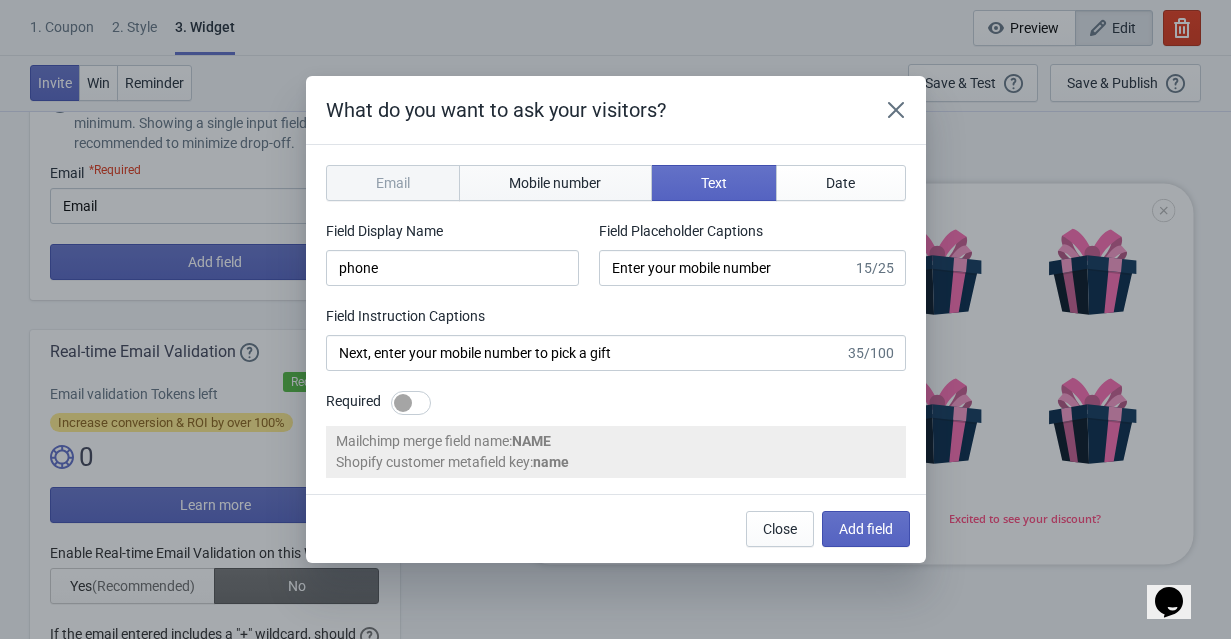 select on "us" 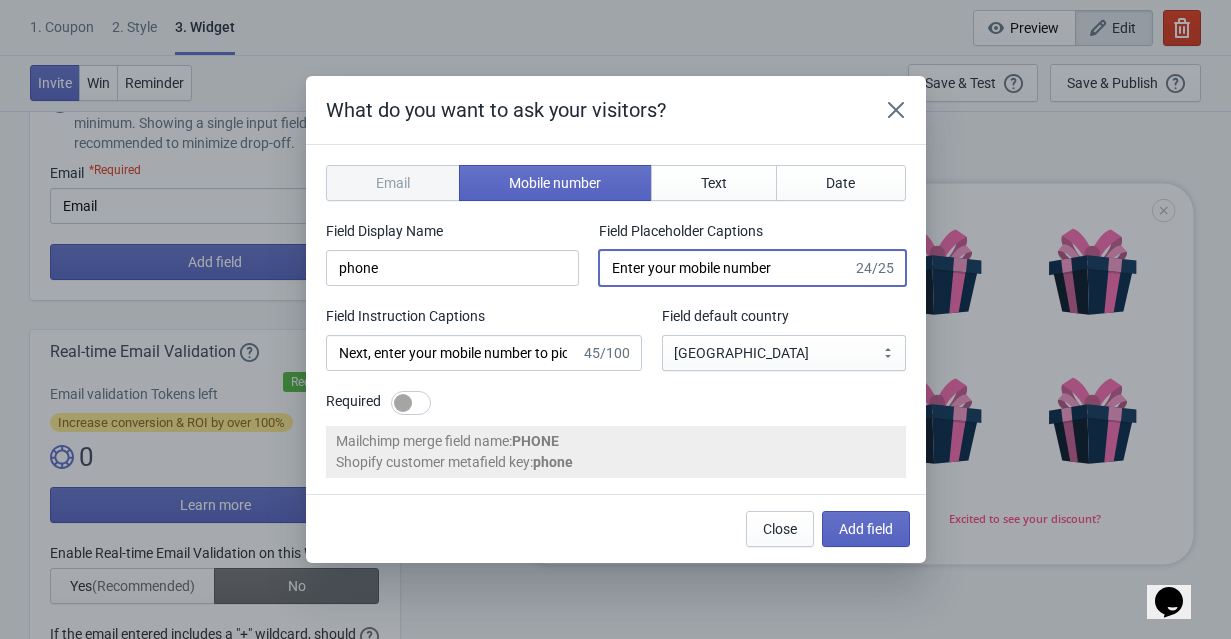drag, startPoint x: 780, startPoint y: 271, endPoint x: 682, endPoint y: 264, distance: 98.24968 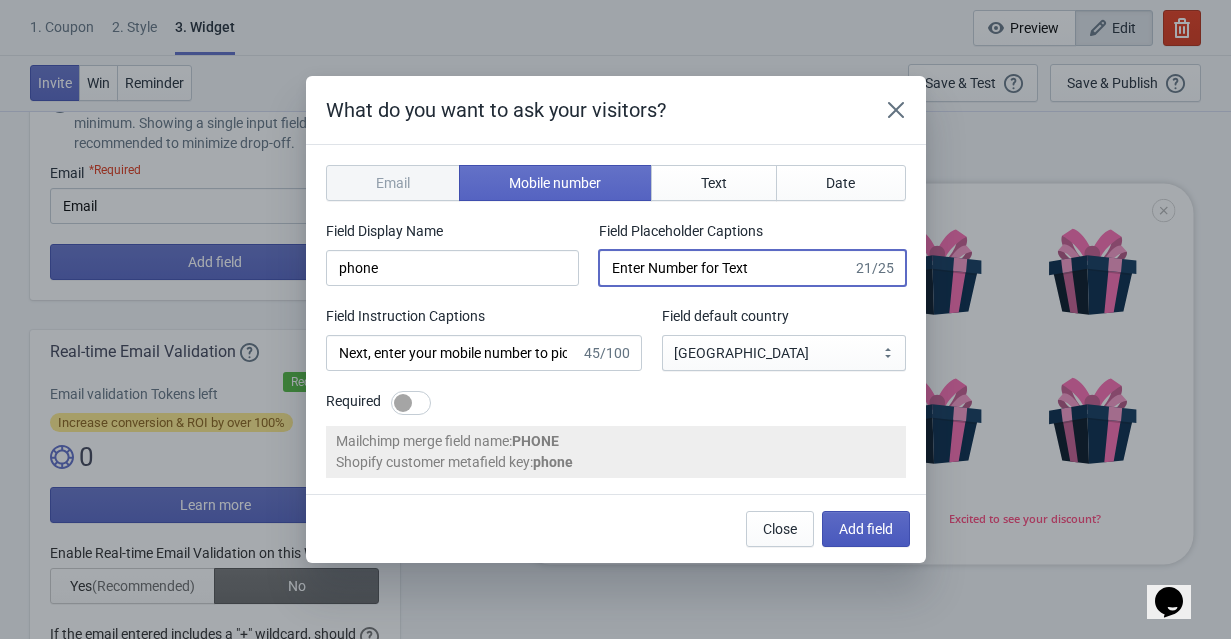 type on "Enter Number for Text" 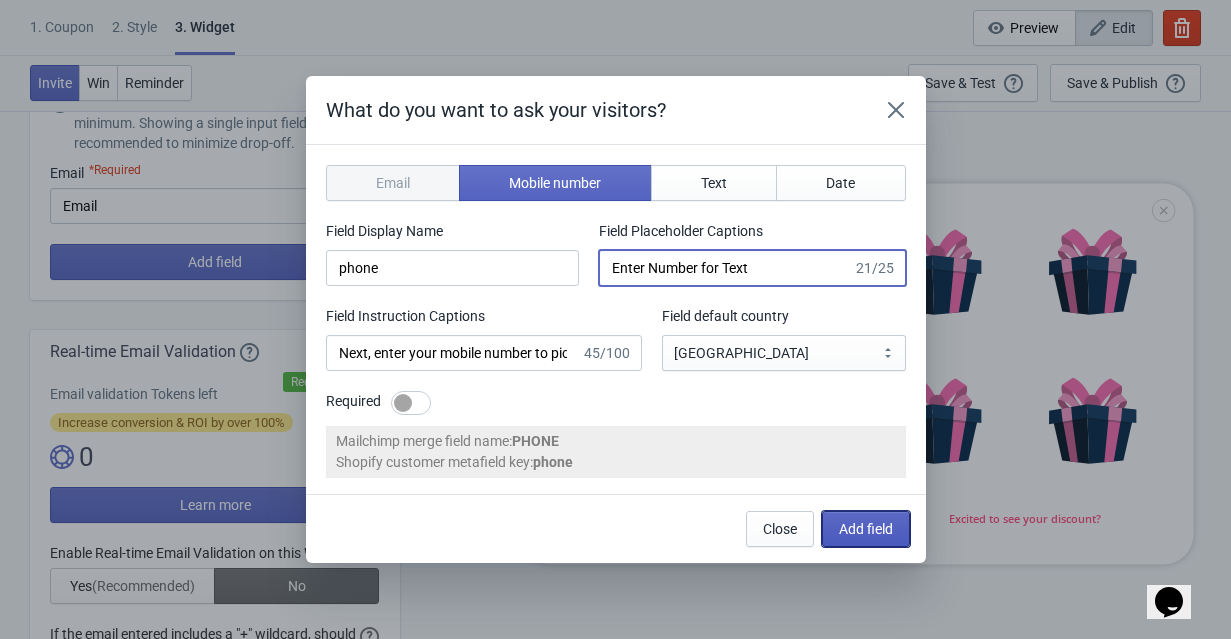 click on "Add field" at bounding box center (866, 529) 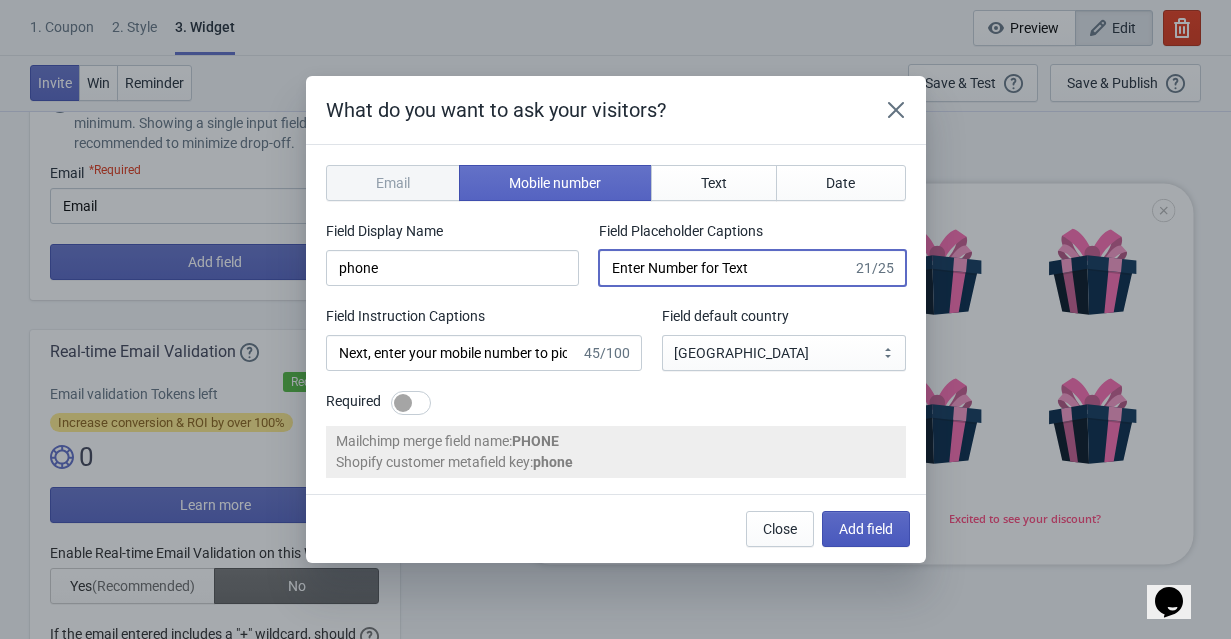 scroll, scrollTop: 169, scrollLeft: 0, axis: vertical 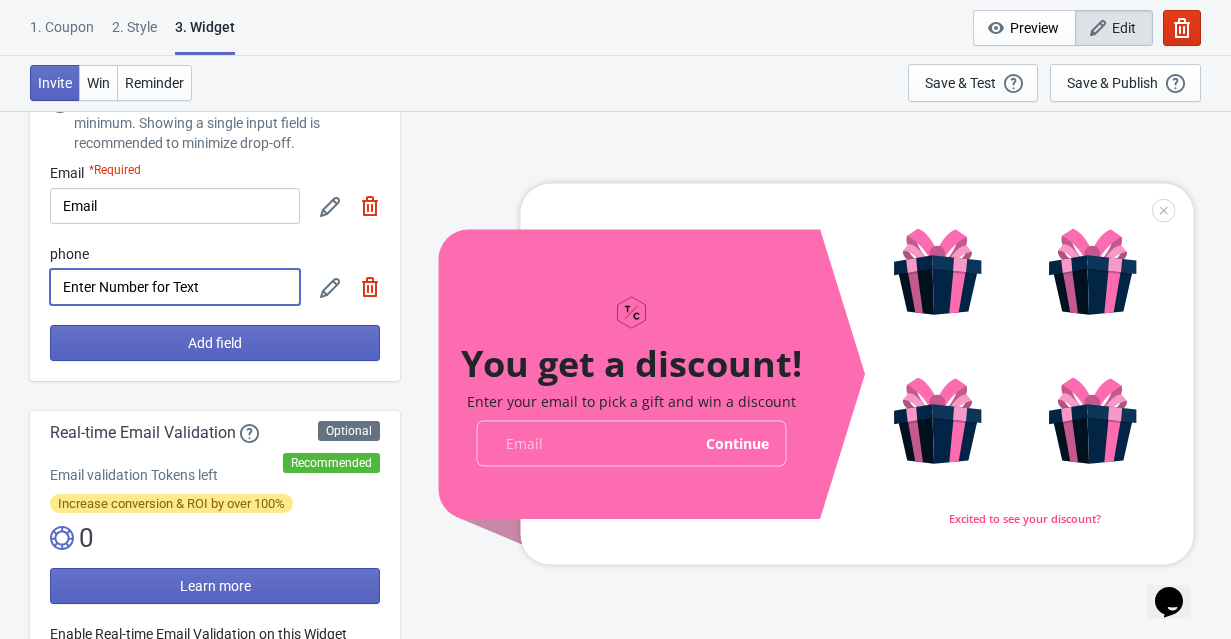 click on "Enter Number for Text" at bounding box center [175, 287] 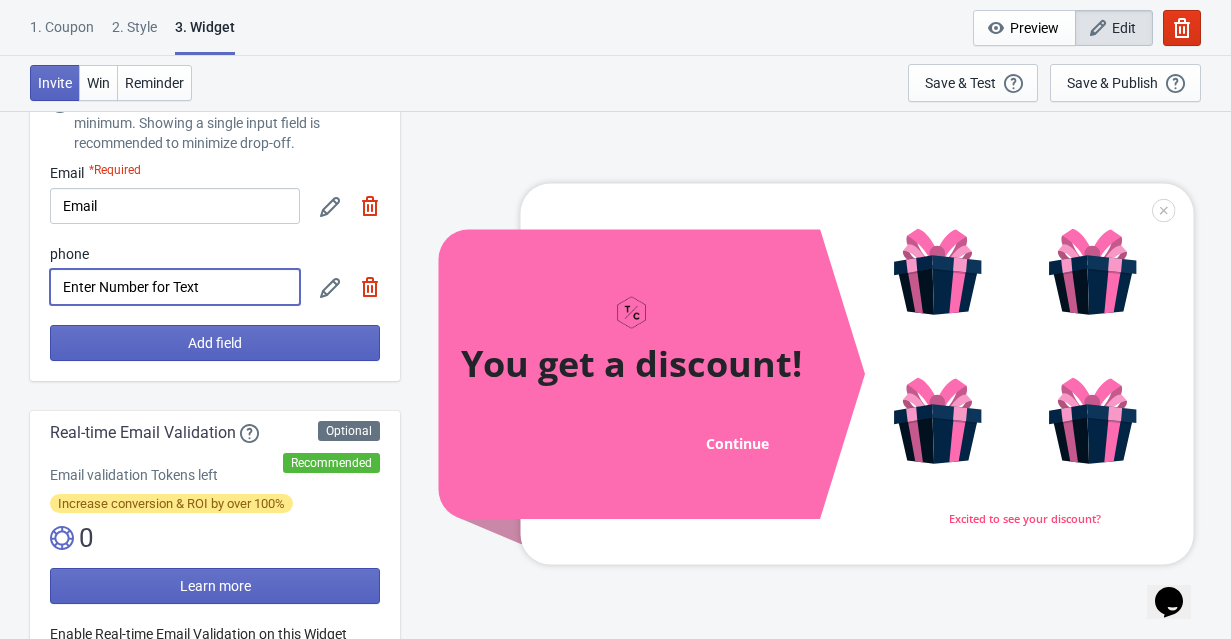 scroll, scrollTop: 0, scrollLeft: 0, axis: both 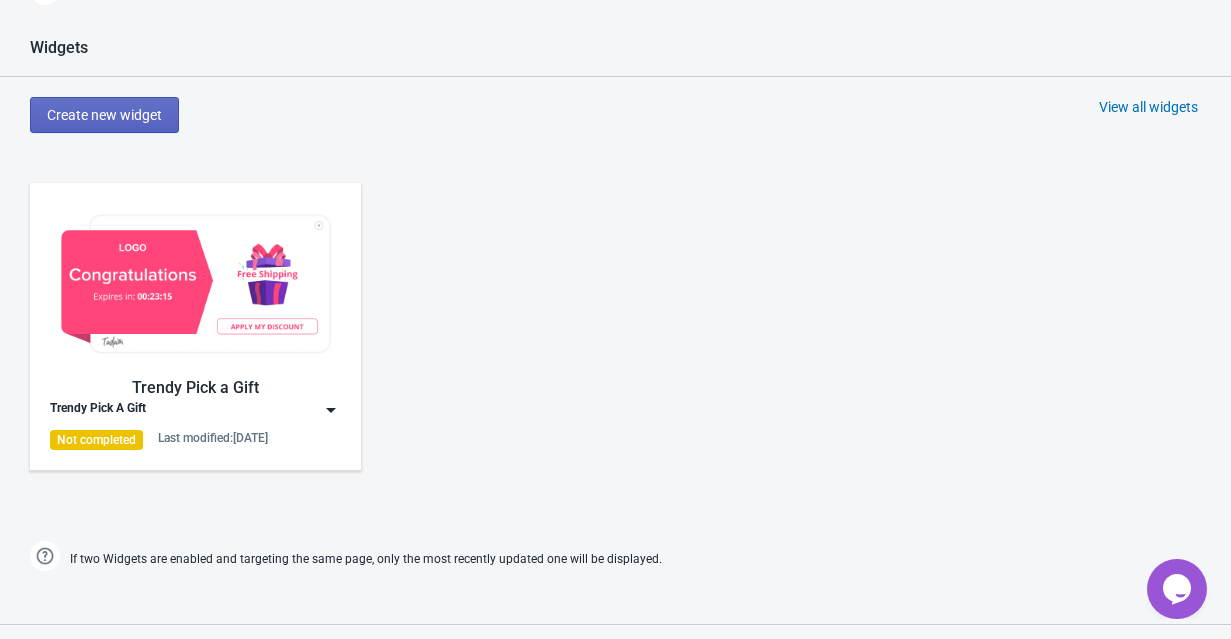 click at bounding box center [195, 284] 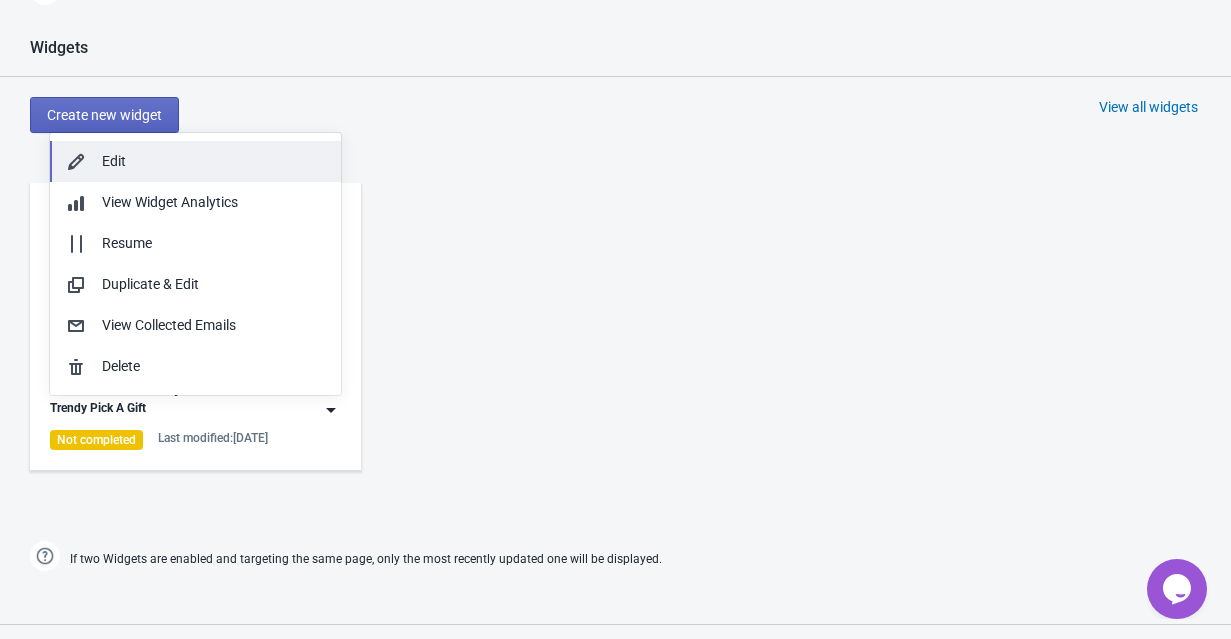 click on "Edit" at bounding box center [195, 161] 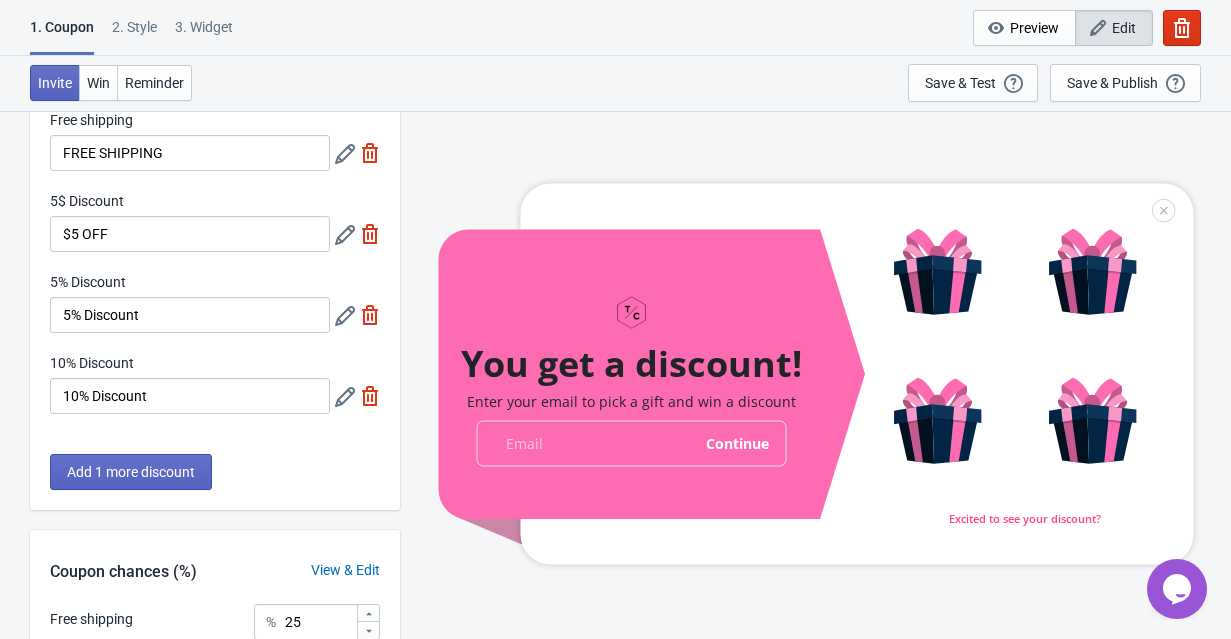 scroll, scrollTop: 427, scrollLeft: 0, axis: vertical 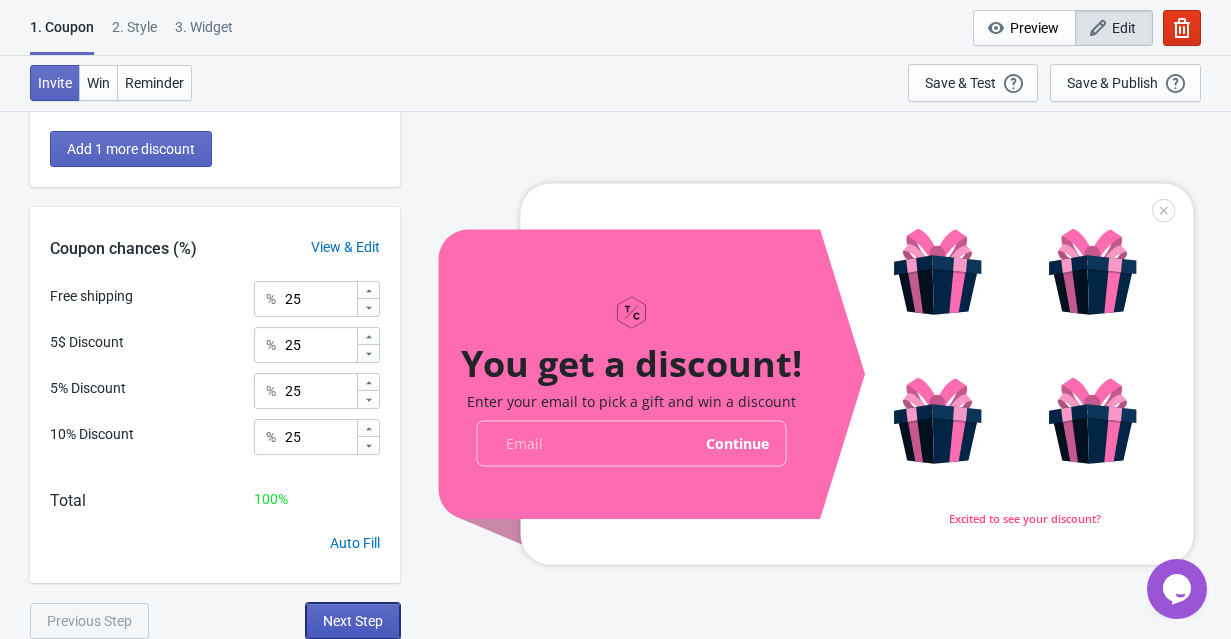 click on "Next Step" at bounding box center (353, 621) 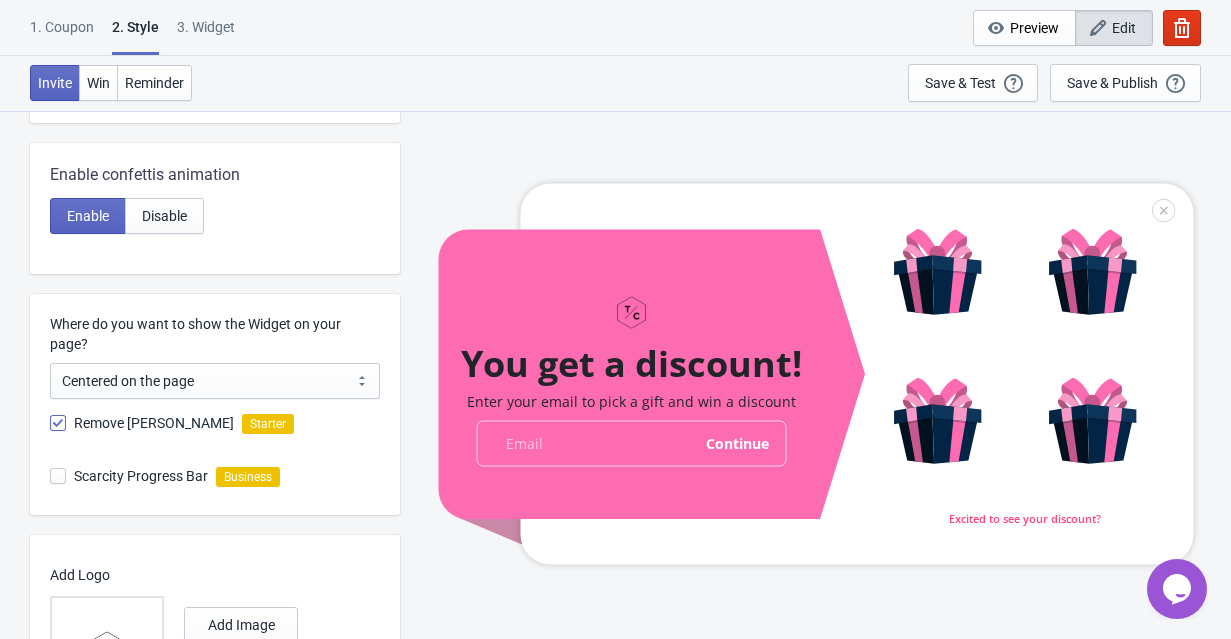 scroll, scrollTop: 570, scrollLeft: 0, axis: vertical 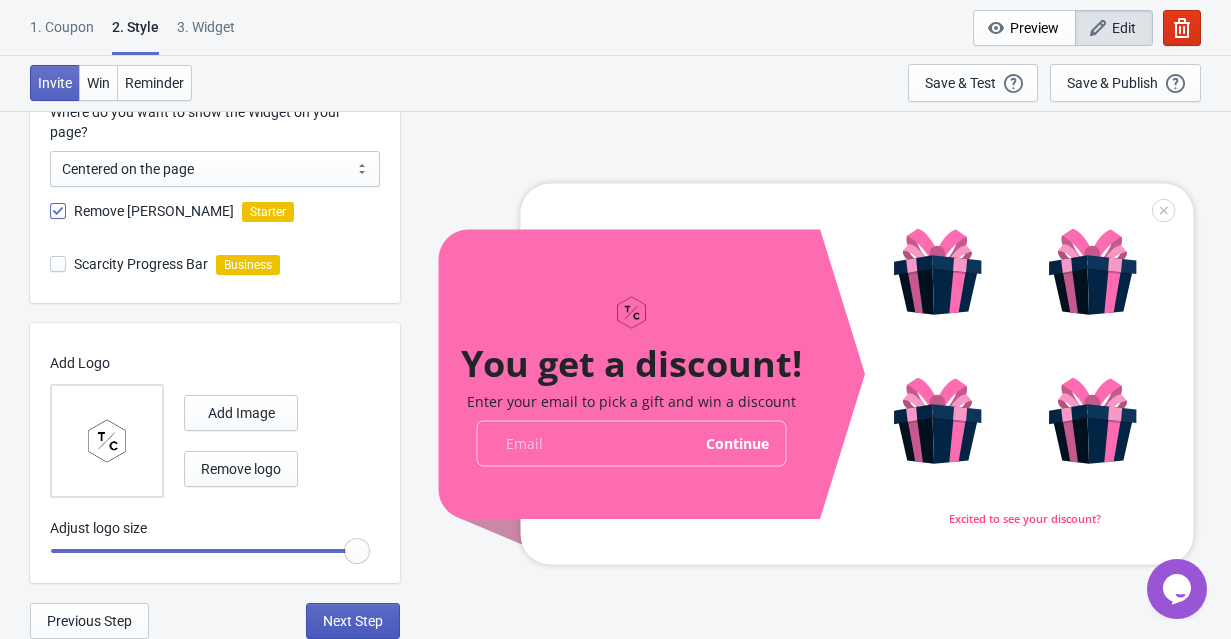 click on "Next Step" at bounding box center [353, 621] 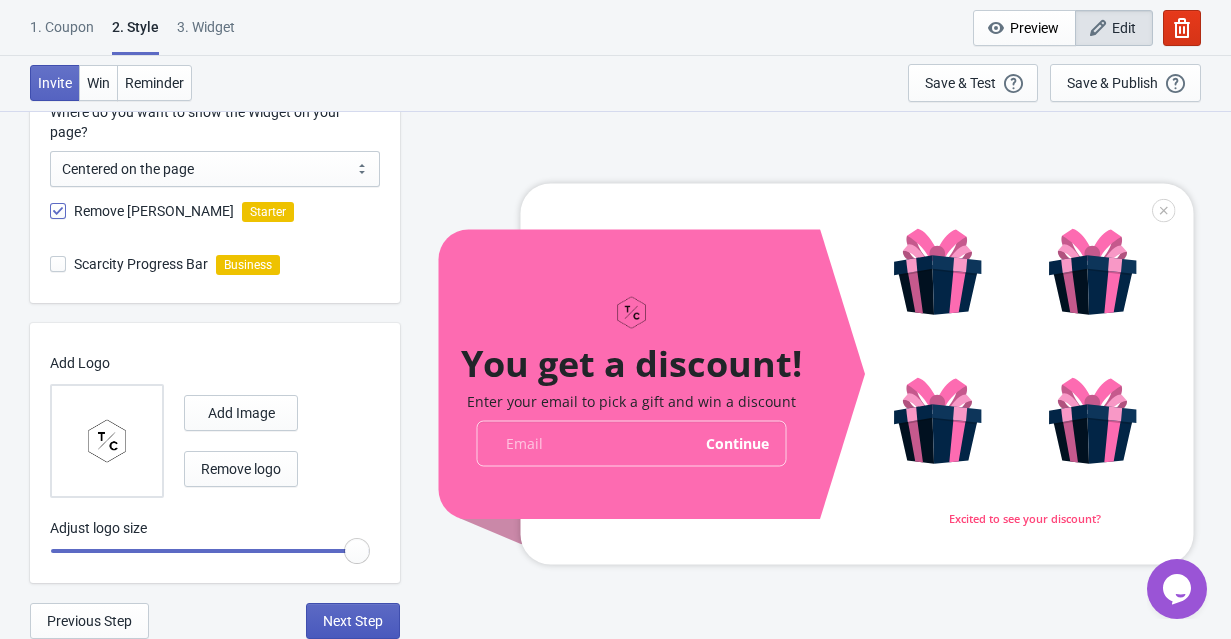 scroll, scrollTop: 0, scrollLeft: 0, axis: both 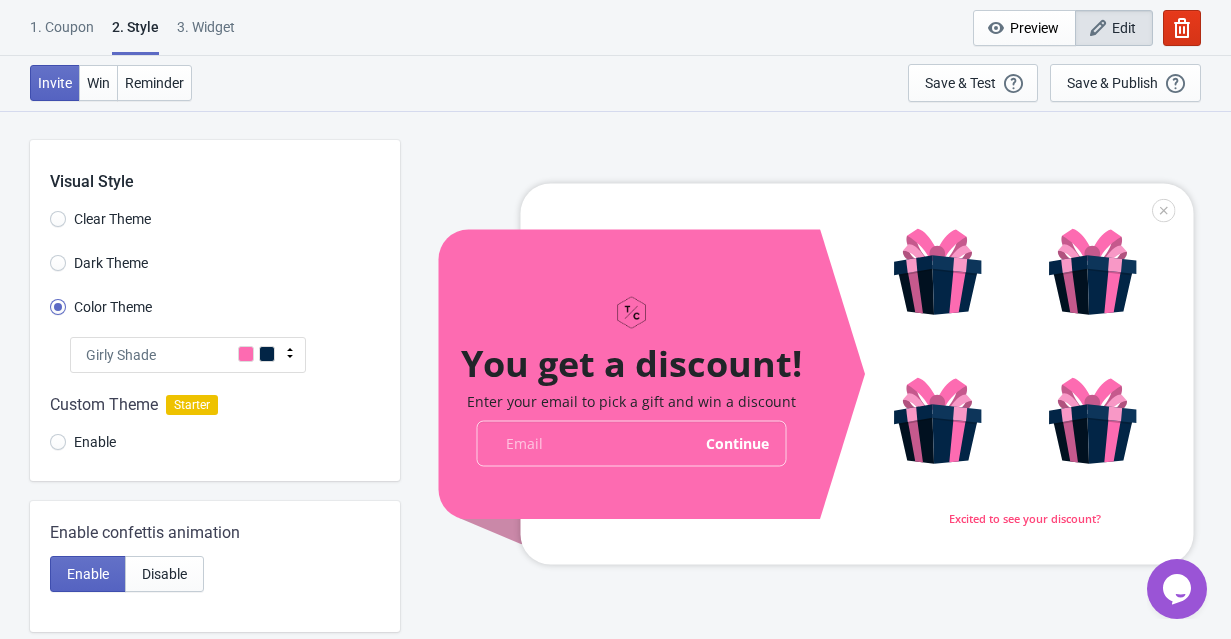 select on "once" 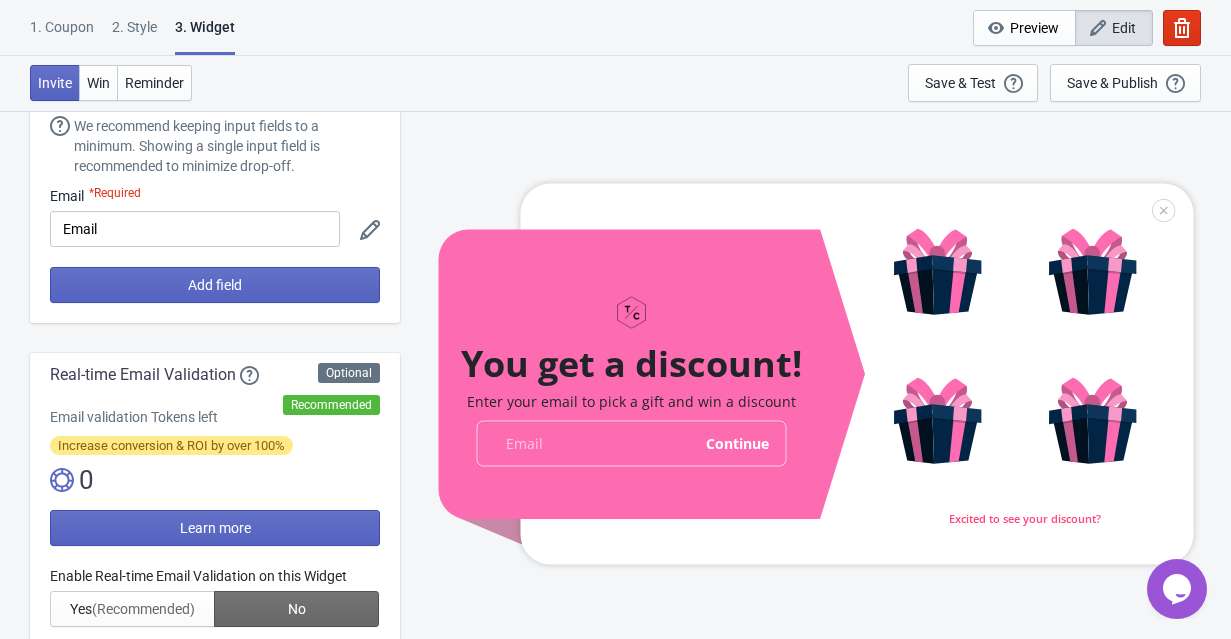 scroll, scrollTop: 111, scrollLeft: 0, axis: vertical 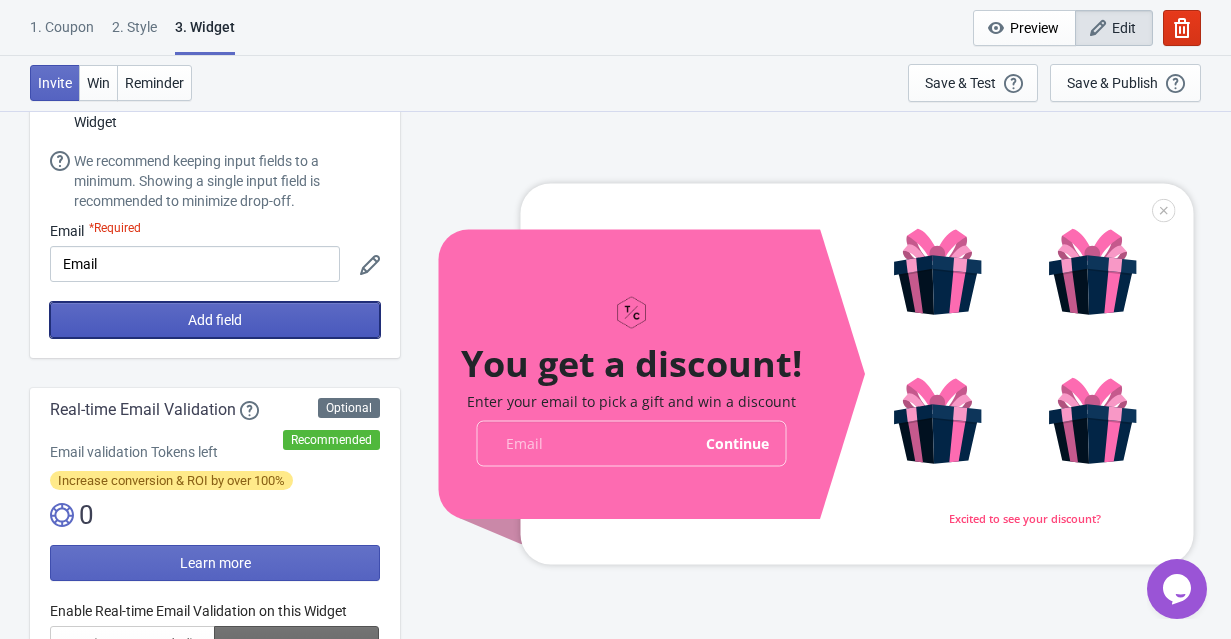 click on "Add field" at bounding box center (215, 320) 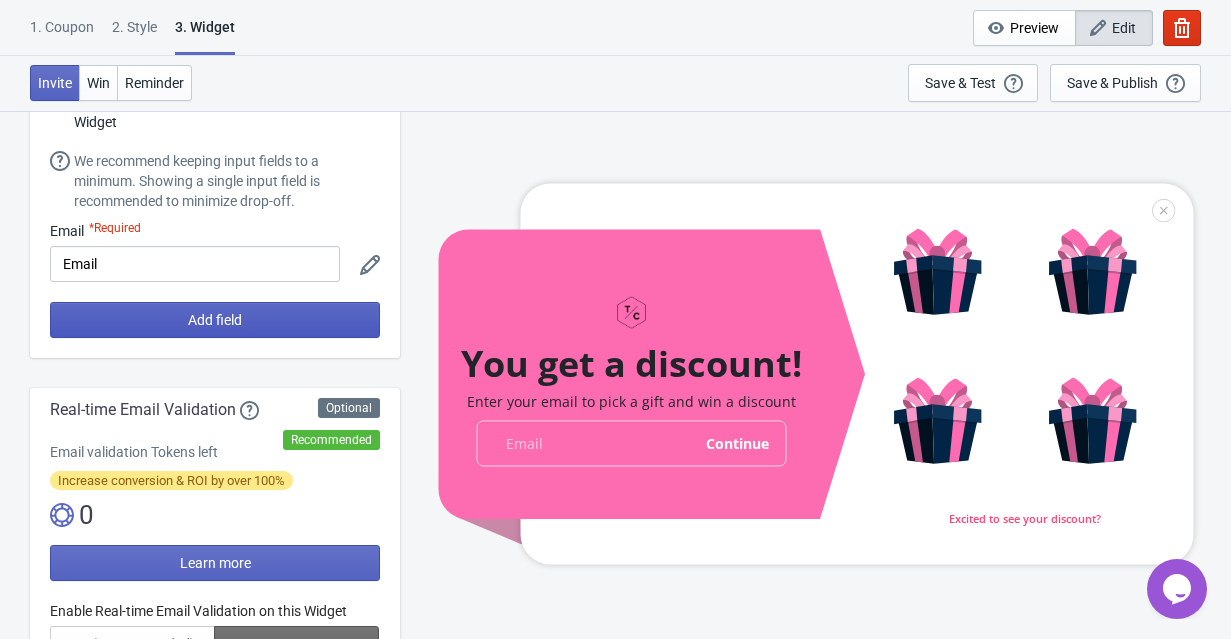 scroll, scrollTop: 111, scrollLeft: 0, axis: vertical 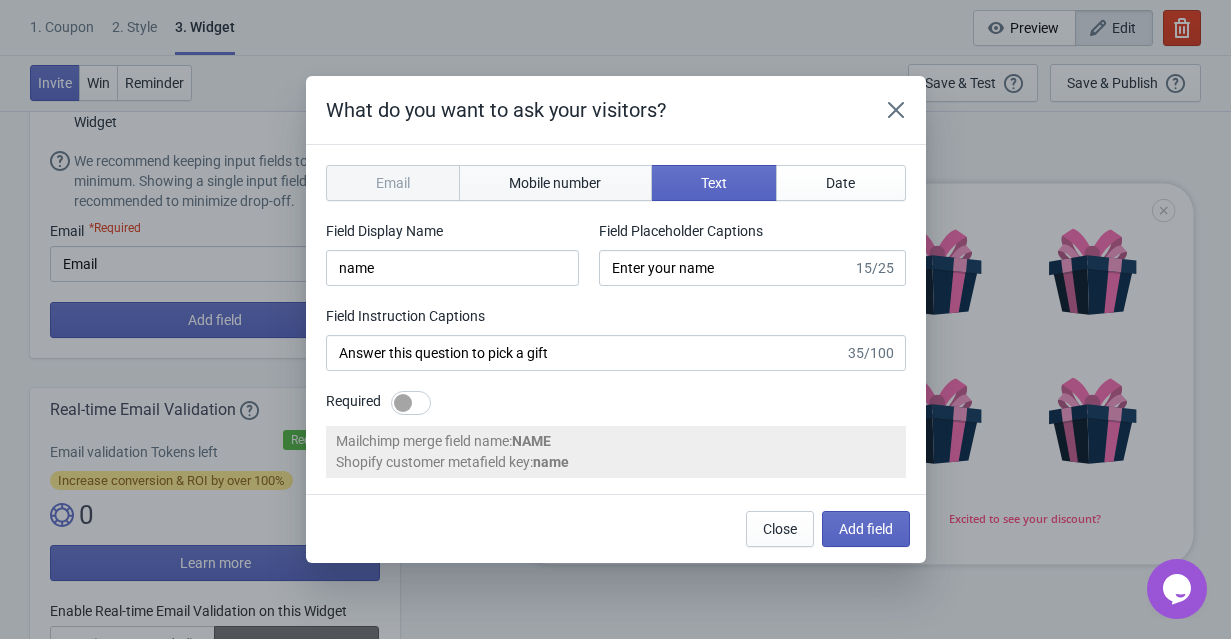 click on "Mobile number" at bounding box center (555, 183) 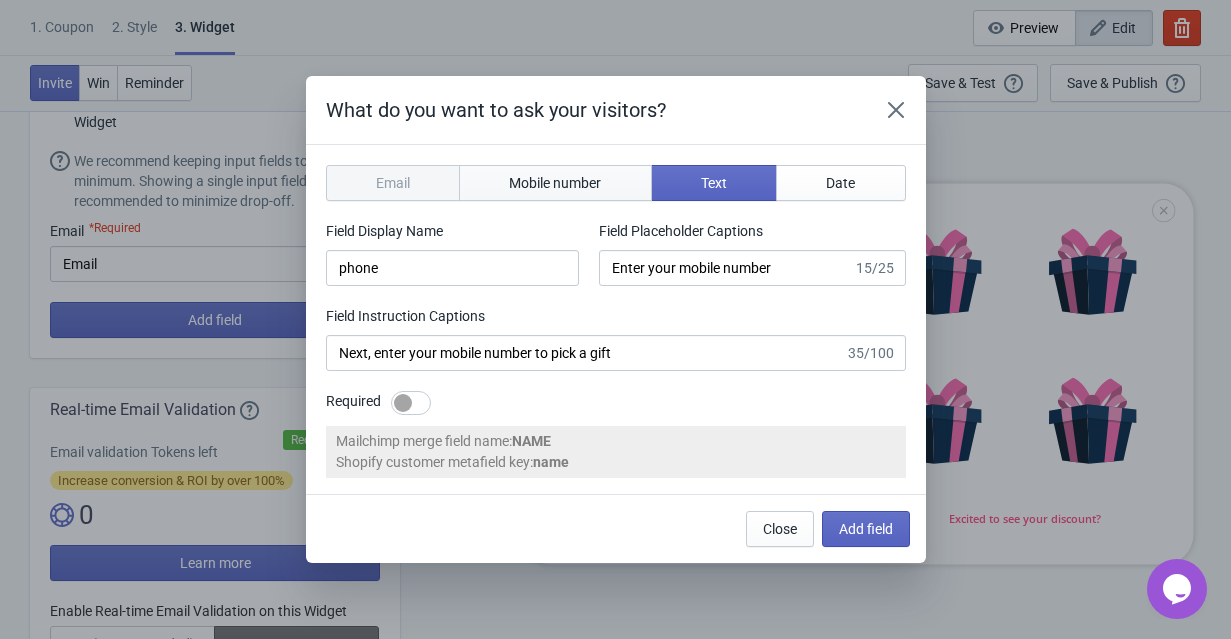 select on "us" 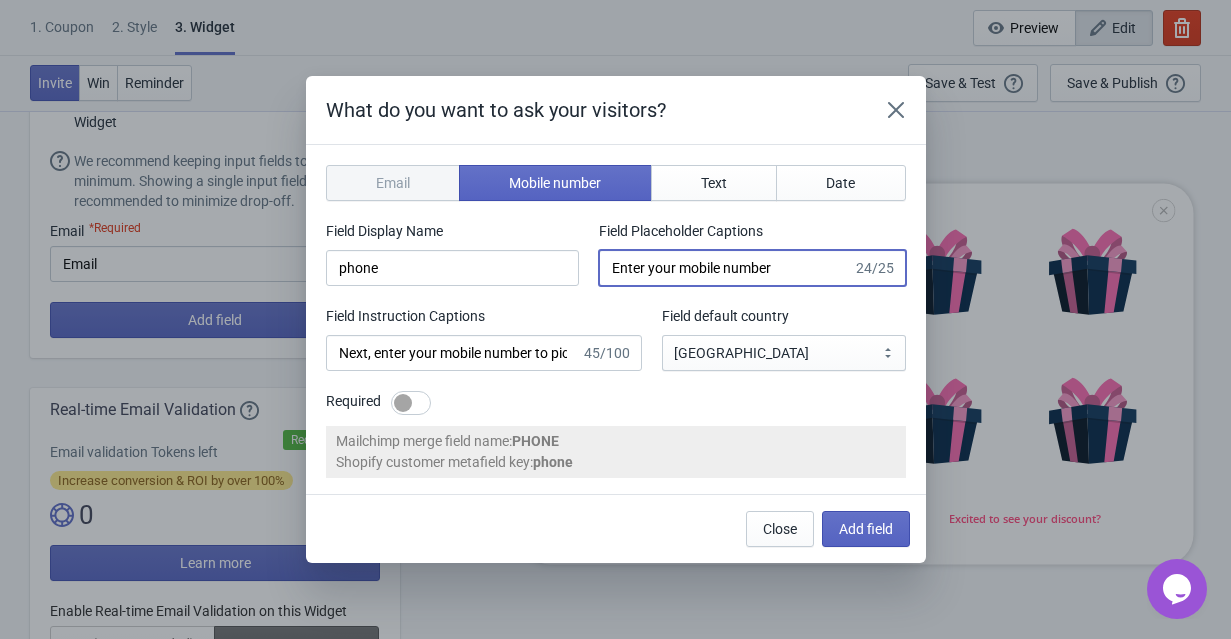 drag, startPoint x: 724, startPoint y: 267, endPoint x: 683, endPoint y: 268, distance: 41.01219 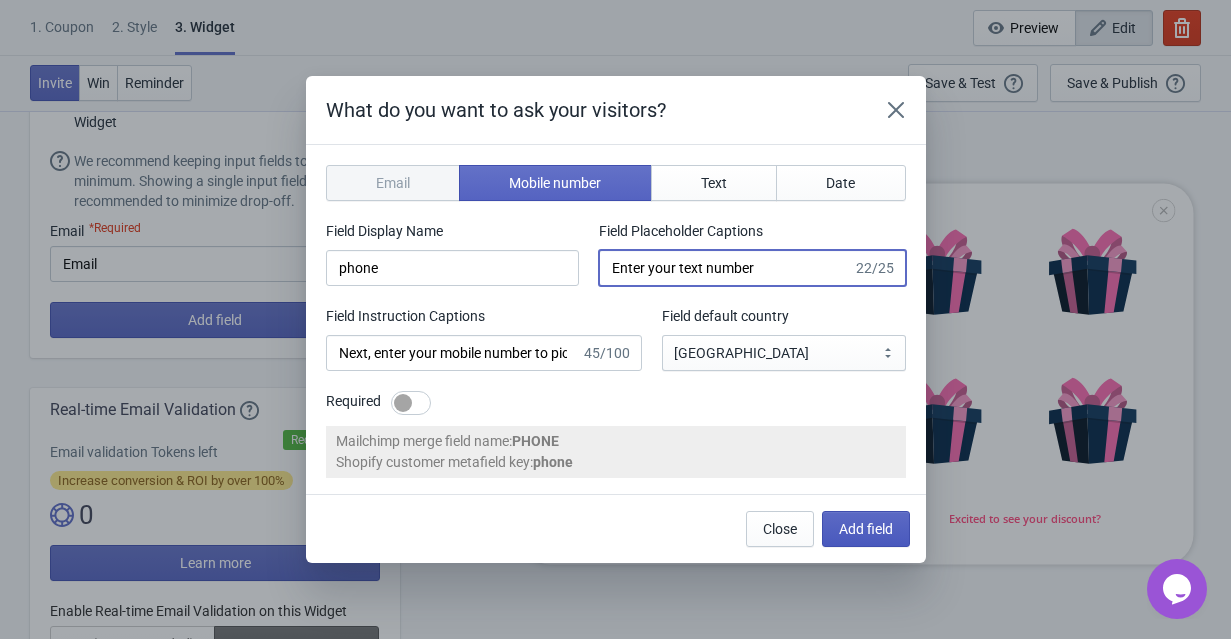type on "Enter your text number" 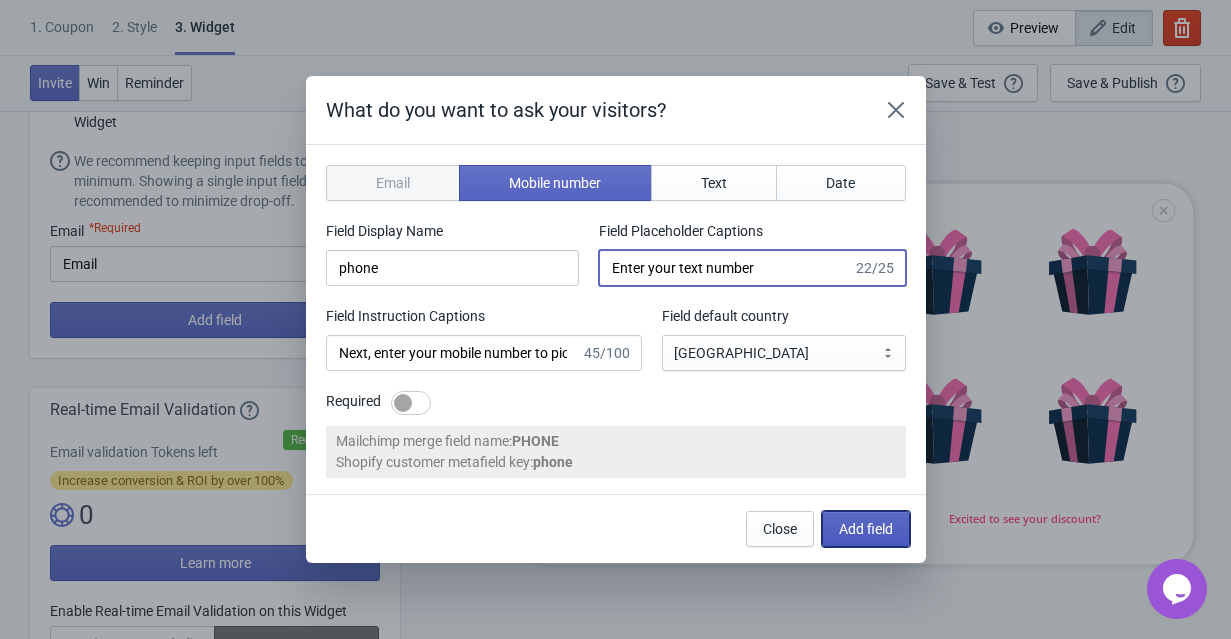 click on "Add field" at bounding box center (866, 529) 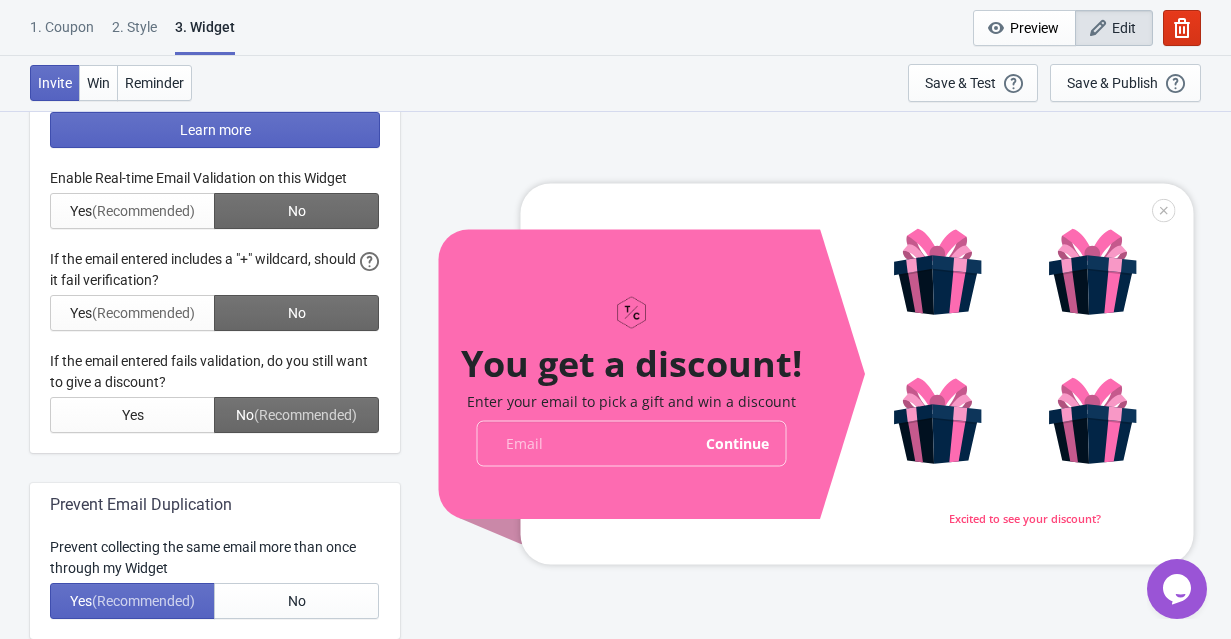 scroll, scrollTop: 626, scrollLeft: 0, axis: vertical 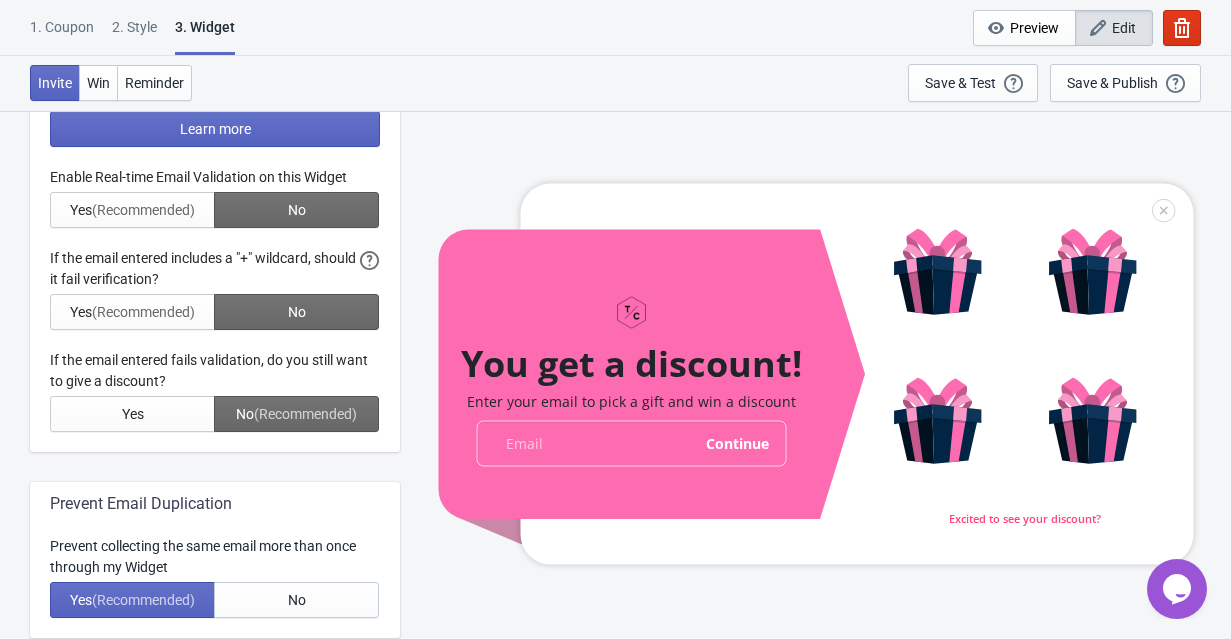 click at bounding box center (215, 299) 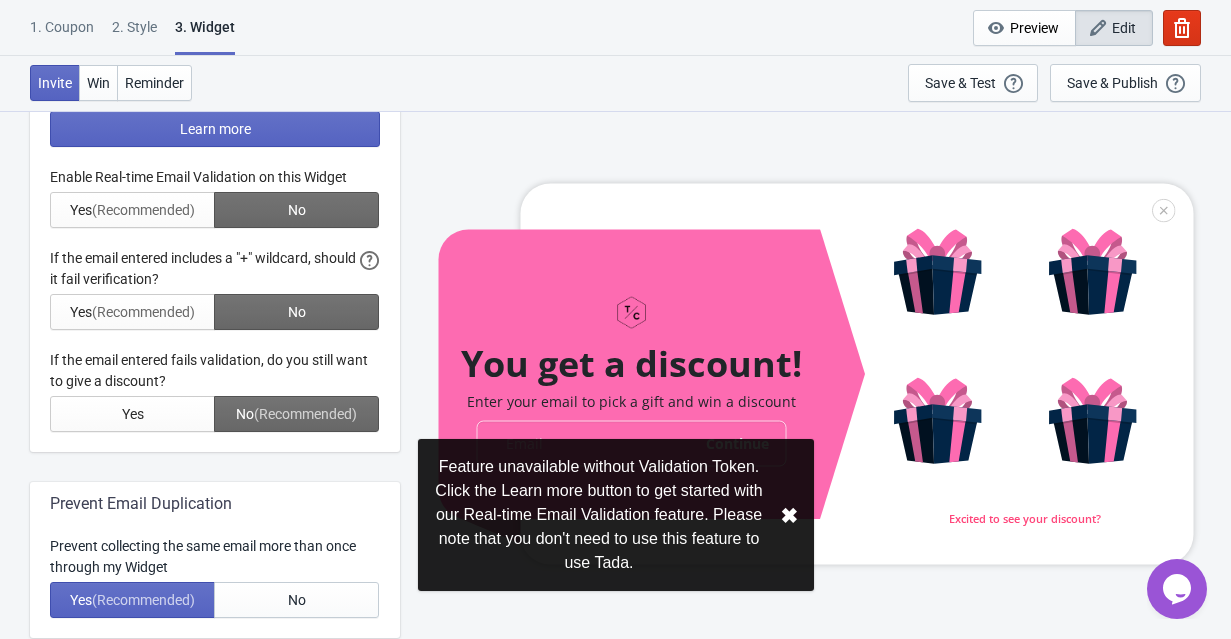 click on "✖︎" at bounding box center [789, 515] 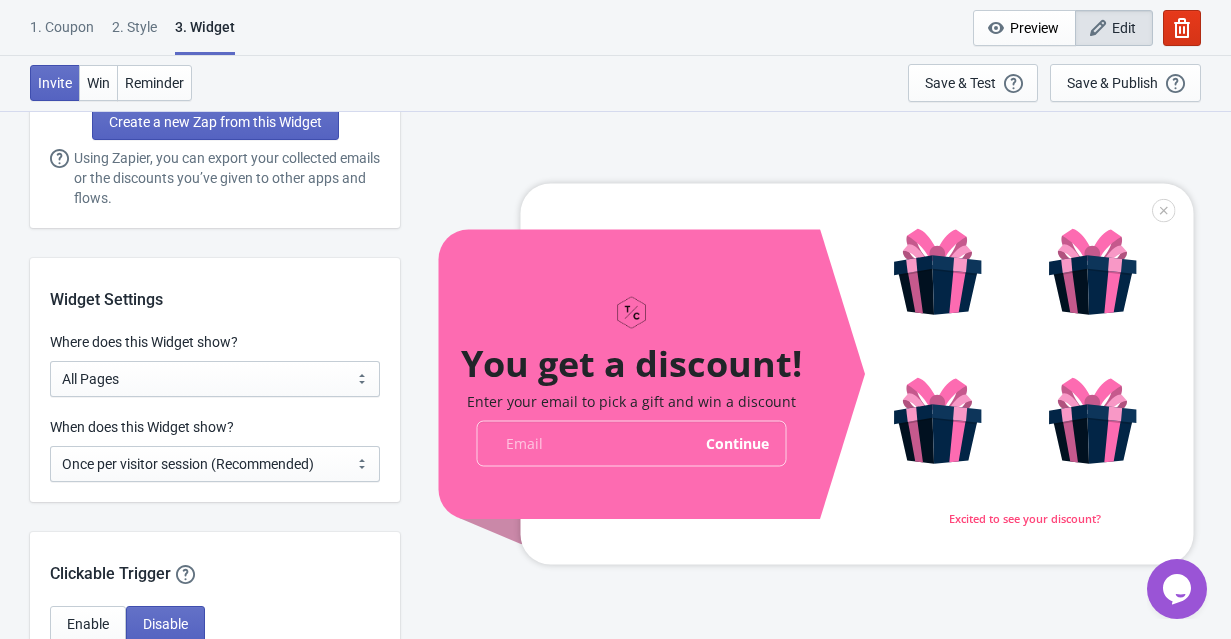 scroll, scrollTop: 1501, scrollLeft: 0, axis: vertical 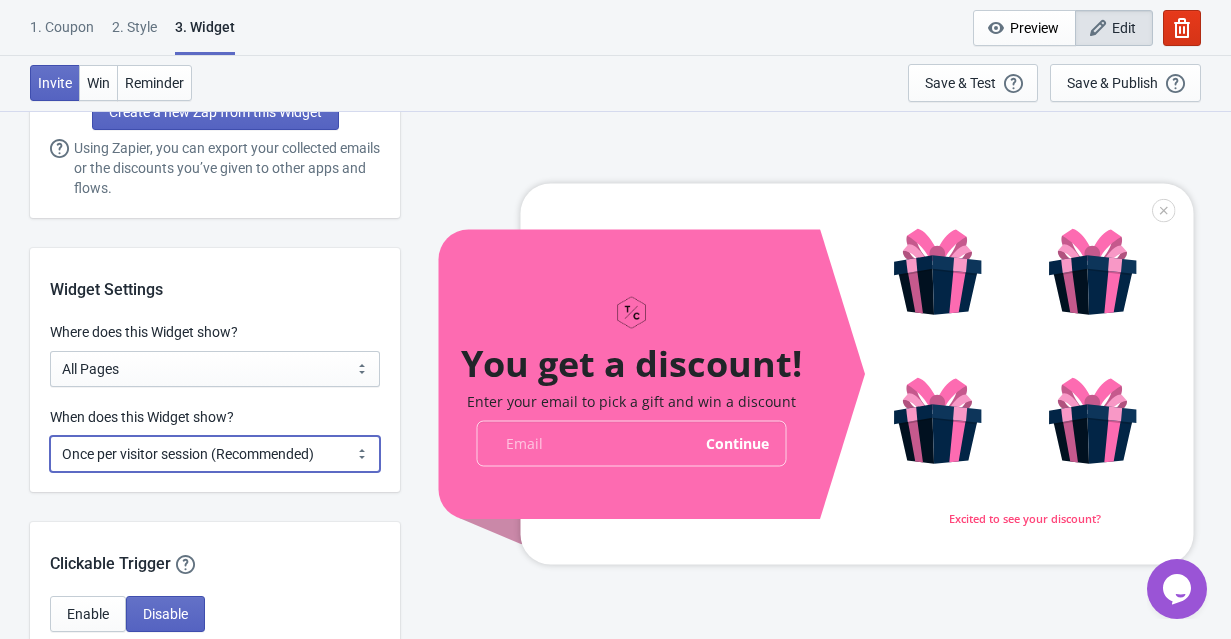 click on "Every new visit of page Once every period of time Once per visitor session (Recommended) Once per user" at bounding box center (215, 454) 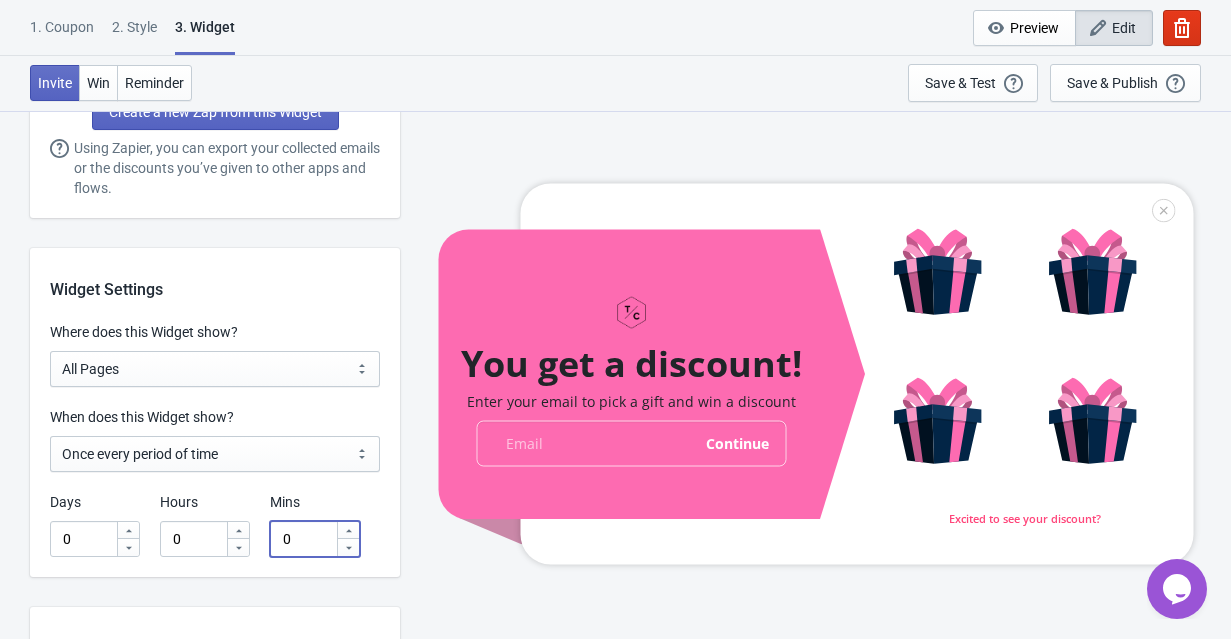 click on "0" at bounding box center [303, 539] 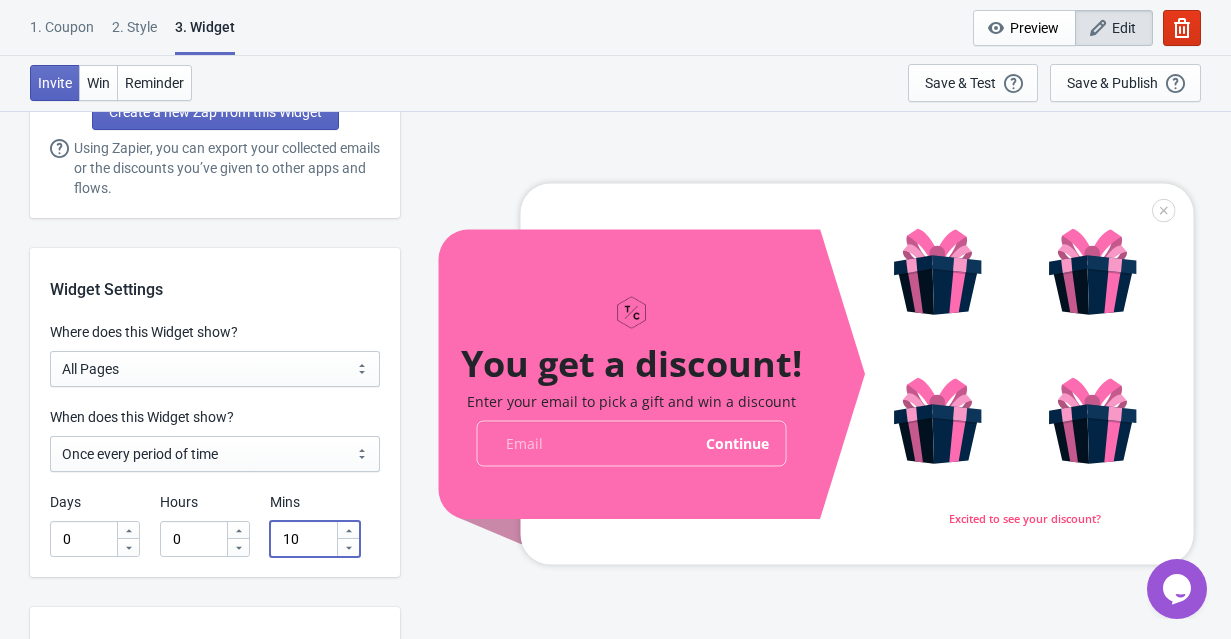 type on "1" 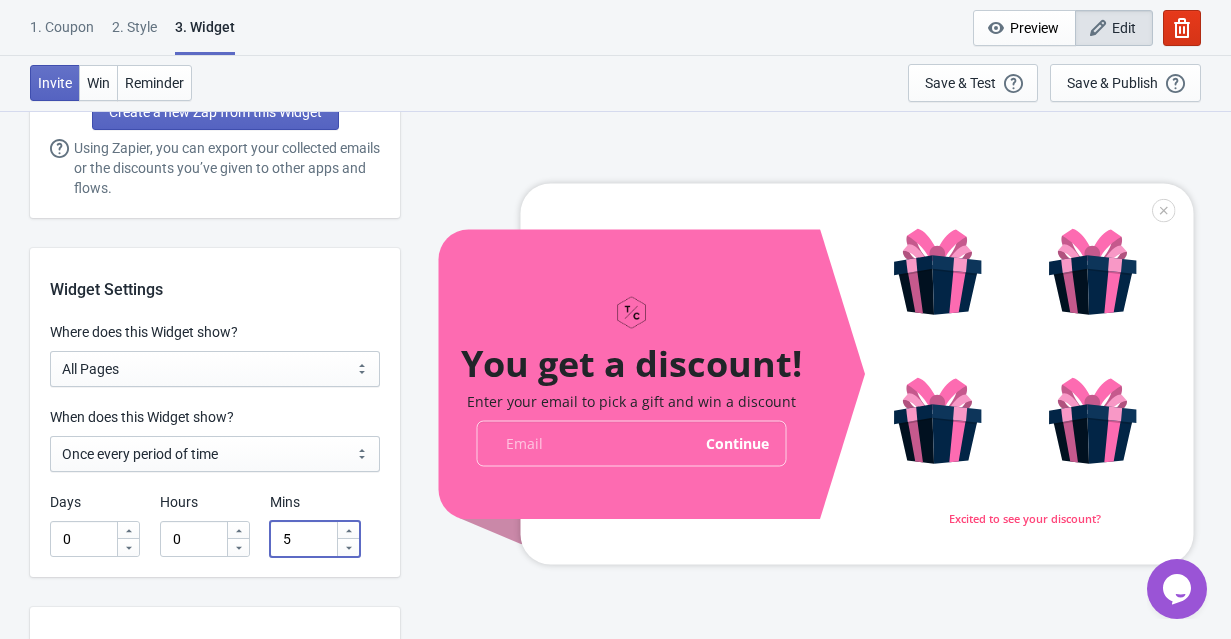 type on "5" 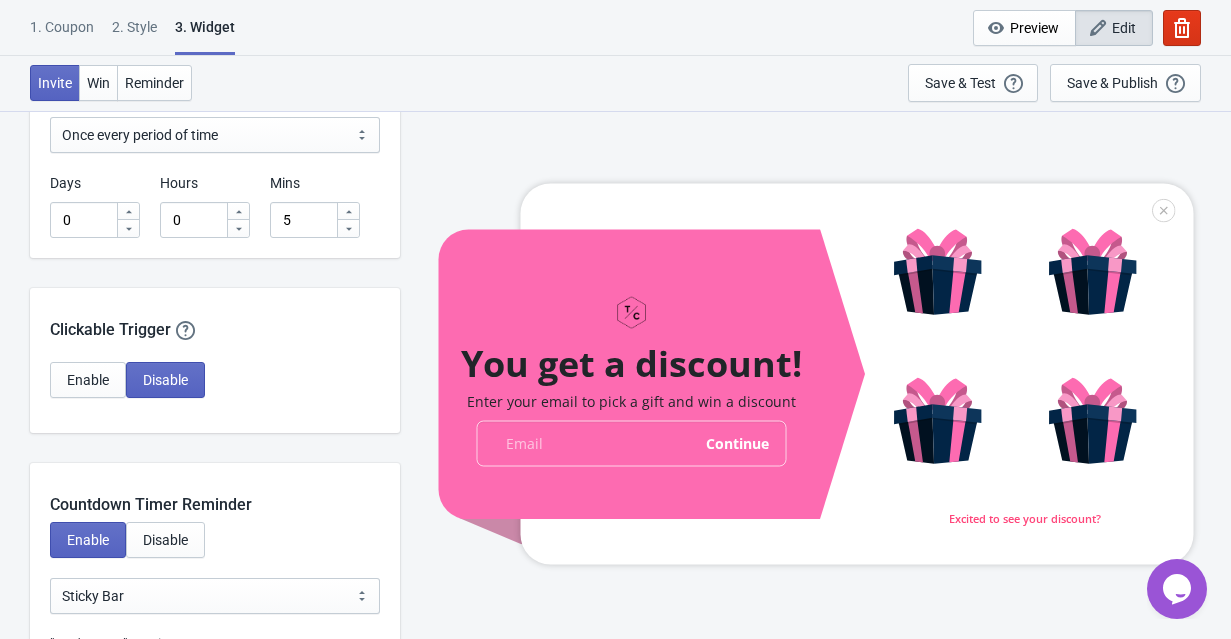 scroll, scrollTop: 1884, scrollLeft: 0, axis: vertical 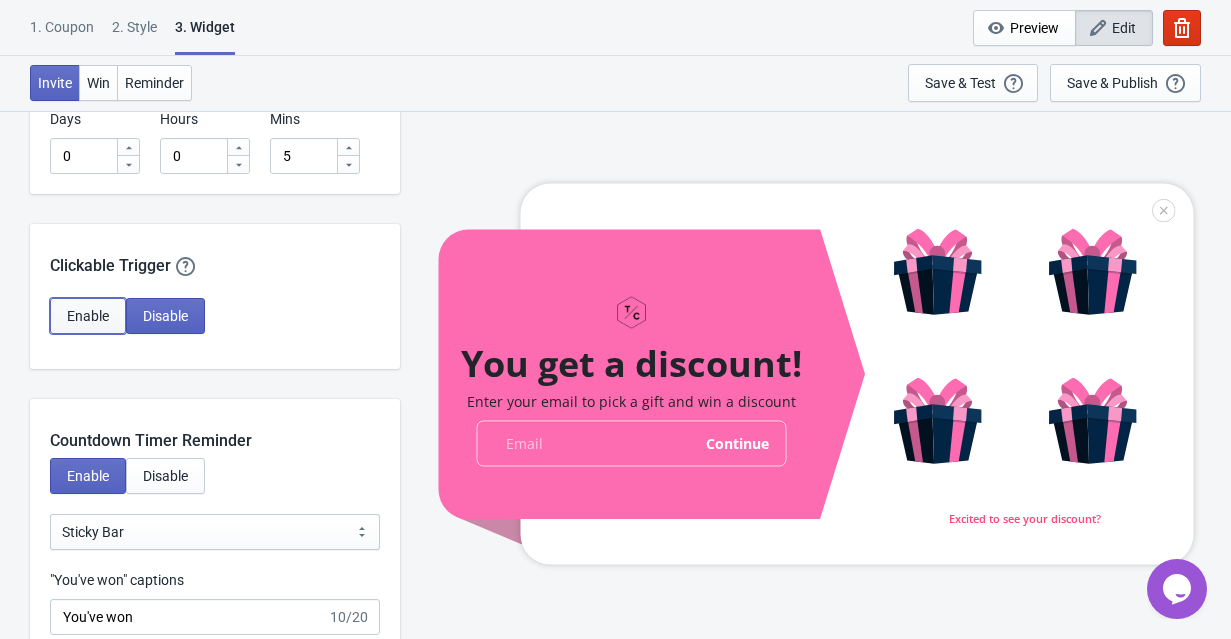 click on "Enable" at bounding box center (88, 316) 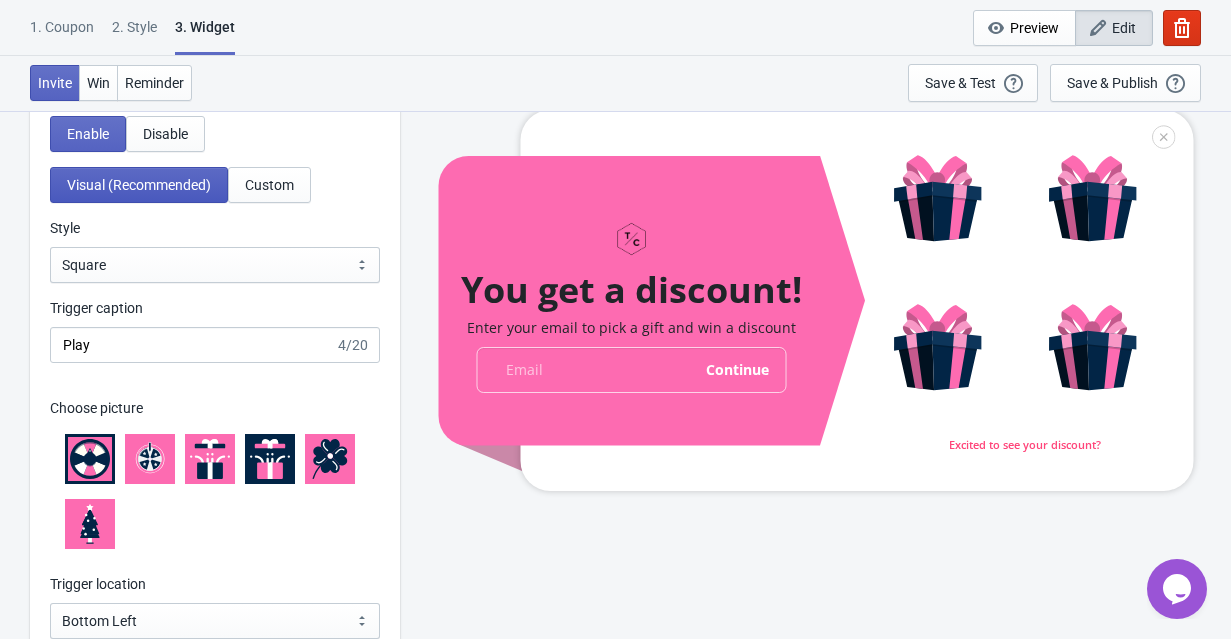 scroll, scrollTop: 2068, scrollLeft: 0, axis: vertical 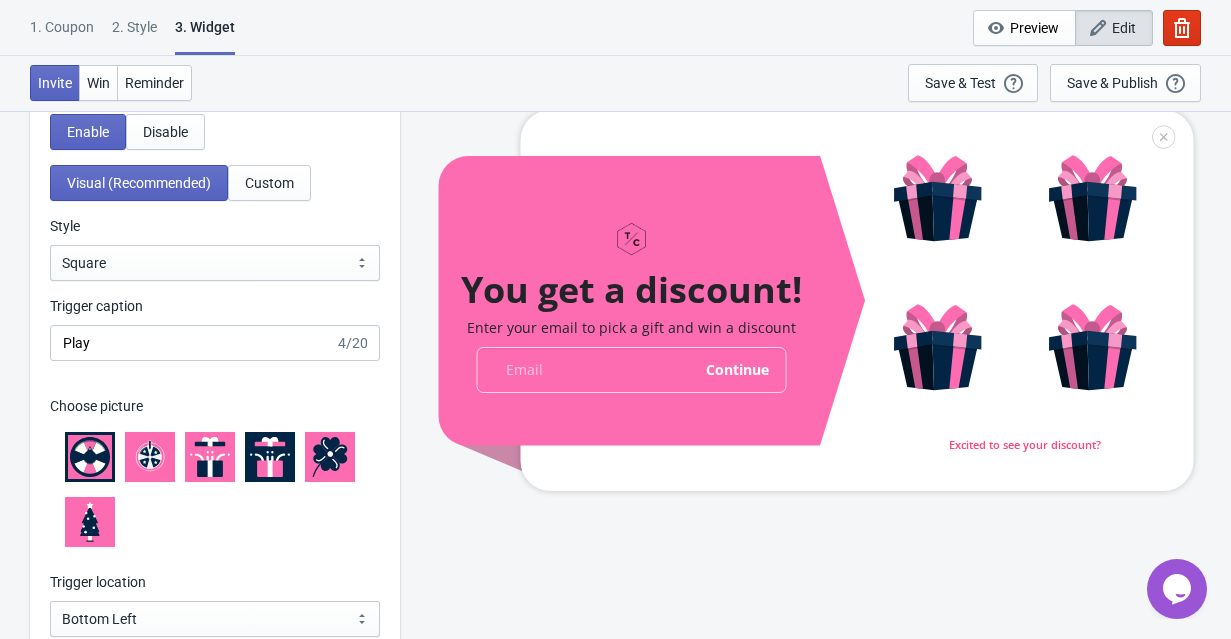 click 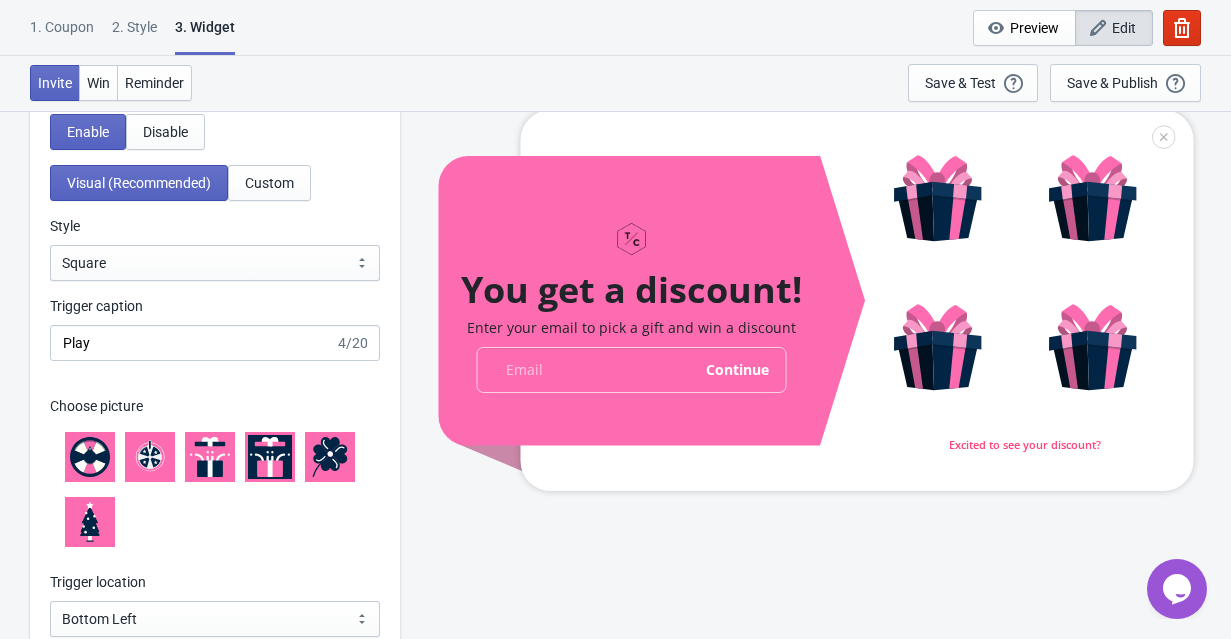 click 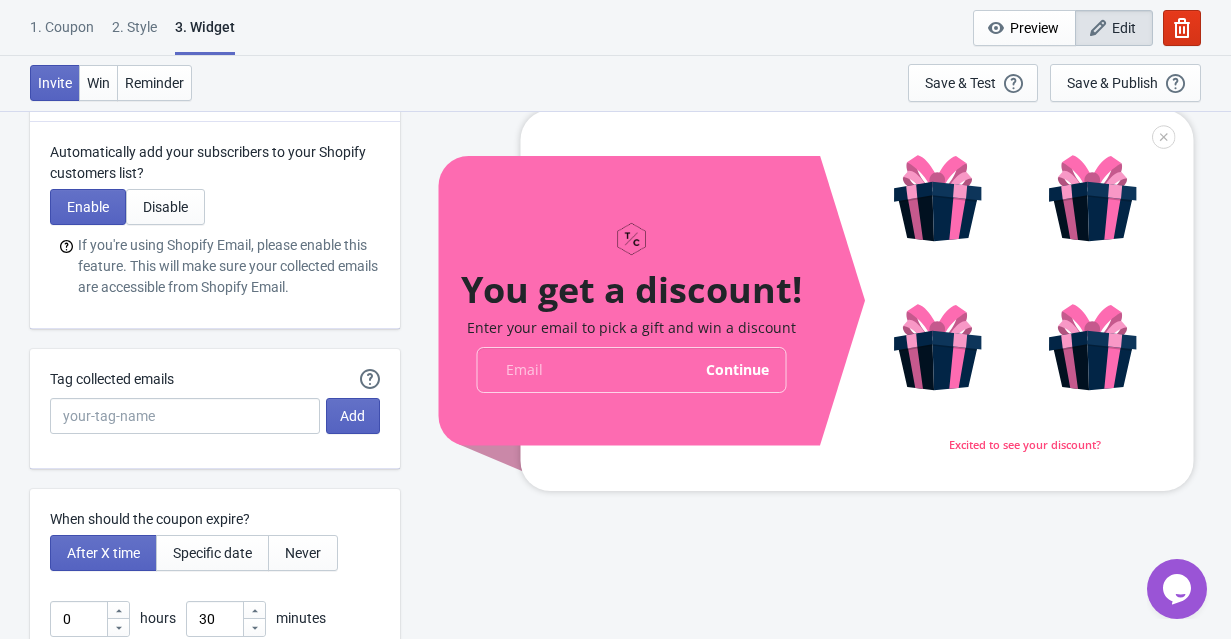 scroll, scrollTop: 5294, scrollLeft: 0, axis: vertical 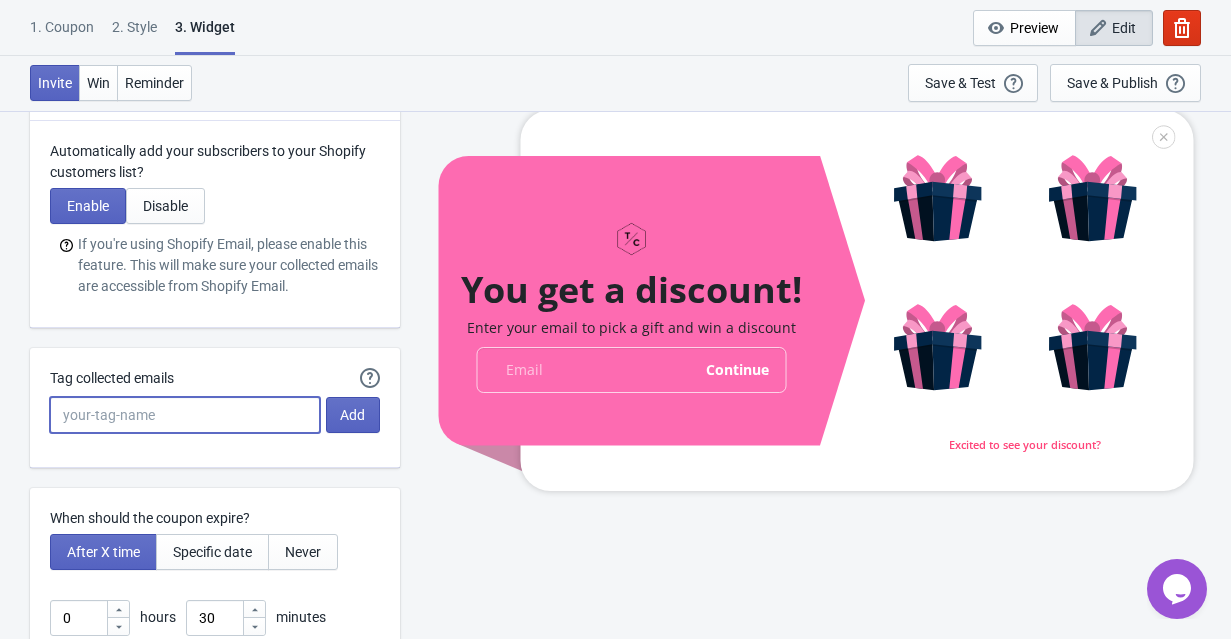 click on "Tag collected emails" at bounding box center (185, 415) 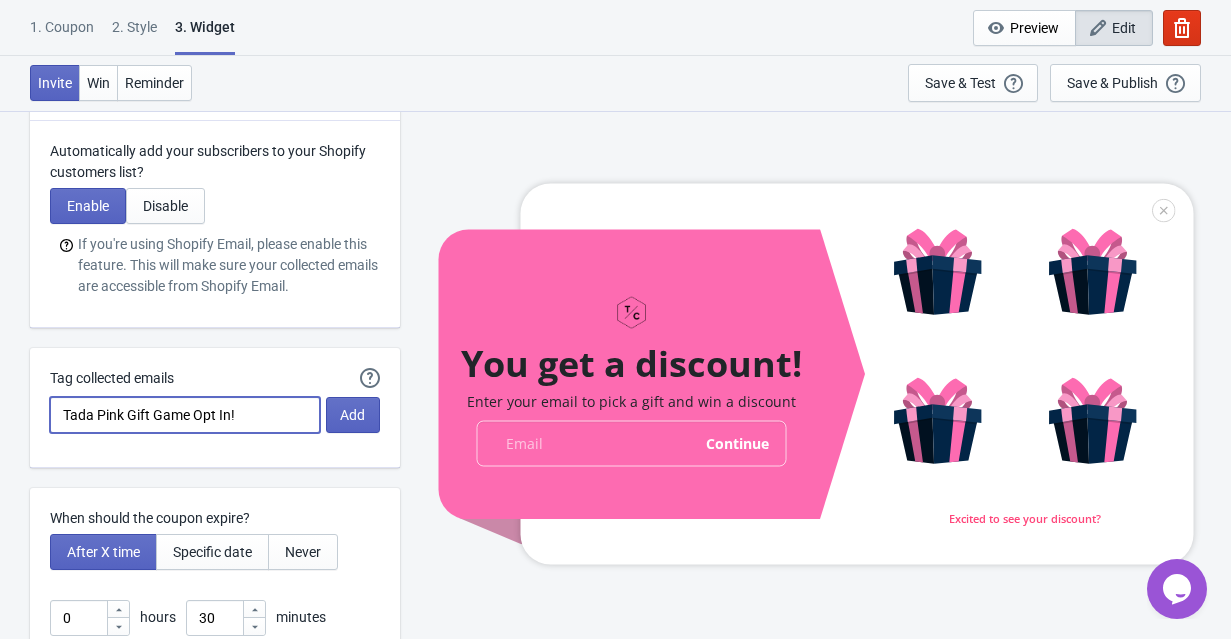 drag, startPoint x: 243, startPoint y: 416, endPoint x: 134, endPoint y: 417, distance: 109.004585 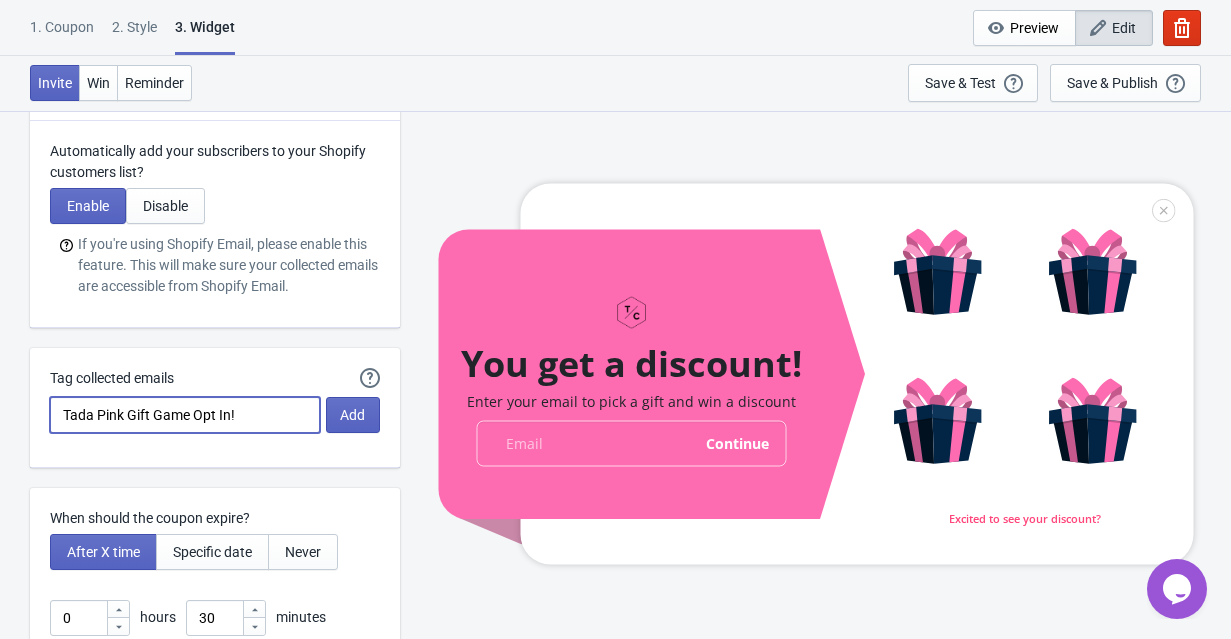 click on "Tada Pink Gift Game Opt In!" at bounding box center (185, 415) 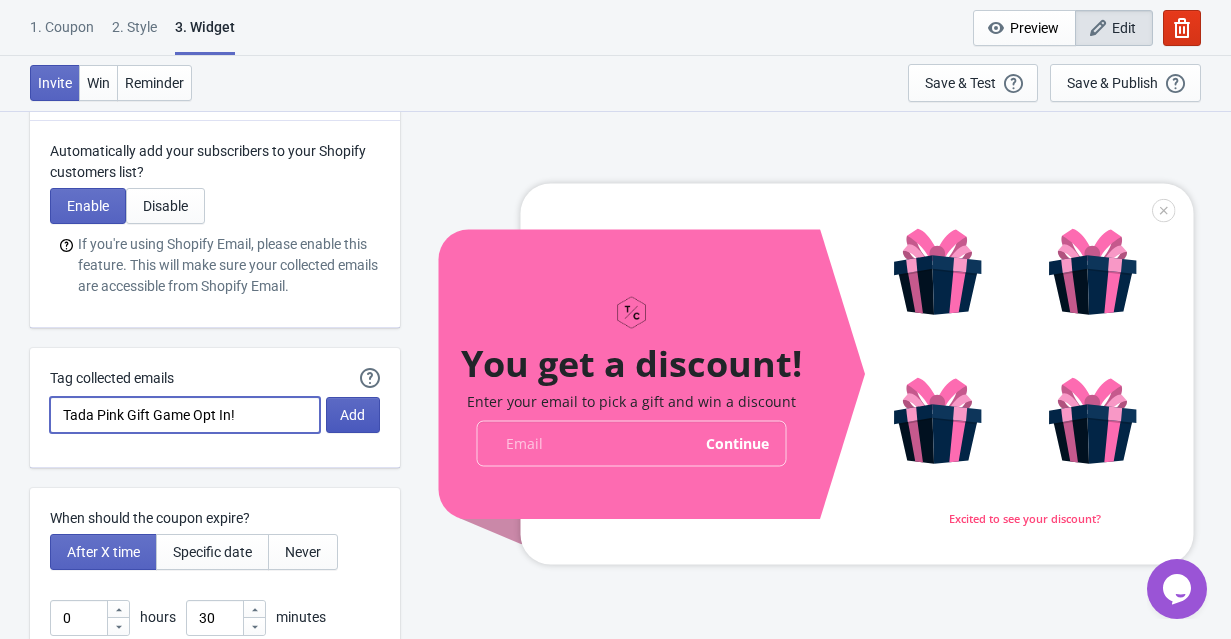 type on "Tada Pink Gift Game Opt In!" 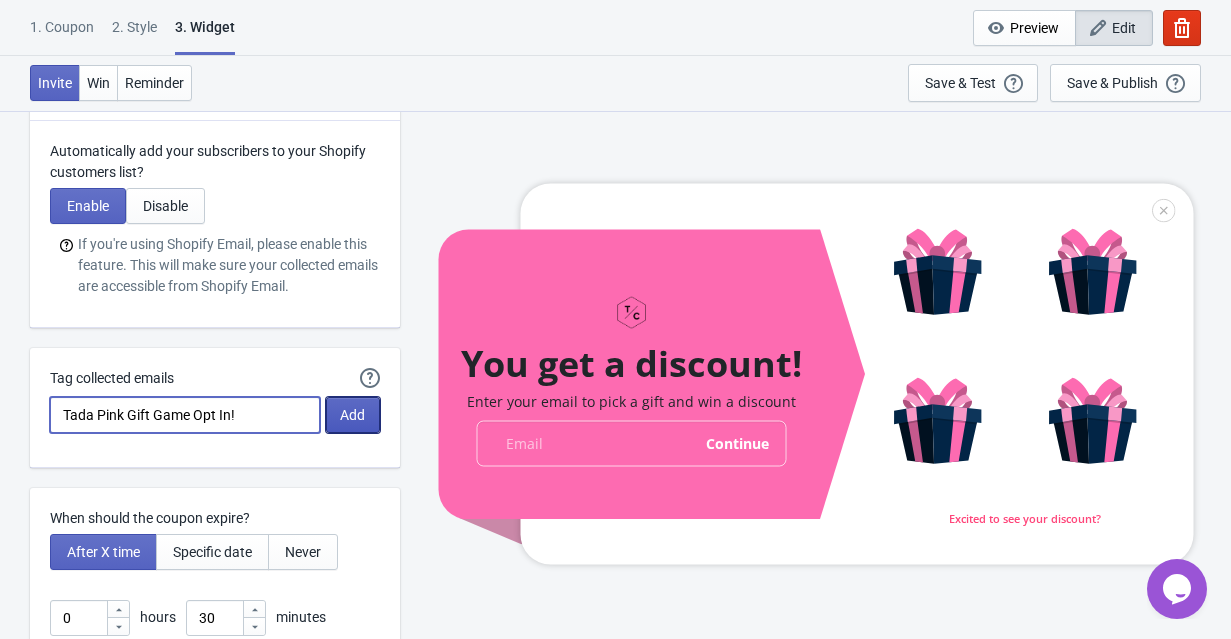 click on "Add" at bounding box center [352, 415] 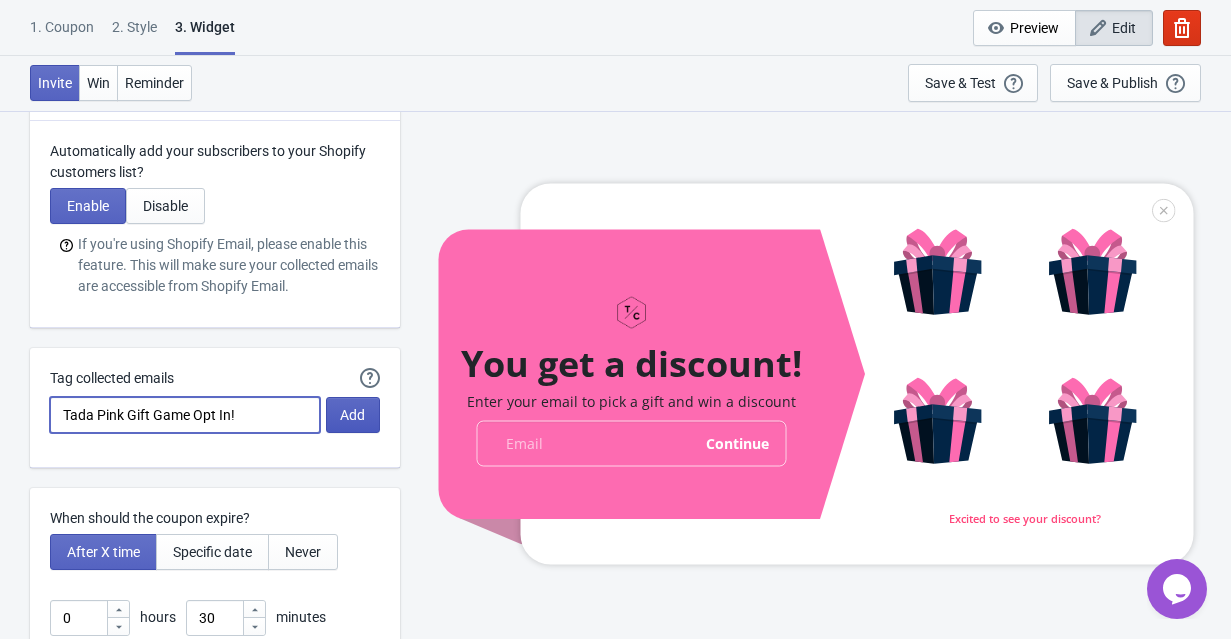 type 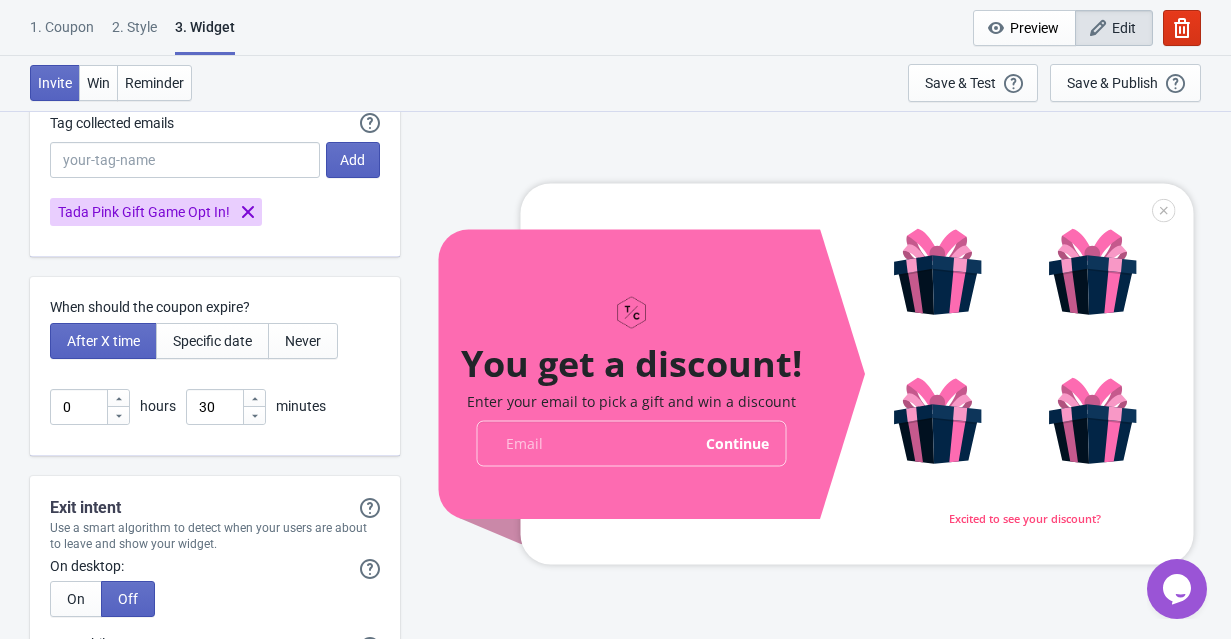 scroll, scrollTop: 5552, scrollLeft: 0, axis: vertical 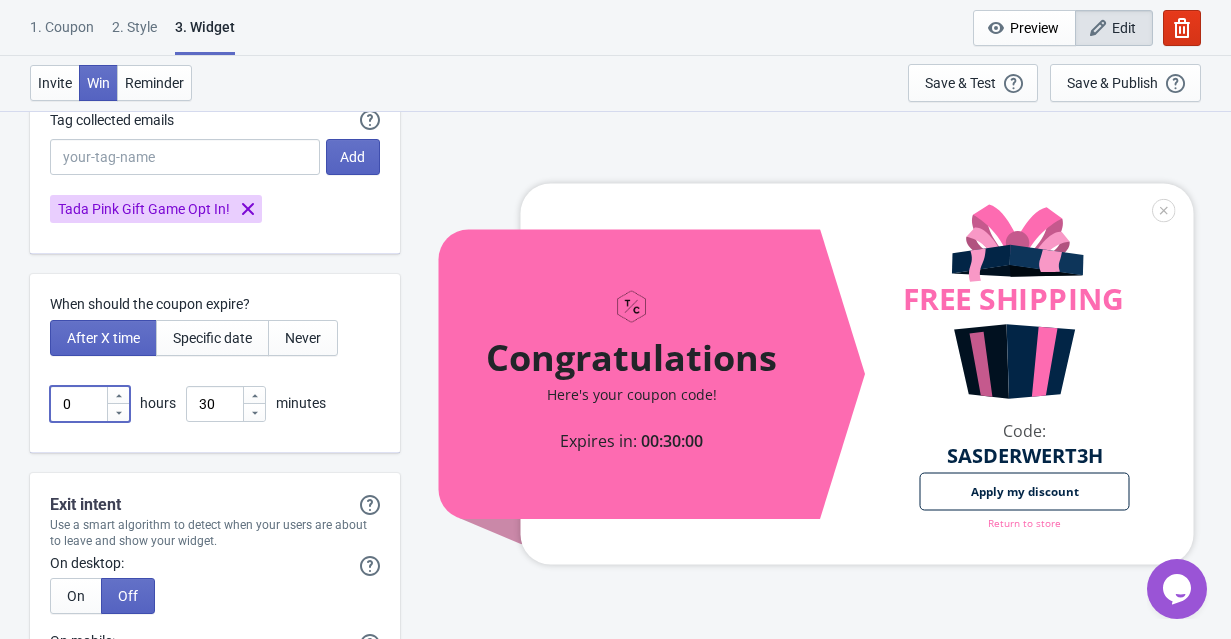 drag, startPoint x: 85, startPoint y: 401, endPoint x: 51, endPoint y: 401, distance: 34 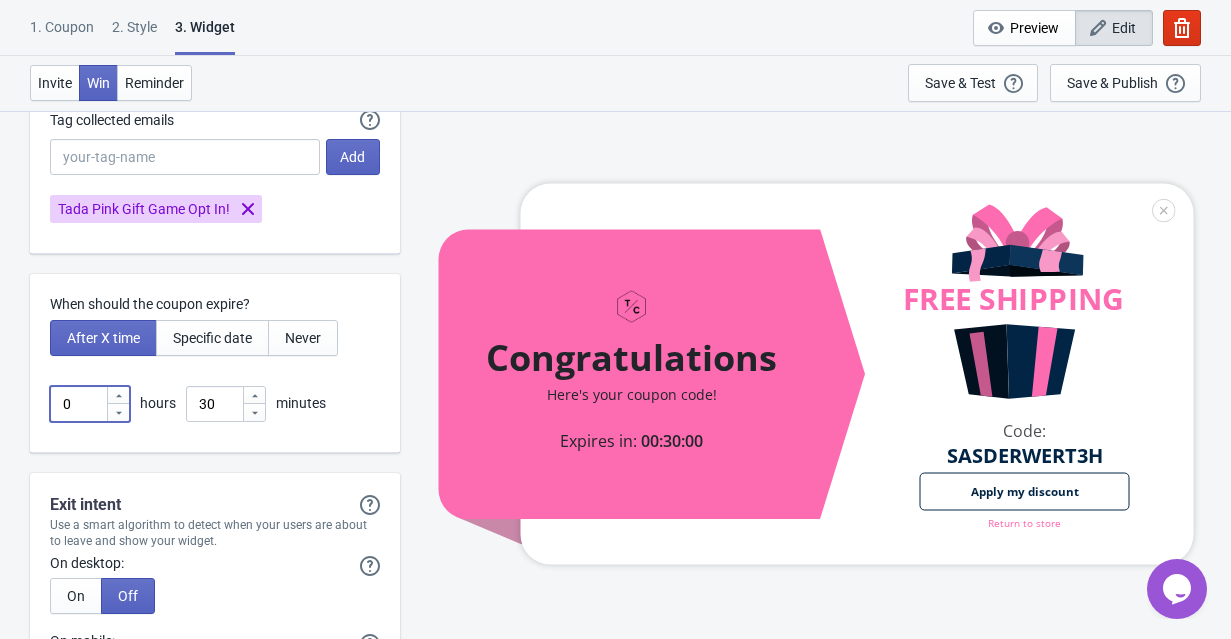 click on "0" at bounding box center [78, 404] 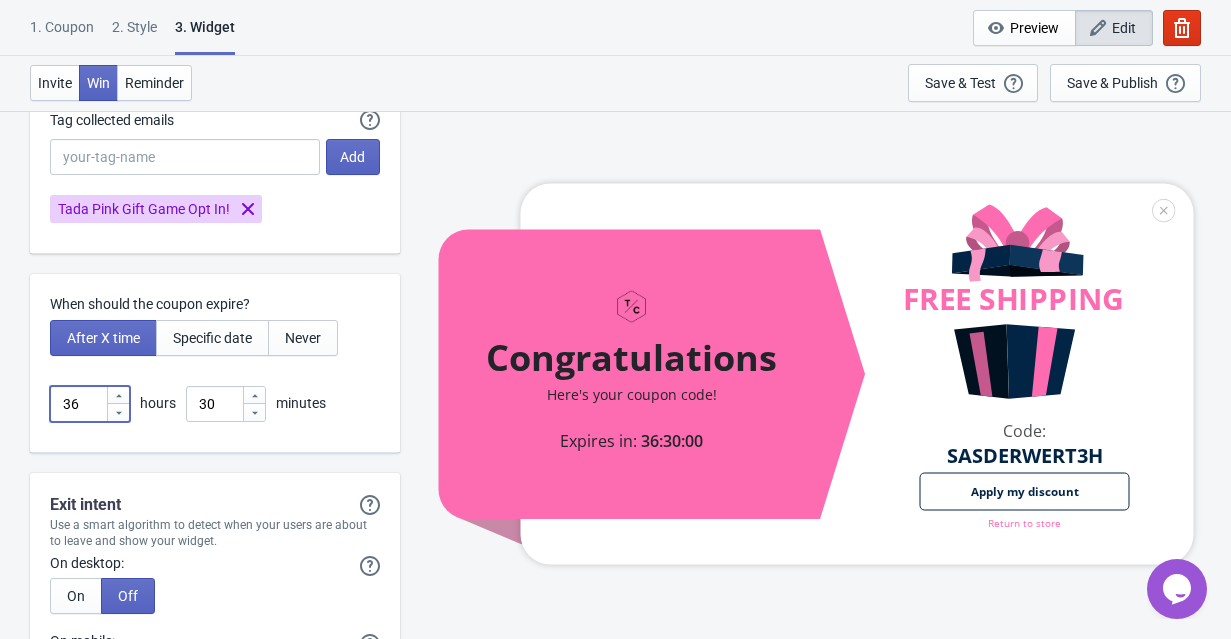 type on "36" 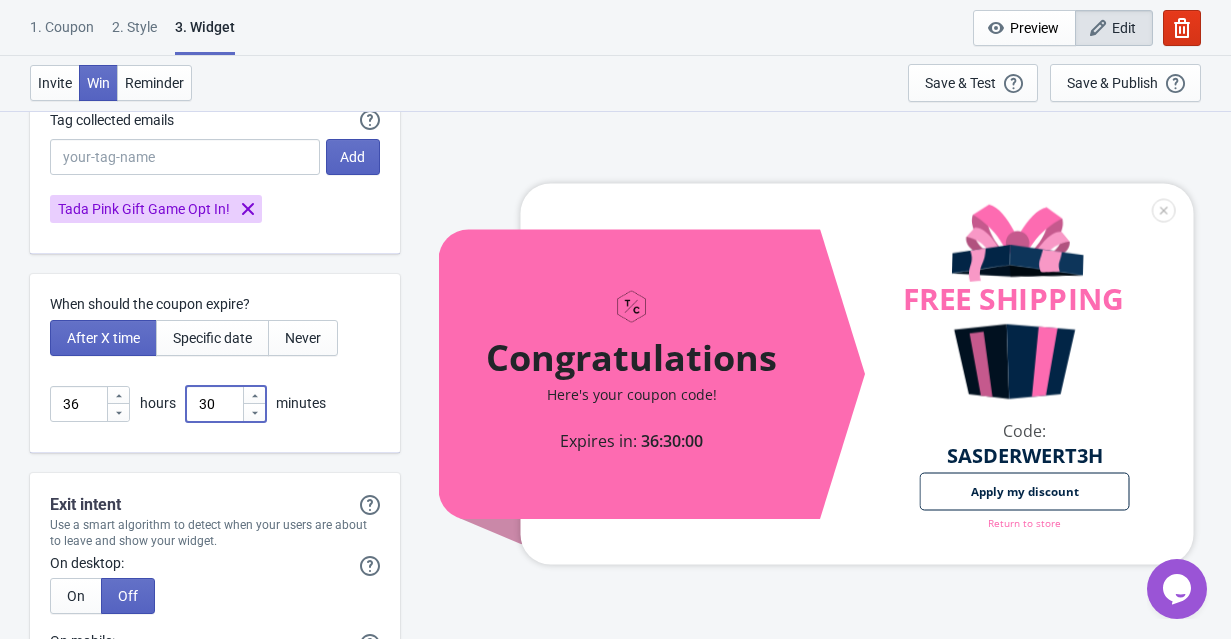 drag, startPoint x: 213, startPoint y: 405, endPoint x: 176, endPoint y: 400, distance: 37.336308 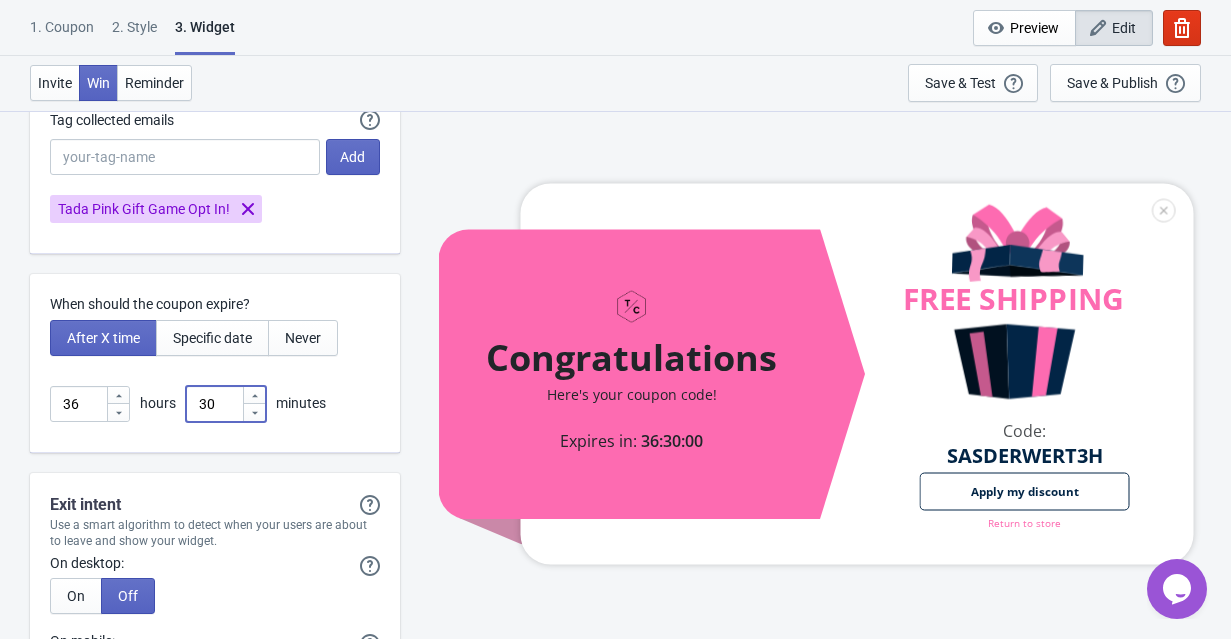 click on "36 hours 30 minutes" at bounding box center [215, 404] 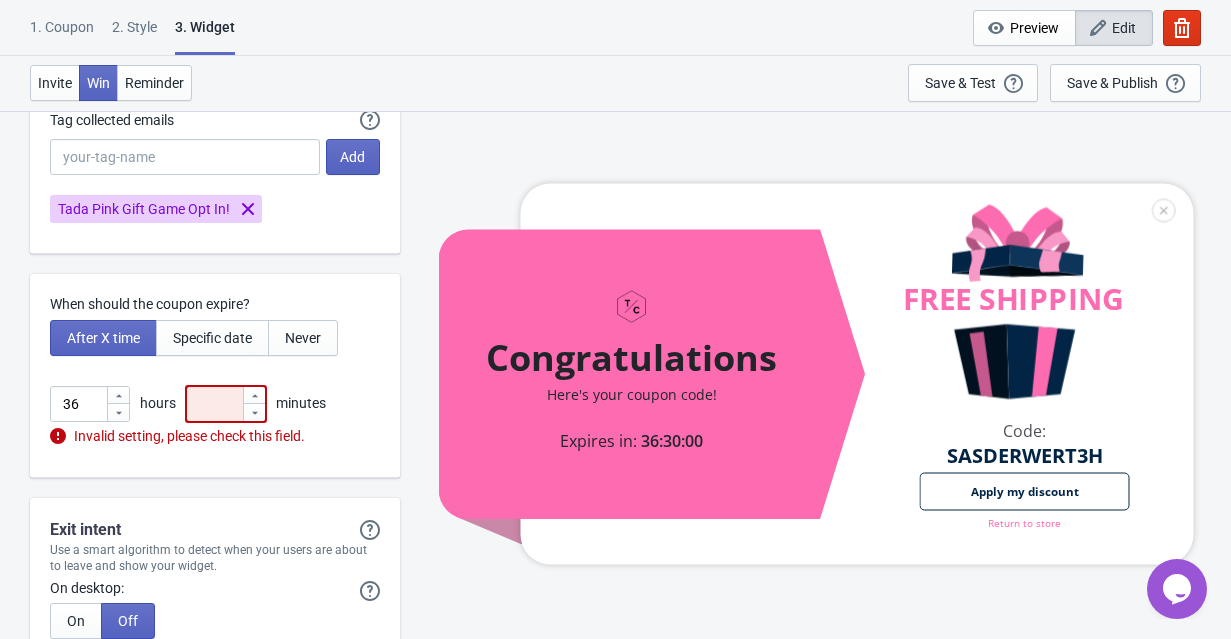 type 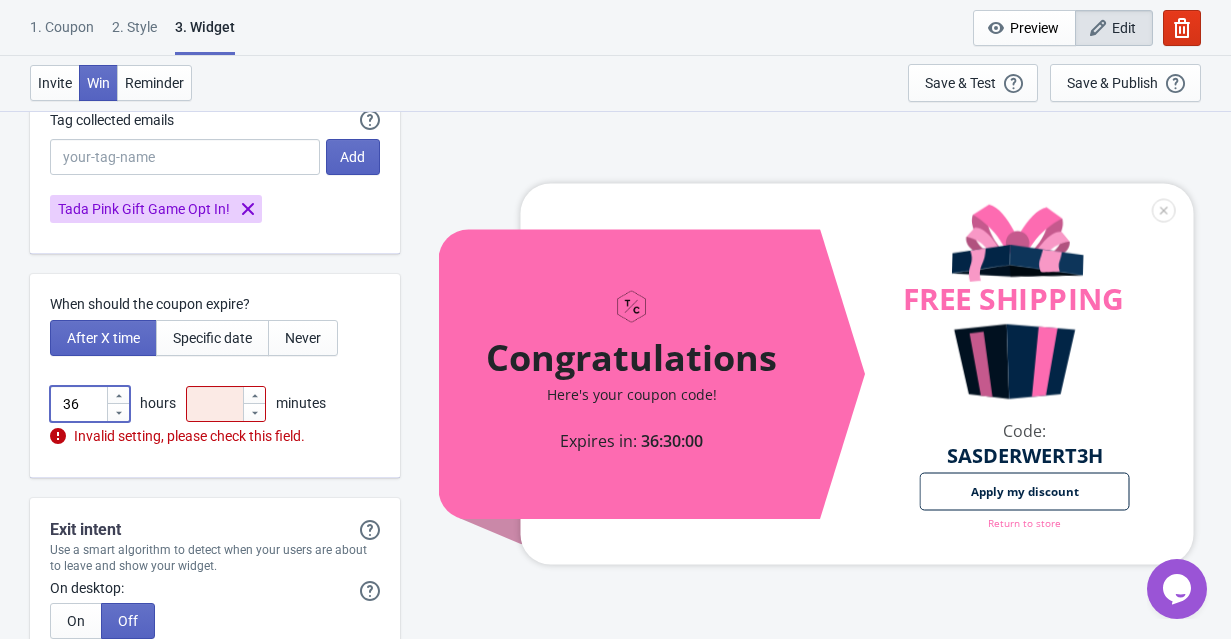 drag, startPoint x: 89, startPoint y: 403, endPoint x: 23, endPoint y: 396, distance: 66.37017 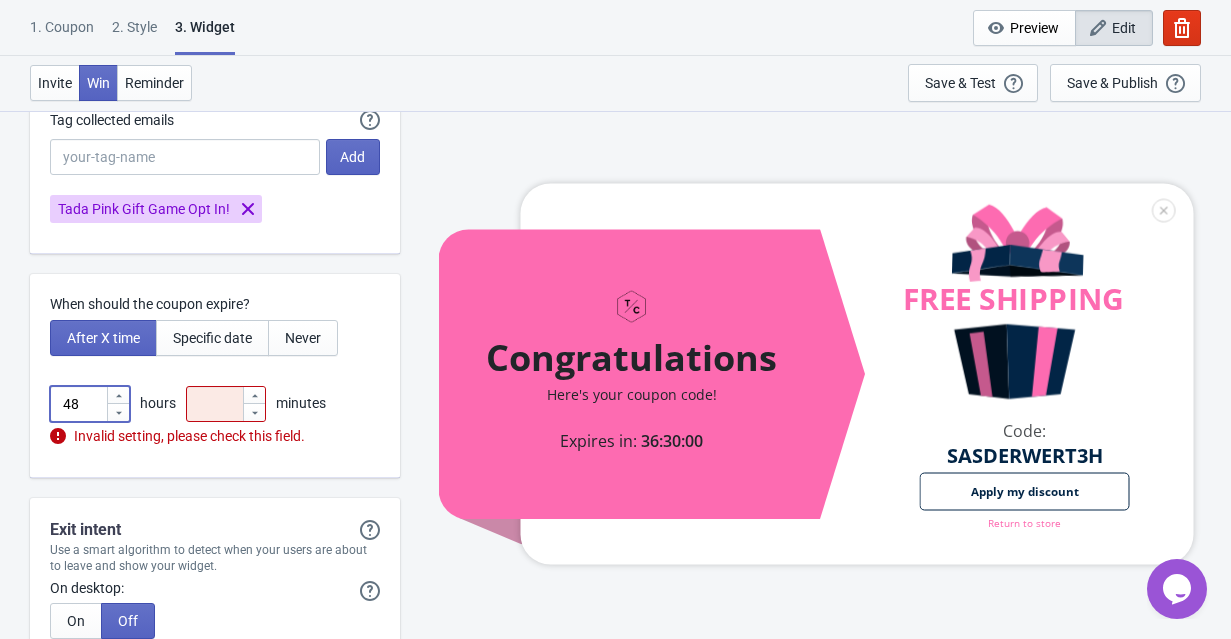 type on "48" 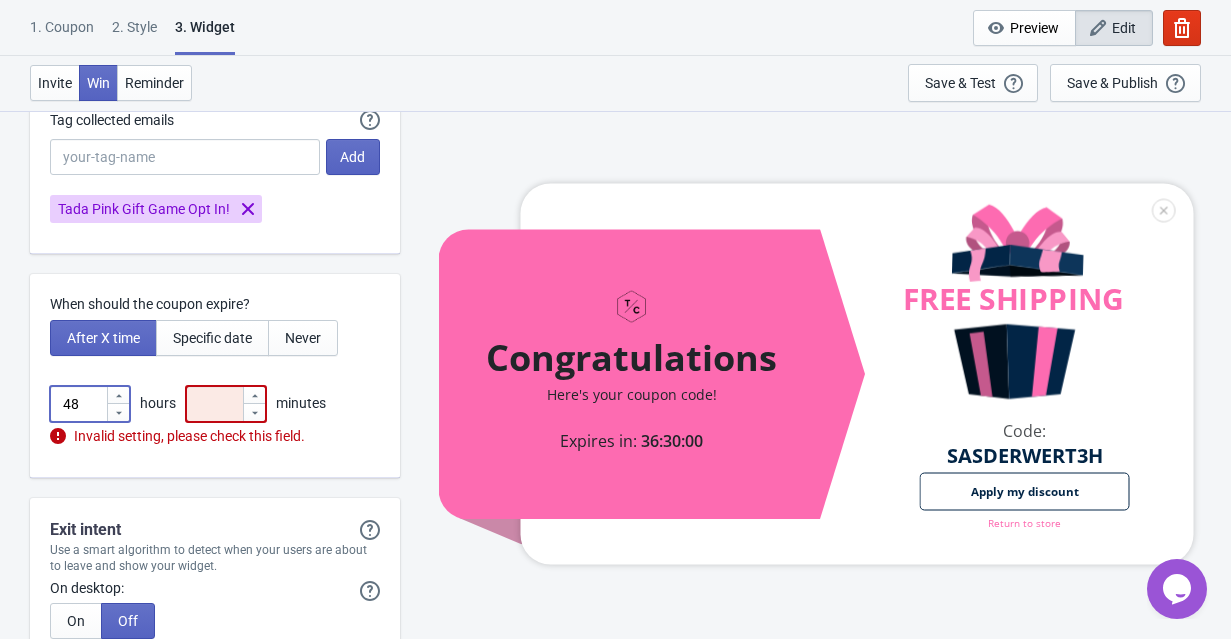 click at bounding box center [214, 404] 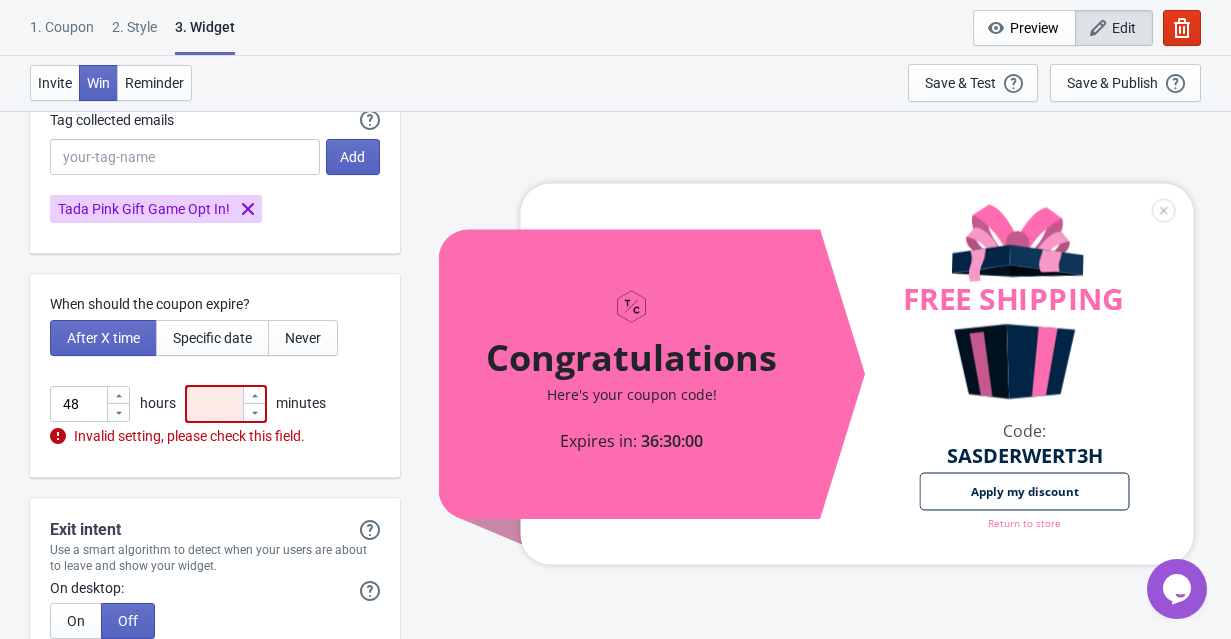 click on "When should the coupon expire? After X time Specific date Never 48 hours minutes Invalid setting, please check this field." at bounding box center (215, 376) 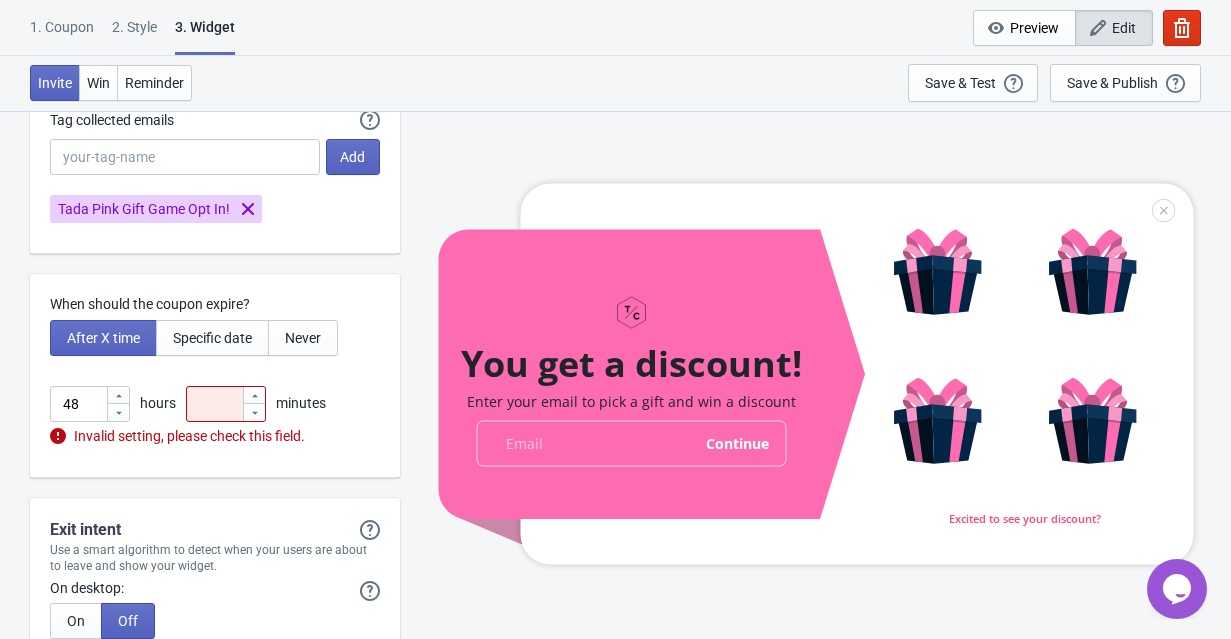 click 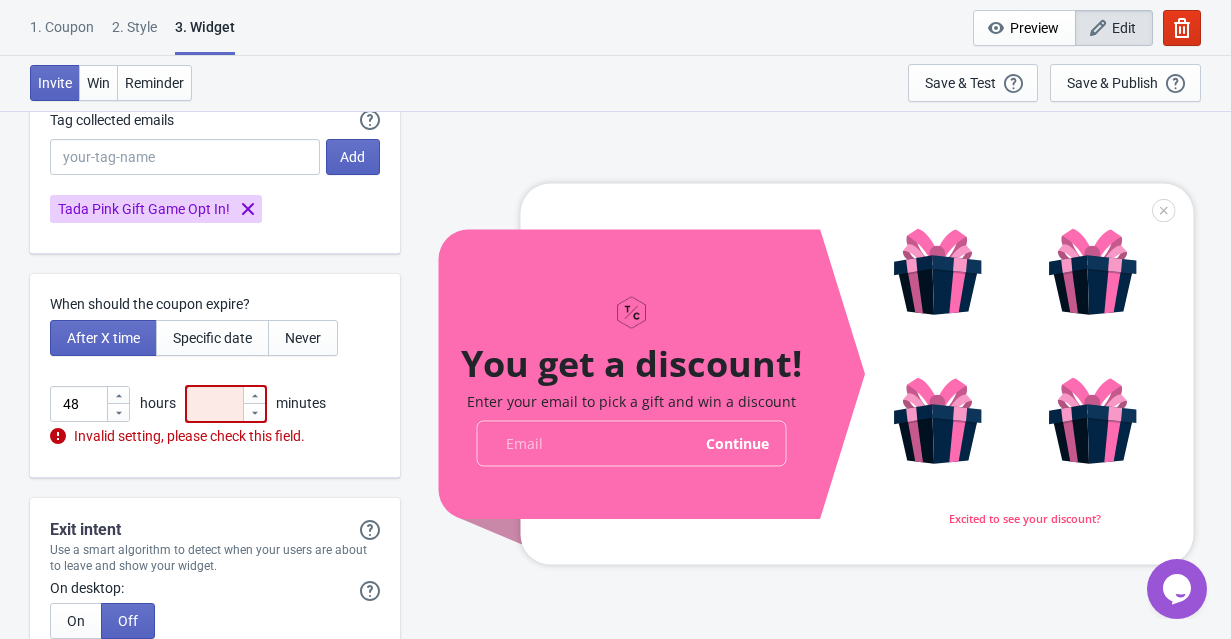 type on "0" 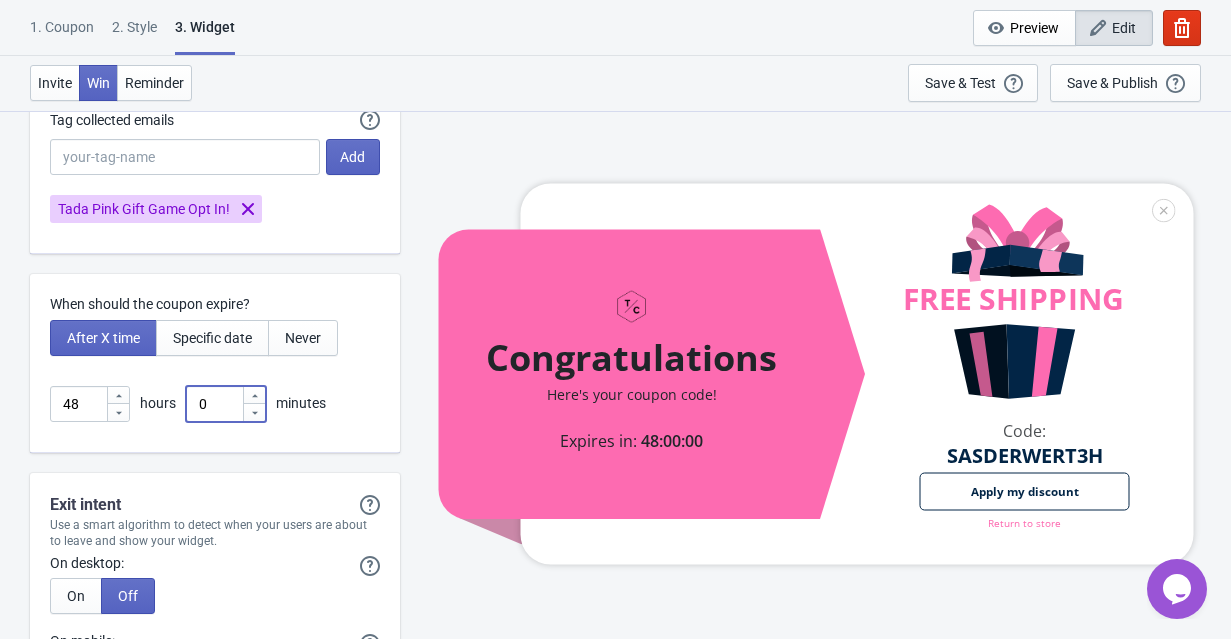 click on "Translation and behavior Collapse On which devices will your Widget show? Desktop Tablet Mobile Invitation title captions You get a discount! 19/25 Delay before showing Widget Yes No Yes Show Widget after 0 minutes 3 seconds Invalid email validation caption You have entered an invalid e-mail address. Please try again. 61/70 Invalid data entry validation caption There was a problem with your entry, please try again. 54/70 Duplicate email validation caption Your email is already subscribed to our list. 45/70 Continue button captions Continue 8/20 Exit button captions No, thanks 10/20 Complete the questions captions Please finish the questions before picking your gift. Complete the questions instruction captions Answer some questions and choose your gift Gift instruction captions Choose your gift Require visitors to agree to your terms and conditions (GDPR) Win Screen Win title captions Congratulations 15/20 Win text captions Here's your coupon code! 25/120 Win expiry captions Expires in: 11/35 Code captions Add" at bounding box center (215, -651) 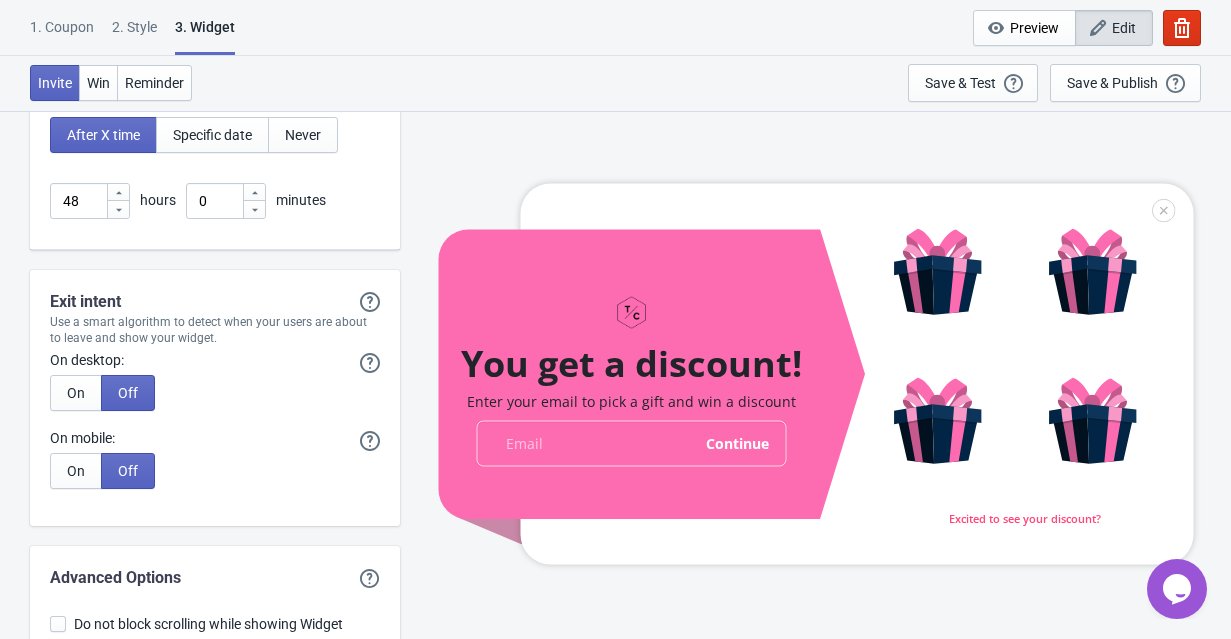 scroll, scrollTop: 5761, scrollLeft: 0, axis: vertical 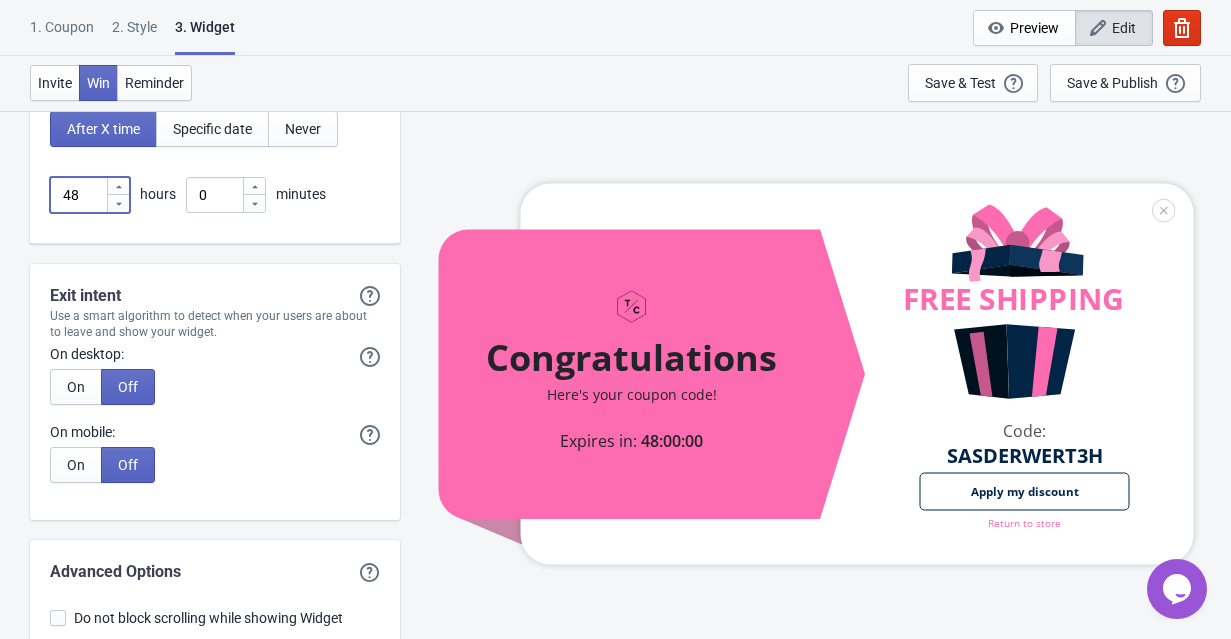 click on "48" at bounding box center (78, 195) 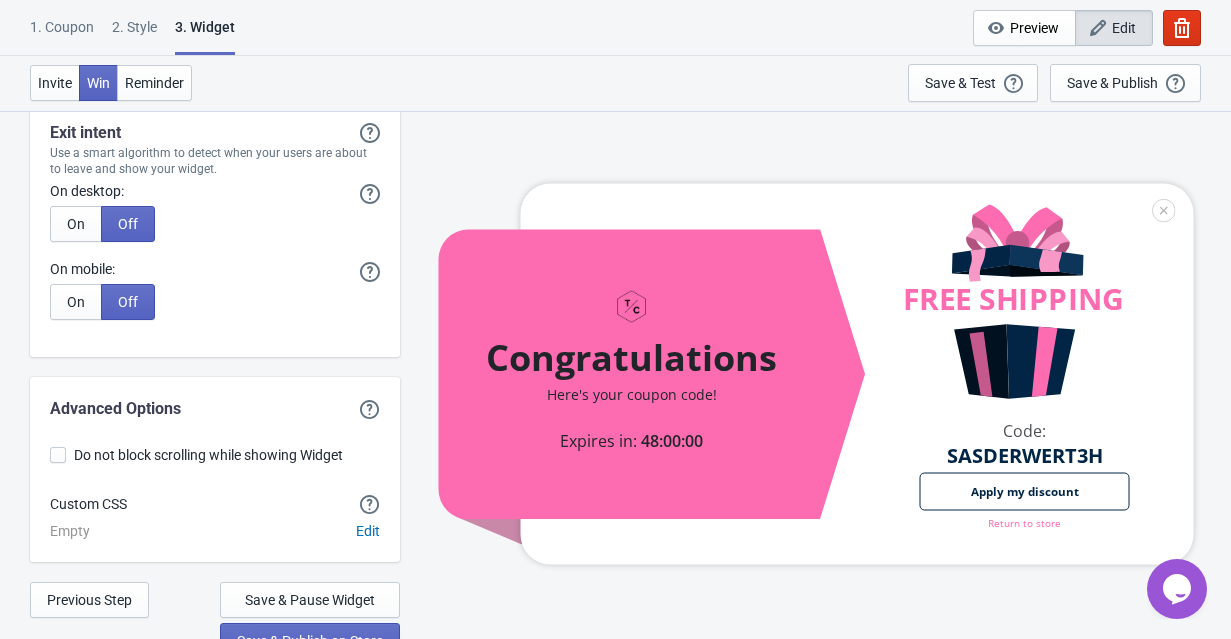 scroll, scrollTop: 5926, scrollLeft: 0, axis: vertical 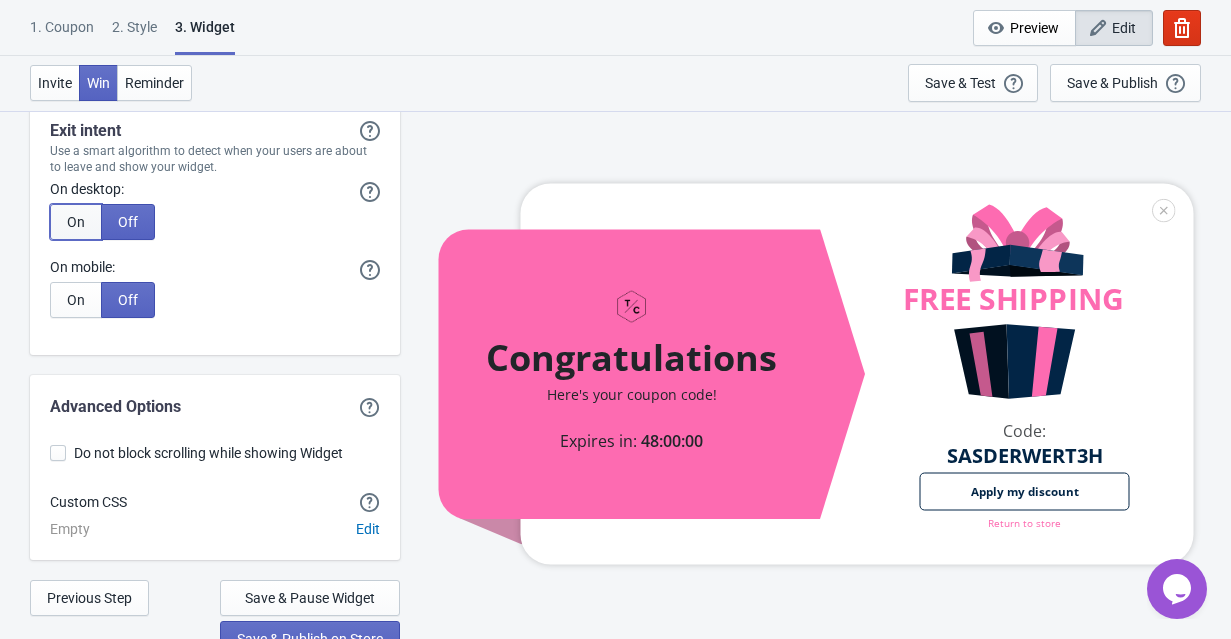 click on "On" at bounding box center (76, 222) 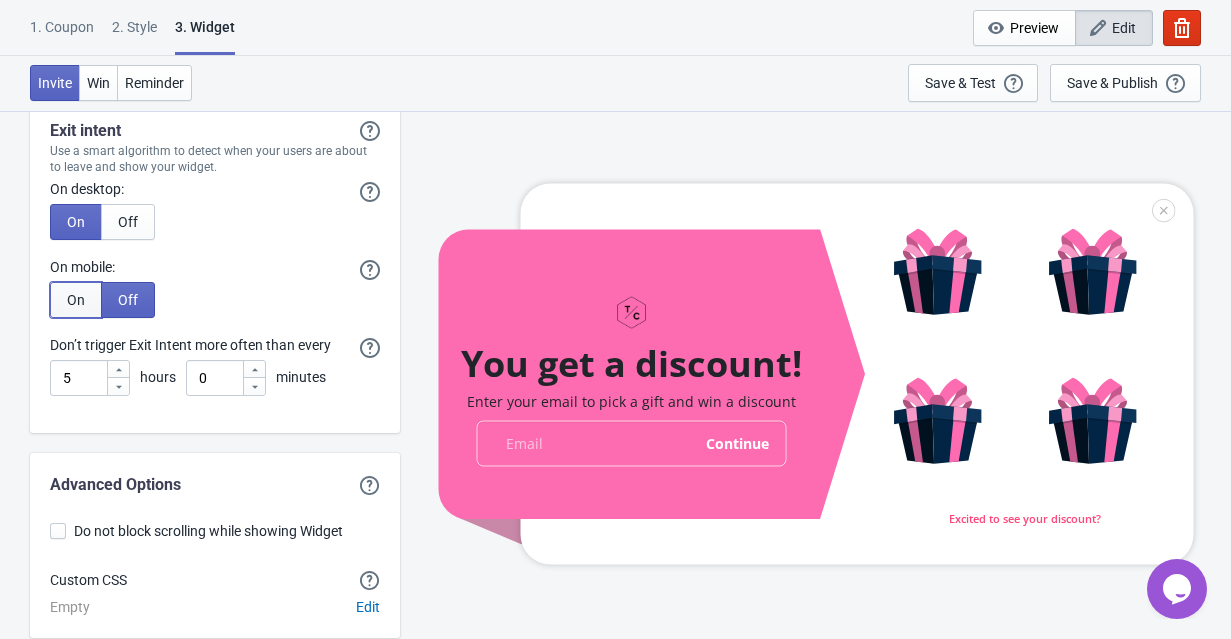 click on "On" at bounding box center [76, 300] 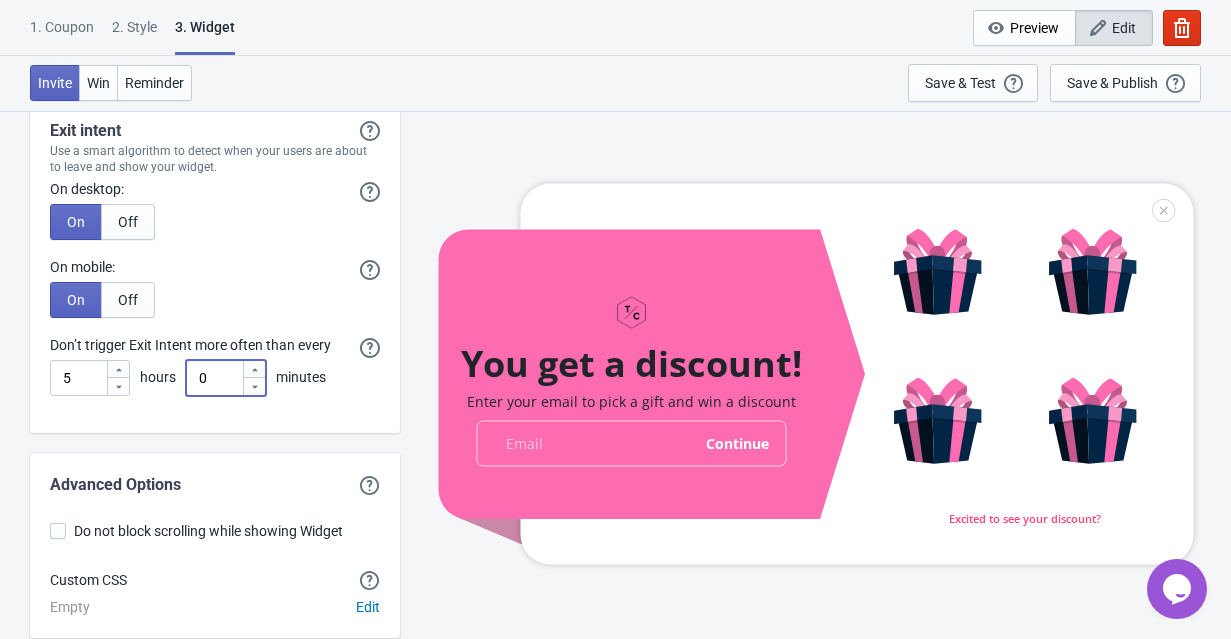 click on "0" at bounding box center (214, 378) 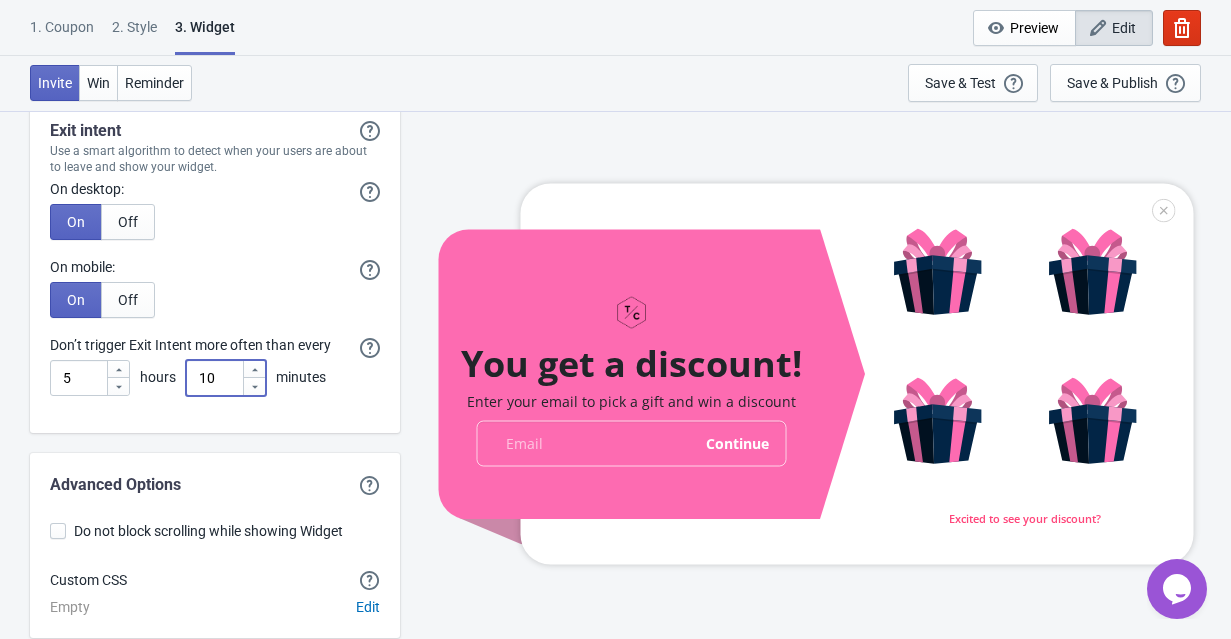 type on "10" 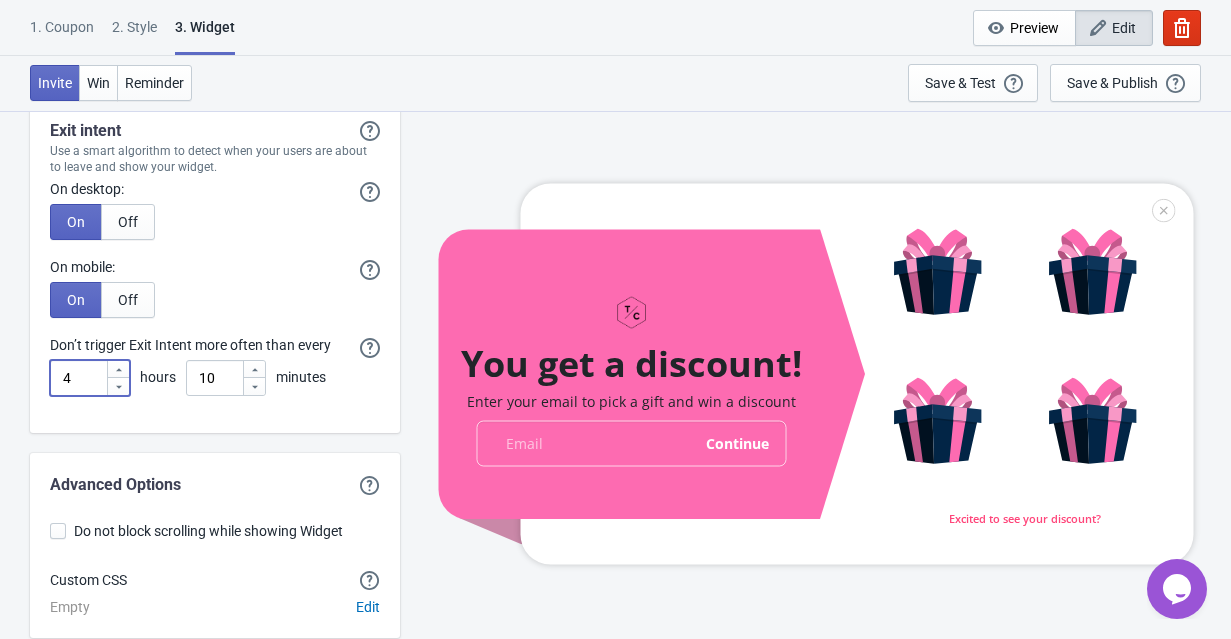 click 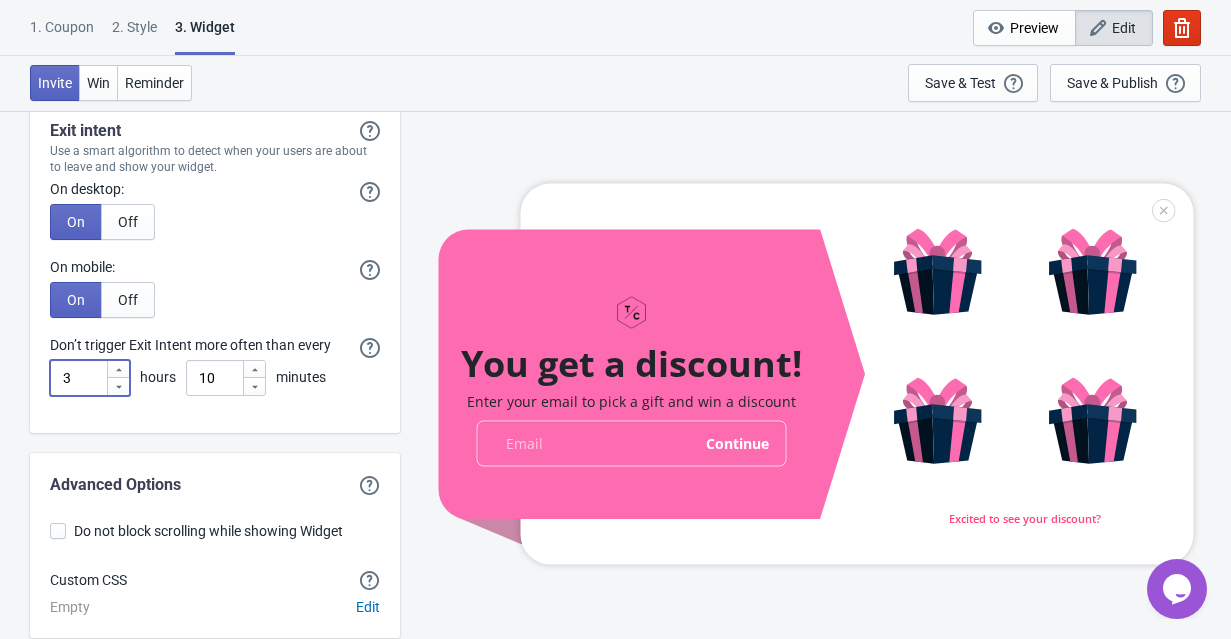 click 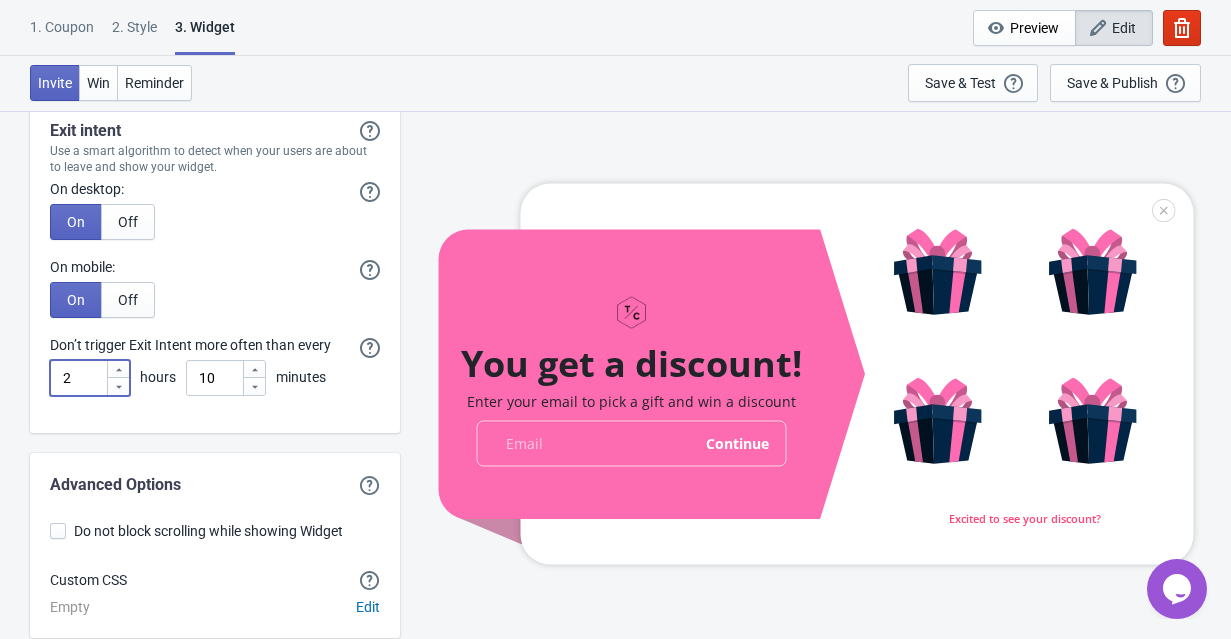click 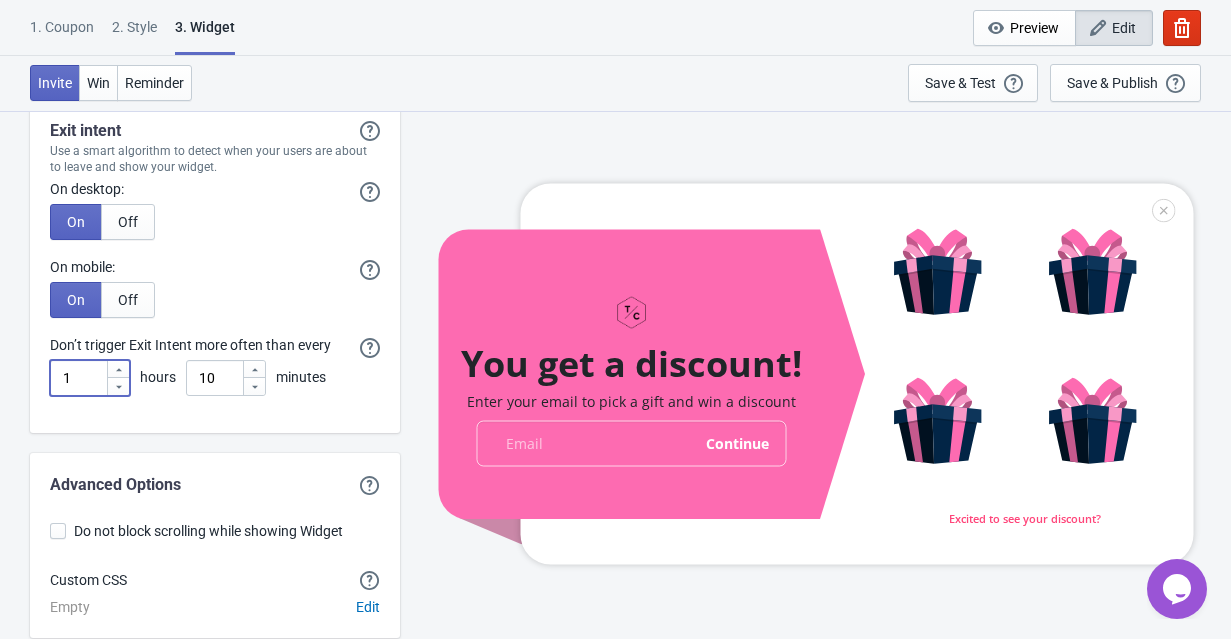 click 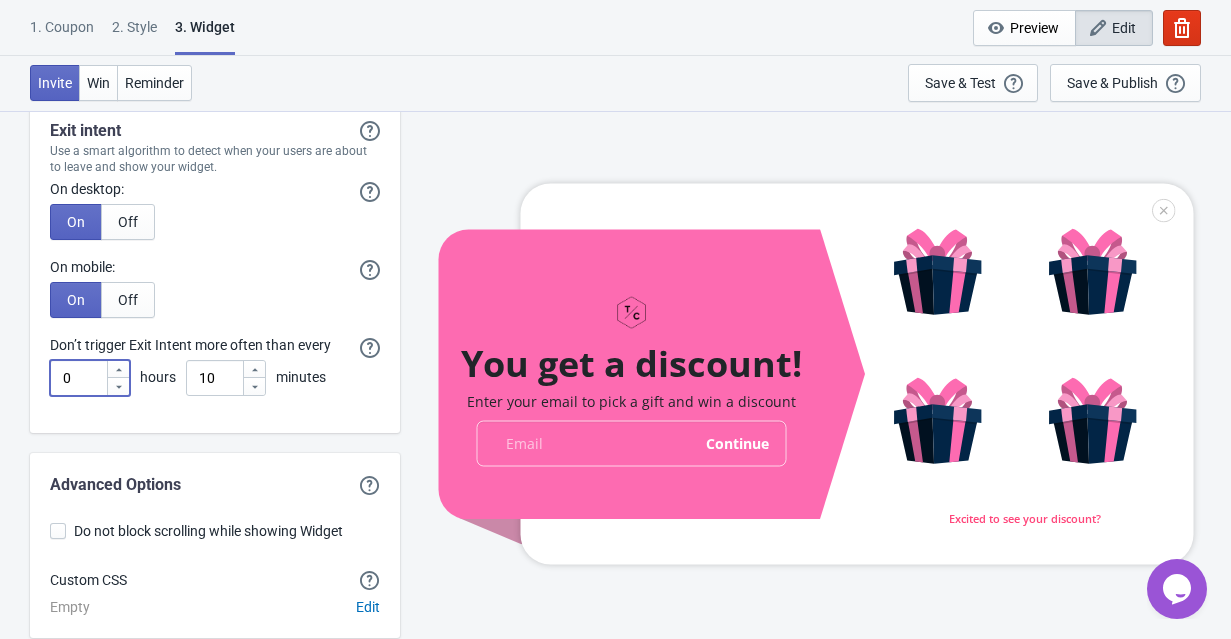 click 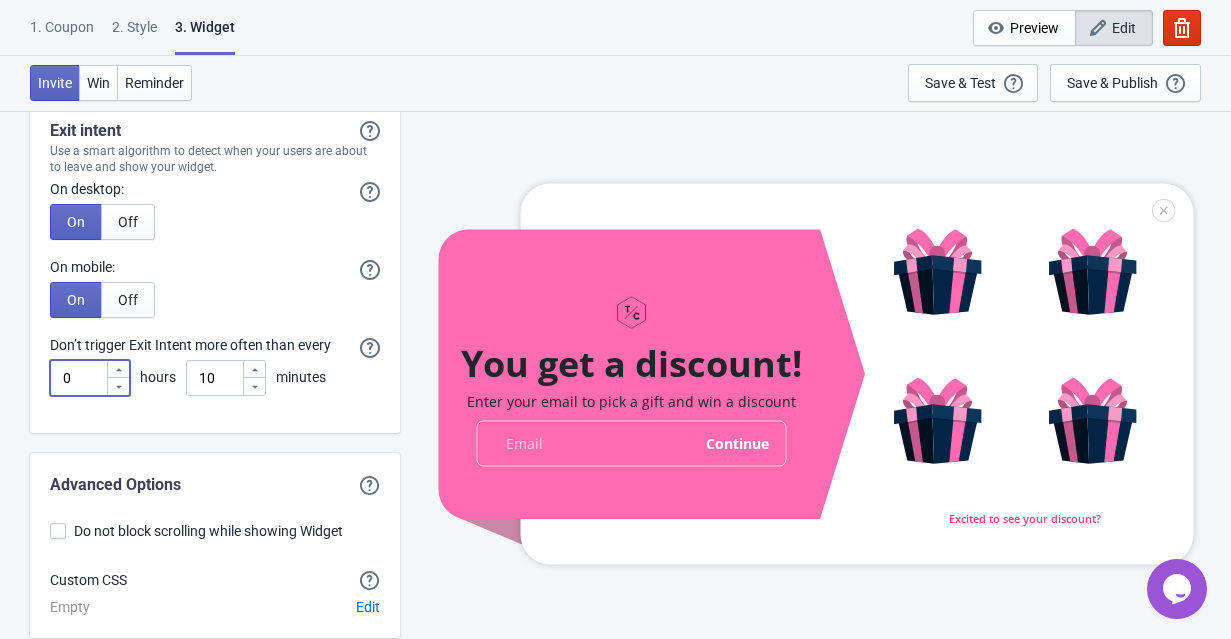 click on "Exit intent Exit intent will only show the Widget if it hasn't showed previously using any other triggers. We will not show the Widget twice in the same page view. Use a smart algorithm to detect when your users are about to leave and show your widget. On desktop: On desktop, Tada will show your widget when a visitor  is heading to the top section of their browser to exit your page. On Off On mobile: On mobile, Tada will monitor scrolling behavior, idle time and phone specific gestures to  show your widget when users are about to leave. On Off Don’t trigger Exit Intent more often than every If you enter 5 hours in the field below, your visitor may see your Tada Widget when trying to leave your site and will not see it again for at least 5 hours. 0 hours 10 minutes" at bounding box center [215, 266] 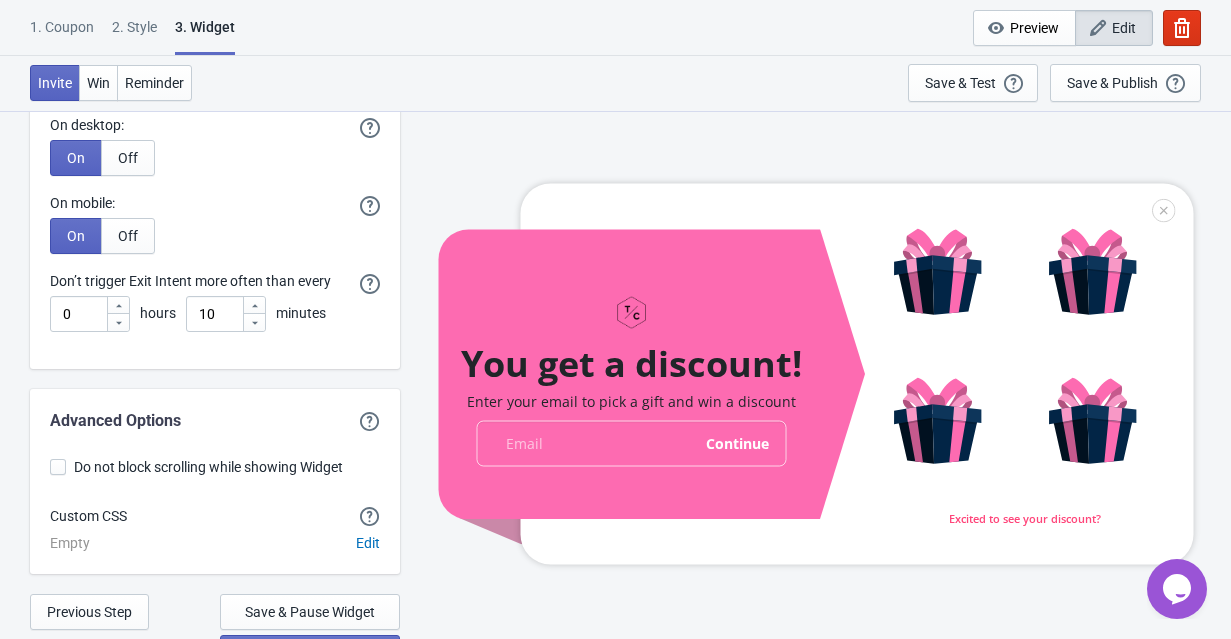 scroll, scrollTop: 6022, scrollLeft: 0, axis: vertical 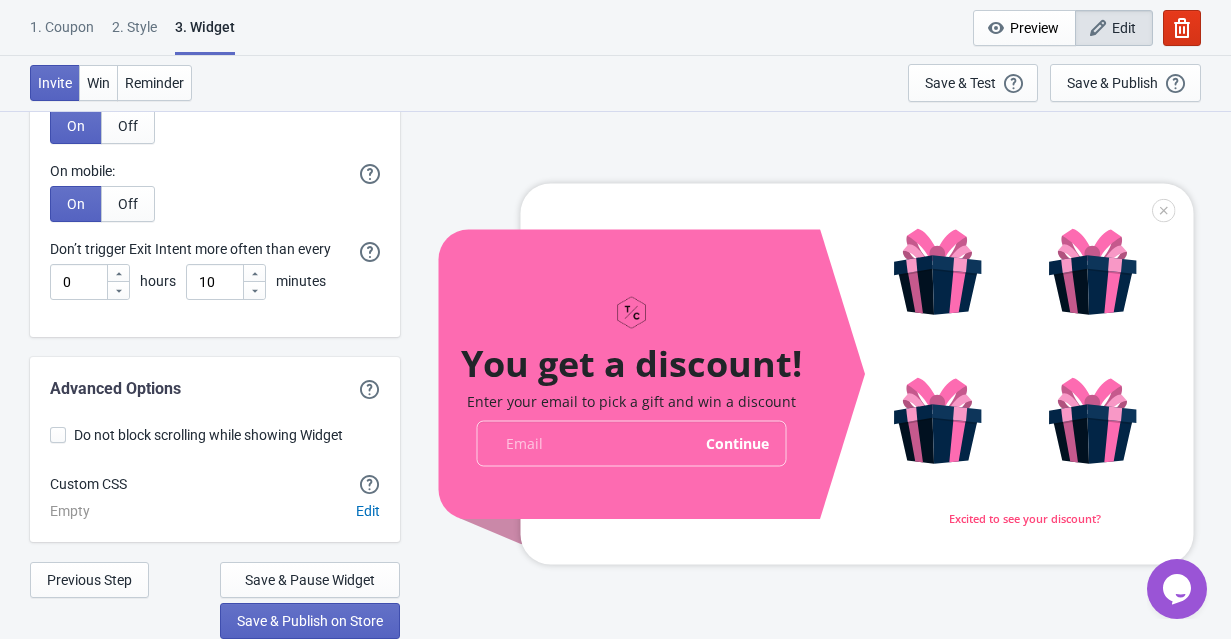 click at bounding box center (58, 435) 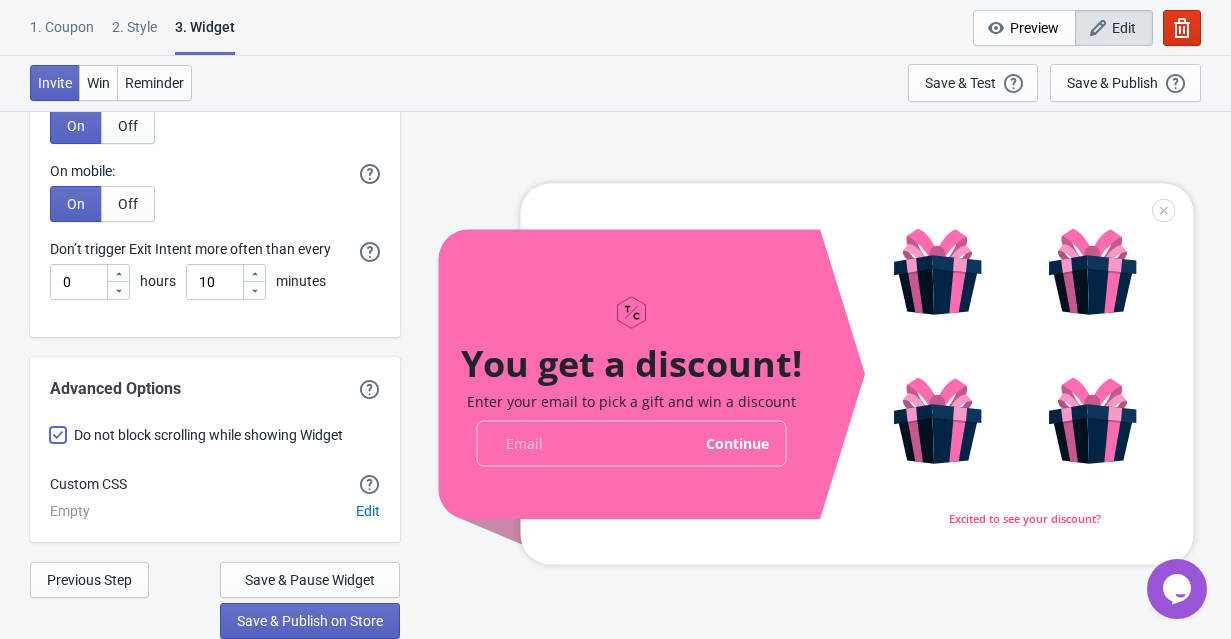click on "Do not block scrolling while showing Widget" at bounding box center [50, 445] 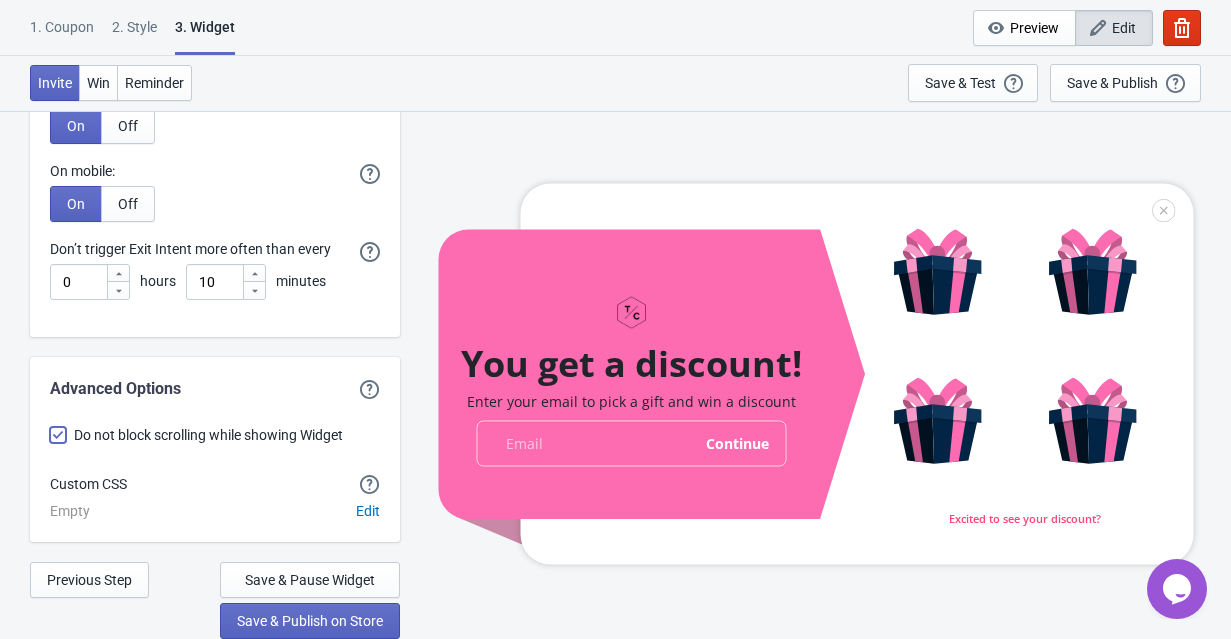 checkbox on "true" 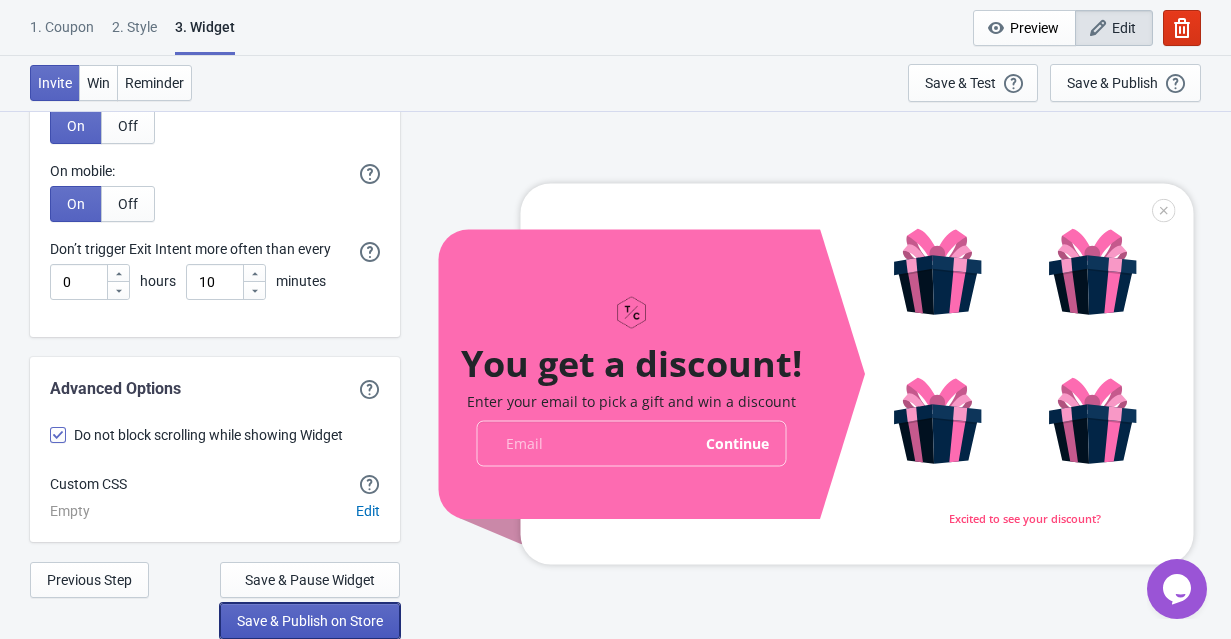 click on "Save & Publish on Store" at bounding box center [310, 621] 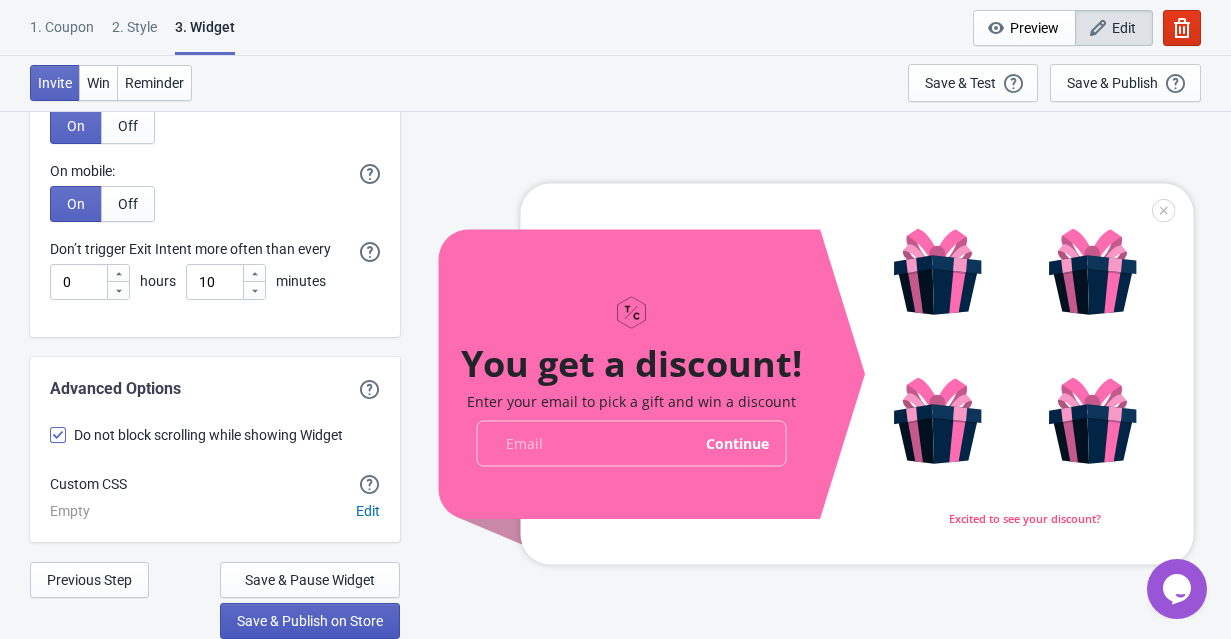 scroll, scrollTop: 20, scrollLeft: 0, axis: vertical 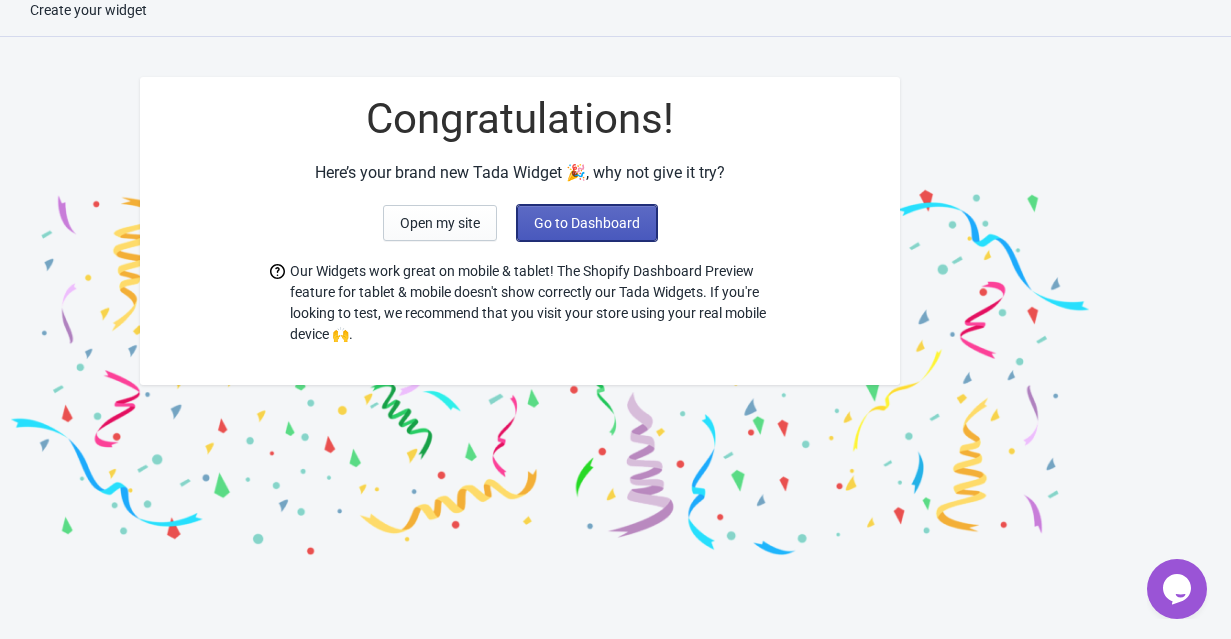 click on "Go to Dashboard" at bounding box center (587, 223) 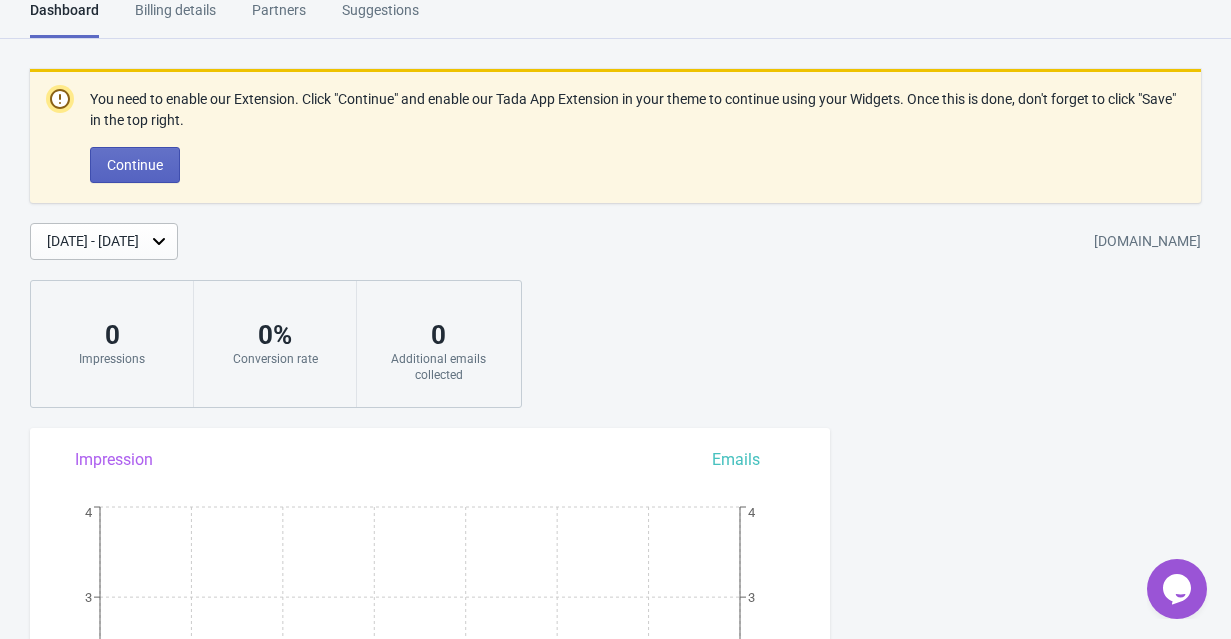 scroll, scrollTop: 0, scrollLeft: 0, axis: both 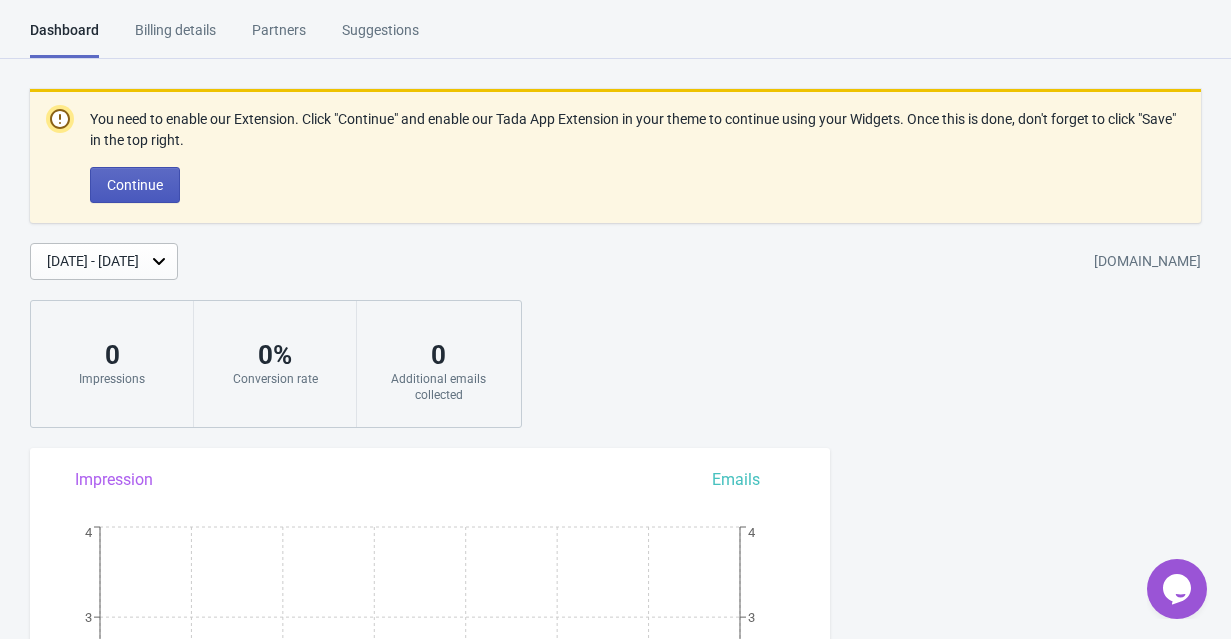 click on "Continue" at bounding box center (135, 185) 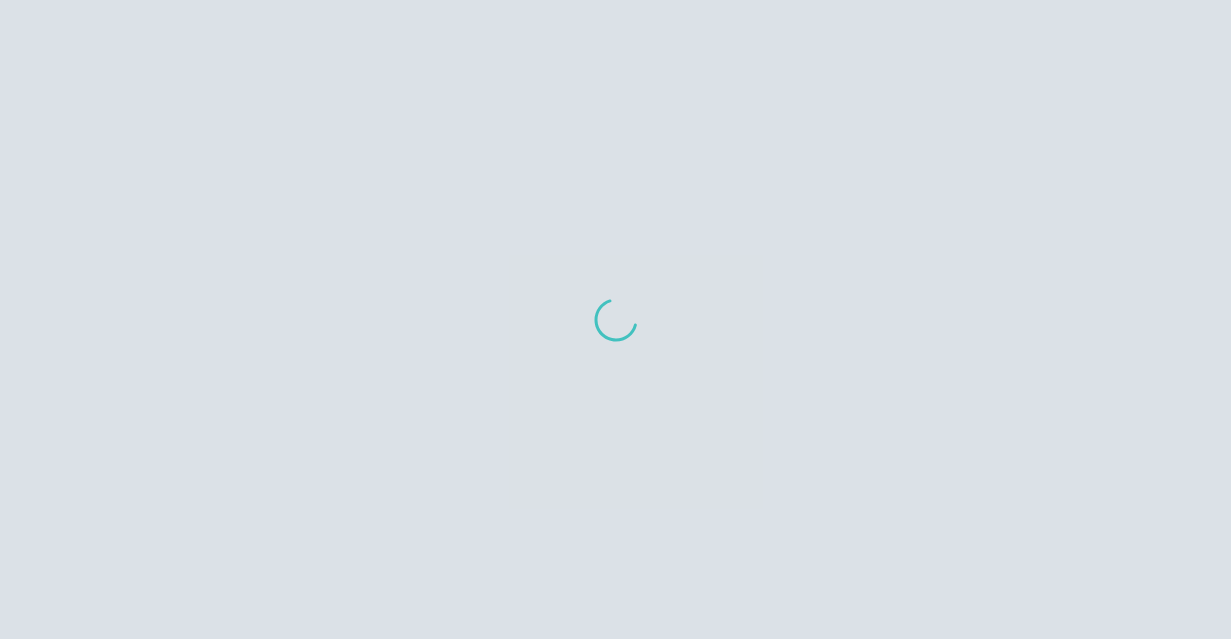 scroll, scrollTop: 0, scrollLeft: 0, axis: both 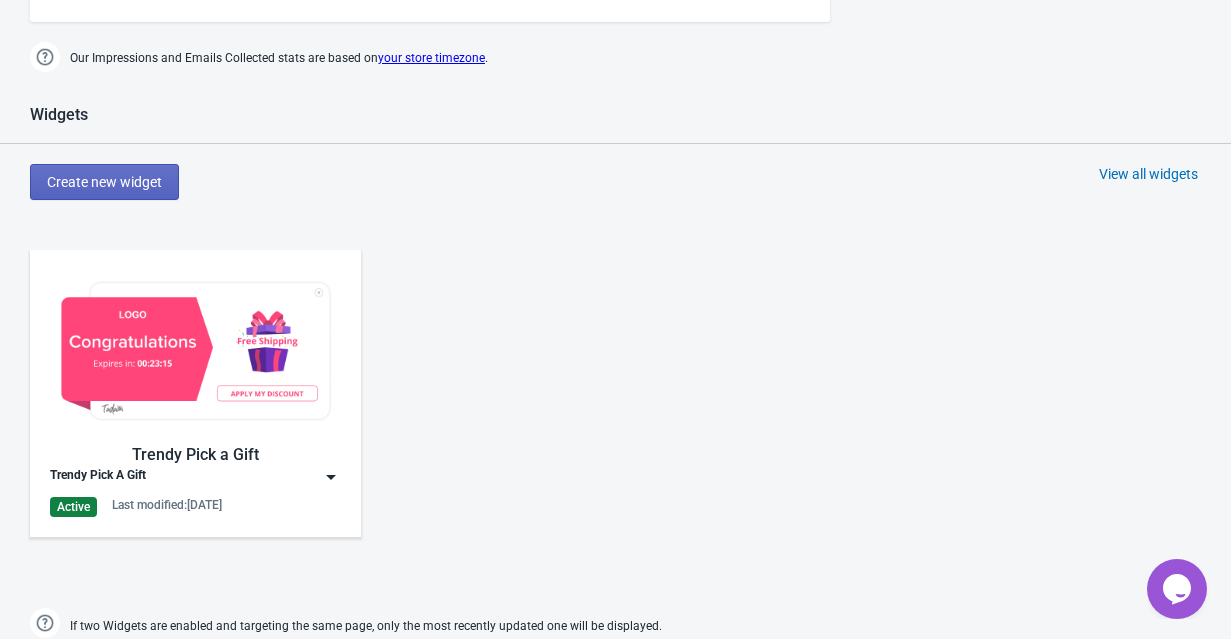 click at bounding box center [195, 351] 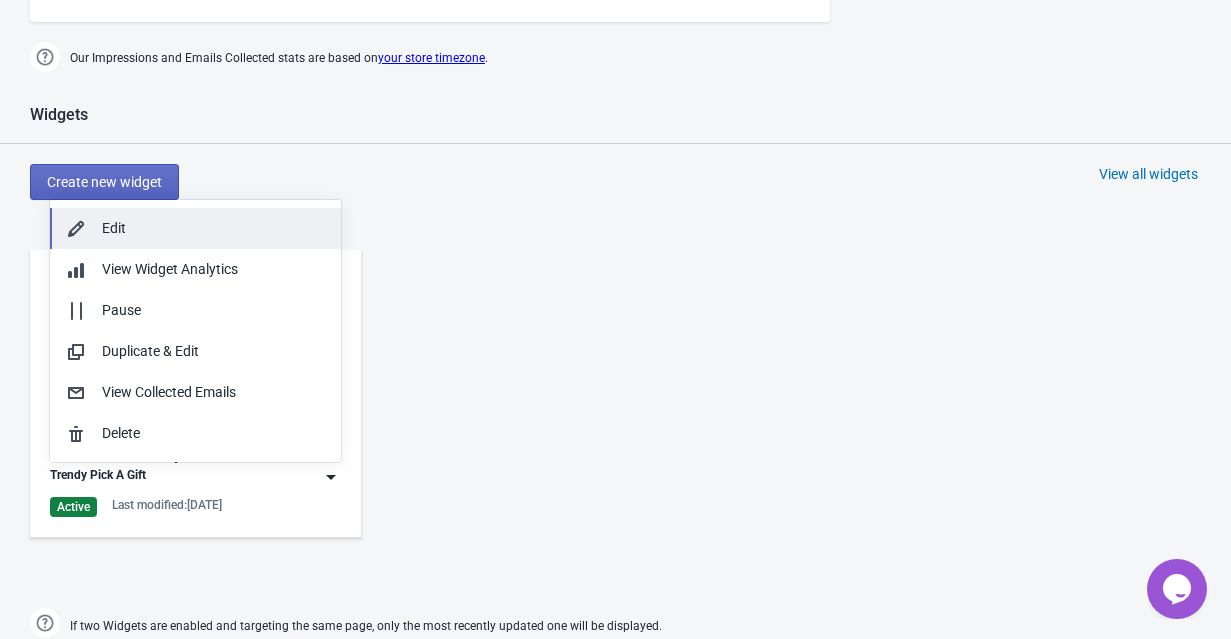 click on "Edit" at bounding box center (213, 228) 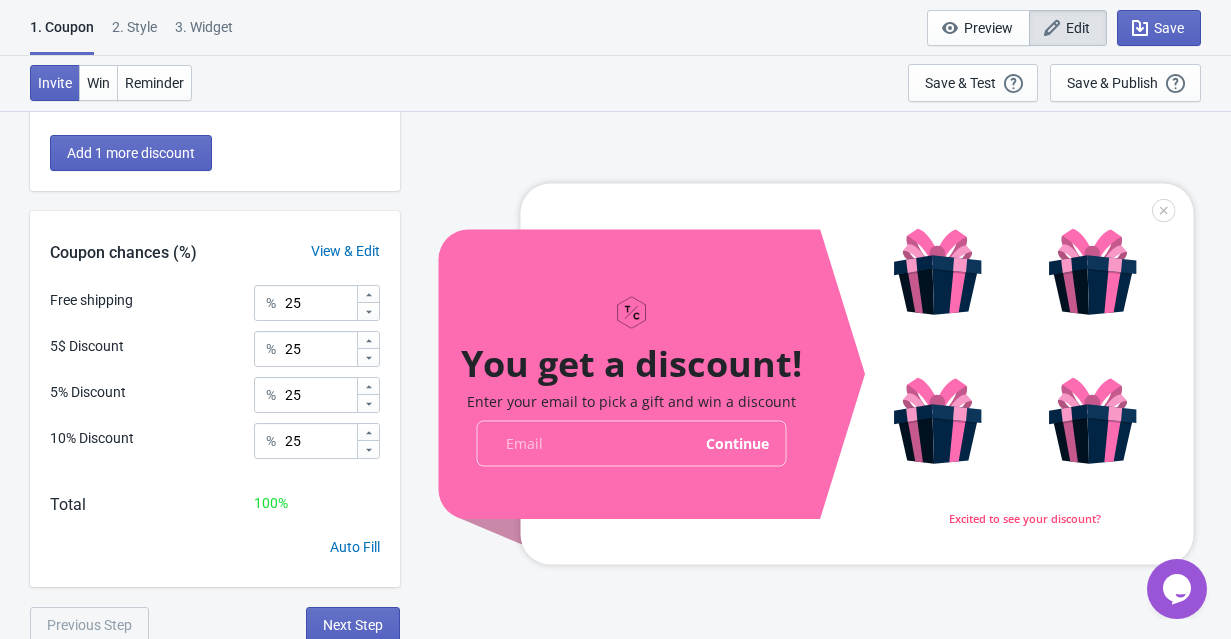 scroll, scrollTop: 427, scrollLeft: 0, axis: vertical 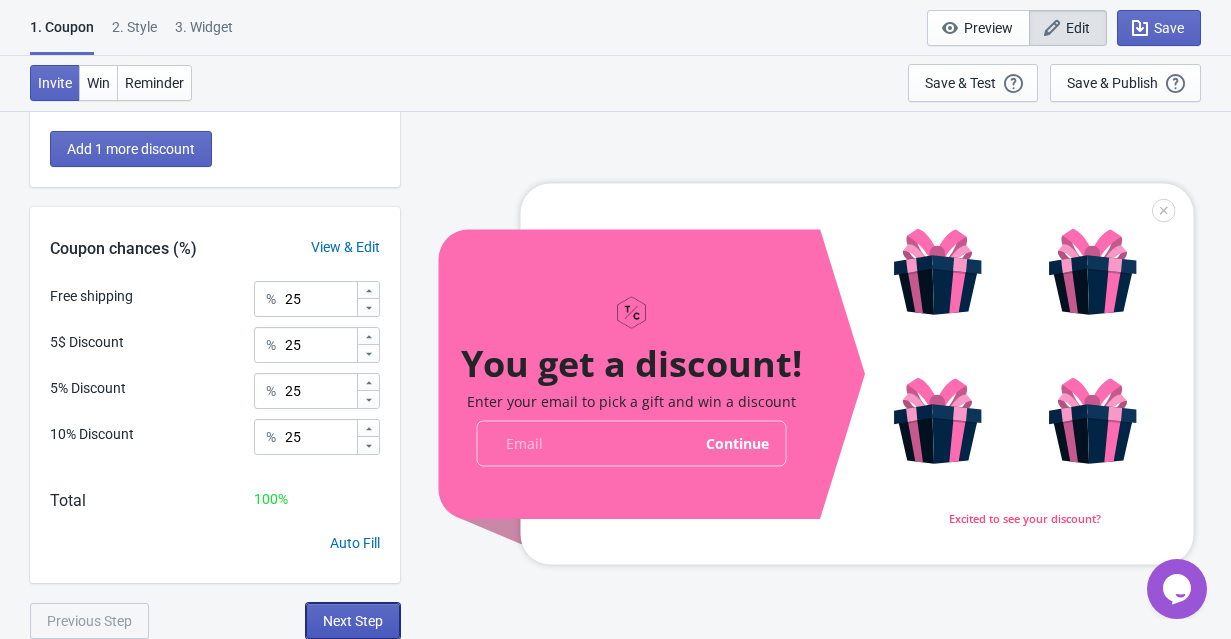 click on "Next Step" at bounding box center [353, 621] 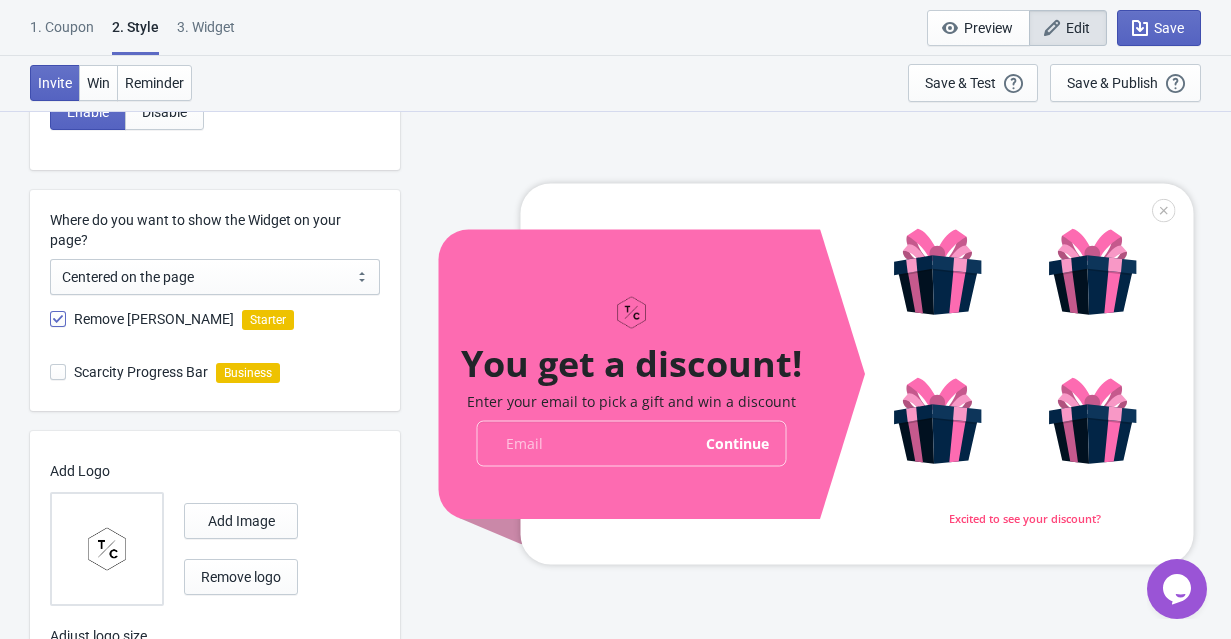scroll, scrollTop: 570, scrollLeft: 0, axis: vertical 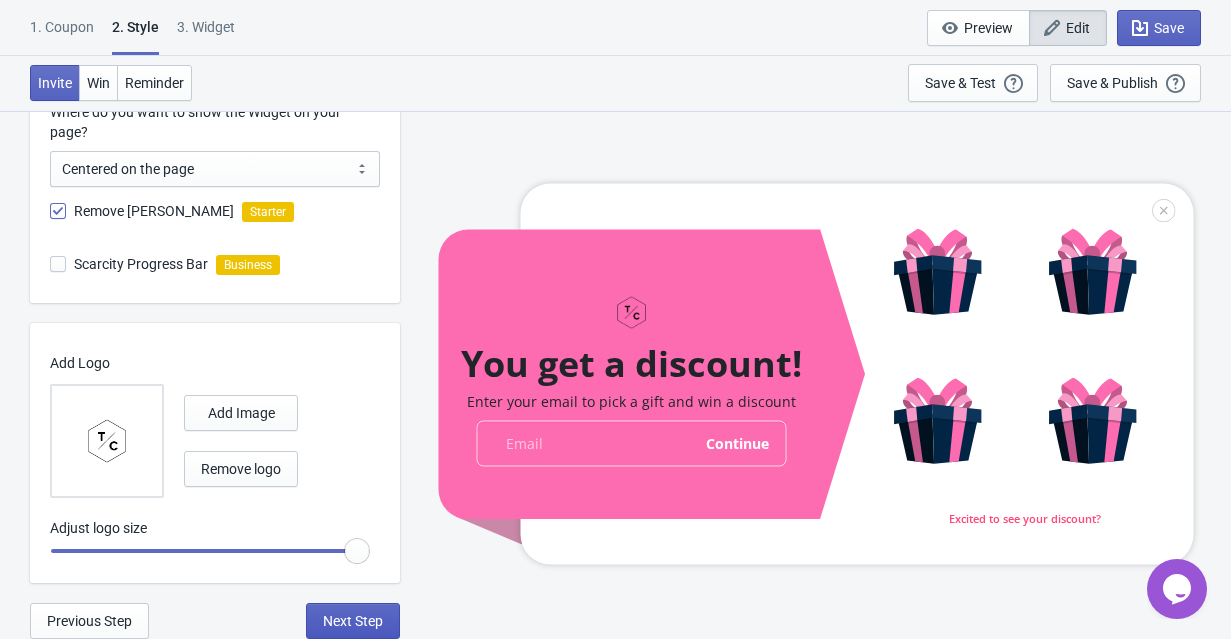 click on "Next Step" at bounding box center (353, 621) 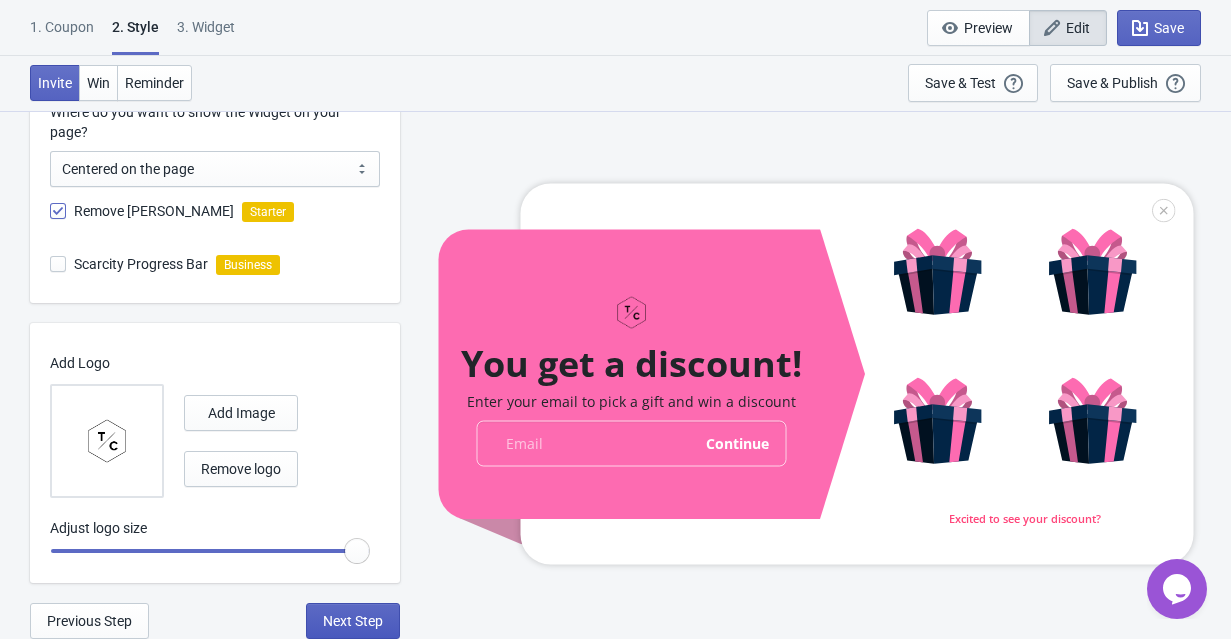 select on "period" 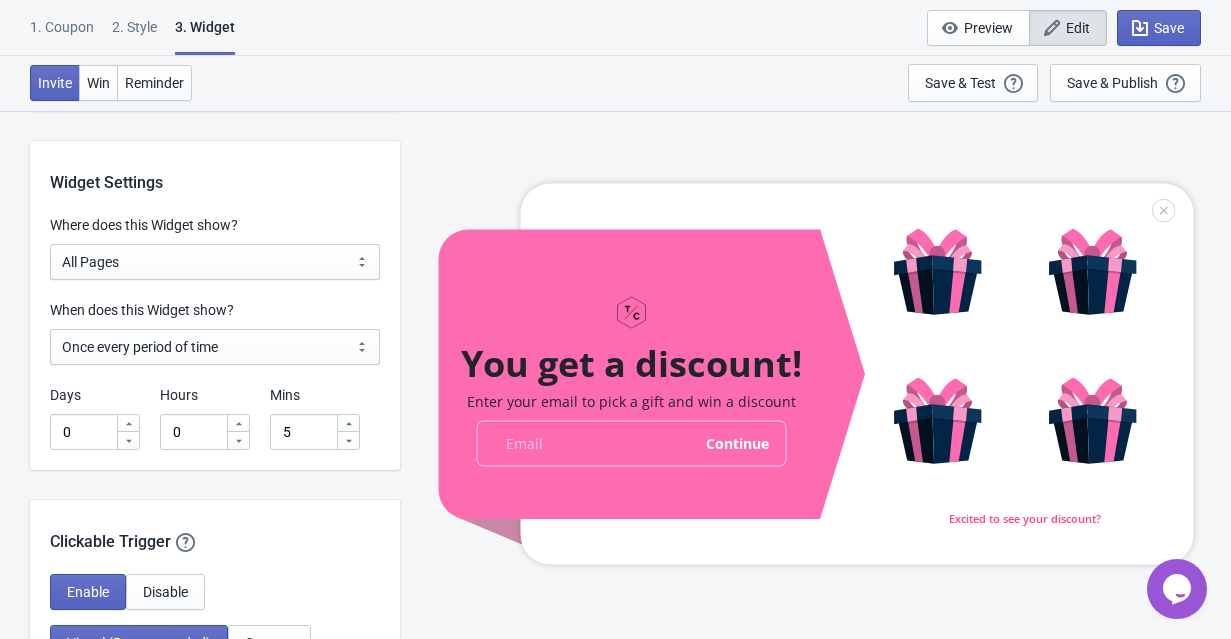 scroll, scrollTop: 1609, scrollLeft: 0, axis: vertical 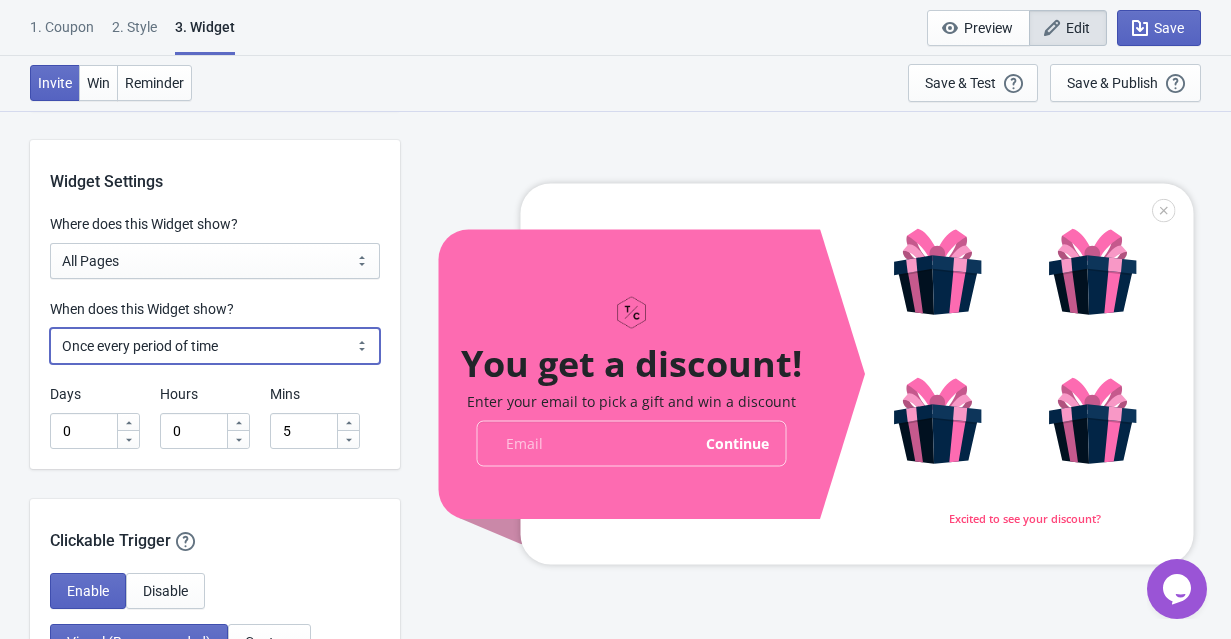 click on "Every new visit of page Once every period of time Once per visitor session (Recommended) Once per user" at bounding box center [215, 346] 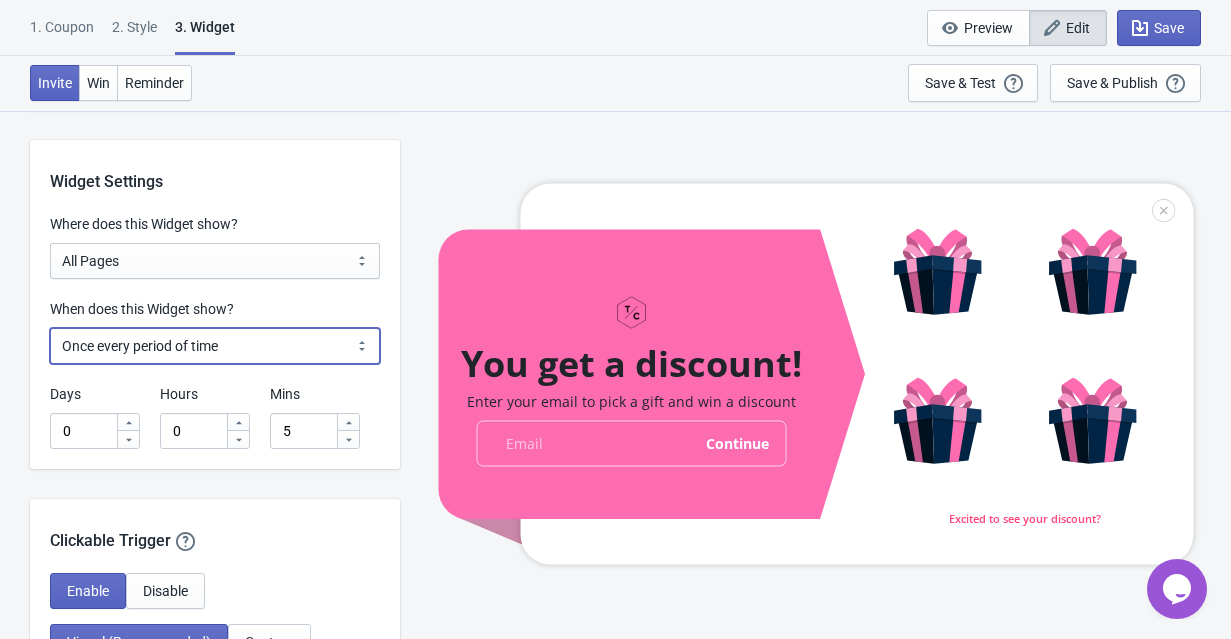 select on "every" 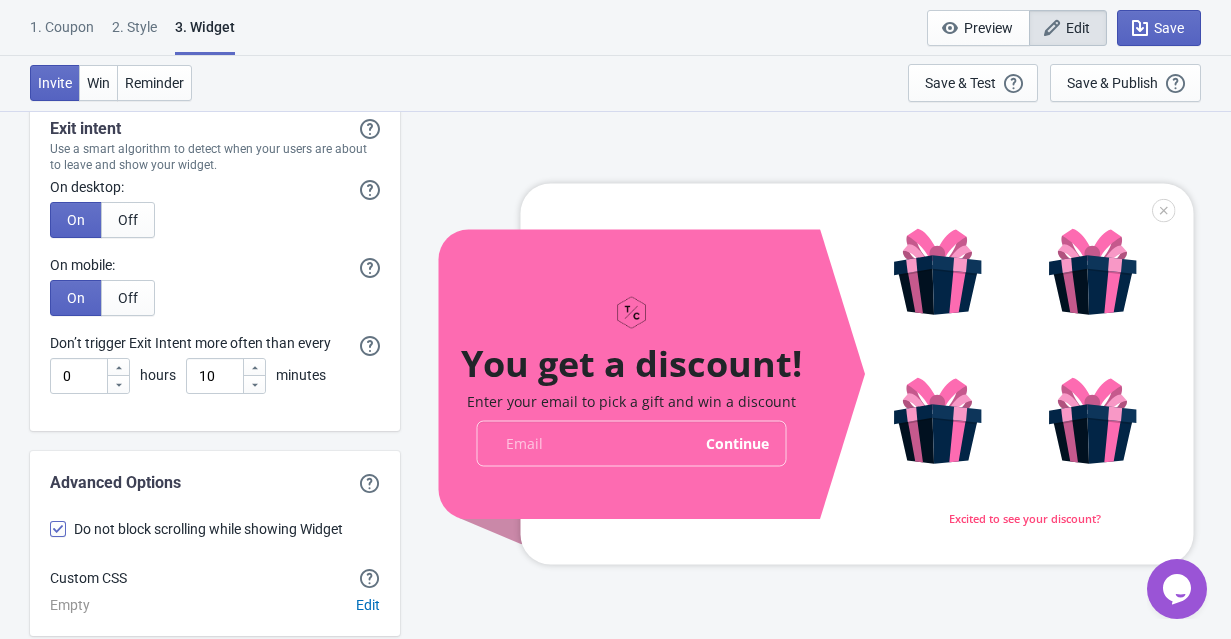 scroll, scrollTop: 5849, scrollLeft: 0, axis: vertical 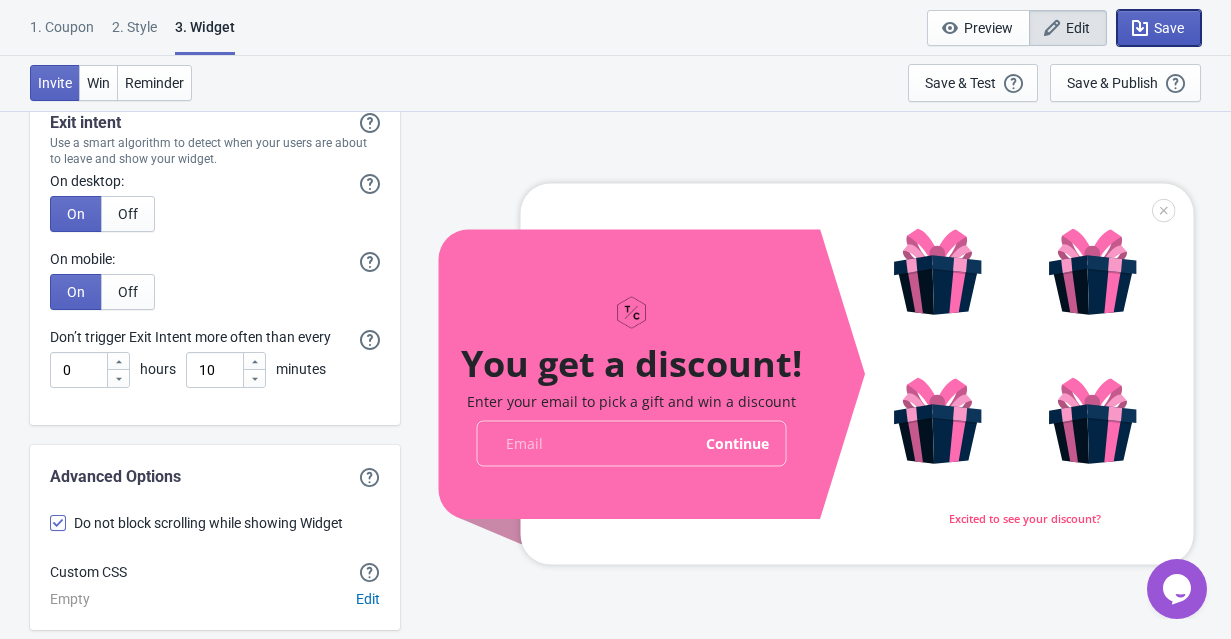 click on "Save" at bounding box center [1169, 28] 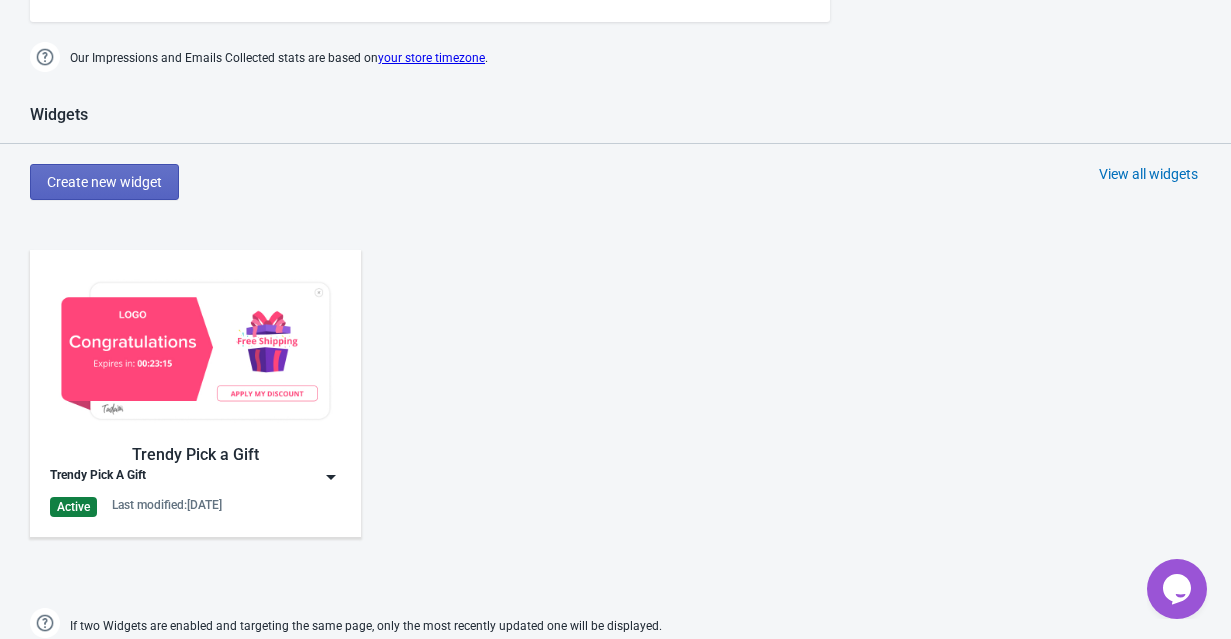scroll, scrollTop: 775, scrollLeft: 0, axis: vertical 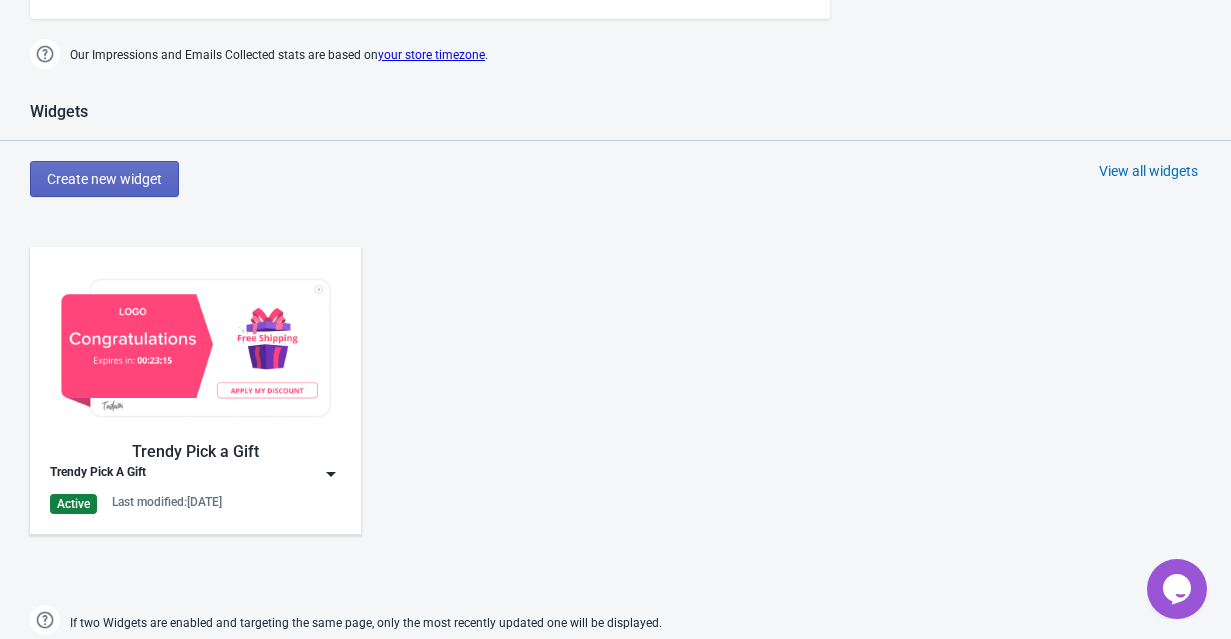 click at bounding box center [195, 348] 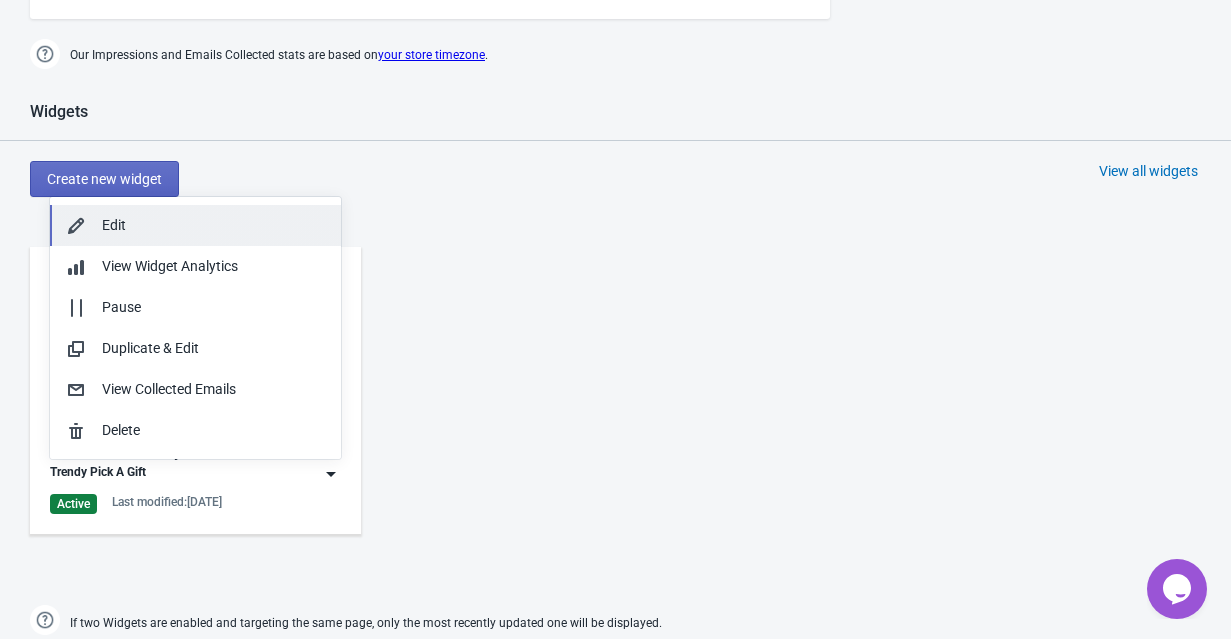 click on "Edit" at bounding box center (195, 225) 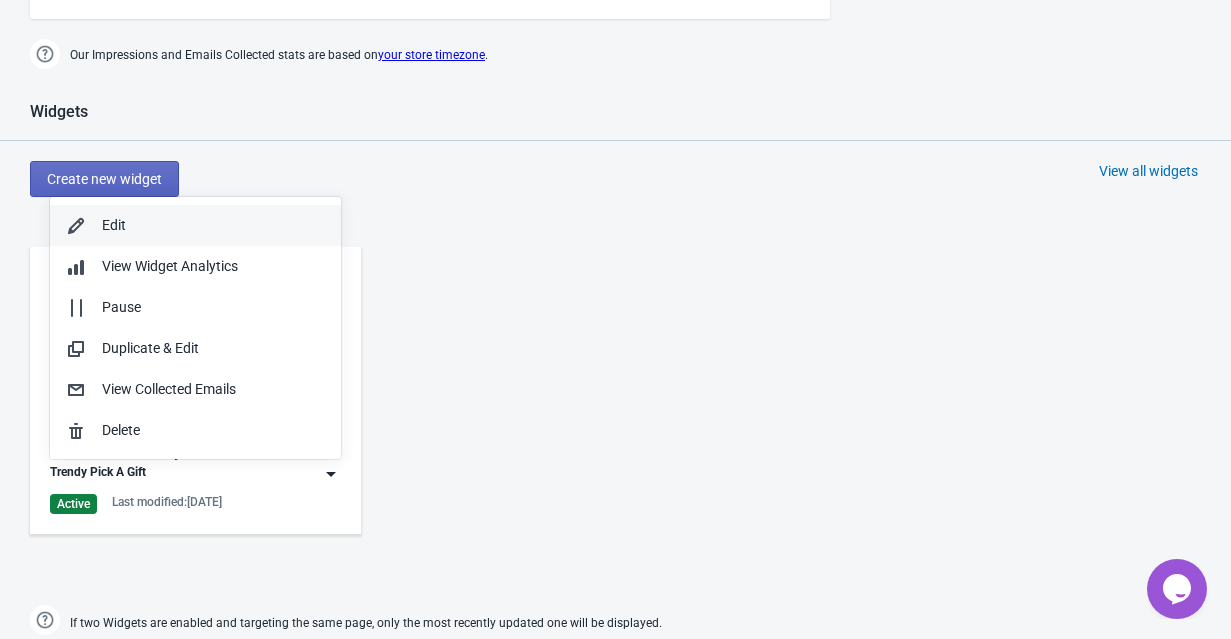 scroll, scrollTop: 0, scrollLeft: 0, axis: both 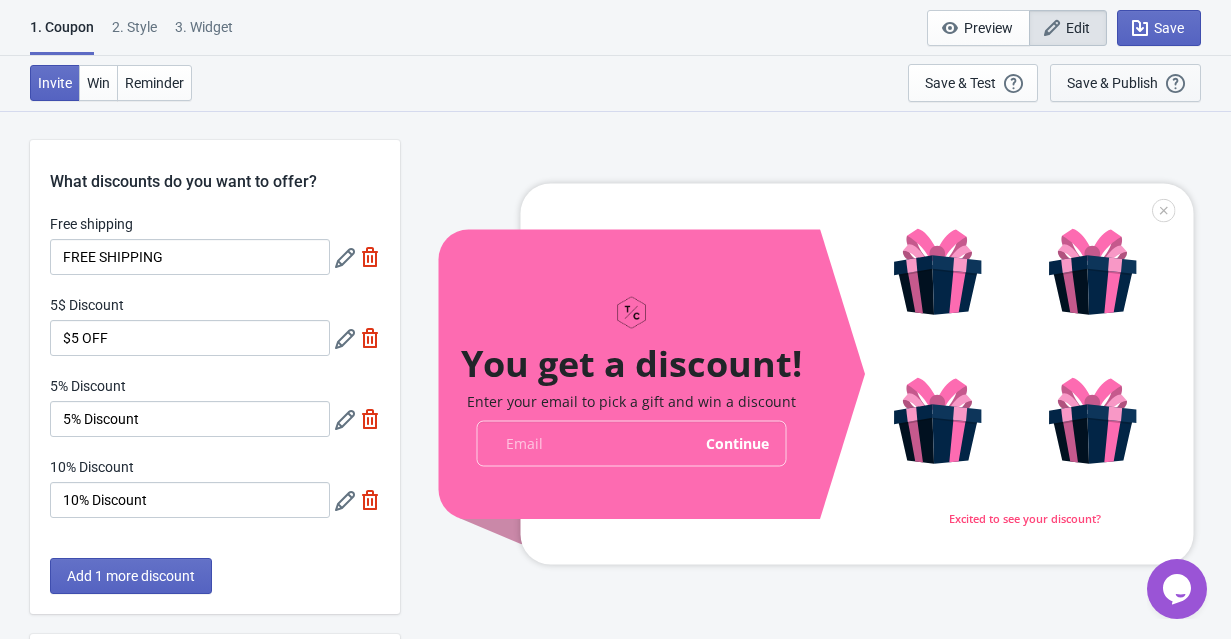 click on "Save & Publish" at bounding box center [1112, 83] 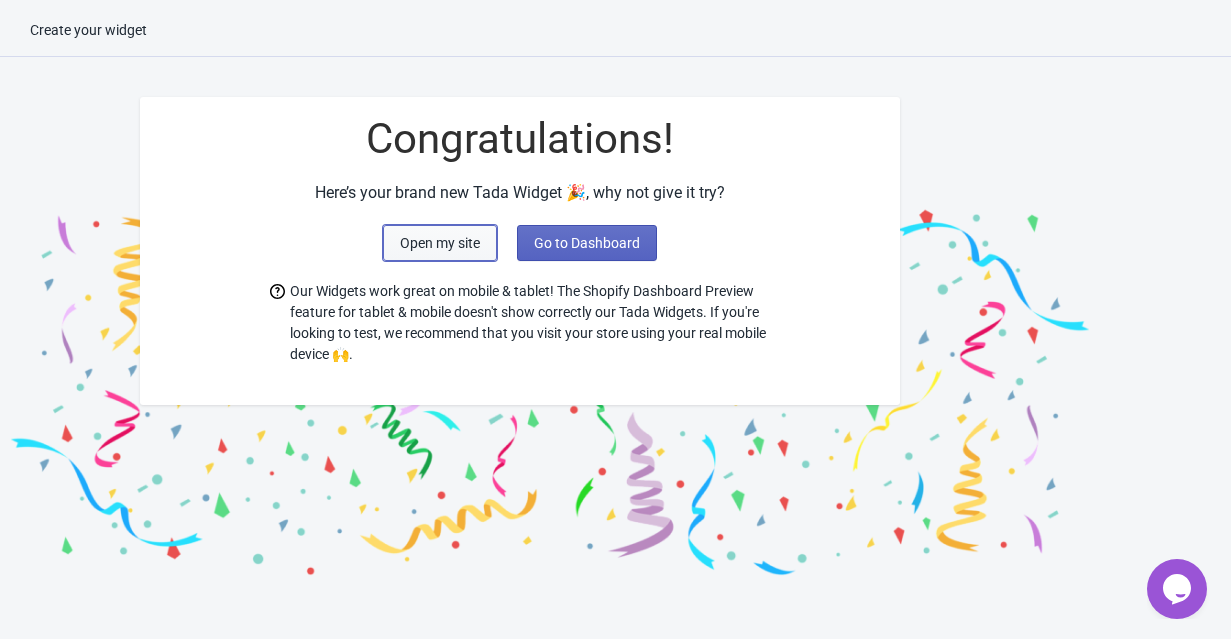 click on "Open my site" at bounding box center (440, 243) 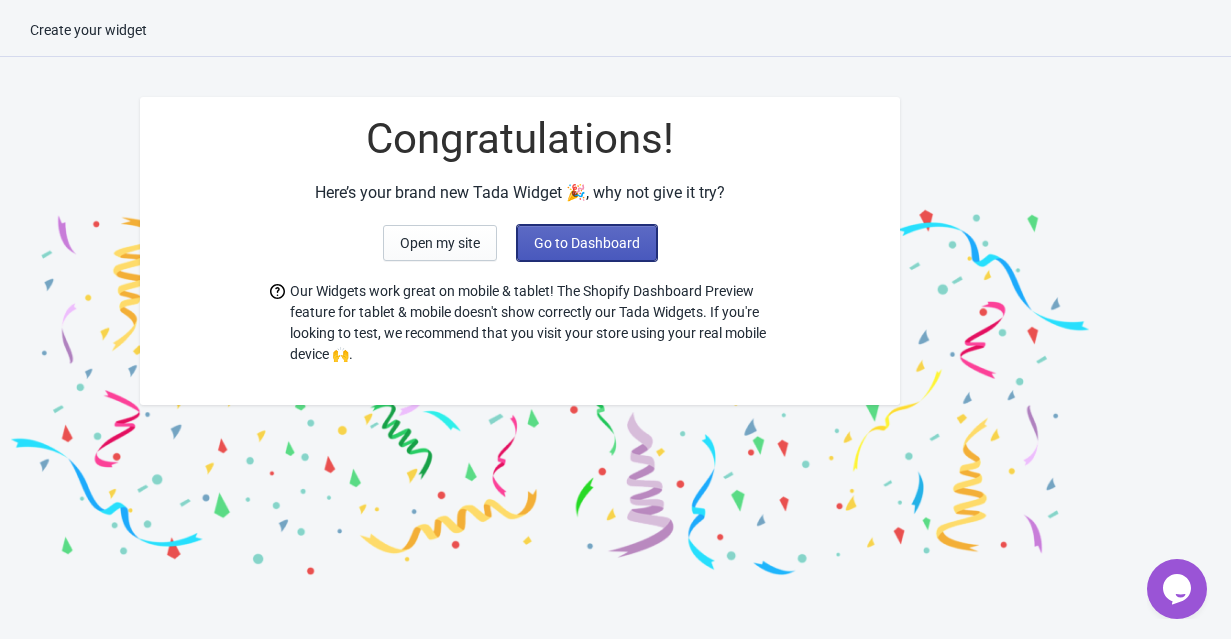 click on "Go to Dashboard" at bounding box center [587, 243] 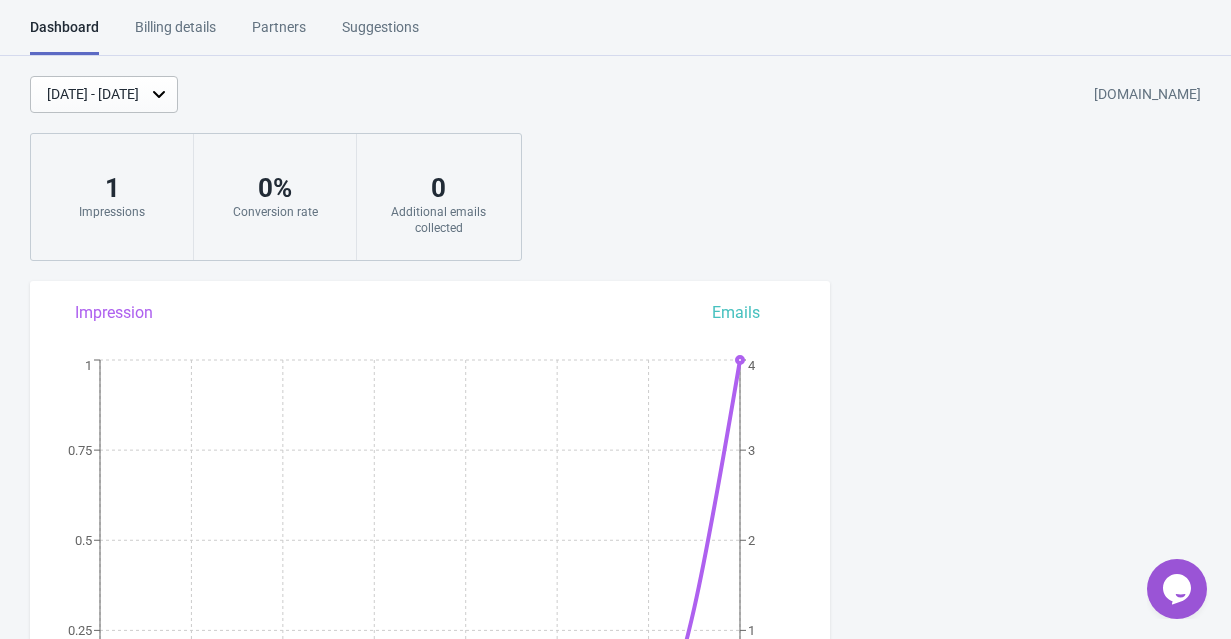 scroll, scrollTop: 0, scrollLeft: 0, axis: both 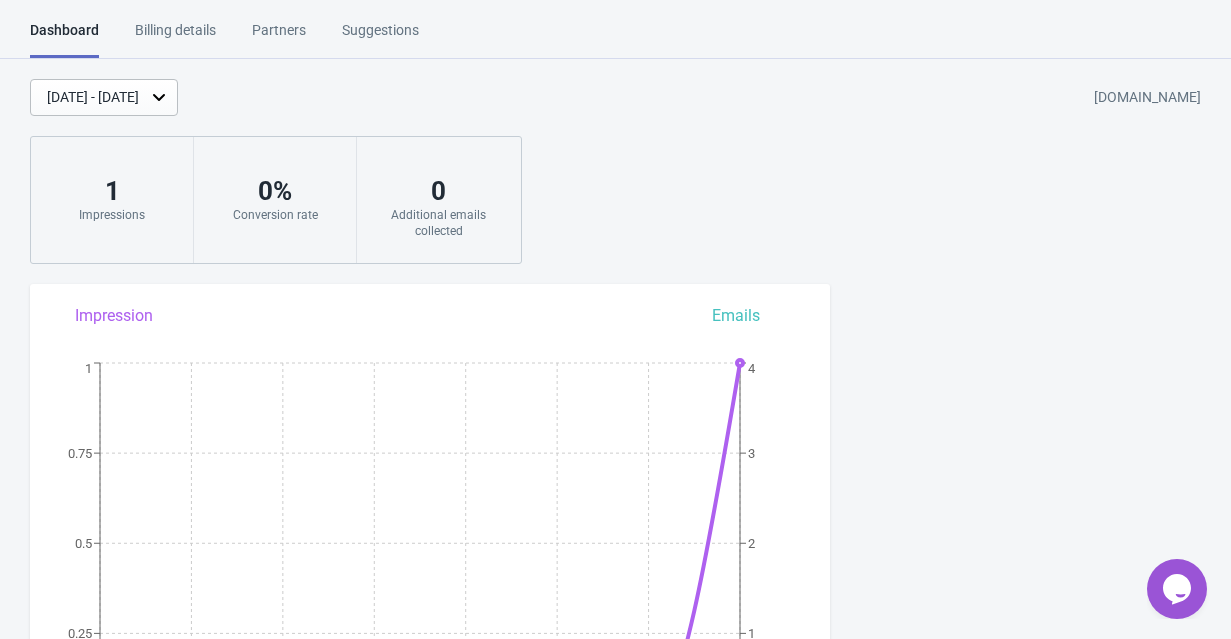 click on "Partners" at bounding box center (279, 37) 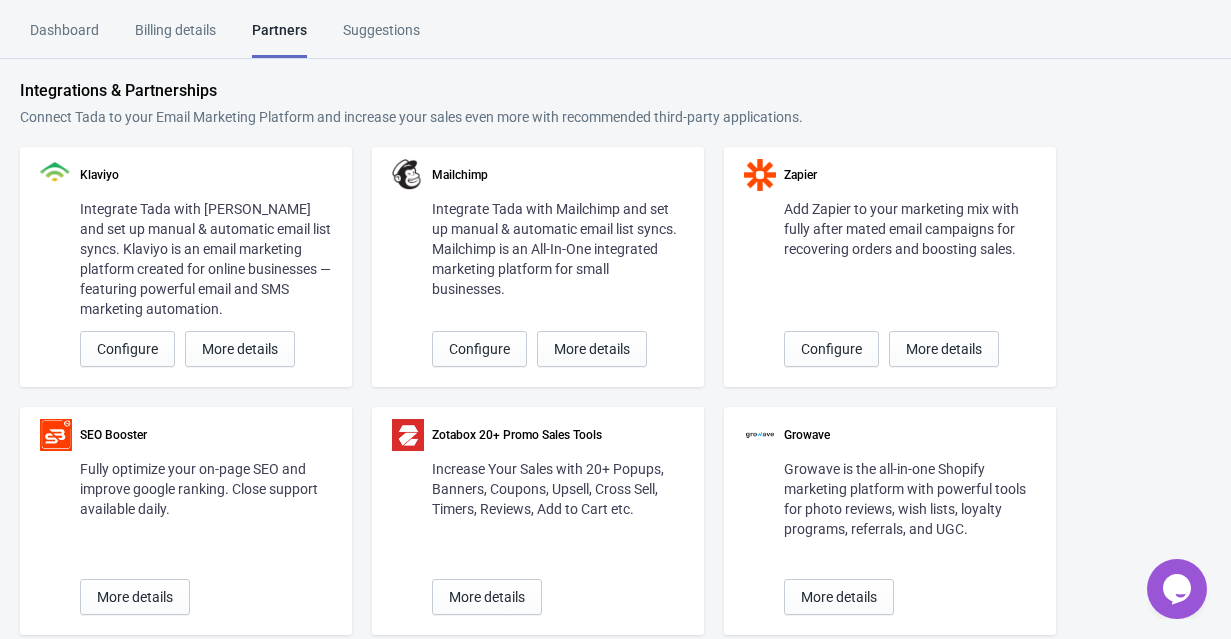 click on "Suggestions" at bounding box center [381, 37] 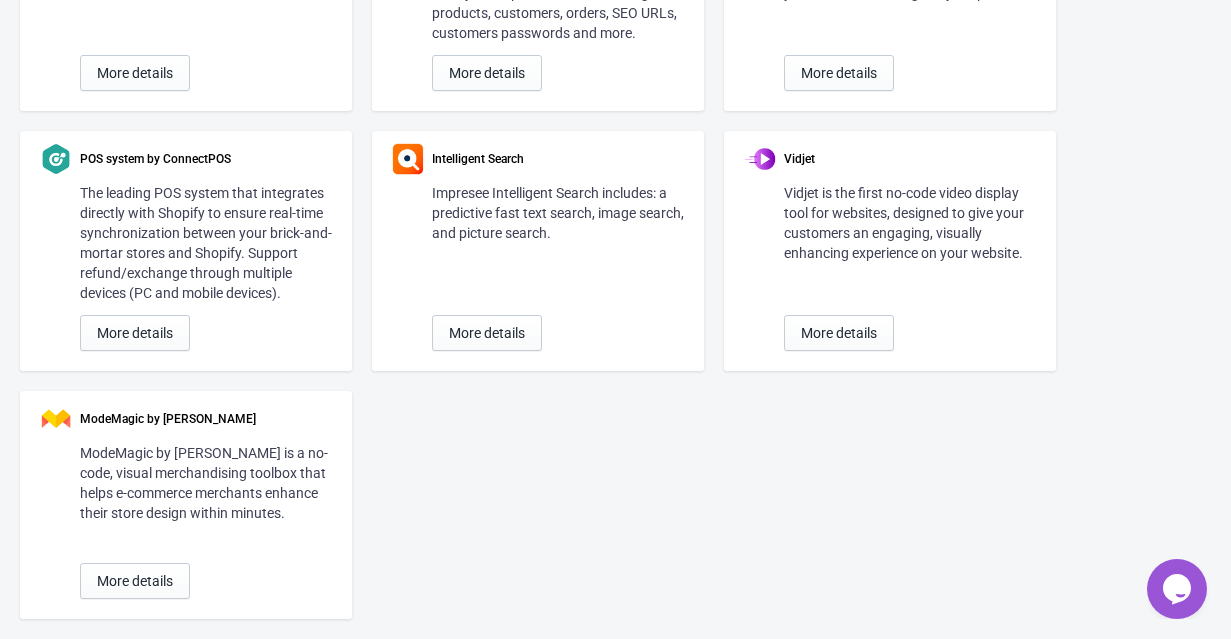 scroll, scrollTop: 1853, scrollLeft: 0, axis: vertical 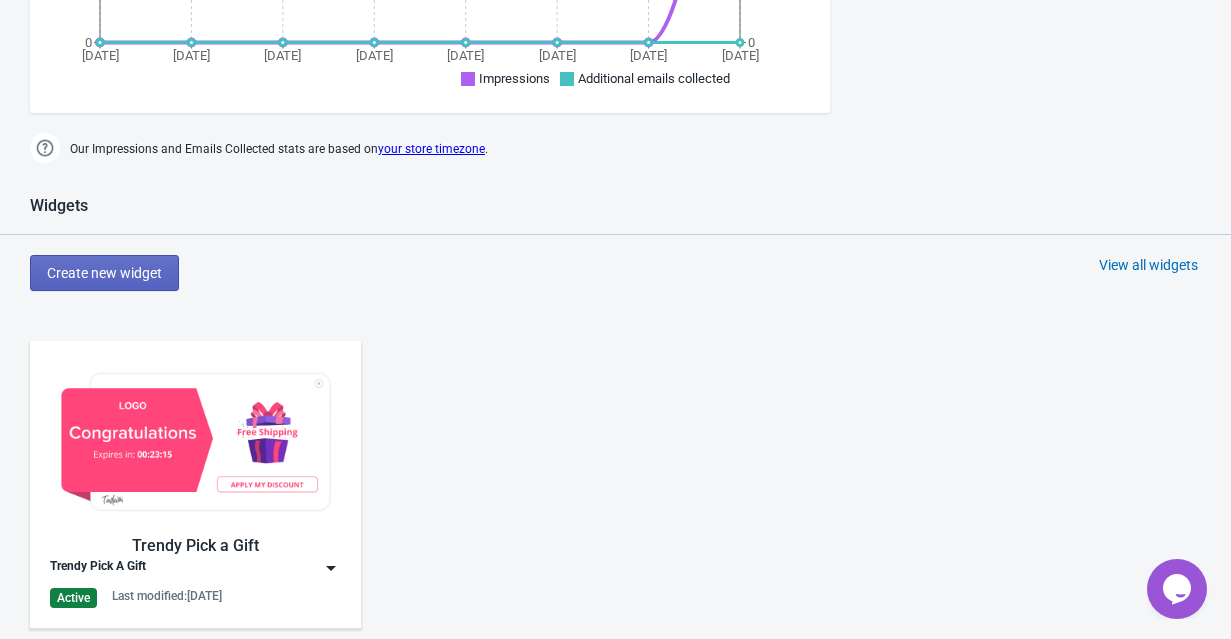 click at bounding box center [195, 442] 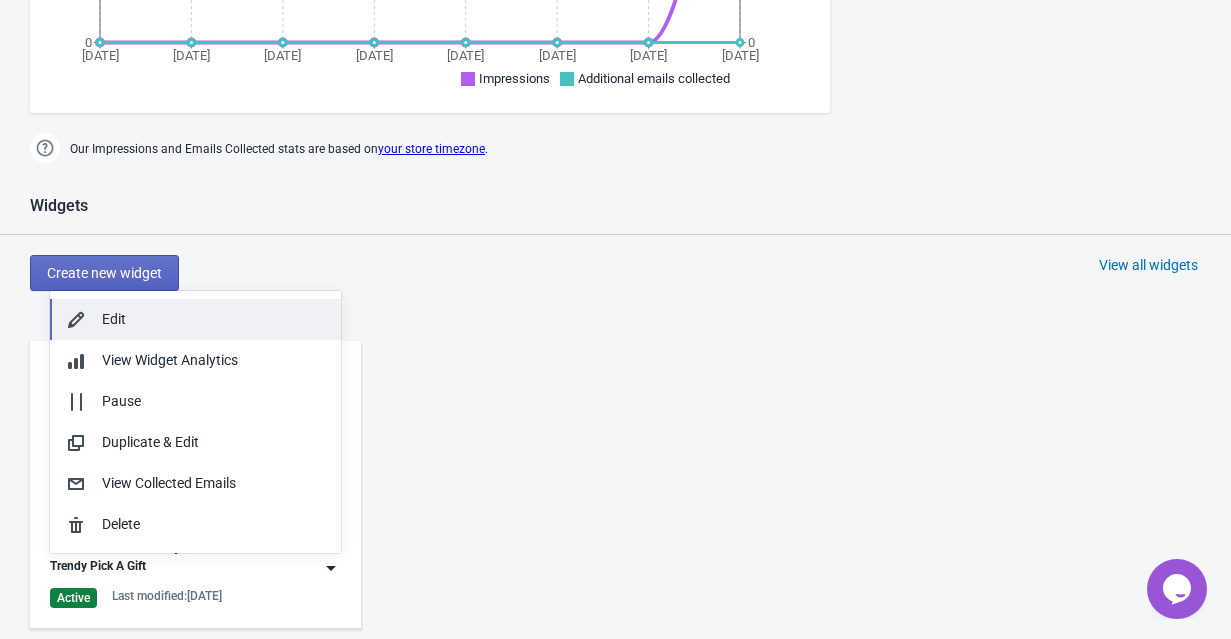 click on "Edit" at bounding box center [213, 319] 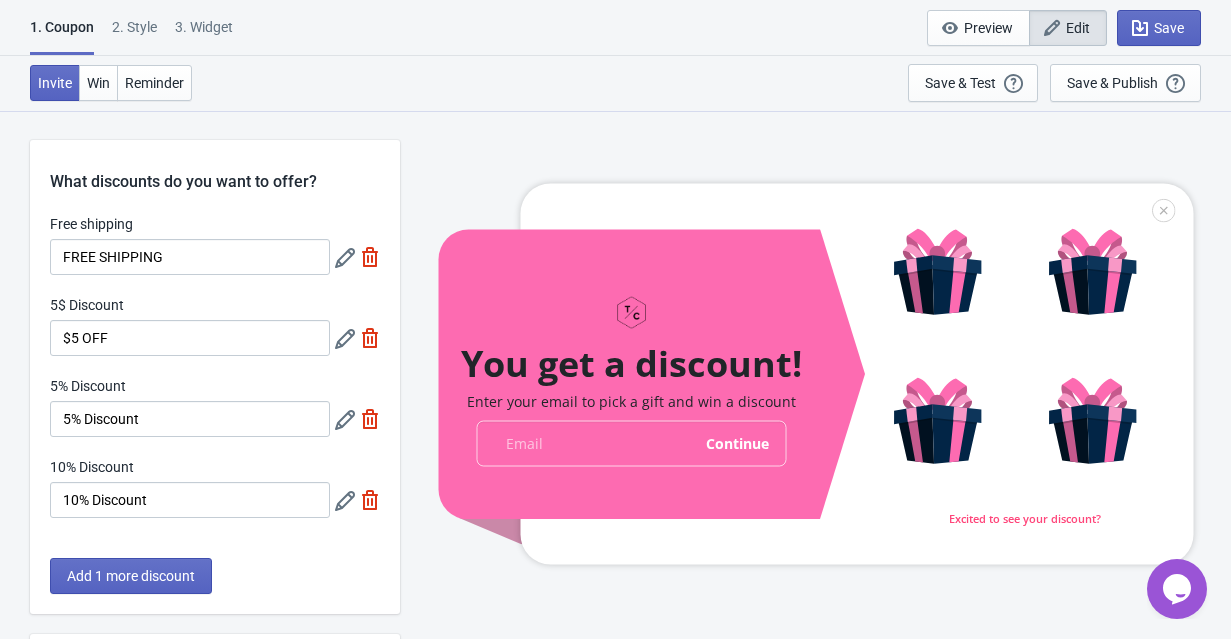 scroll, scrollTop: 427, scrollLeft: 0, axis: vertical 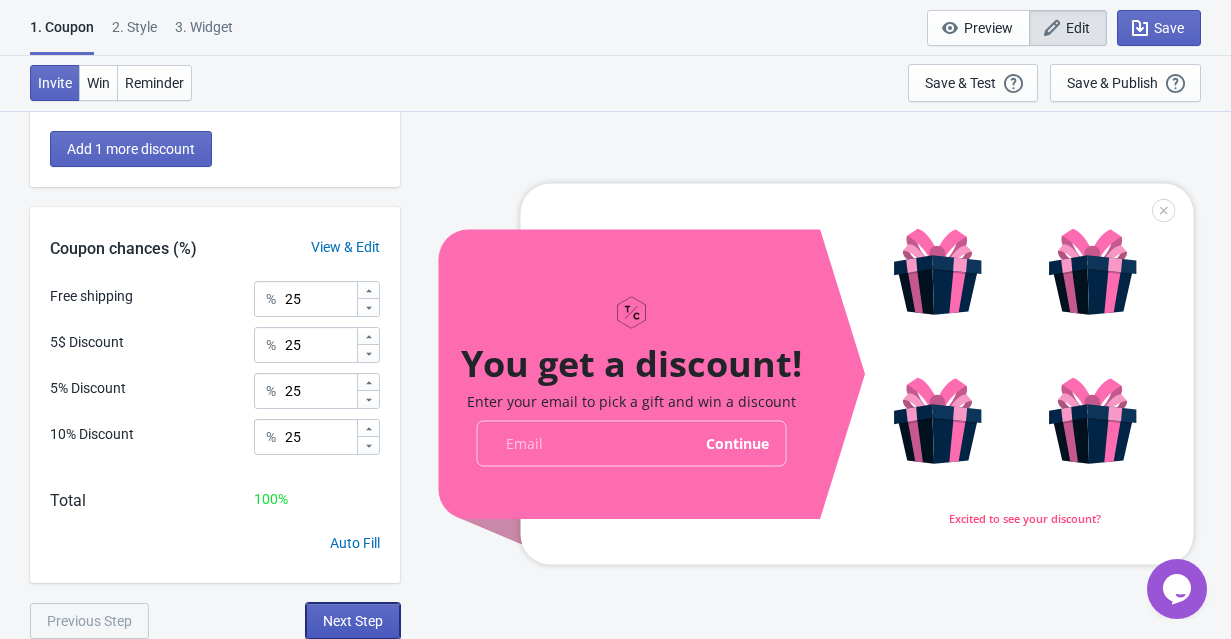 click on "Next Step" at bounding box center (353, 621) 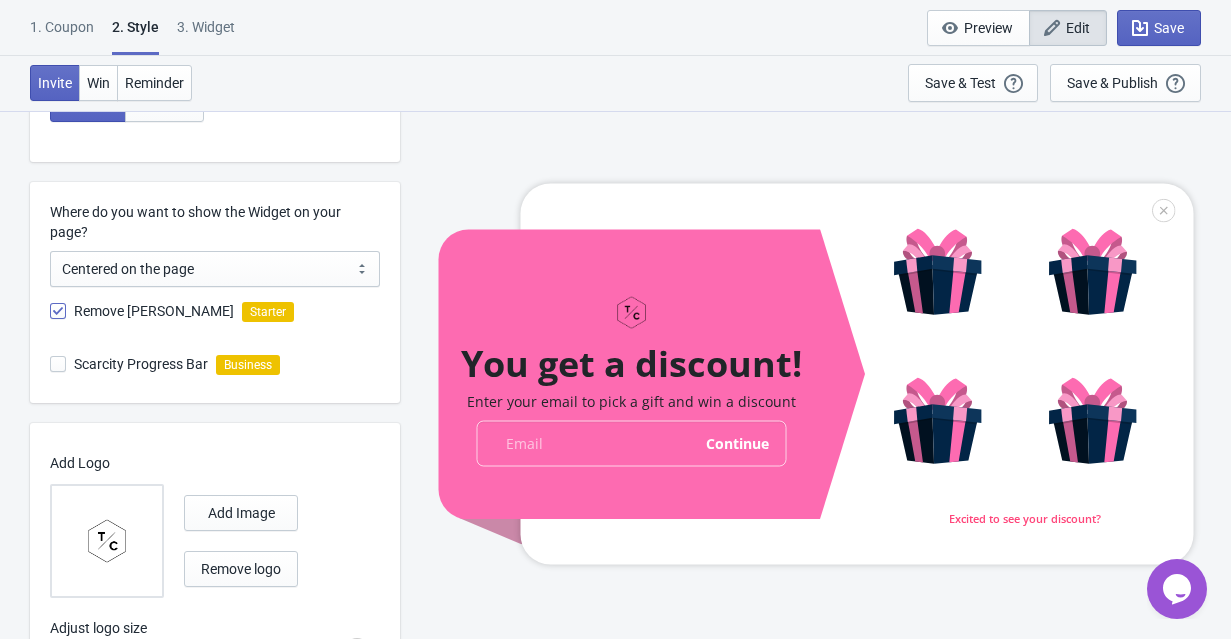 scroll, scrollTop: 570, scrollLeft: 0, axis: vertical 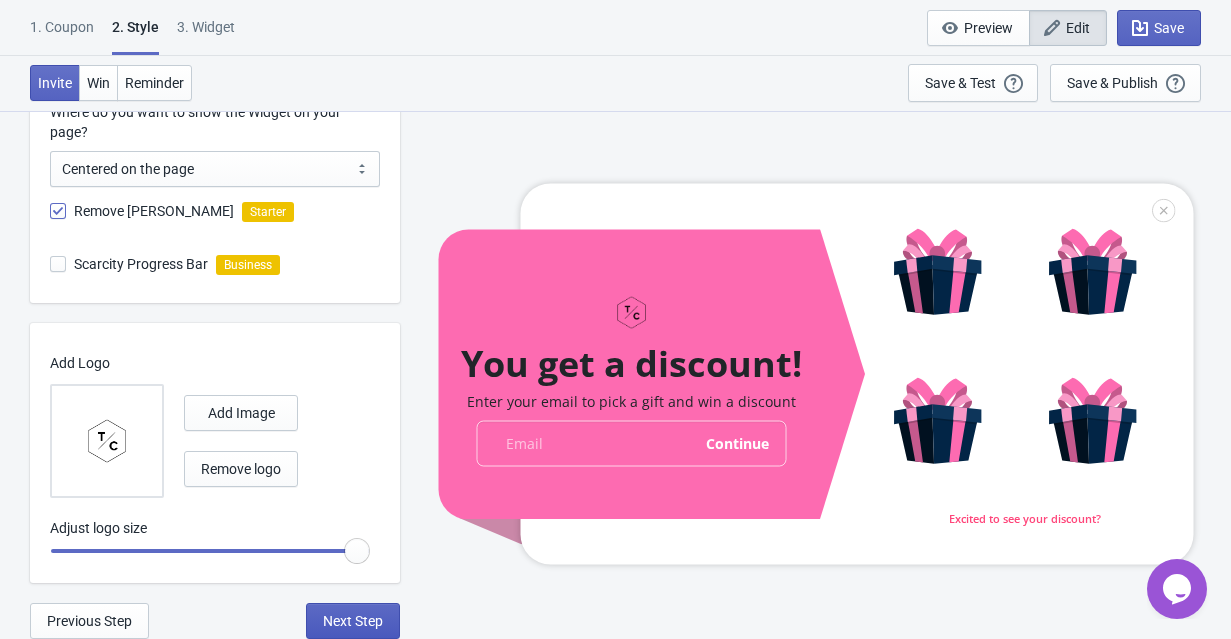 click on "Next Step" at bounding box center [353, 621] 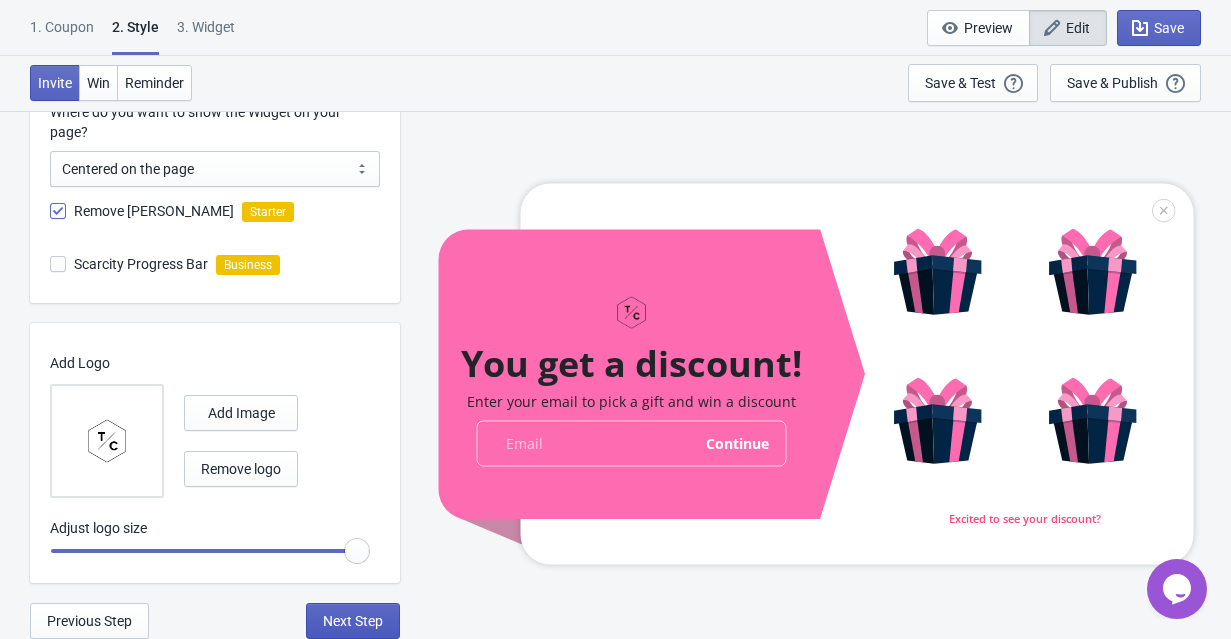select on "1" 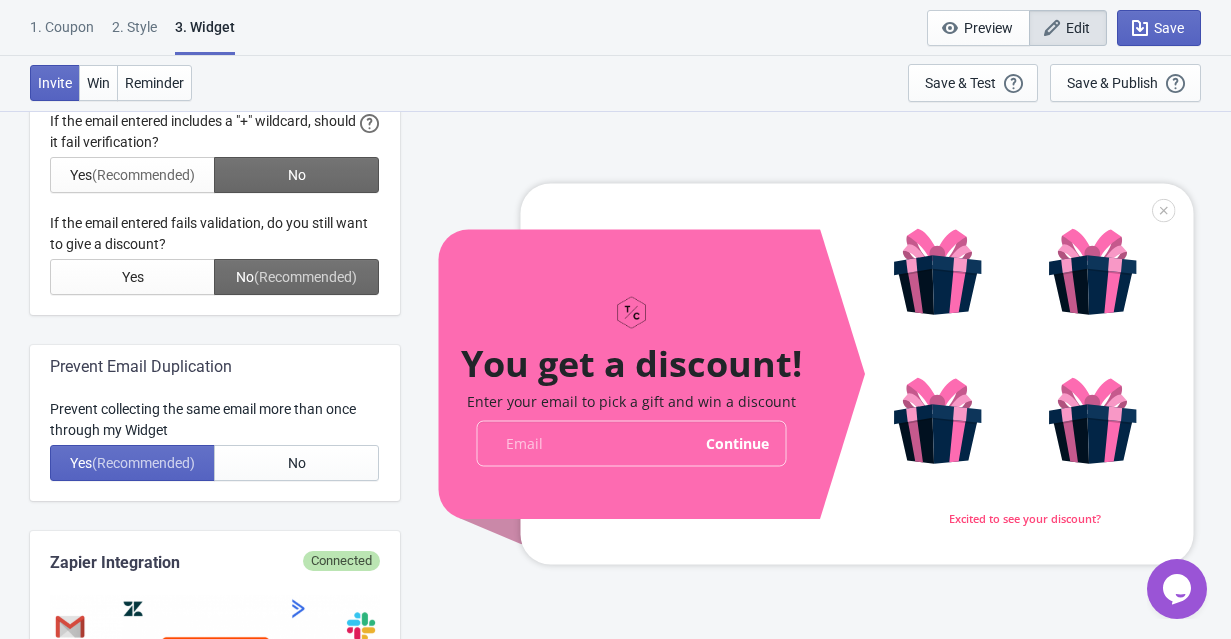 scroll, scrollTop: 770, scrollLeft: 0, axis: vertical 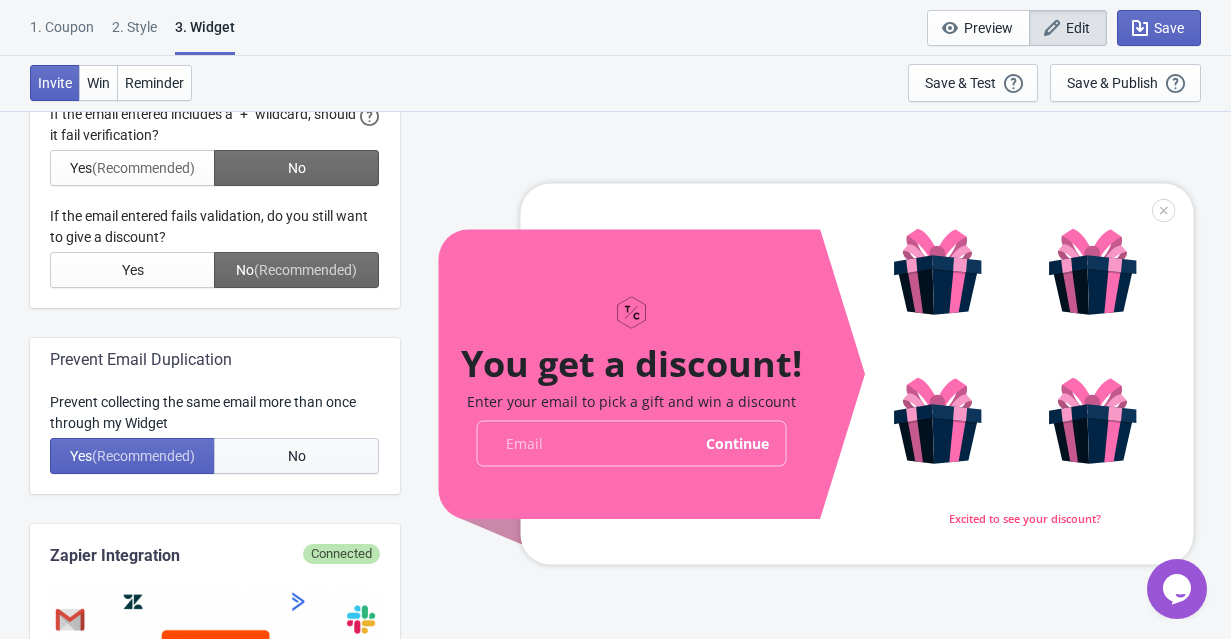 click on "No" at bounding box center [297, 456] 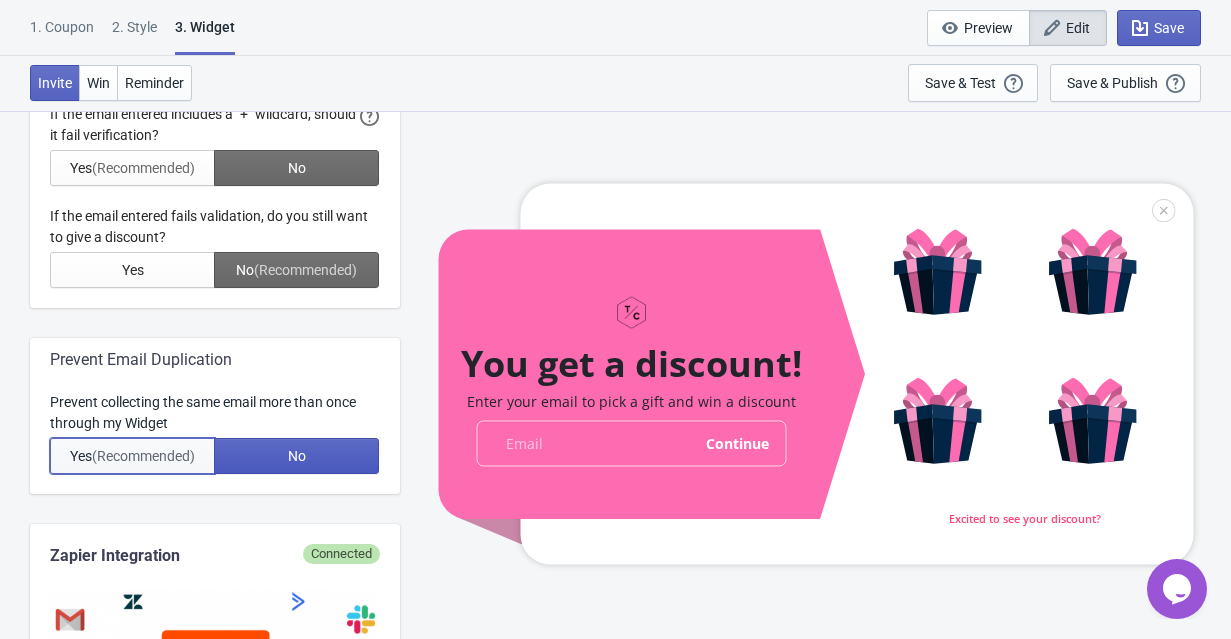 click on "(Recommended)" at bounding box center (143, 456) 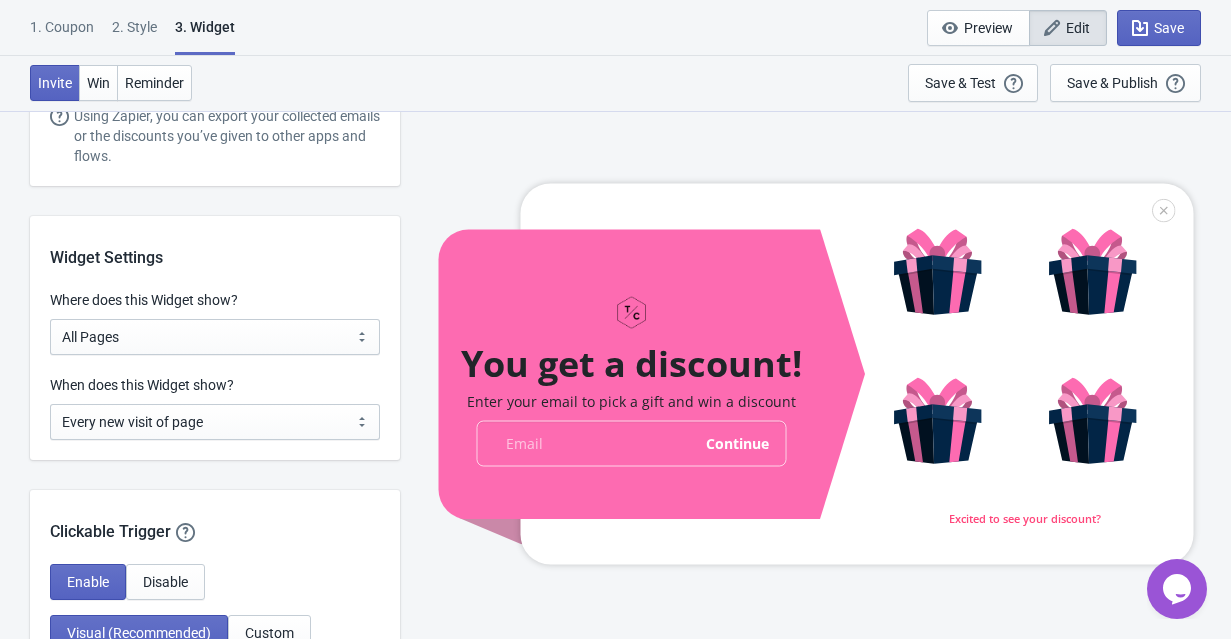 scroll, scrollTop: 1546, scrollLeft: 0, axis: vertical 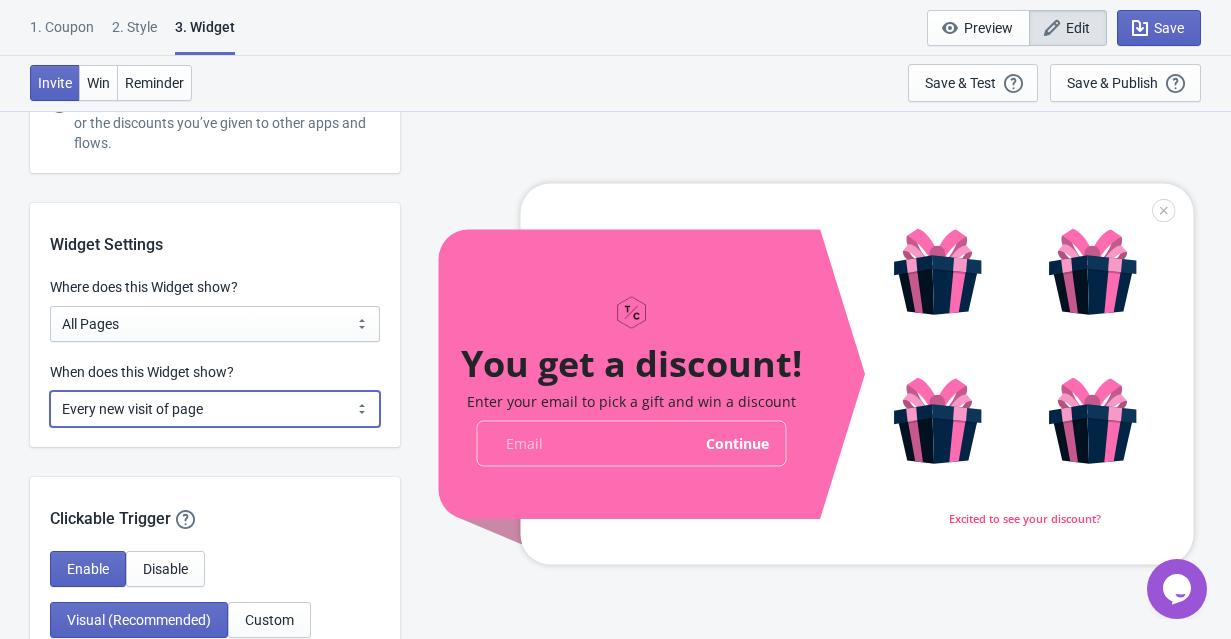 click on "Every new visit of page Once every period of time Once per visitor session (Recommended) Once per user" at bounding box center [215, 409] 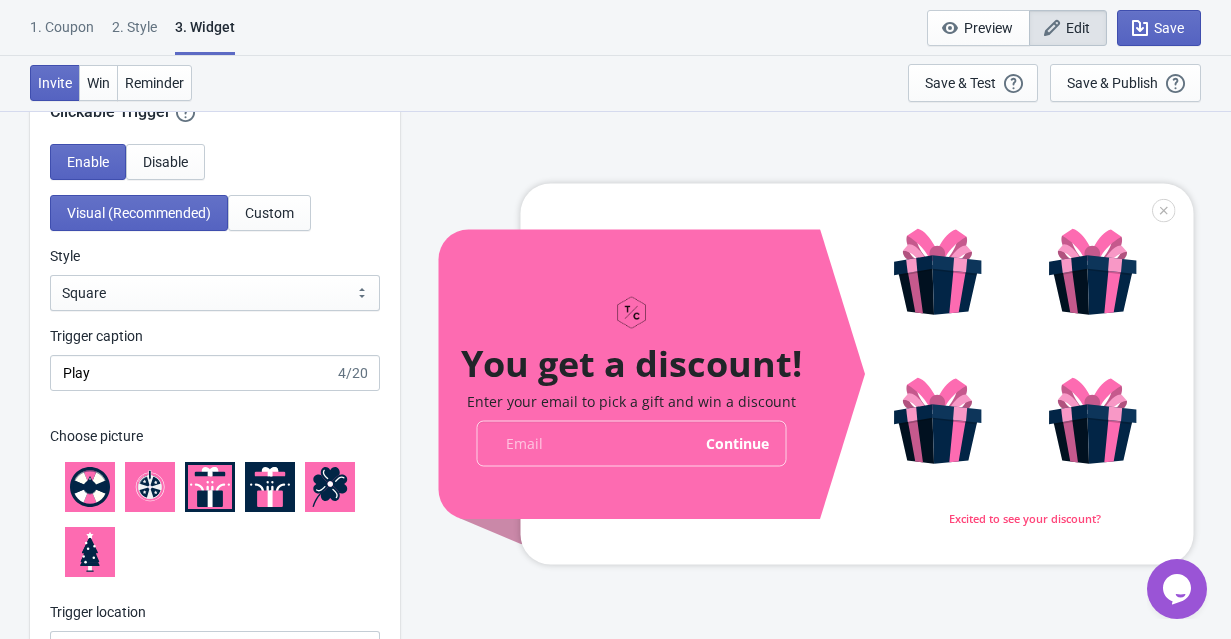 scroll, scrollTop: 1979, scrollLeft: 0, axis: vertical 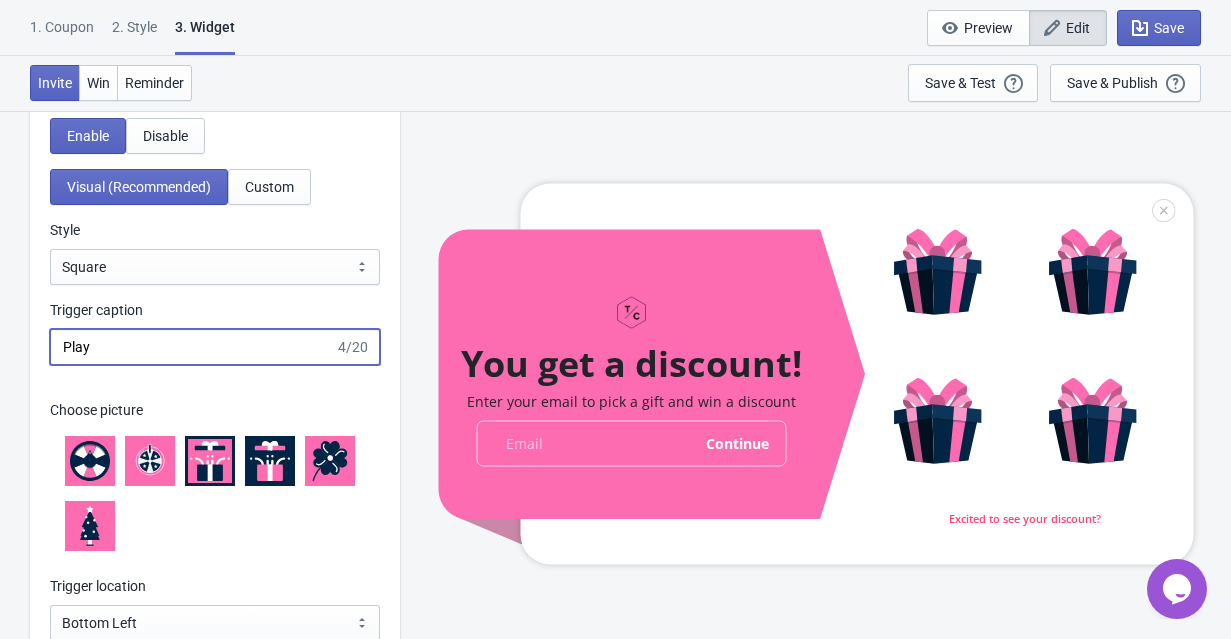 click on "Play" at bounding box center (192, 347) 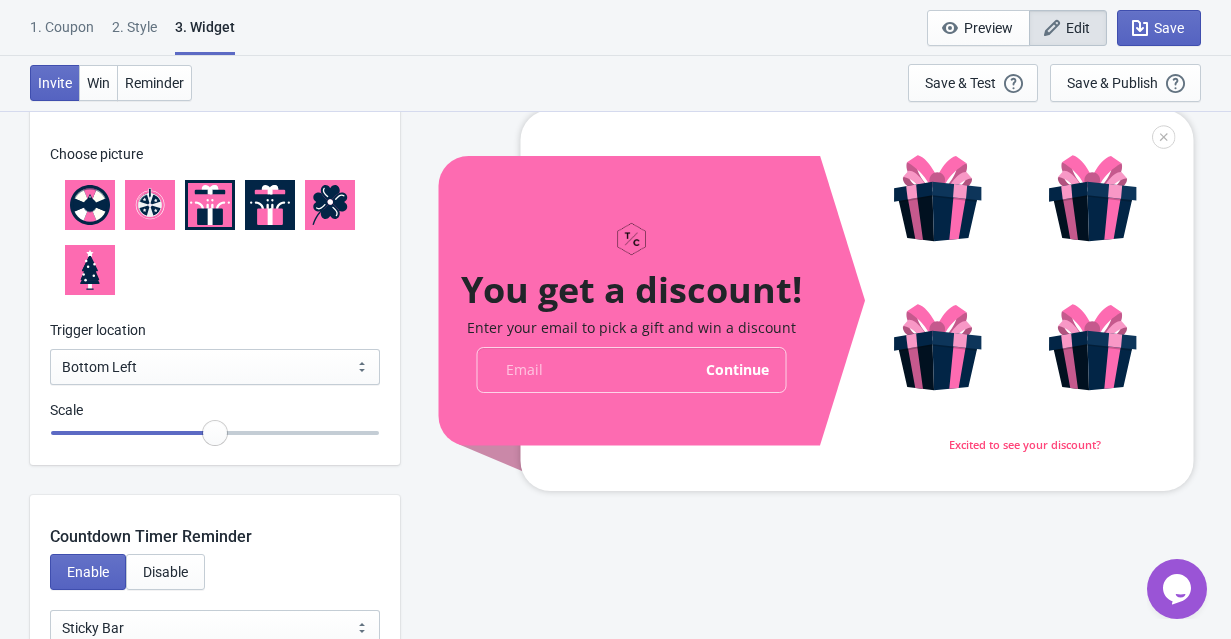 scroll, scrollTop: 2257, scrollLeft: 0, axis: vertical 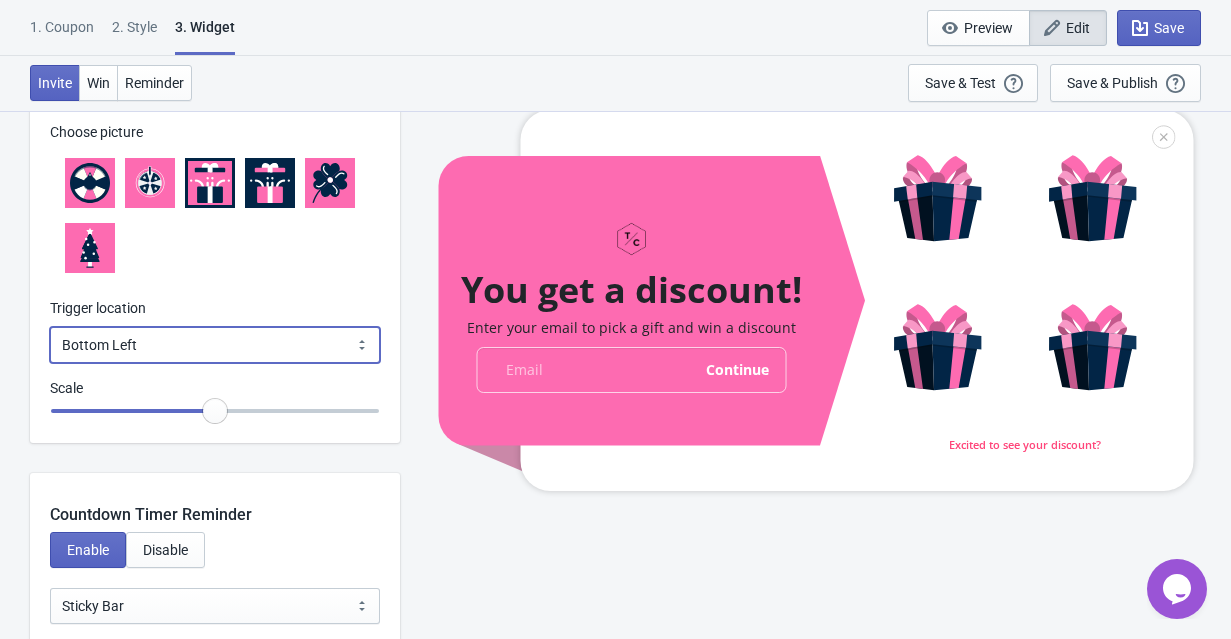 click on "Bottom Left Bottom Right Middle Left Middle Right Top Left Top Right" at bounding box center (215, 345) 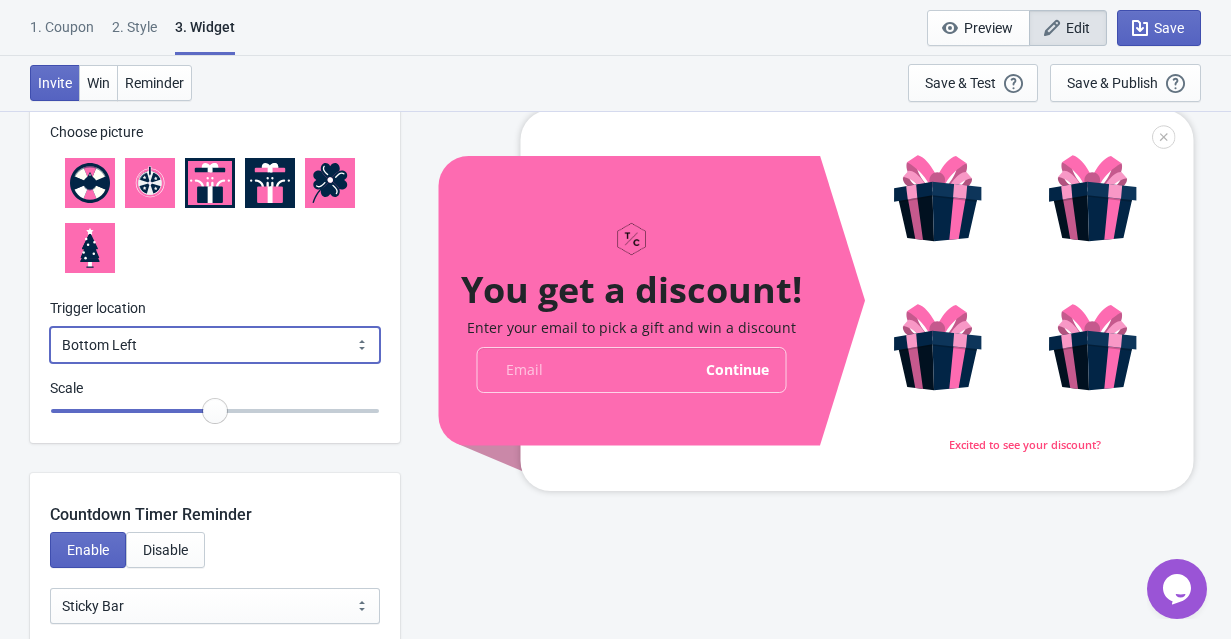 select on "middle_left" 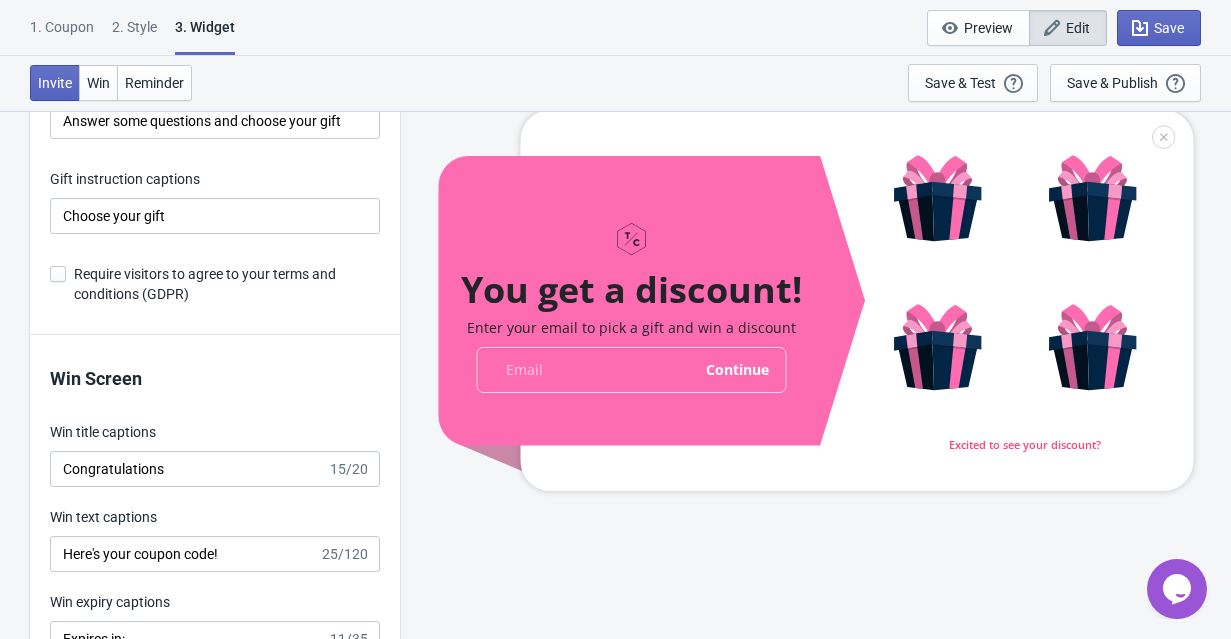 scroll, scrollTop: 4311, scrollLeft: 0, axis: vertical 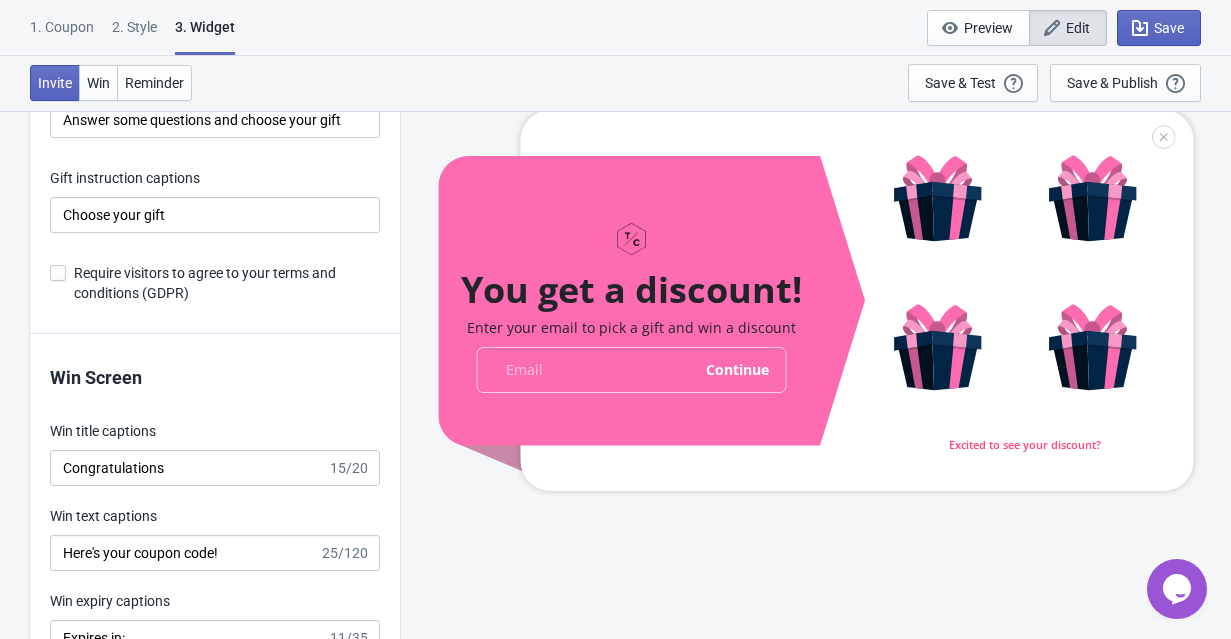 click at bounding box center (58, 273) 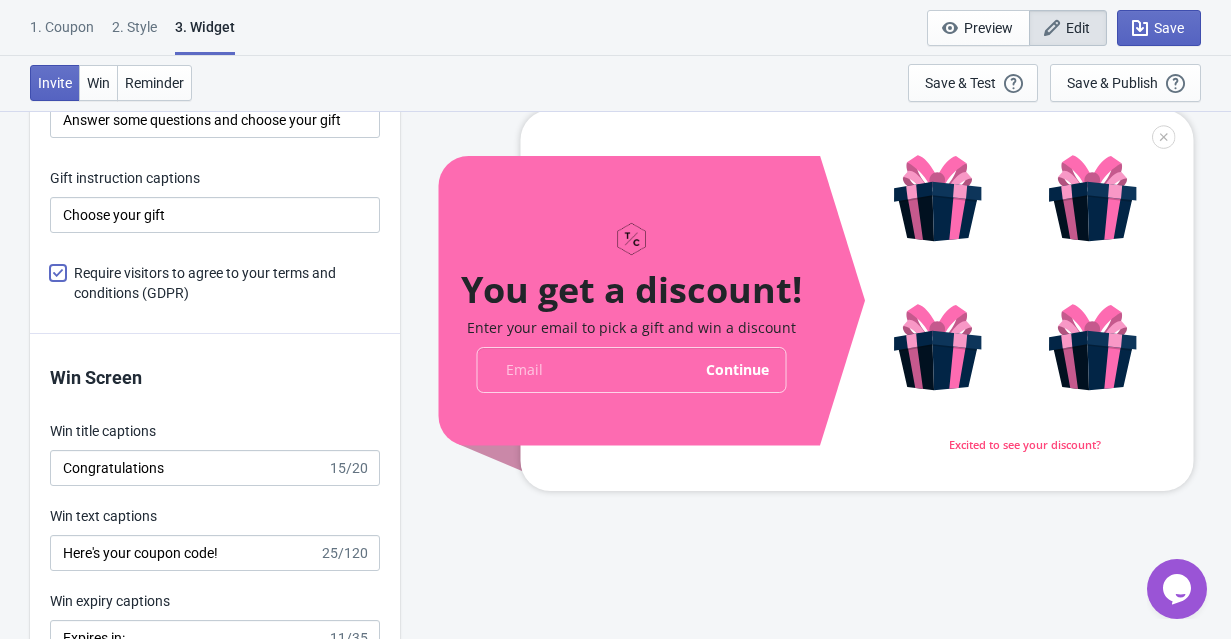 click on "Require visitors to agree to your terms and conditions (GDPR)" at bounding box center (50, 283) 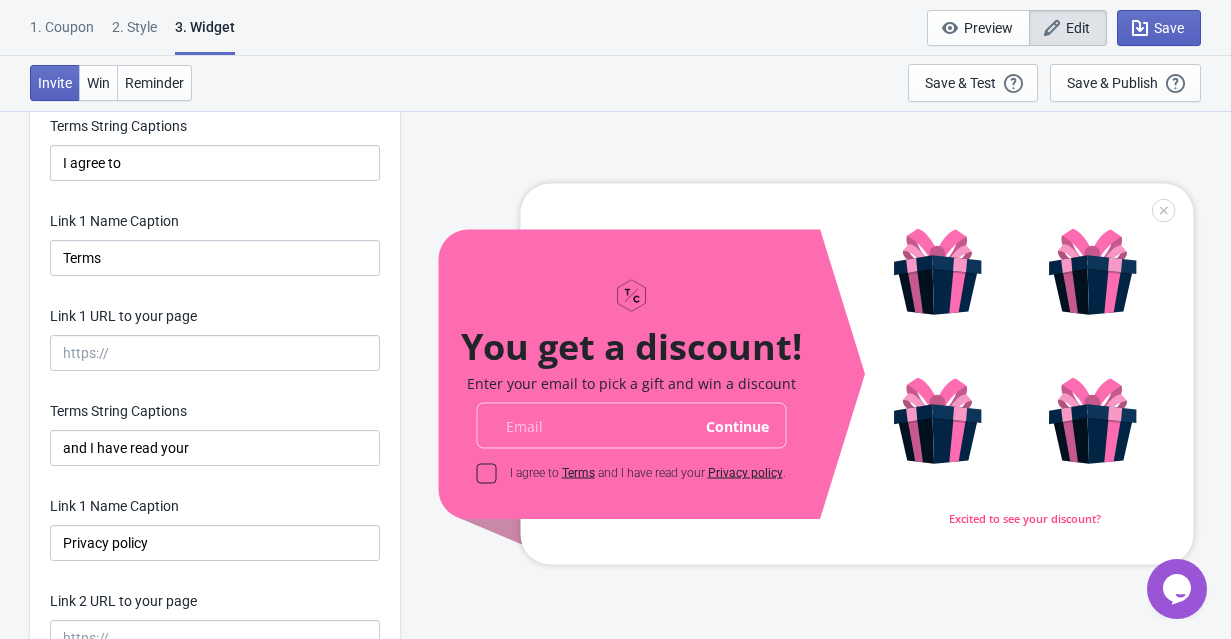 scroll, scrollTop: 4532, scrollLeft: 0, axis: vertical 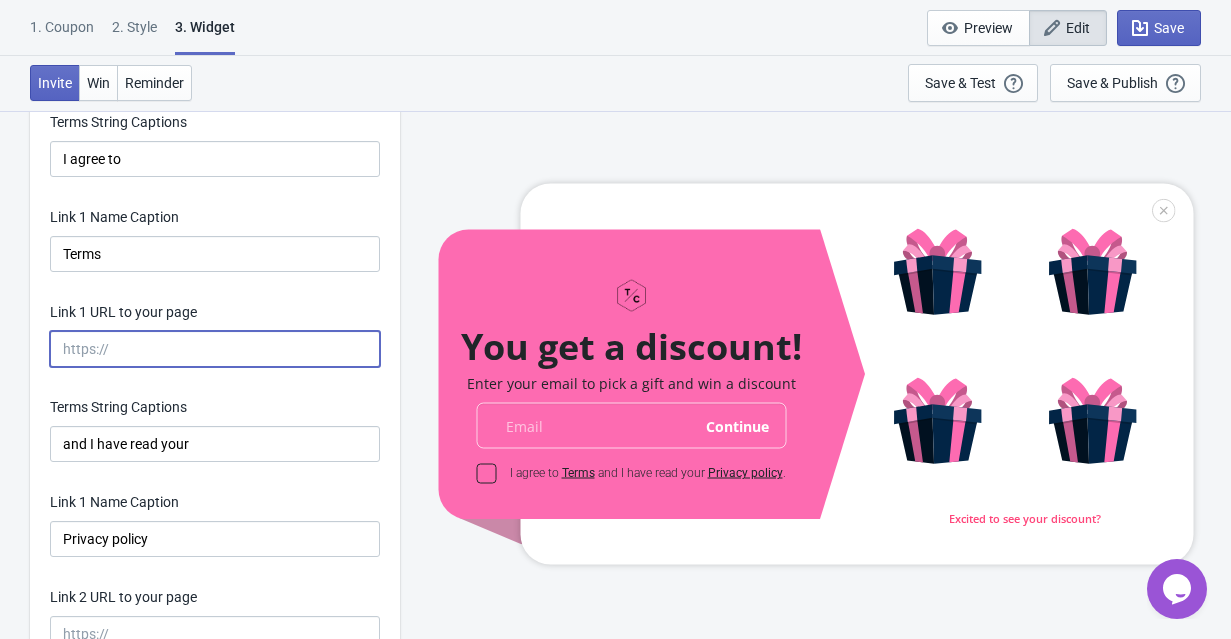 click on "Link 1 URL to your page" at bounding box center (215, 349) 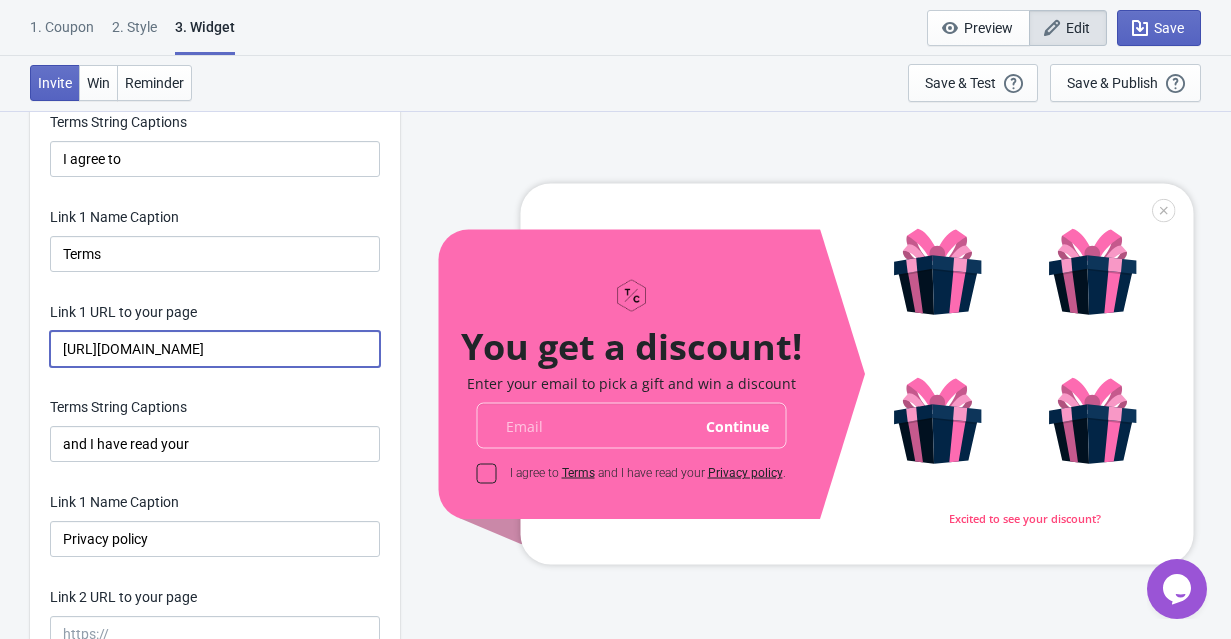 type on "https://www.trulycontagious.com" 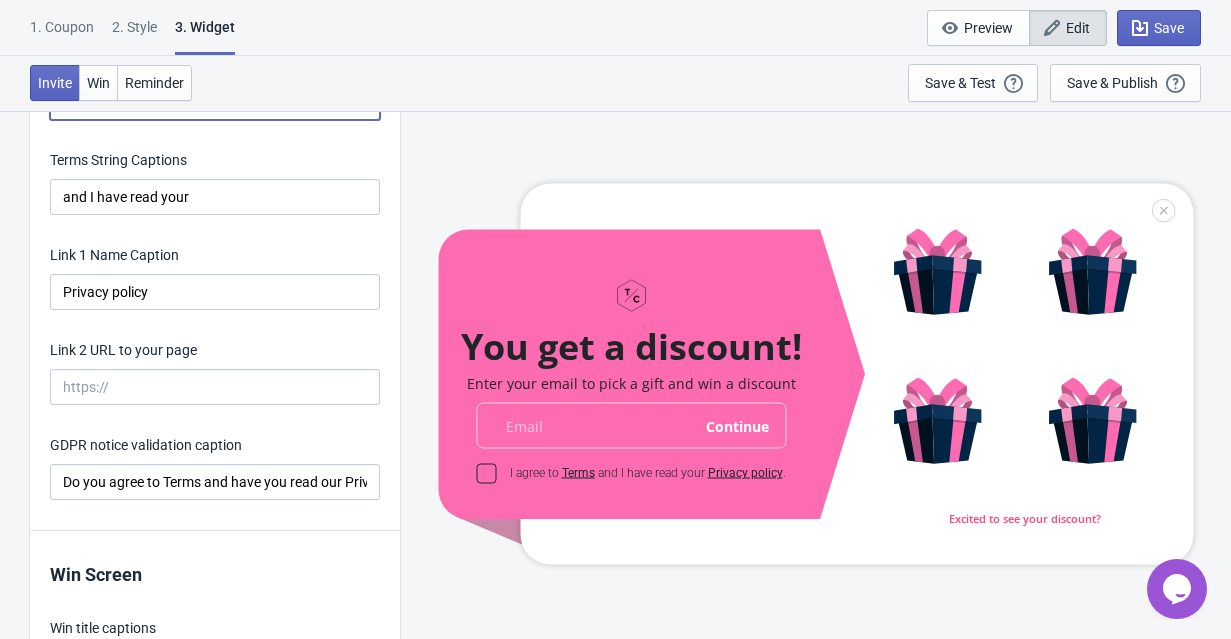 scroll, scrollTop: 4782, scrollLeft: 0, axis: vertical 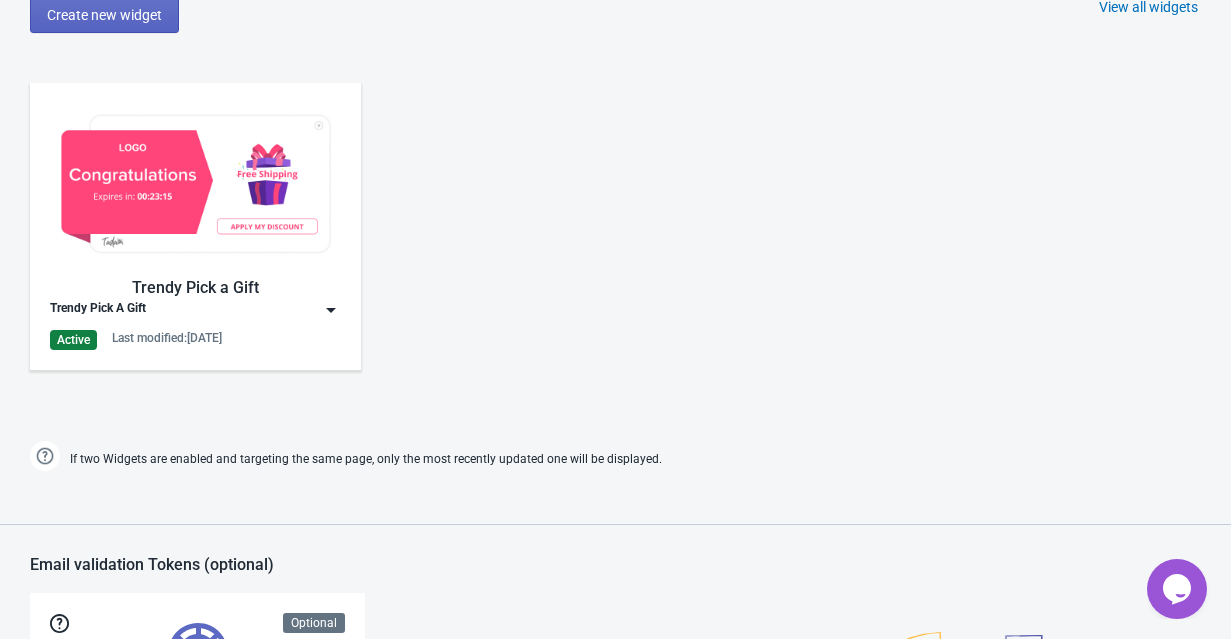 click at bounding box center (195, 184) 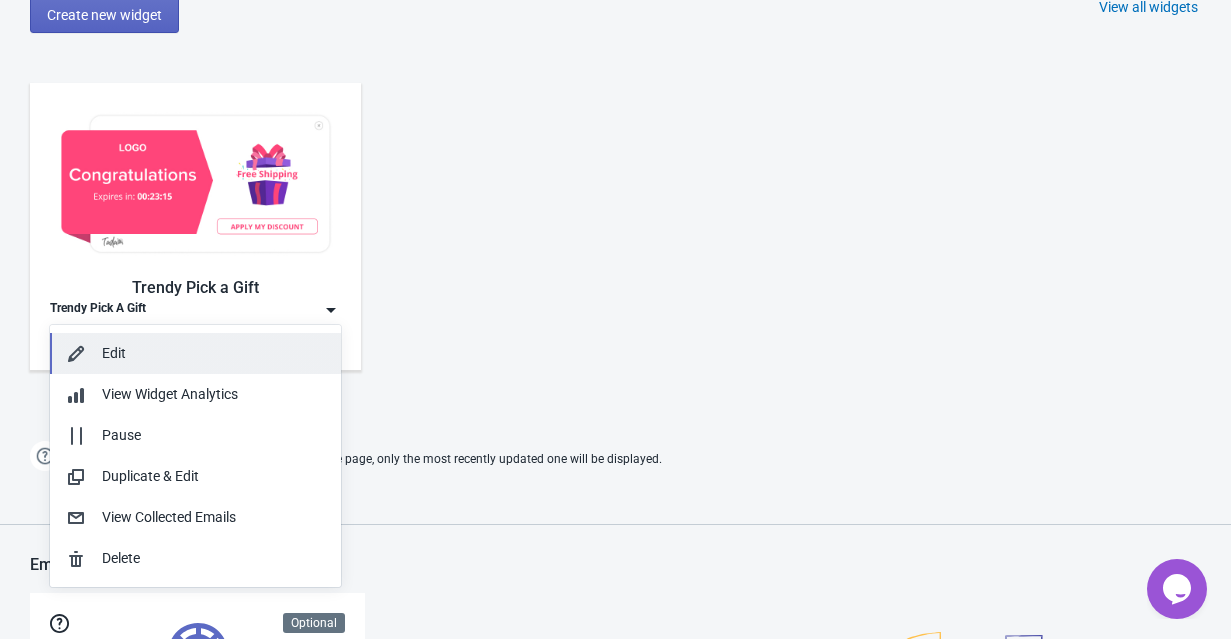click on "Edit" at bounding box center (213, 353) 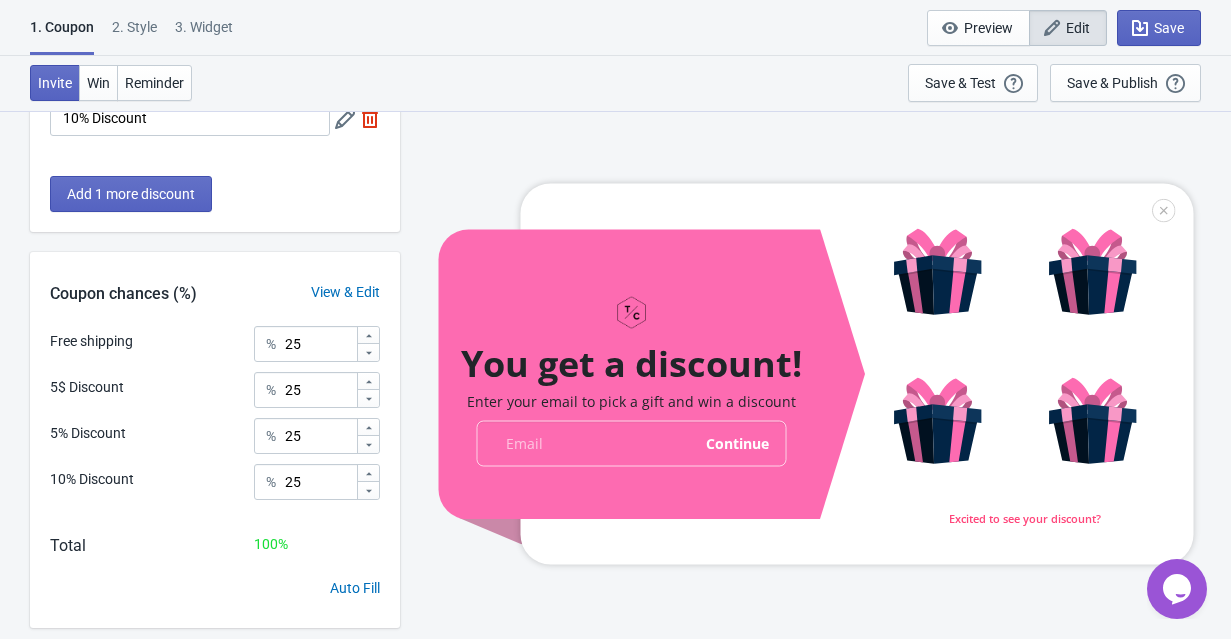 scroll, scrollTop: 427, scrollLeft: 0, axis: vertical 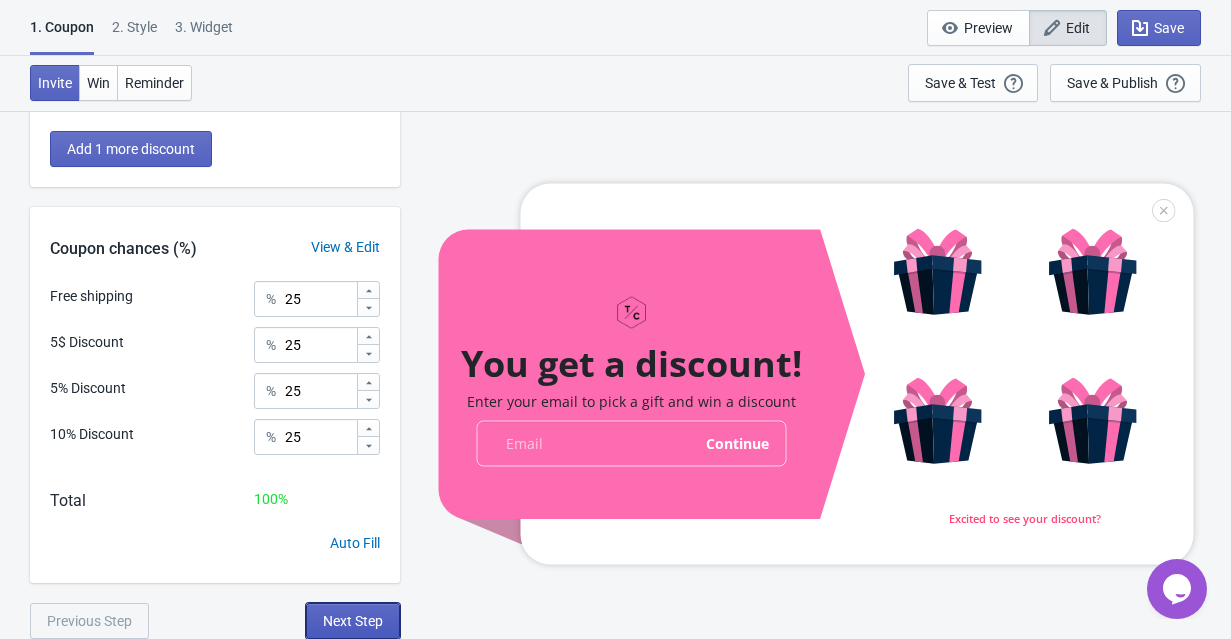 click on "Next Step" at bounding box center (353, 621) 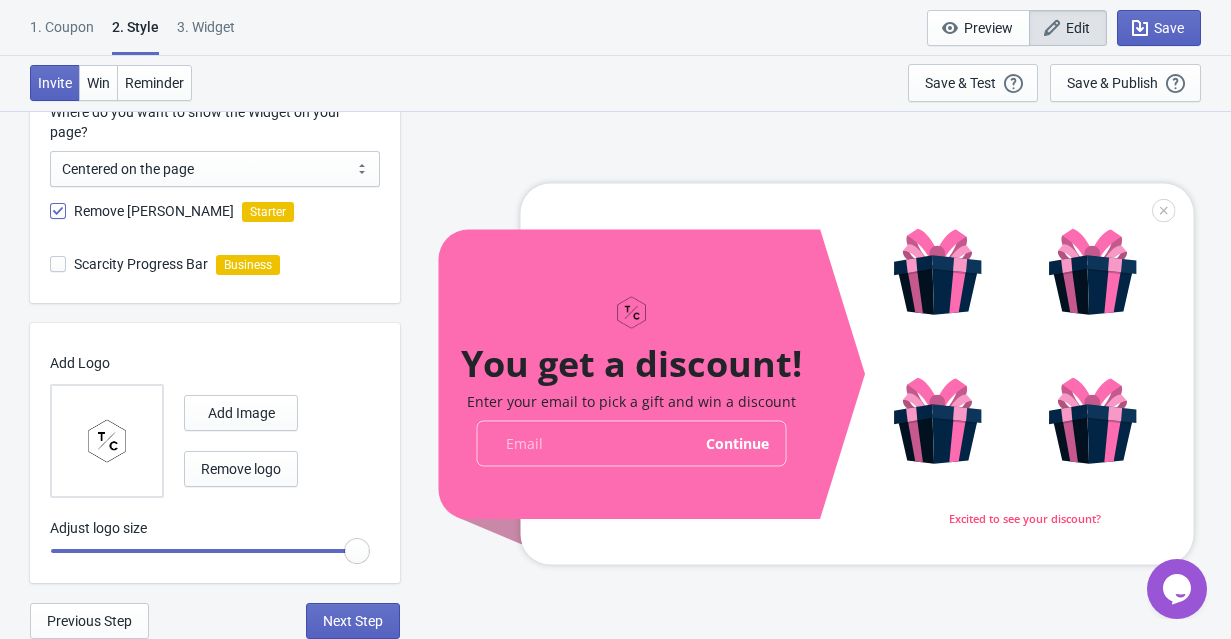 scroll, scrollTop: 569, scrollLeft: 0, axis: vertical 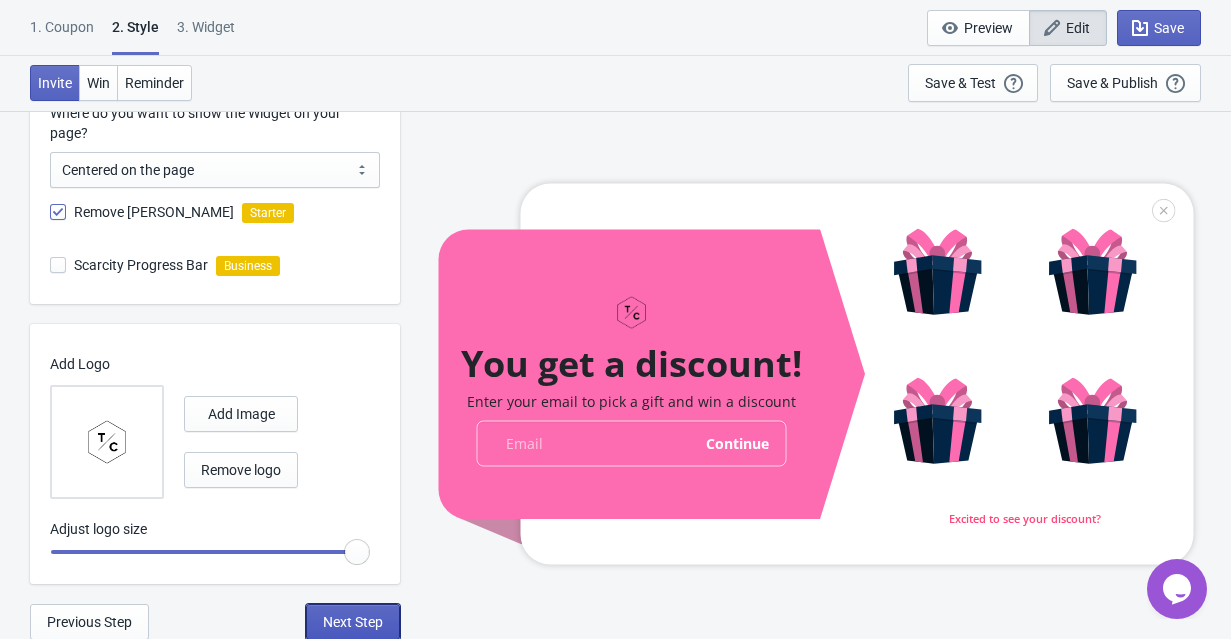 click on "Next Step" at bounding box center [353, 622] 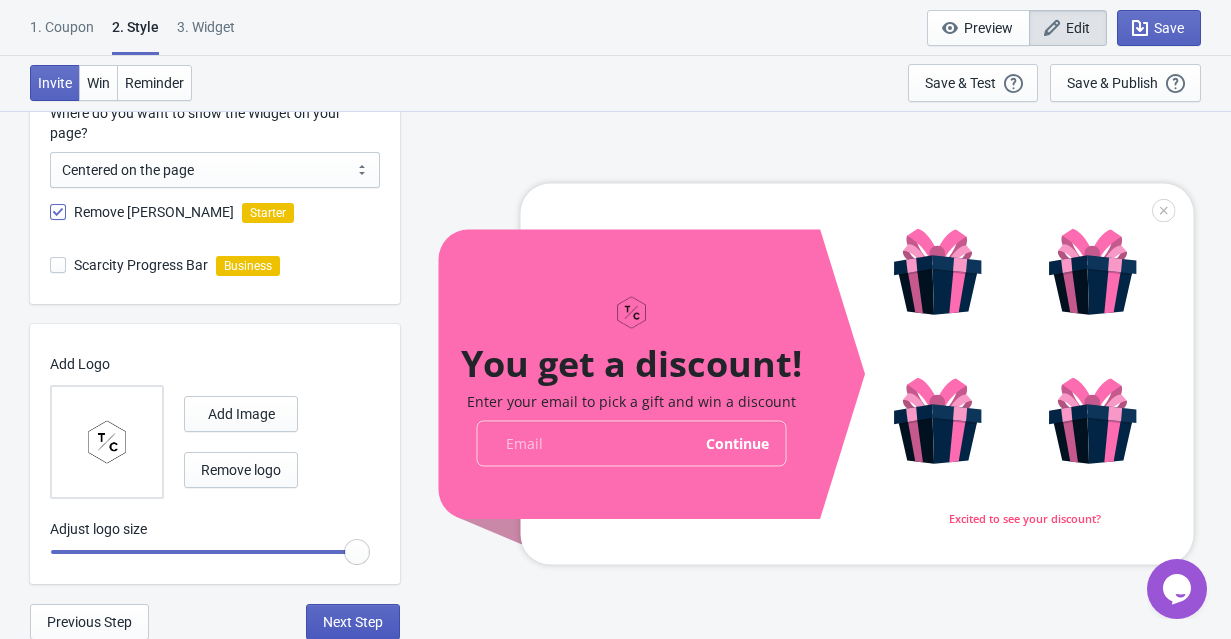 scroll, scrollTop: 0, scrollLeft: 0, axis: both 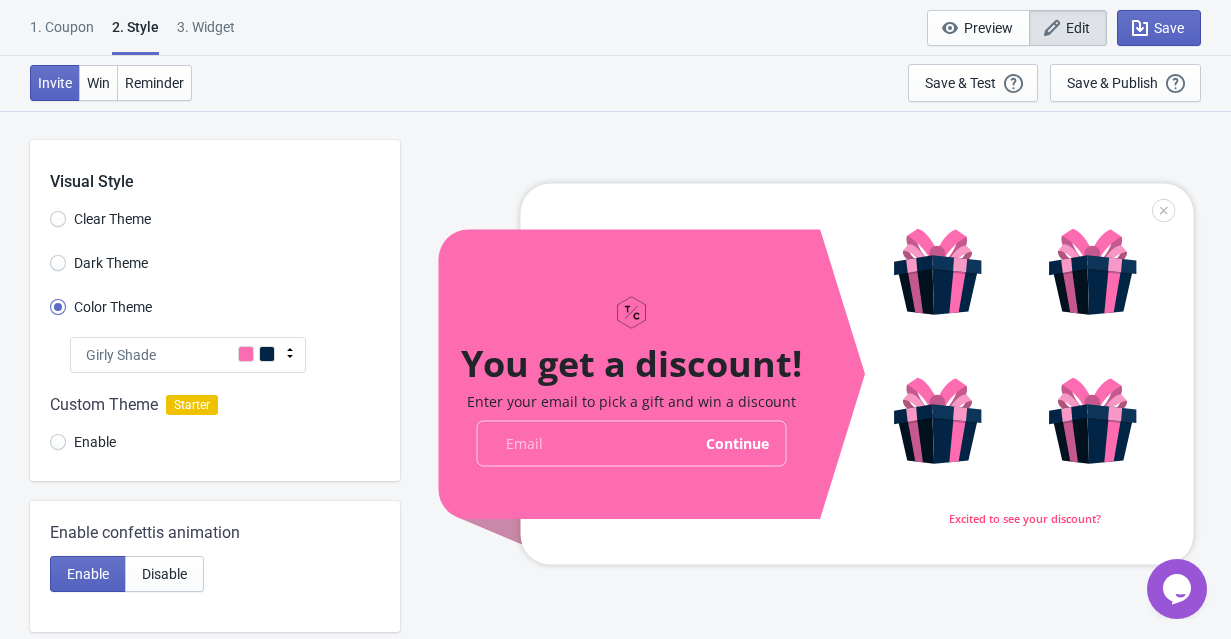 select on "1" 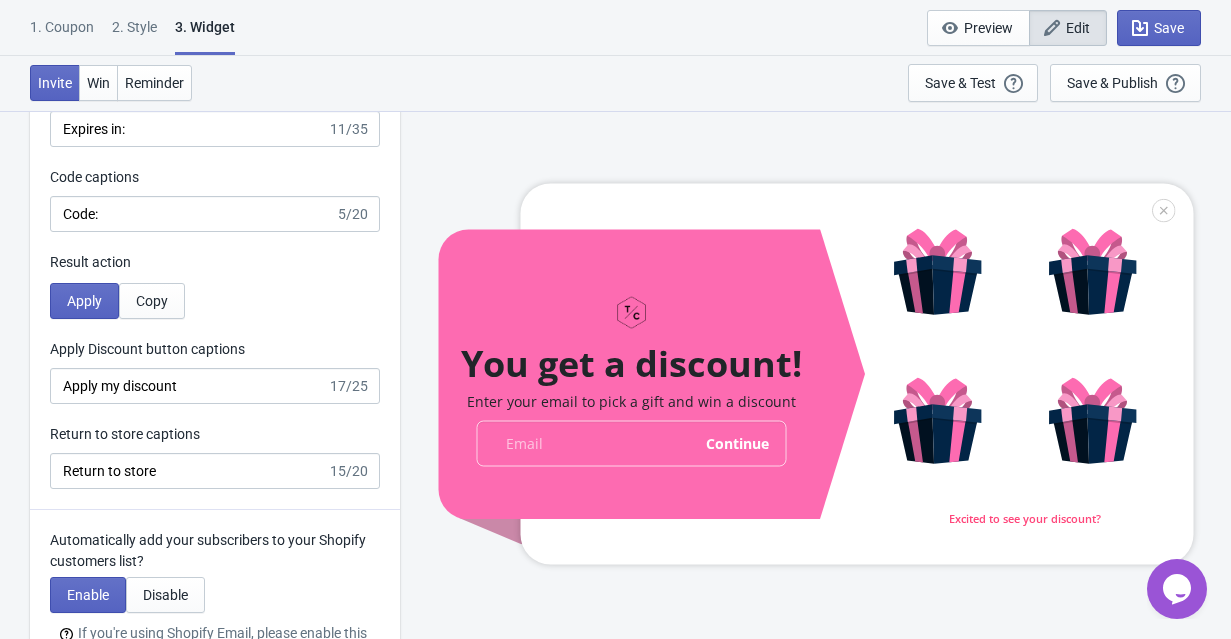 scroll, scrollTop: 4838, scrollLeft: 0, axis: vertical 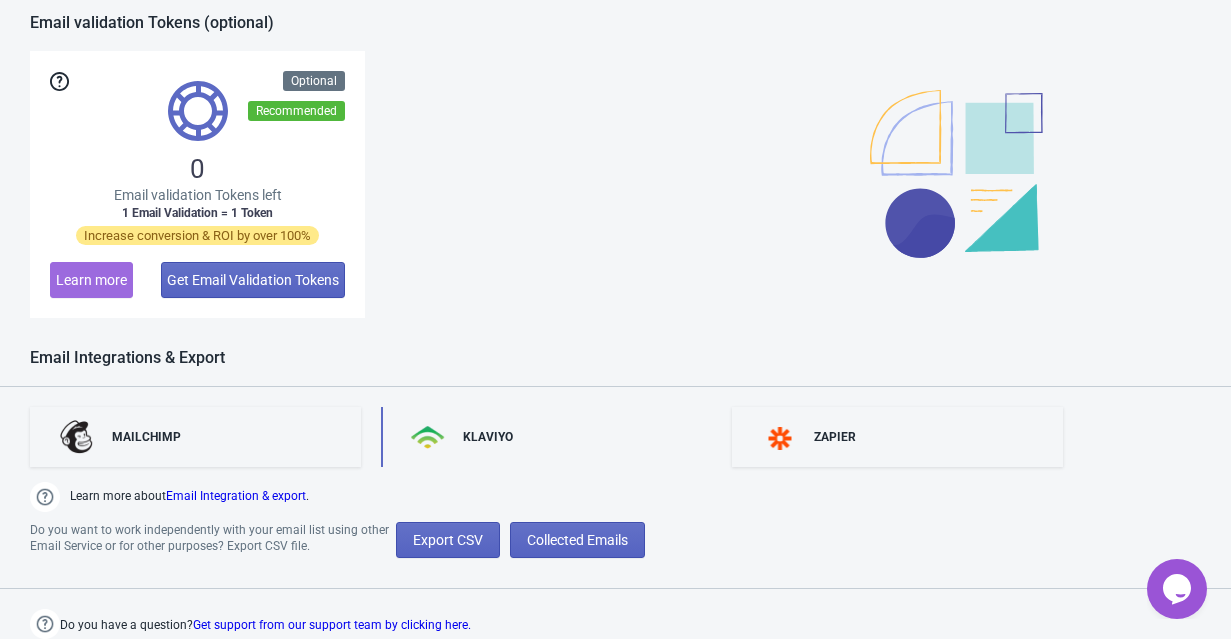 click on "KLAVIYO" at bounding box center (546, 437) 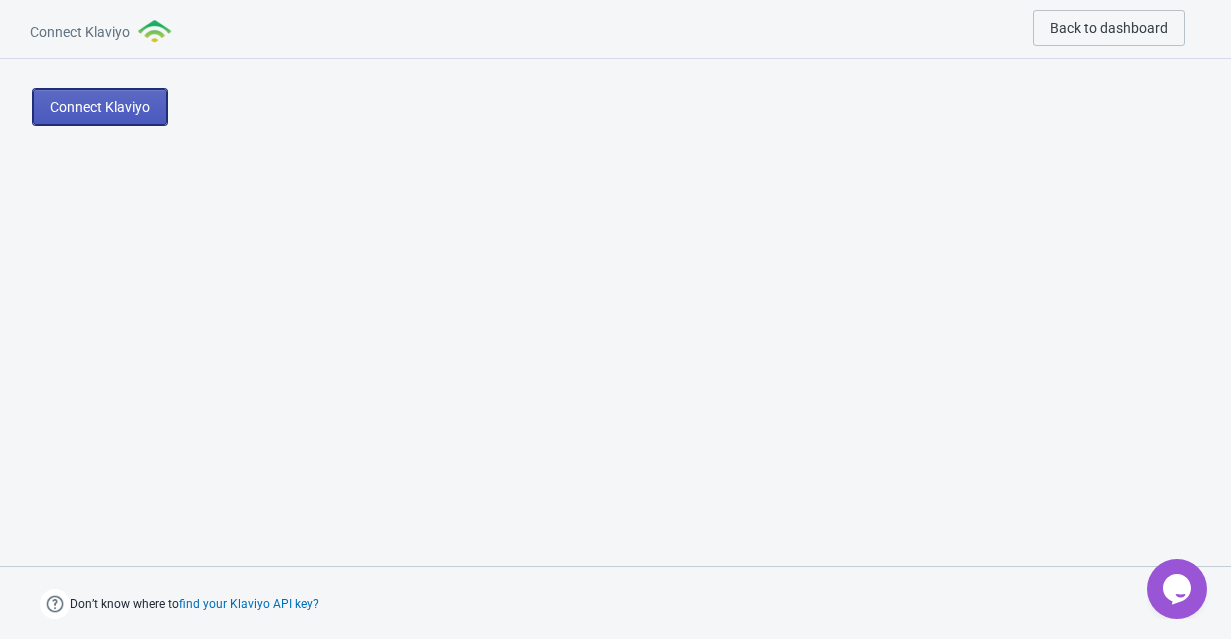 click on "Connect Klaviyo" at bounding box center (100, 107) 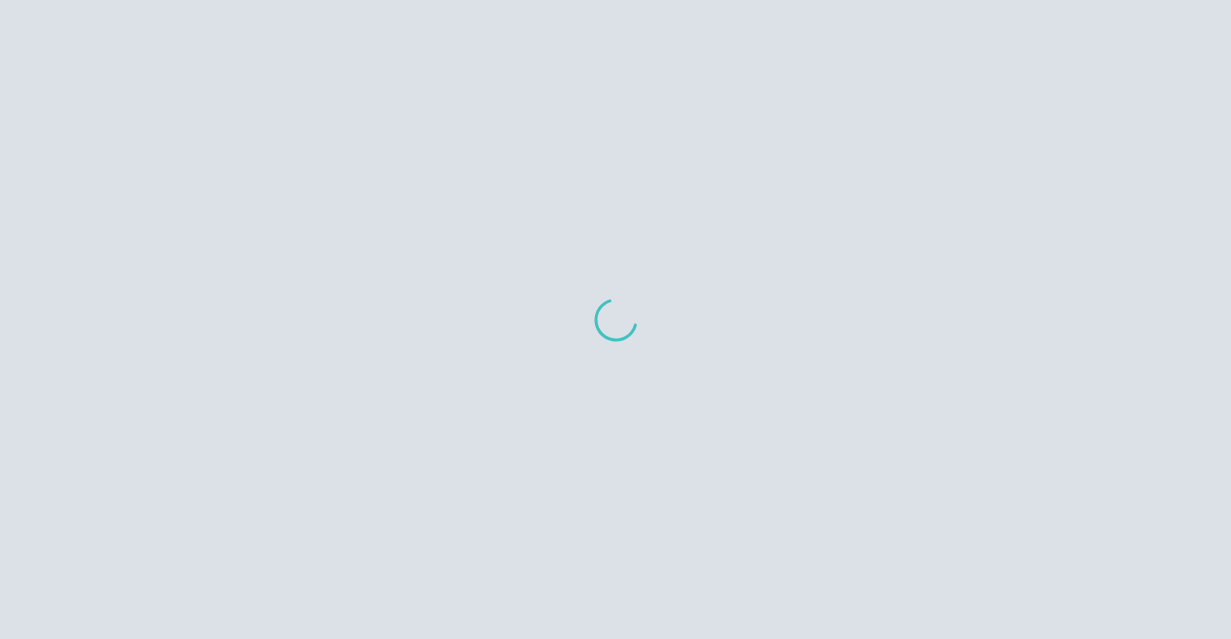 scroll, scrollTop: 0, scrollLeft: 0, axis: both 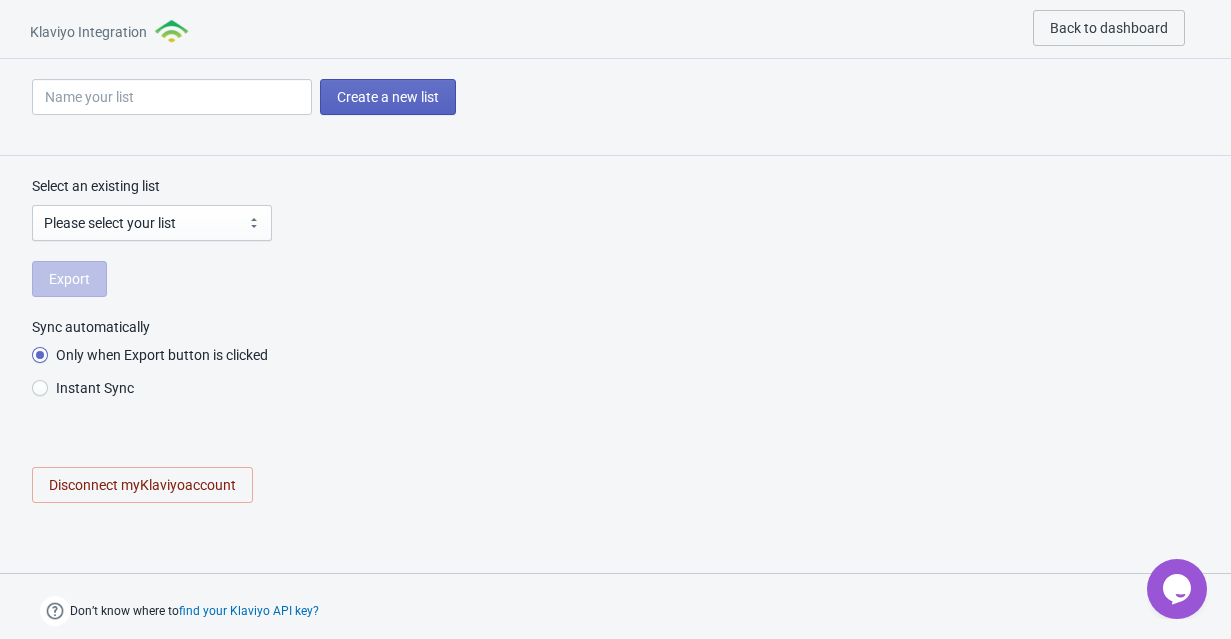 radio on "true" 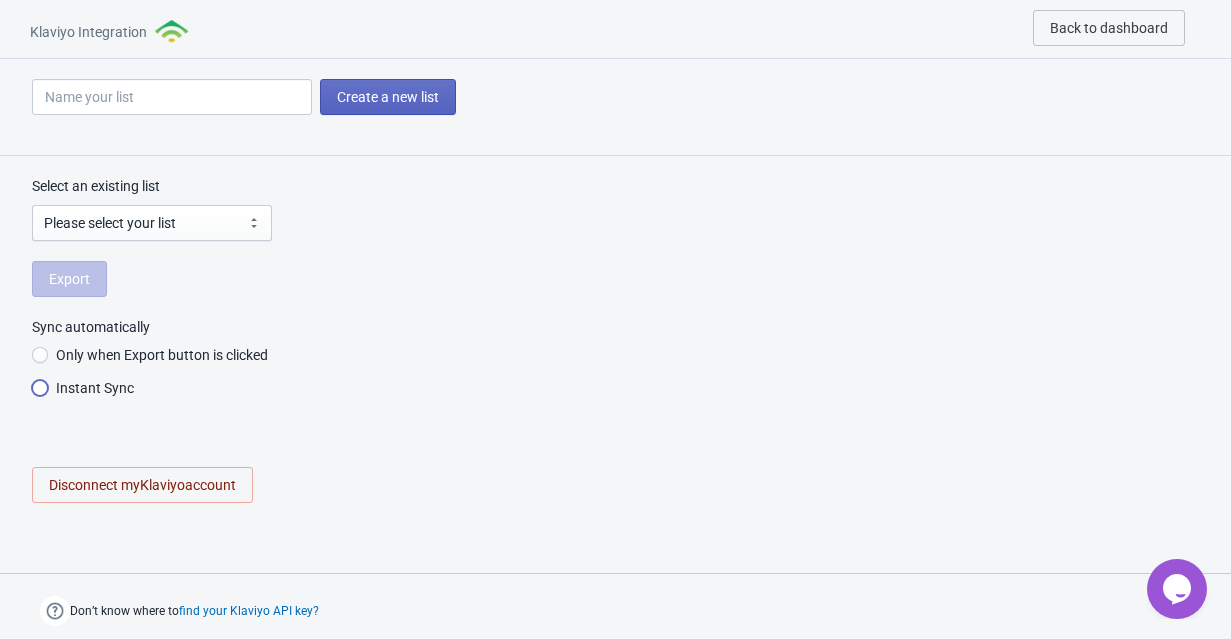 click on "Instant Sync" at bounding box center (40, 398) 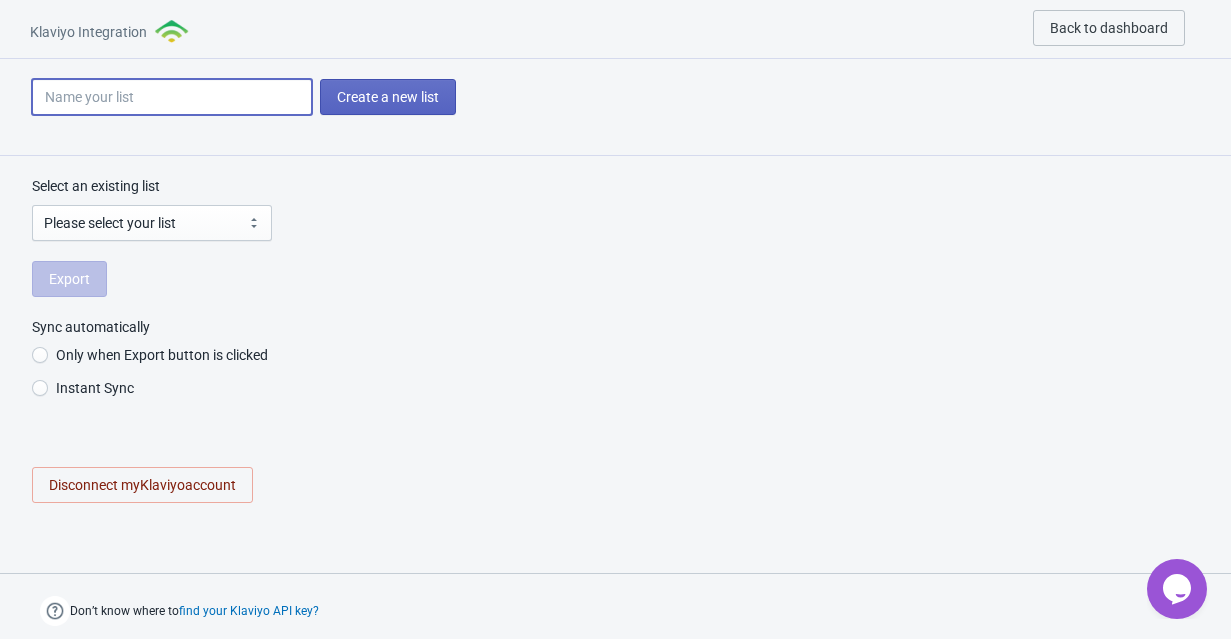 click at bounding box center (172, 97) 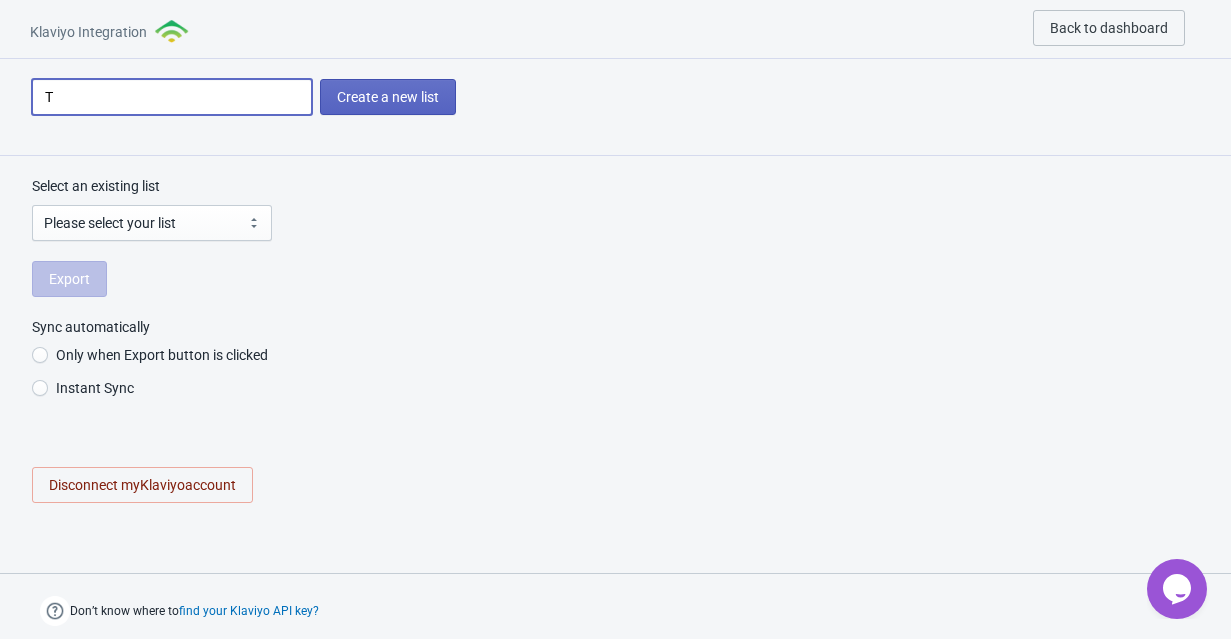 type on "Ta" 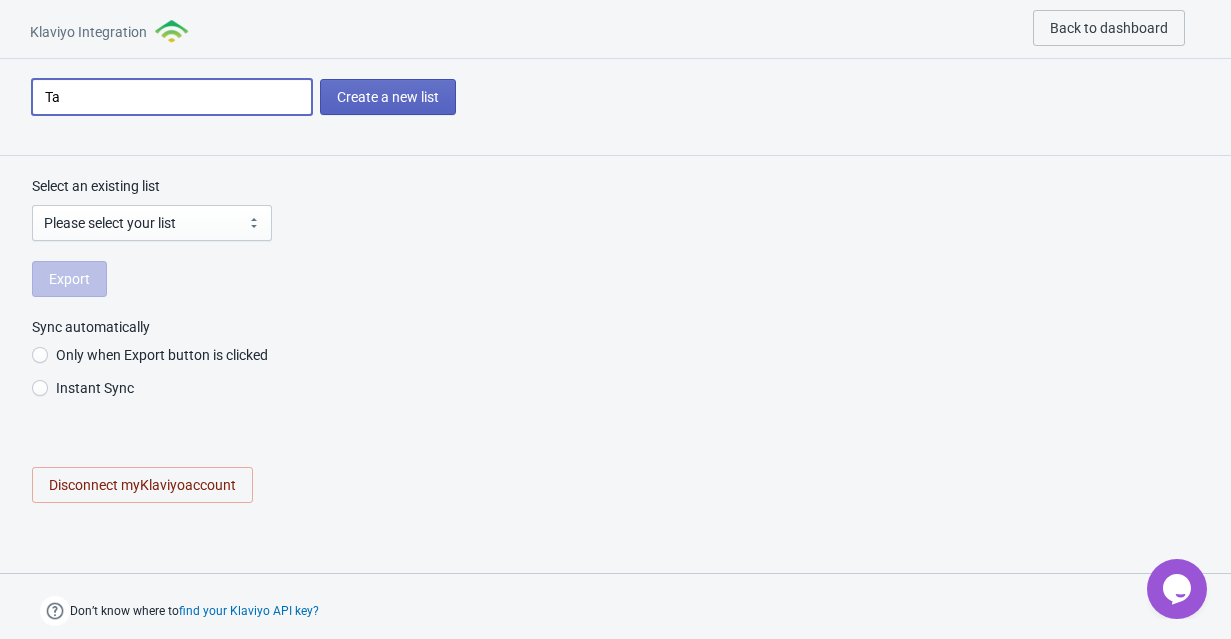 type on "Tad" 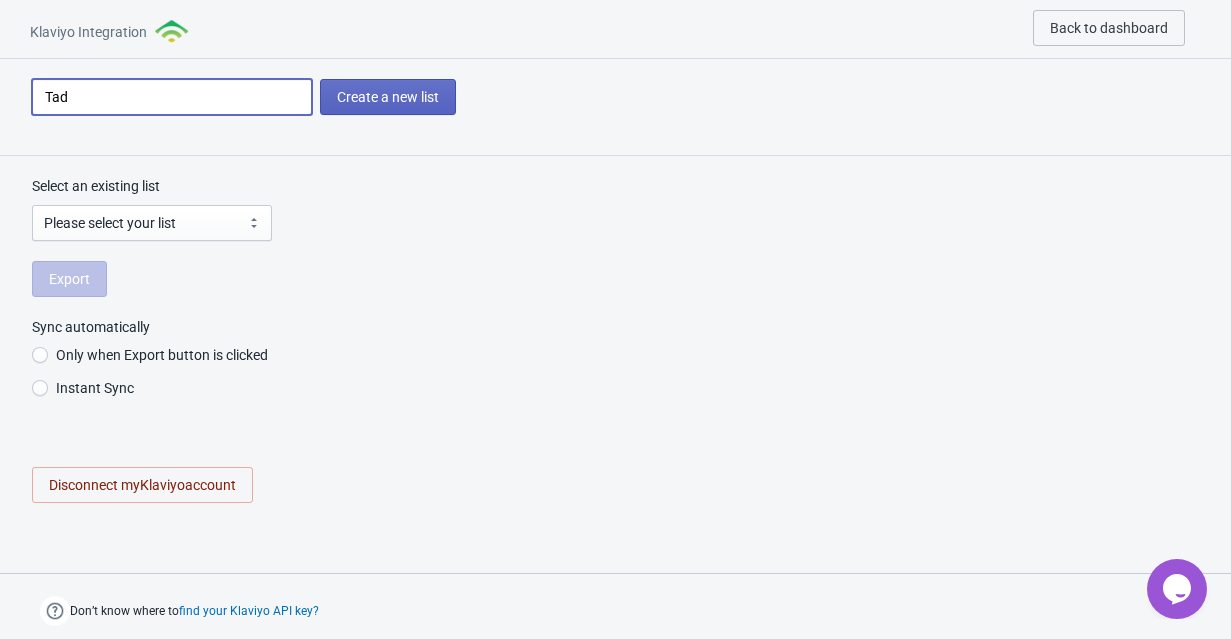 type on "[PERSON_NAME]" 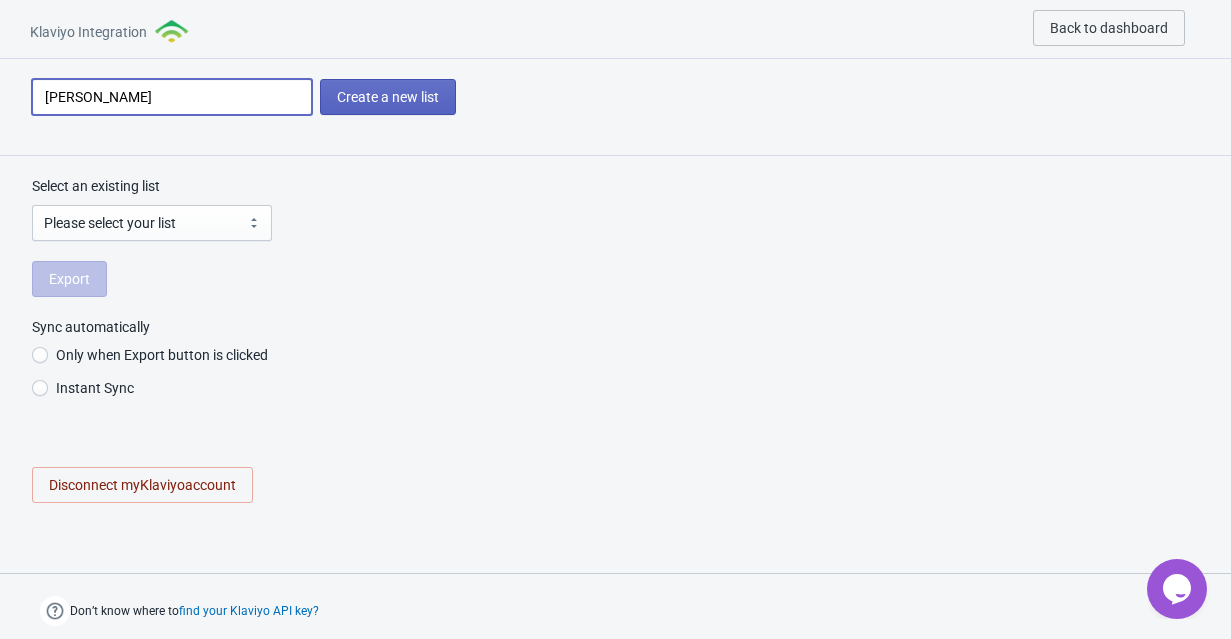 type on "[PERSON_NAME]" 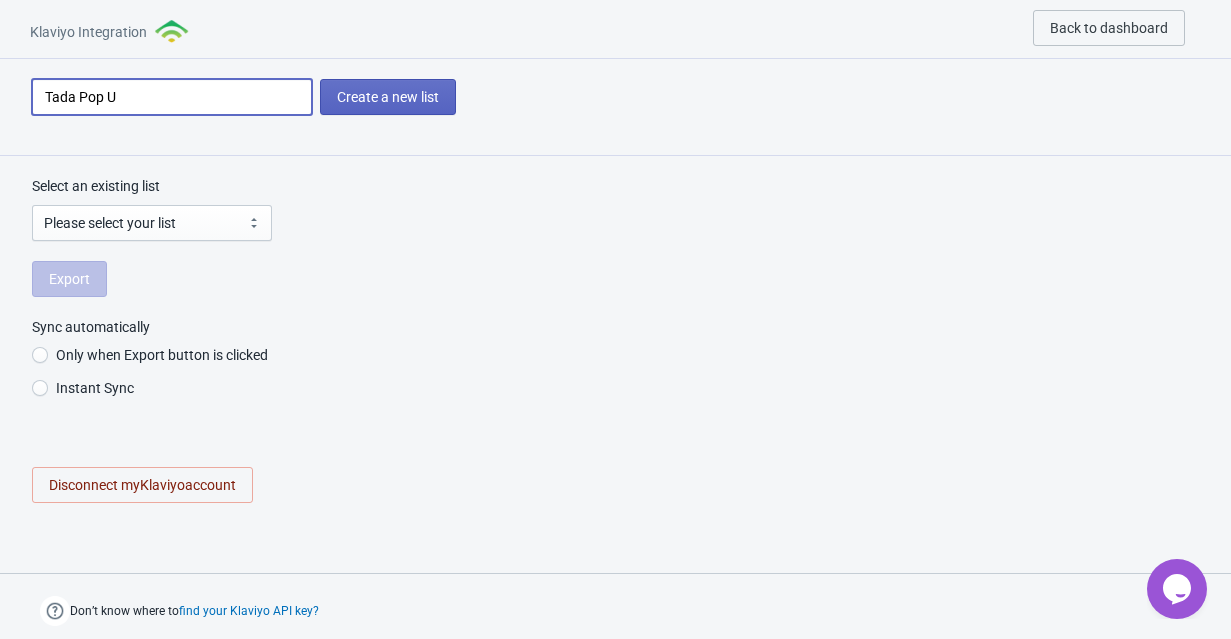 type on "Tada Pop Up" 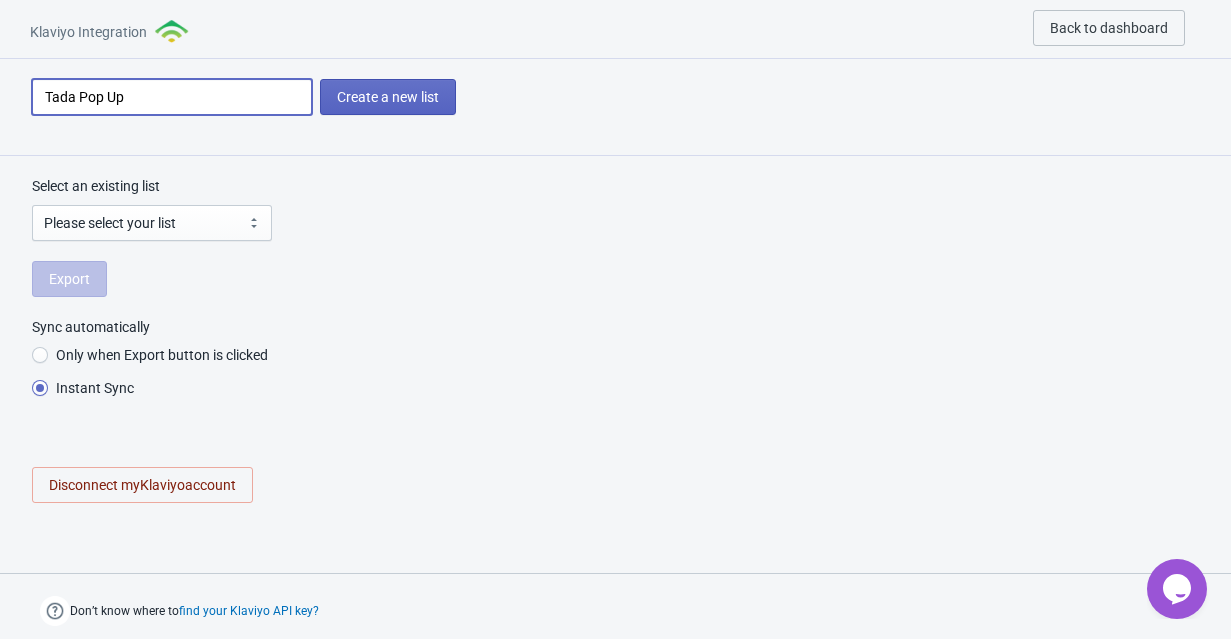 type on "Tada Pop Up" 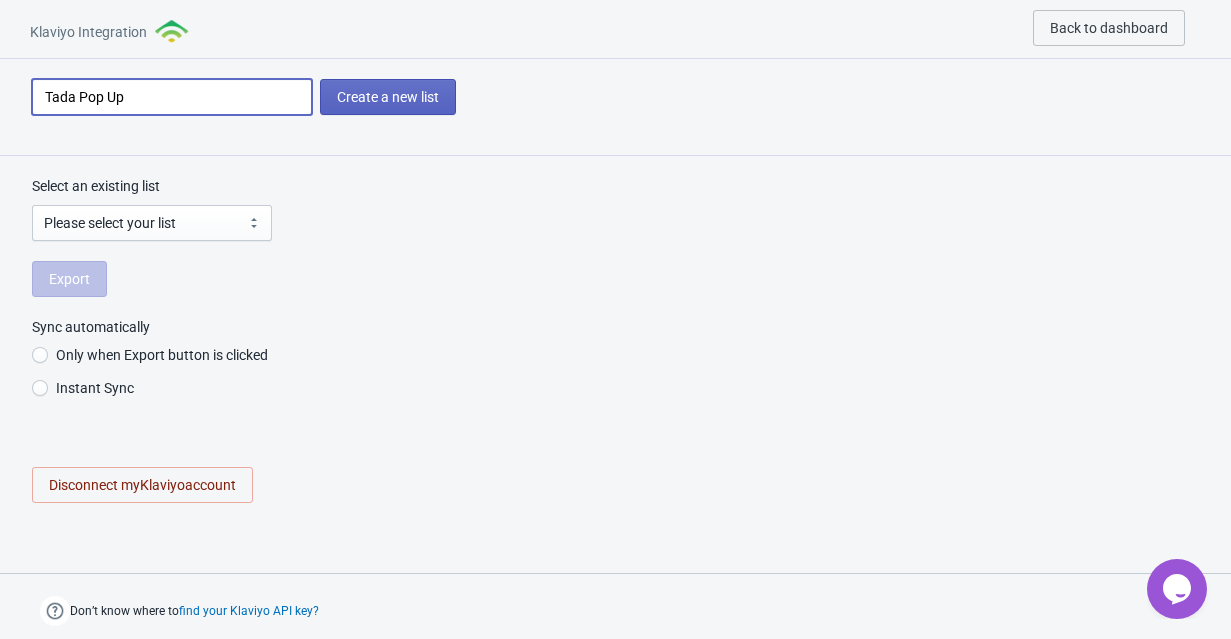 type on "Tada Pop Up G" 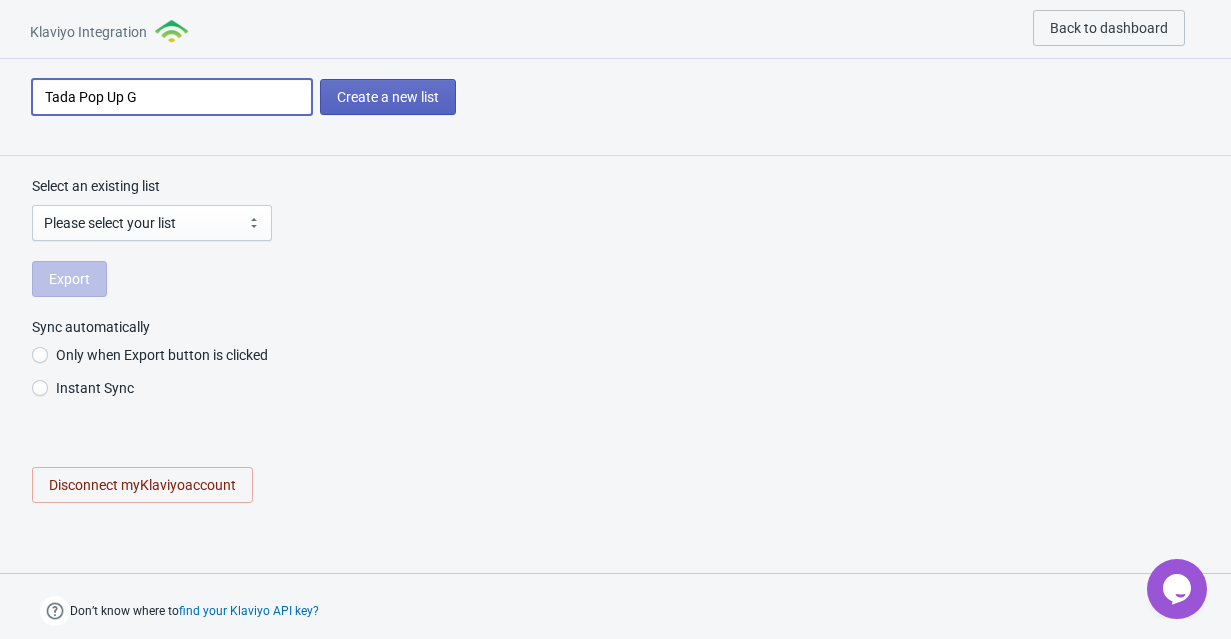 type on "Tada Pop Up Gi" 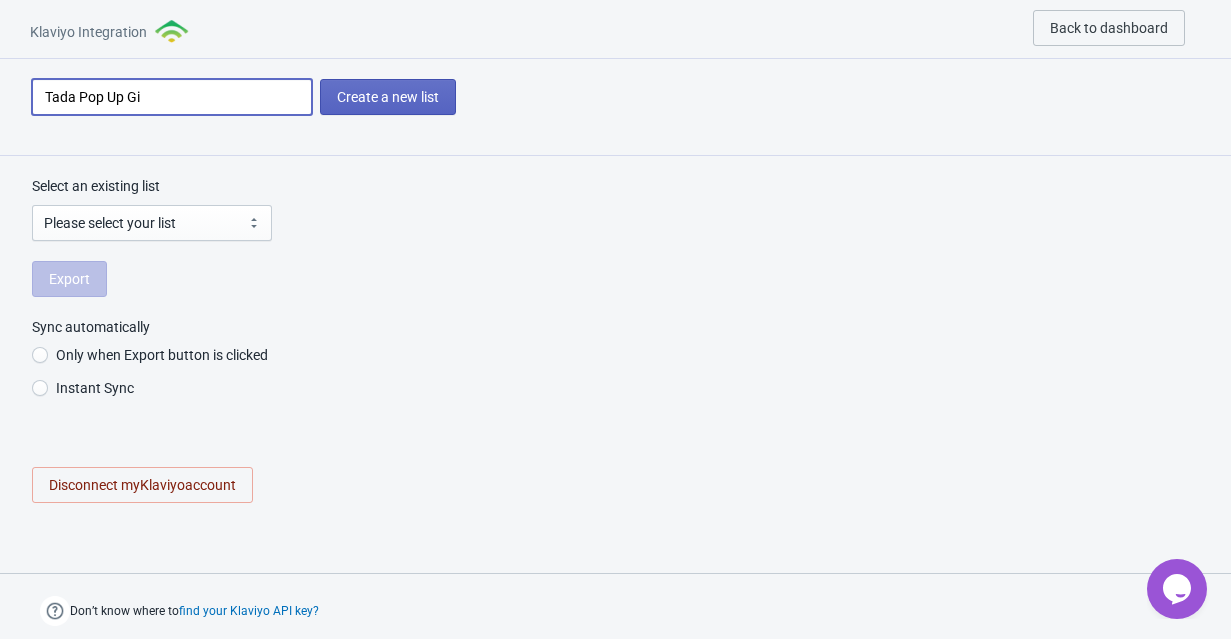 type on "Tada Pop Up Gif" 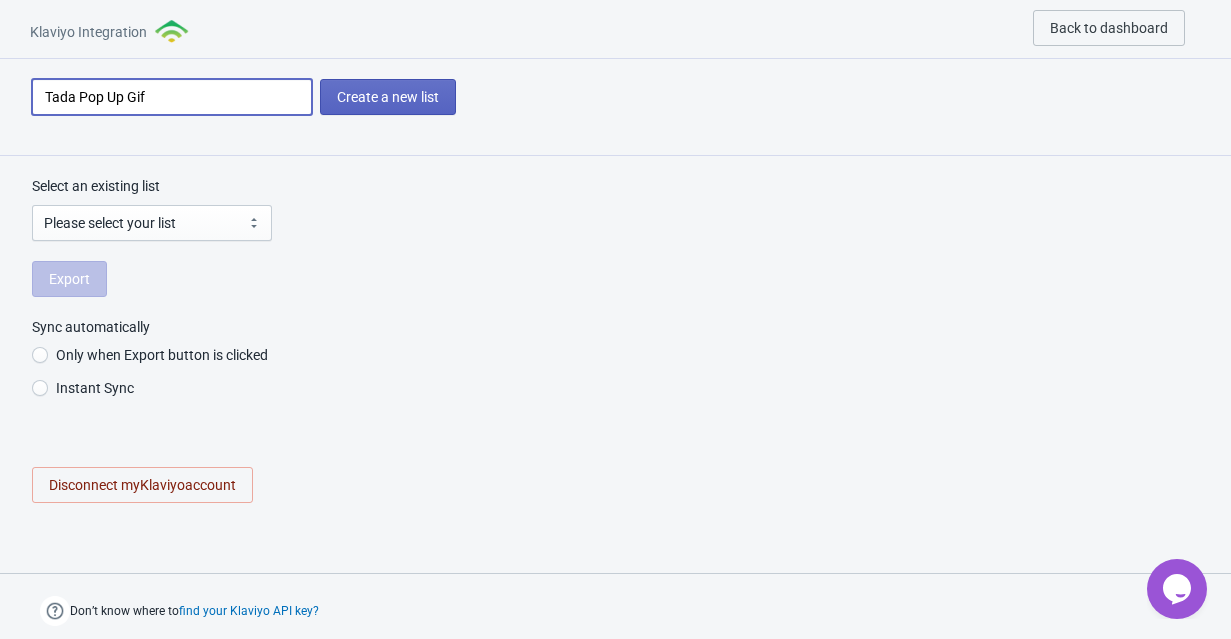type on "Tada Pop Up Gift" 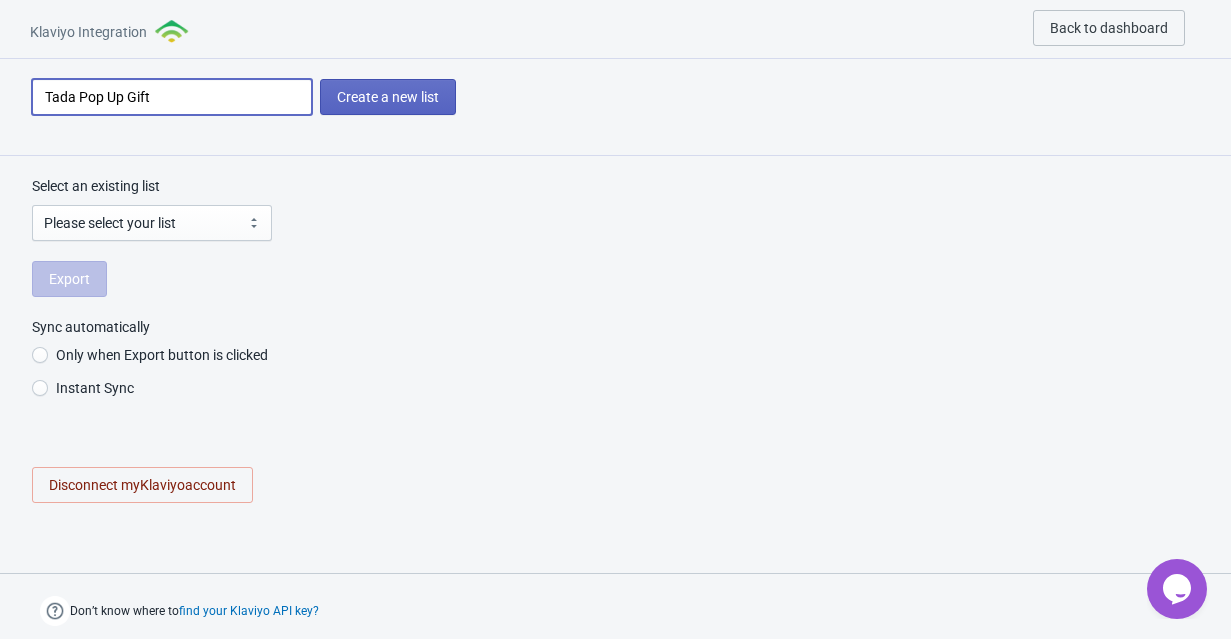 type on "Tada Pop Up Gifts" 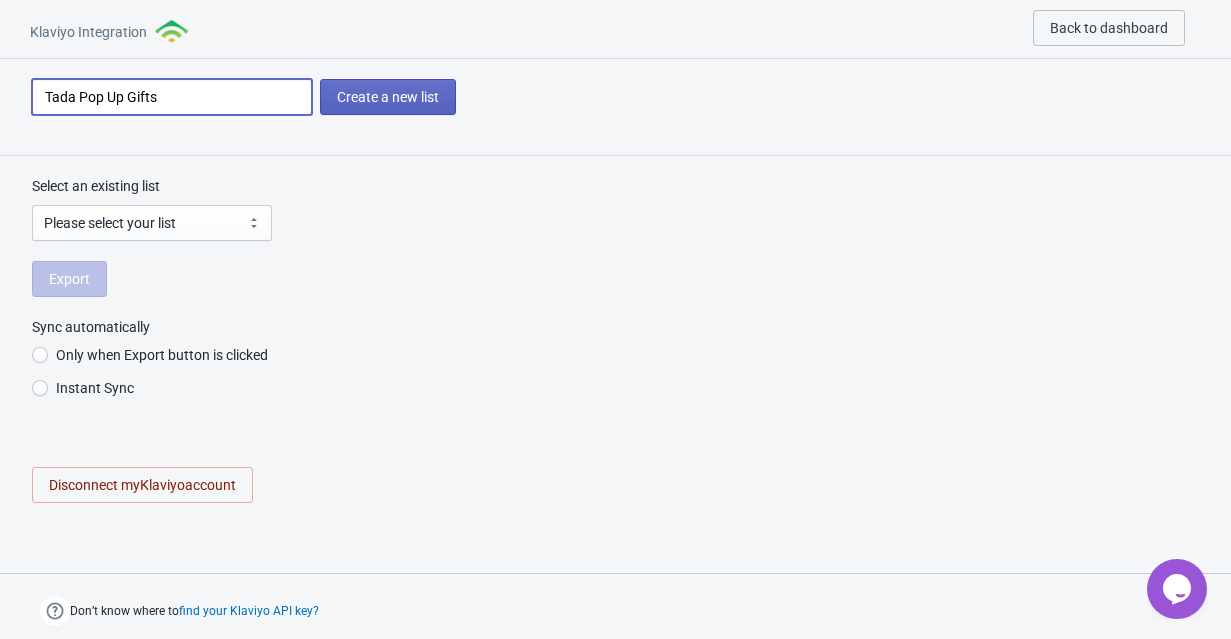 type on "Tada Pop Up Gift" 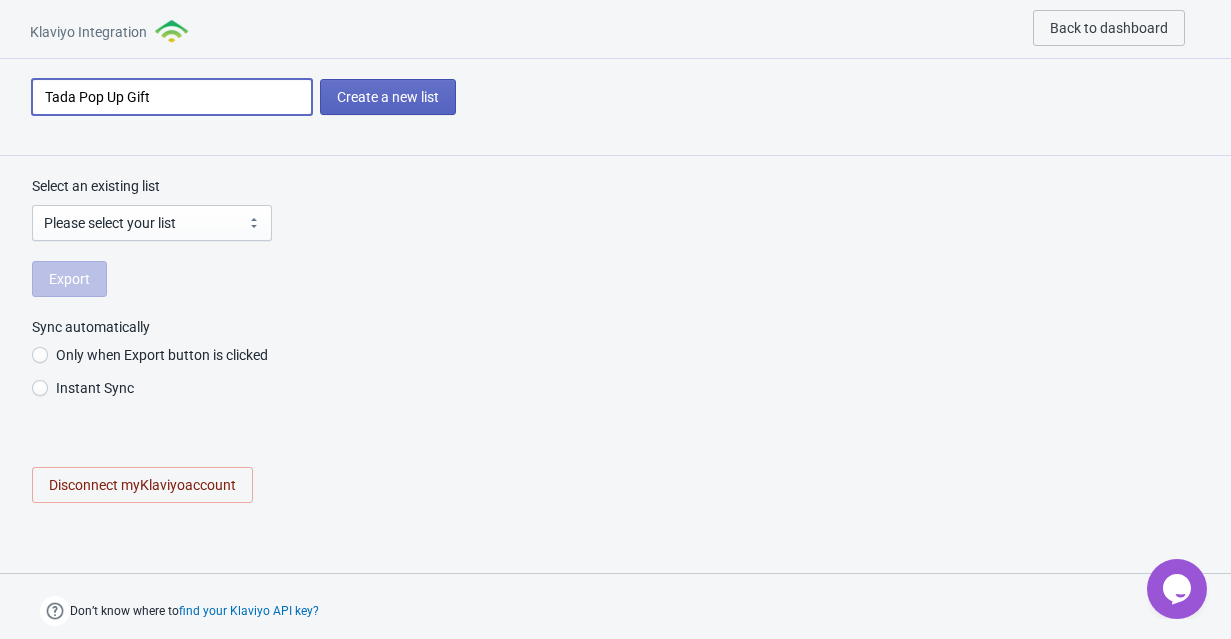 scroll, scrollTop: 7, scrollLeft: 0, axis: vertical 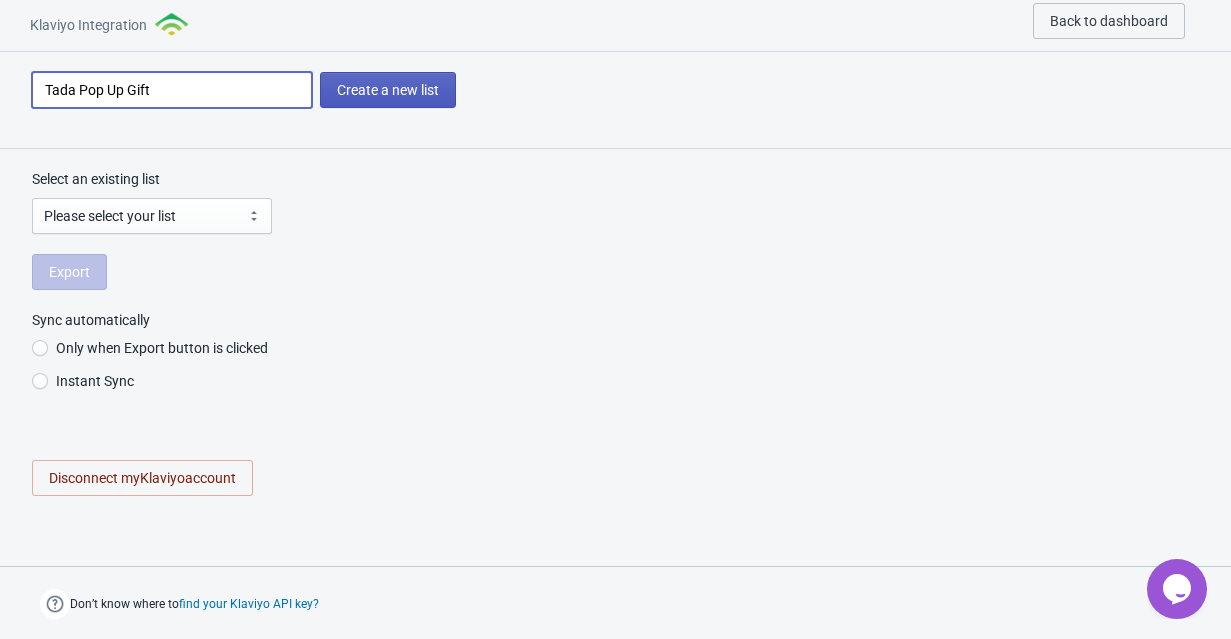 type on "Tada Pop Up Gift" 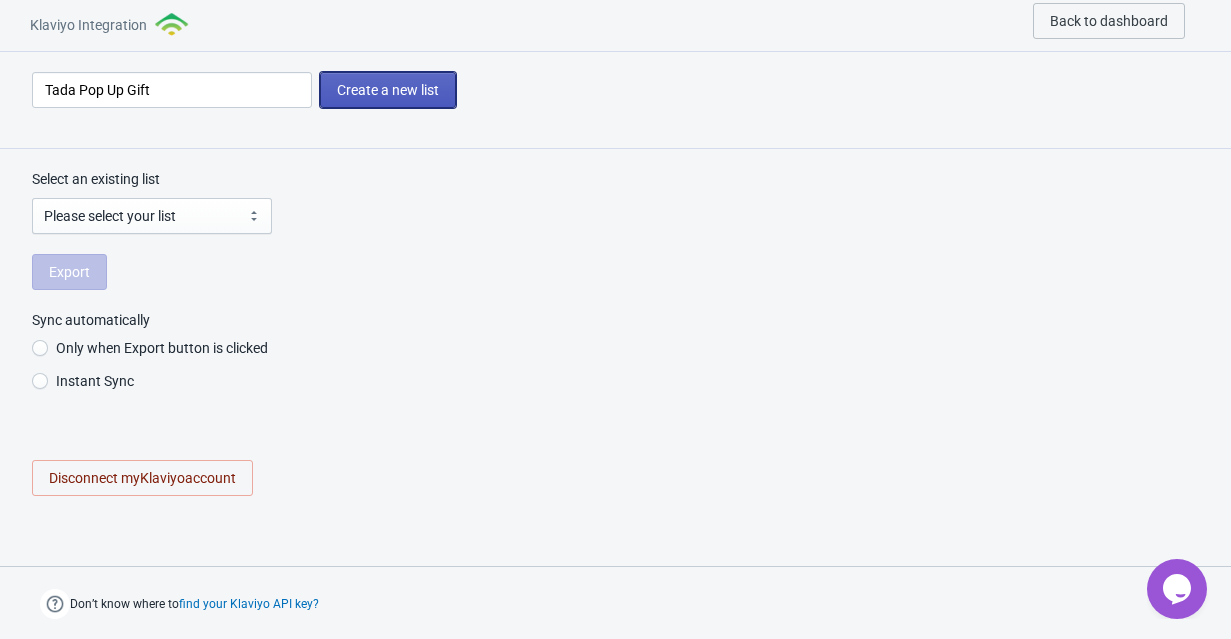 click on "Create a new list" at bounding box center [388, 90] 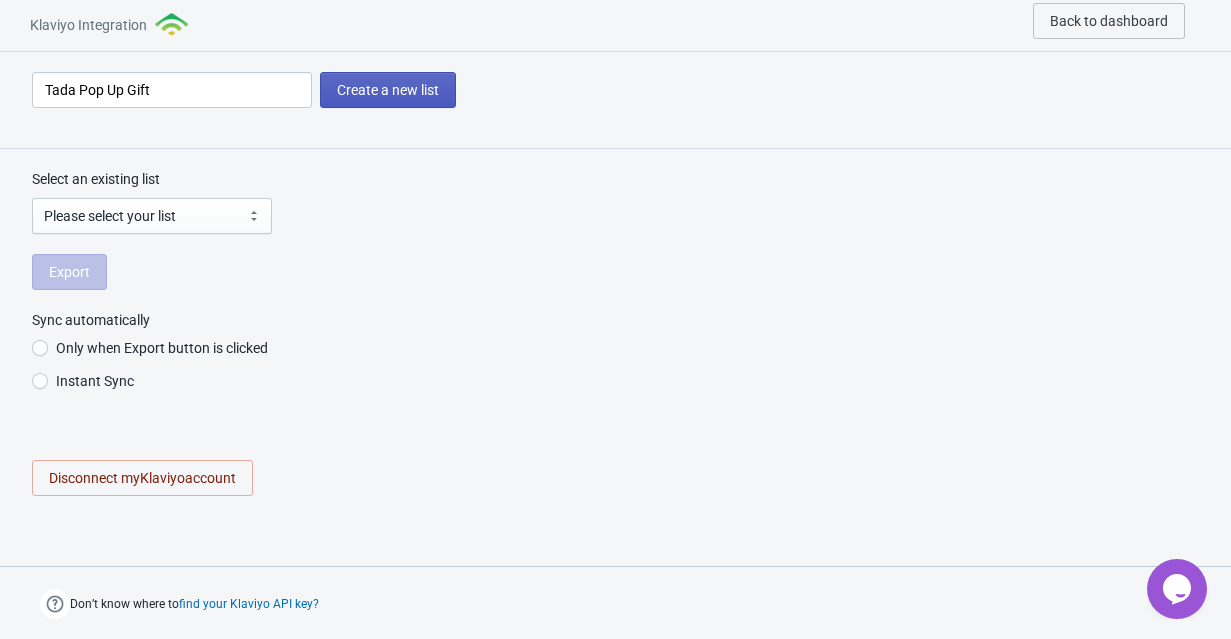 type 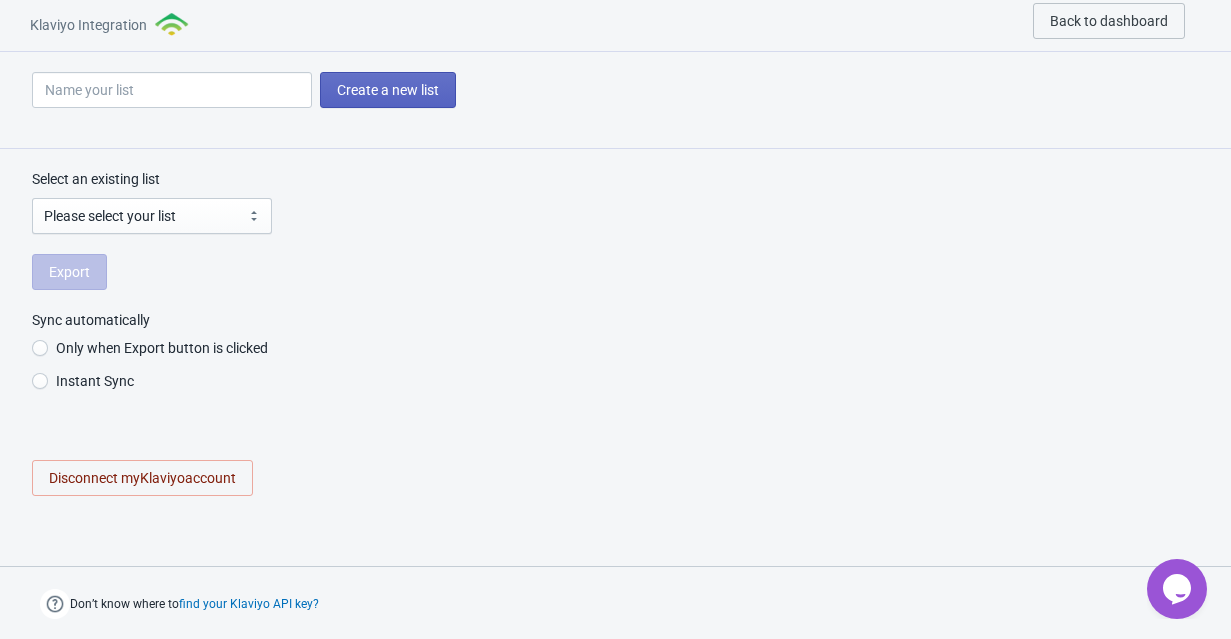 radio on "true" 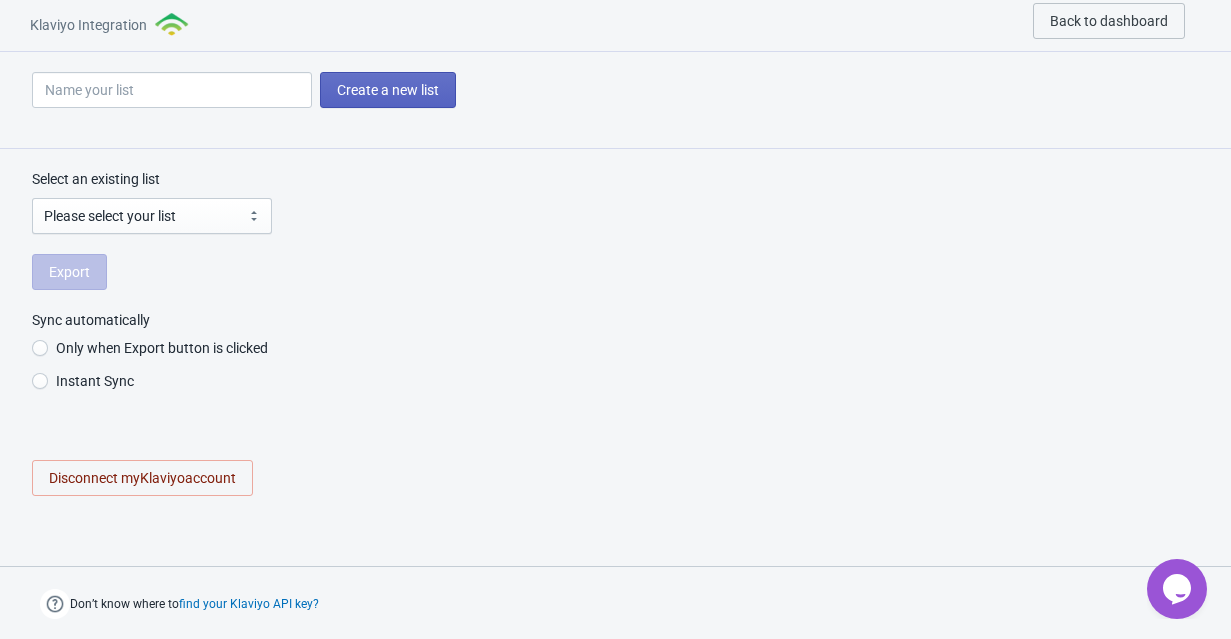 scroll, scrollTop: 0, scrollLeft: 0, axis: both 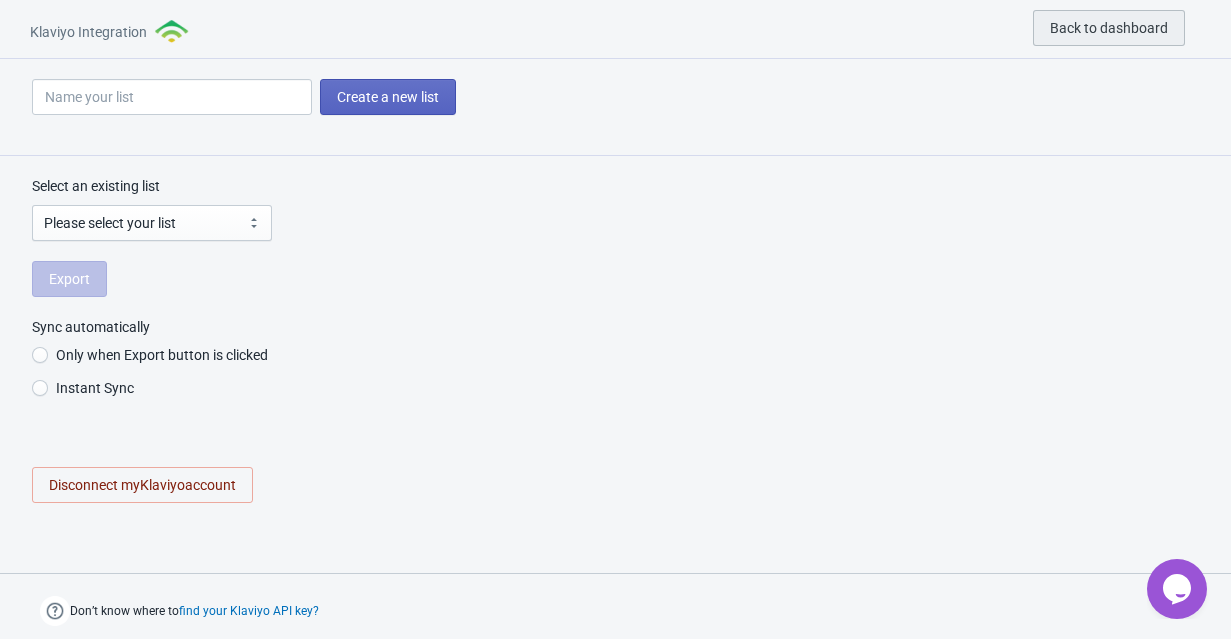 click on "Back to dashboard" at bounding box center (1109, 28) 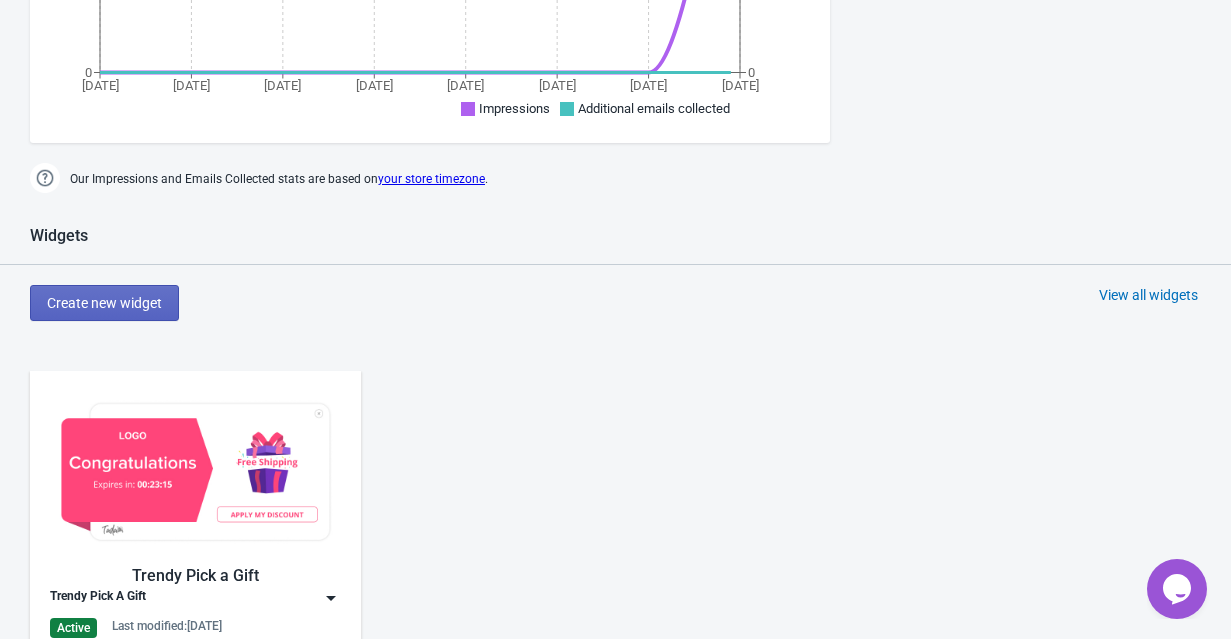 scroll, scrollTop: 946, scrollLeft: 0, axis: vertical 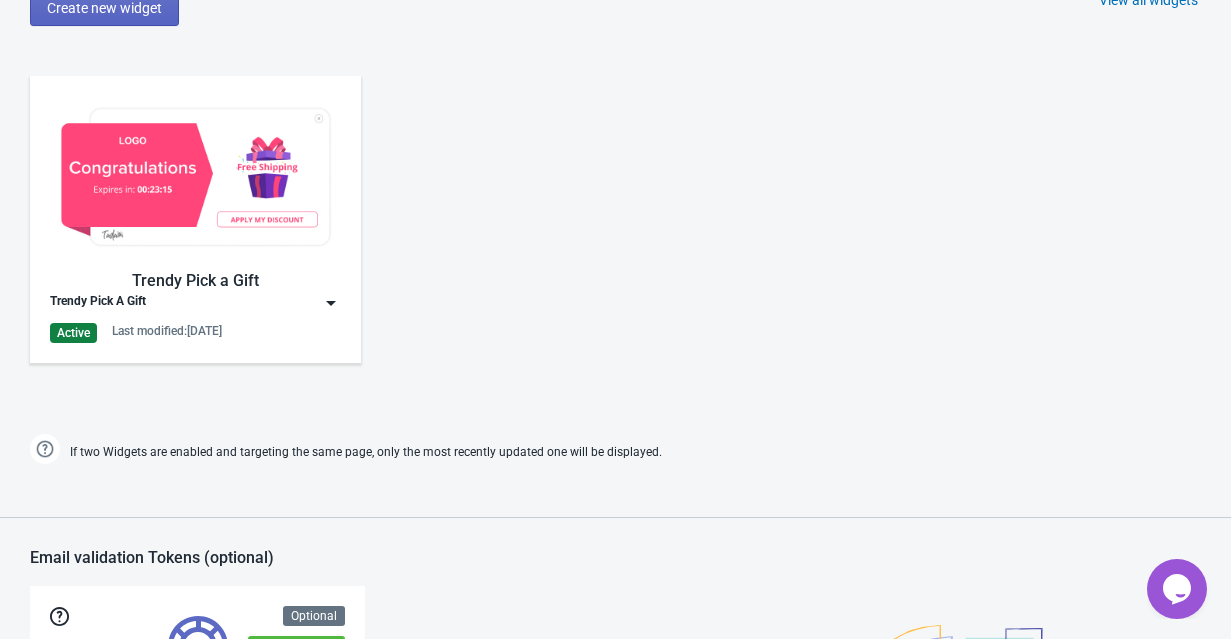 click at bounding box center (331, 303) 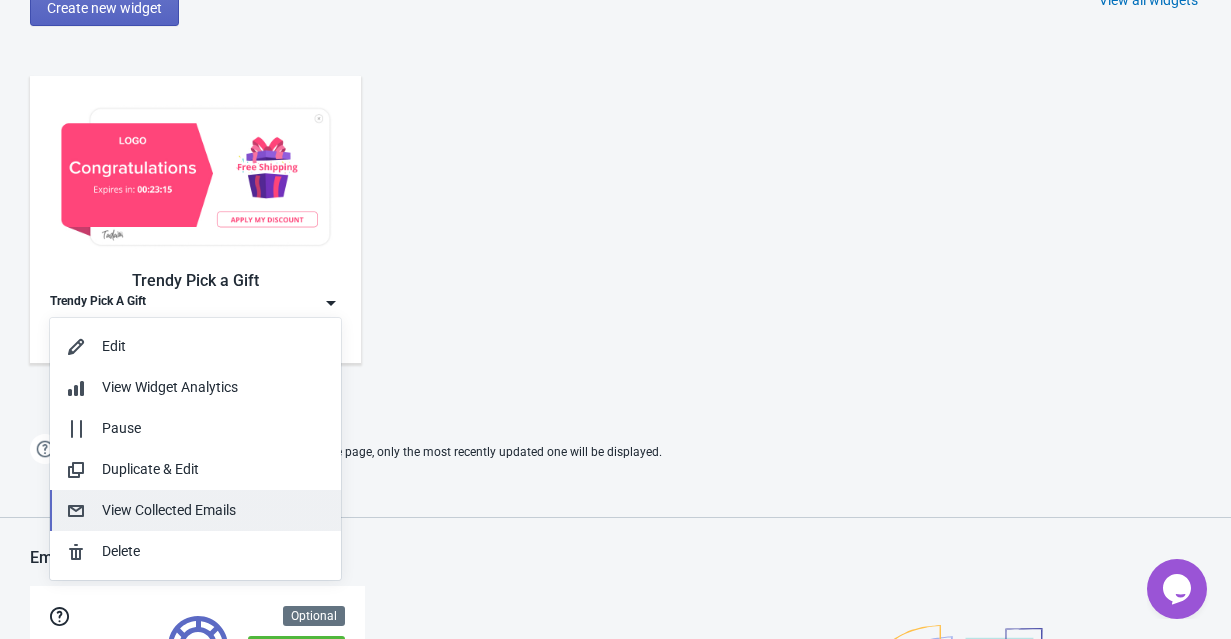 click on "View Collected Emails" at bounding box center [213, 510] 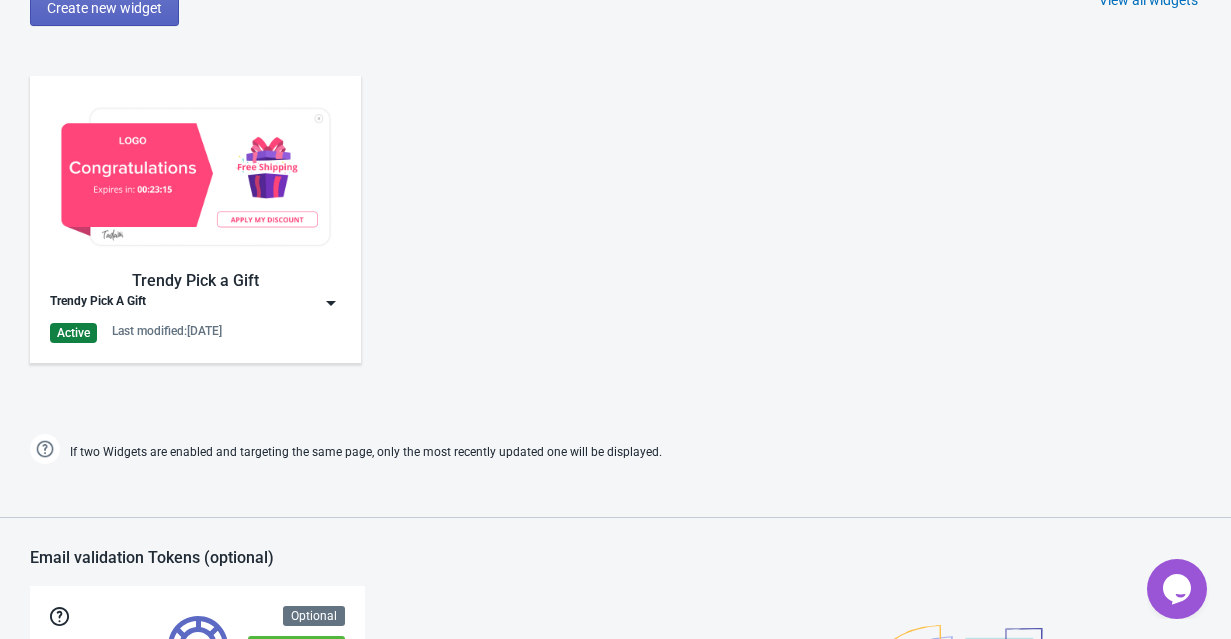 scroll, scrollTop: 20, scrollLeft: 0, axis: vertical 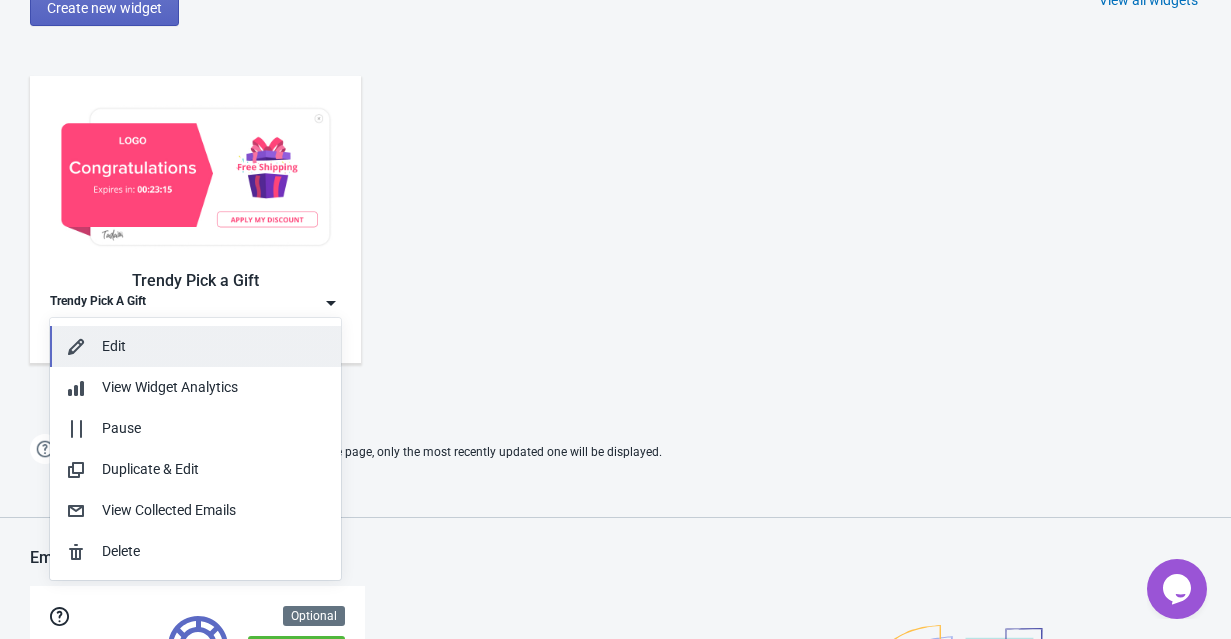 click on "Edit" at bounding box center [213, 346] 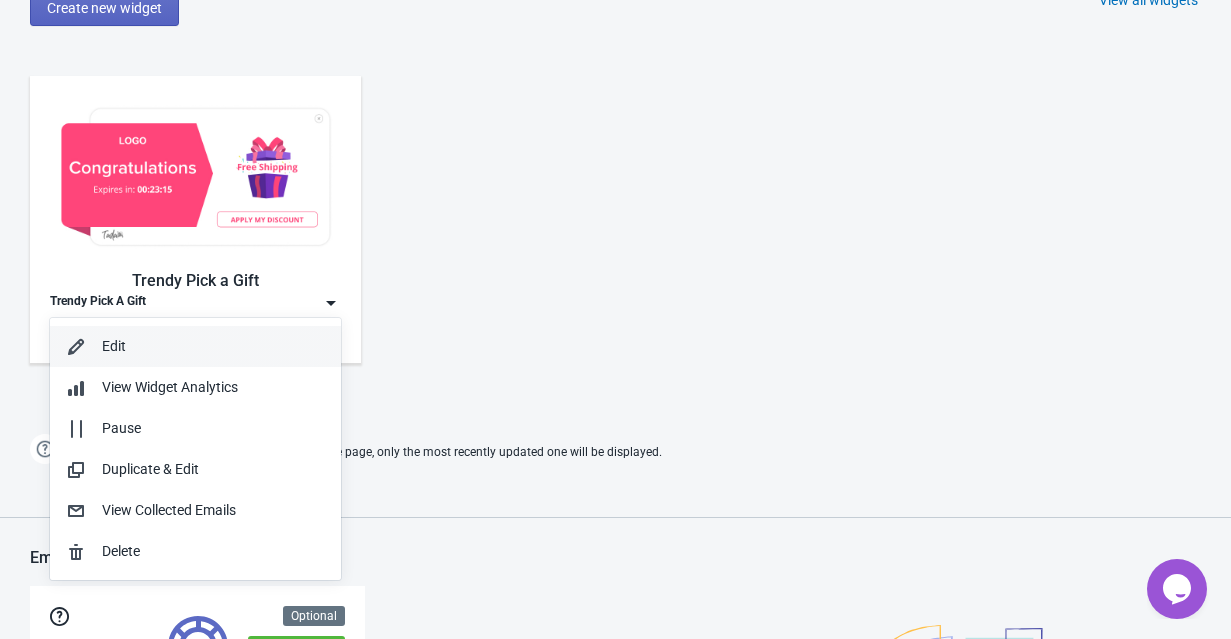 scroll, scrollTop: 0, scrollLeft: 0, axis: both 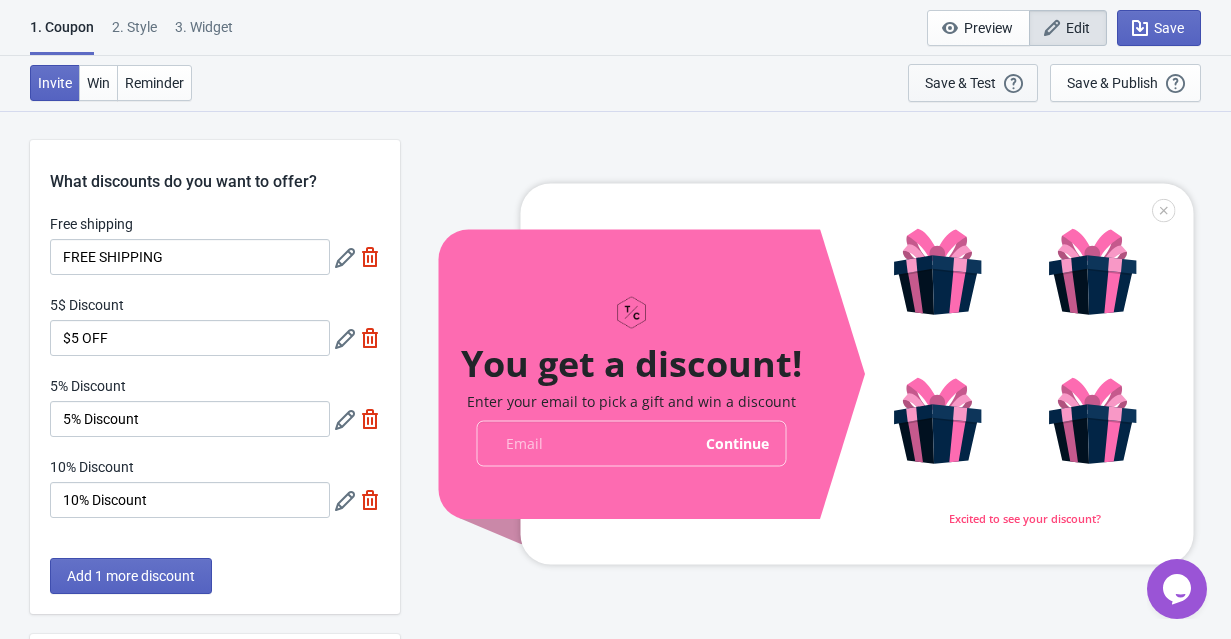 click on "Save & Test Open a Widget Preview of your site so that you can try it out. It will show over and over again on every page view (test mode). Your Widget will NOT be visibile to your visitors until you click “Save & Publish”" at bounding box center [973, 83] 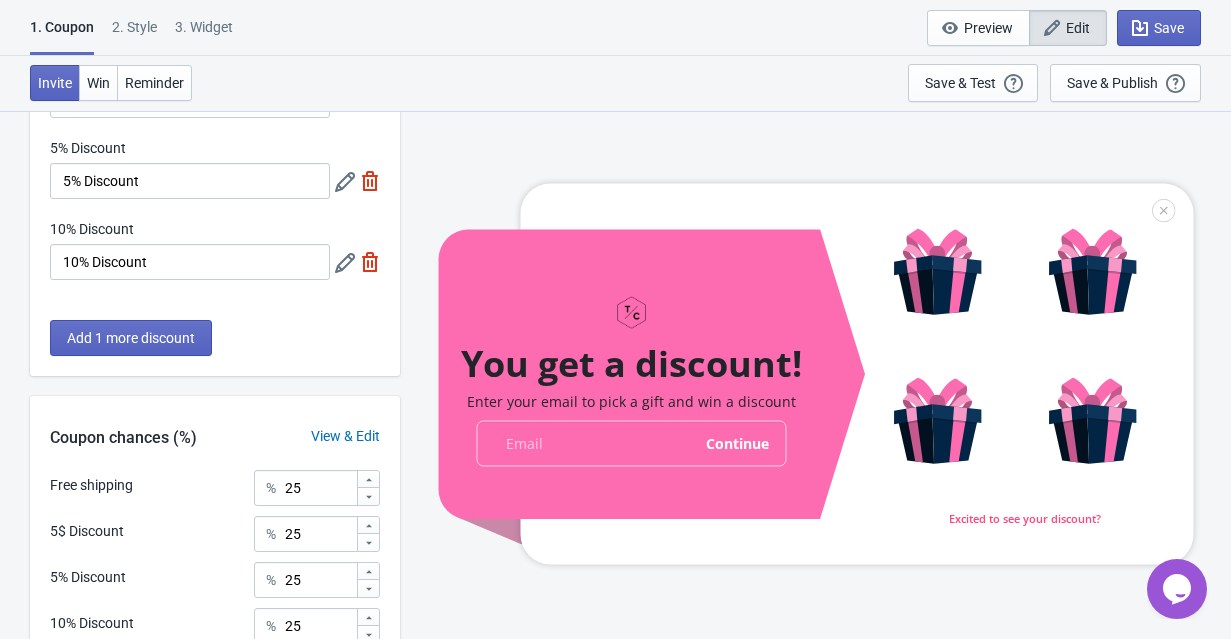 scroll, scrollTop: 184, scrollLeft: 0, axis: vertical 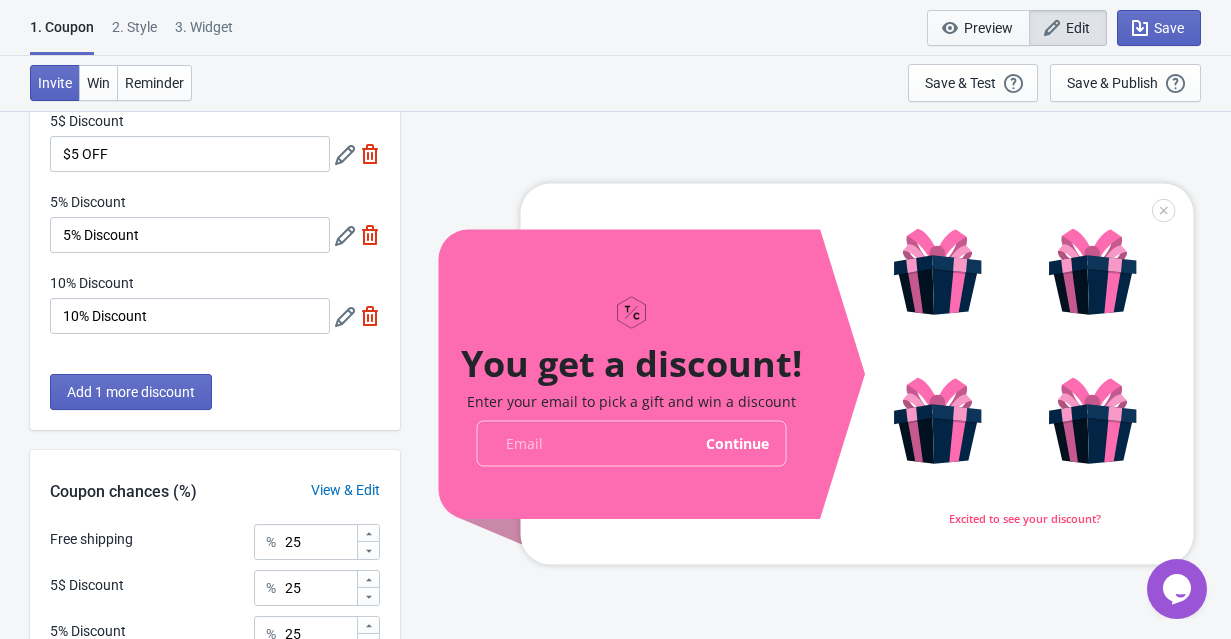 click on "Preview" at bounding box center [988, 28] 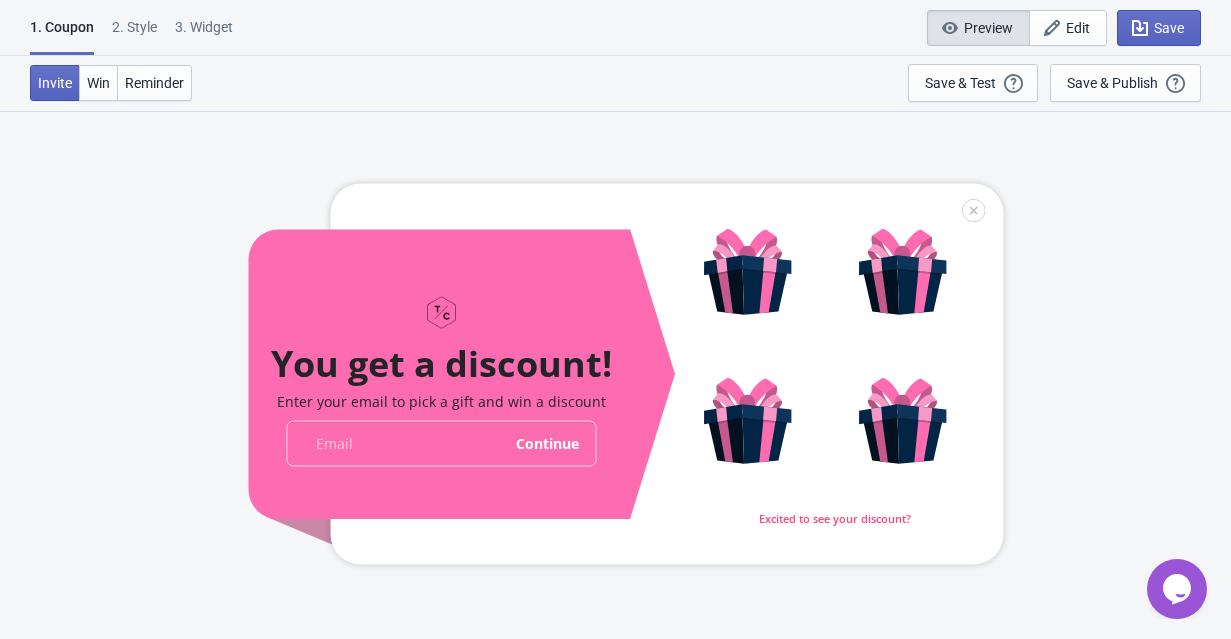 click at bounding box center [625, 374] 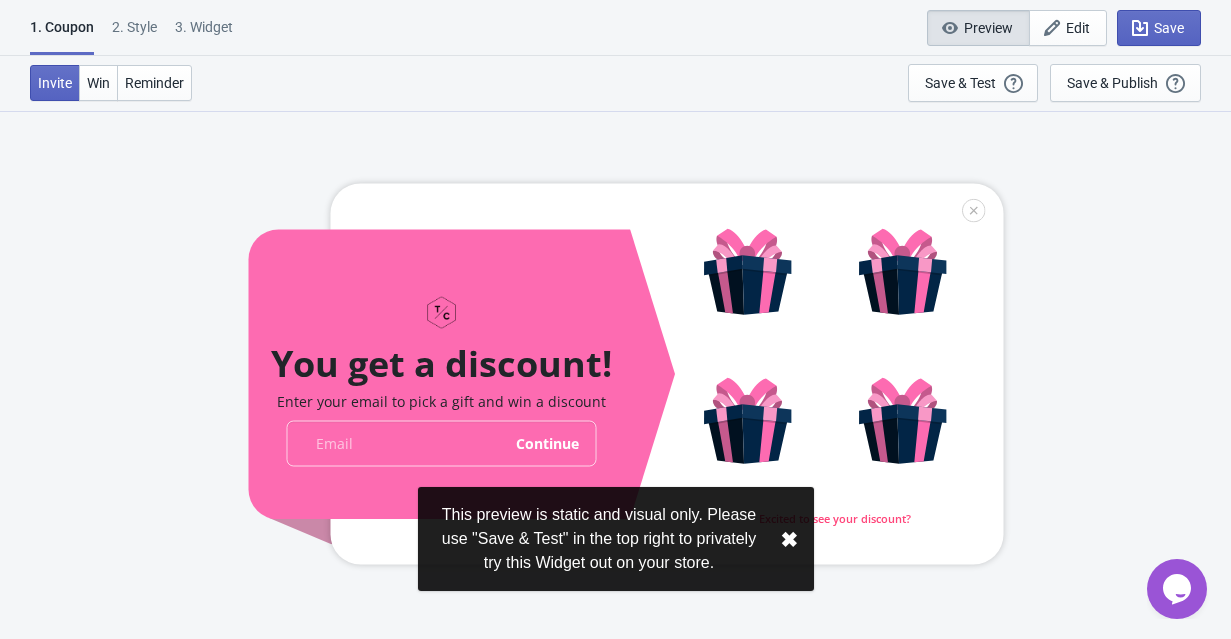 click at bounding box center (625, 374) 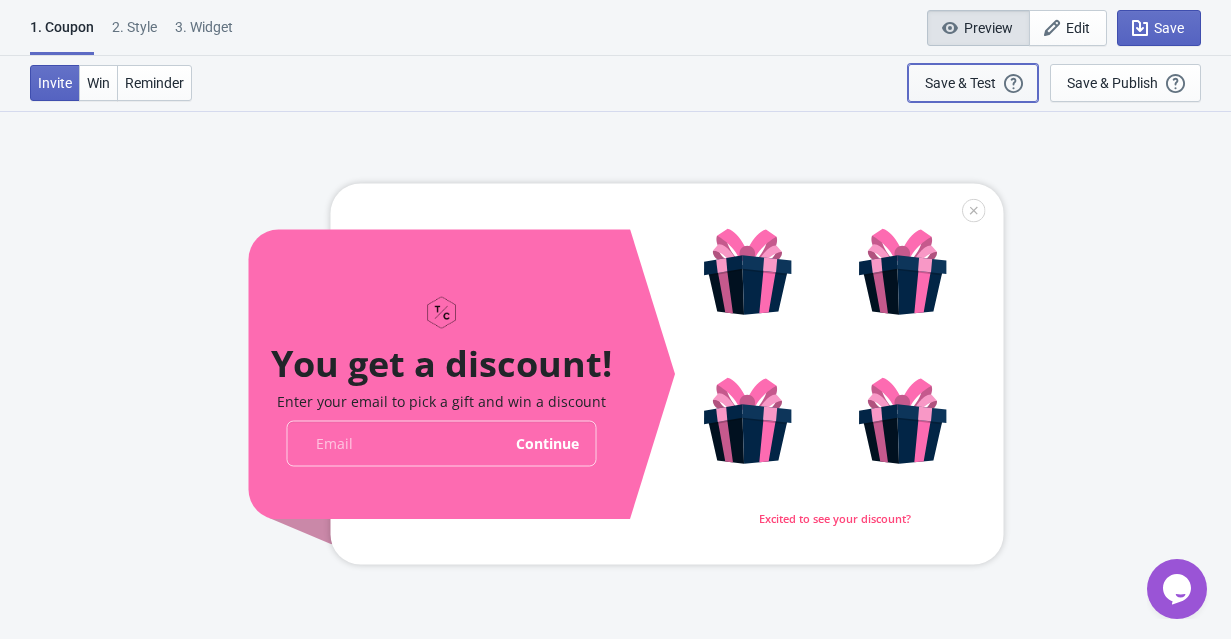 click on "Save & Test" at bounding box center [960, 83] 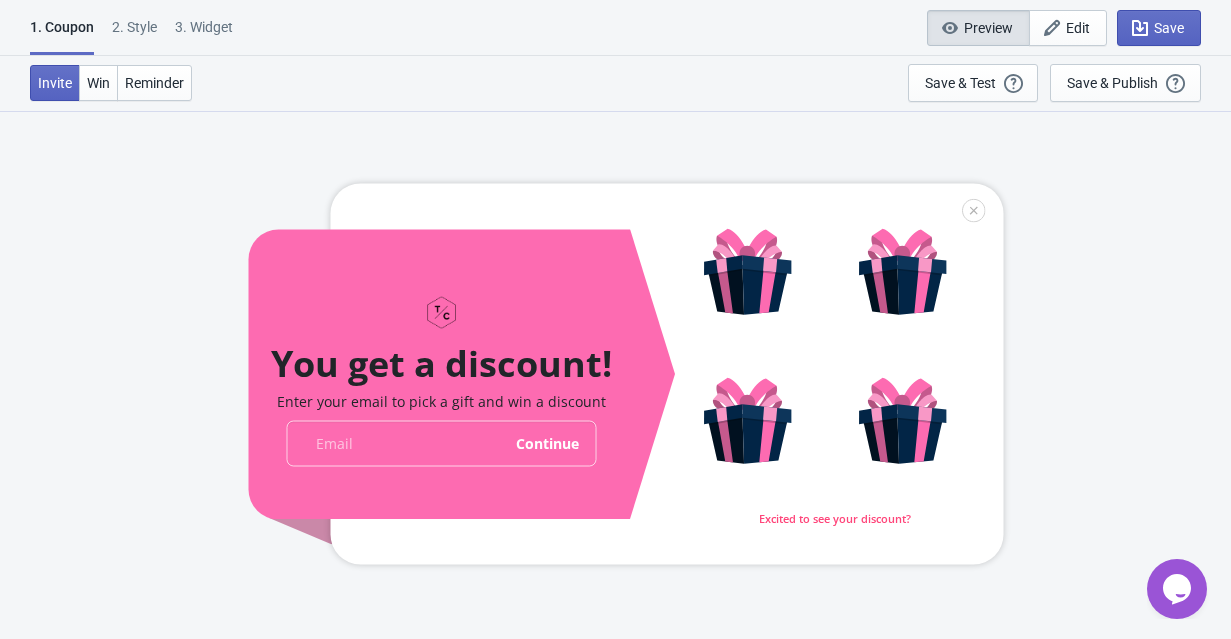 click on "2 . Style" at bounding box center [134, 34] 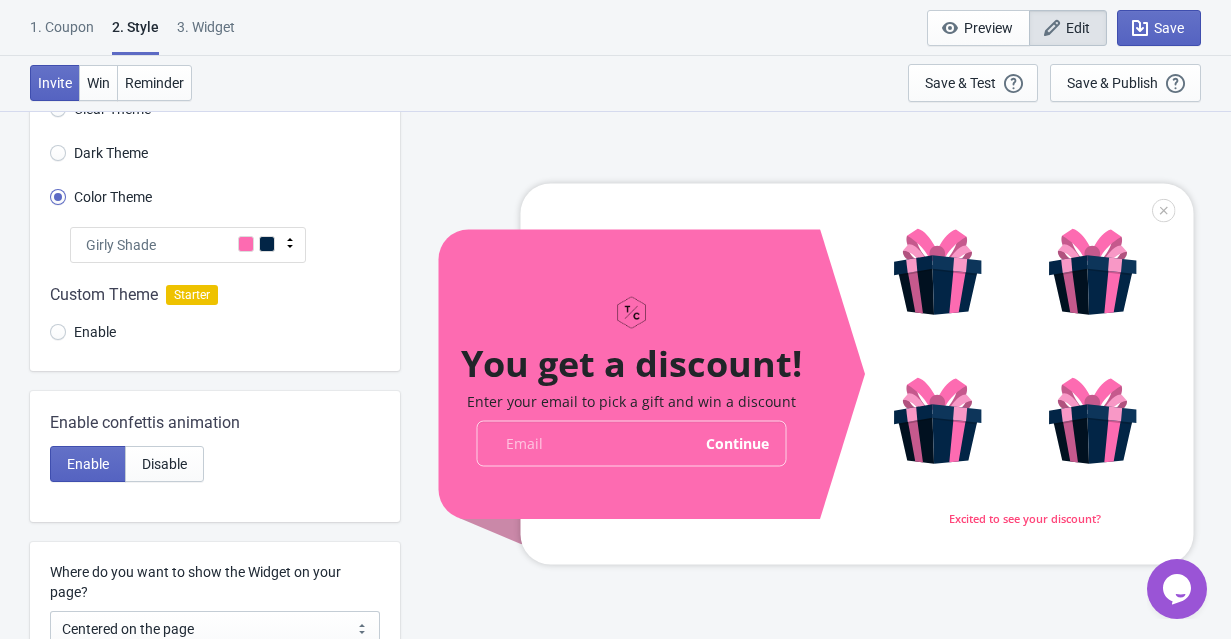 scroll, scrollTop: 0, scrollLeft: 0, axis: both 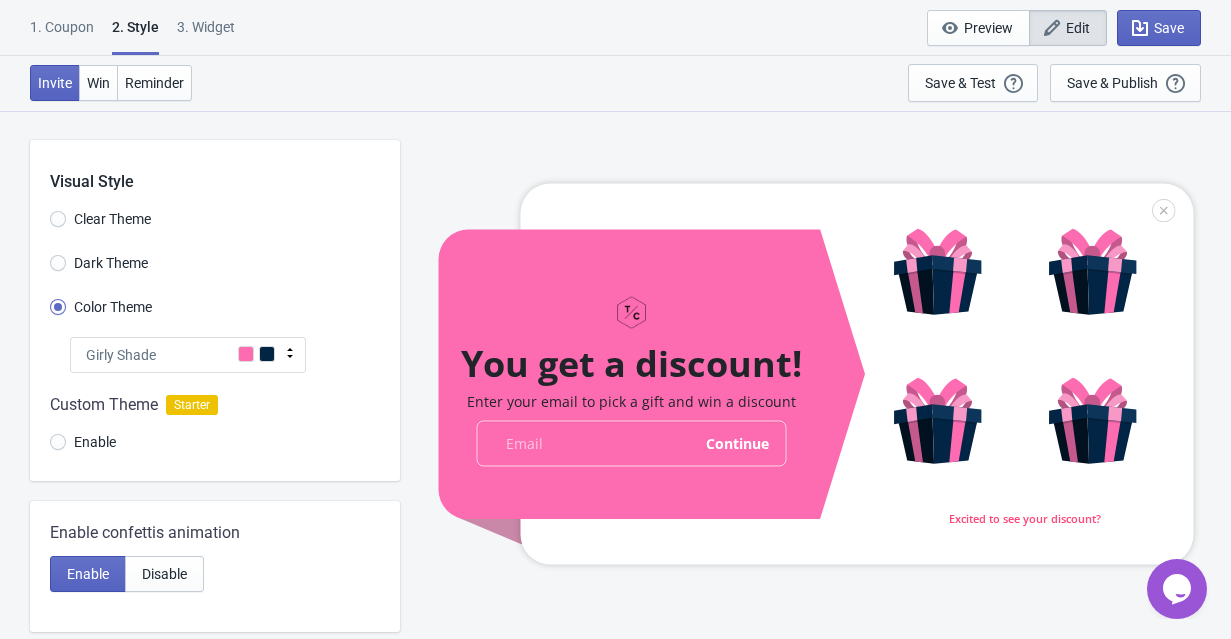 click on "3. Widget" at bounding box center [206, 34] 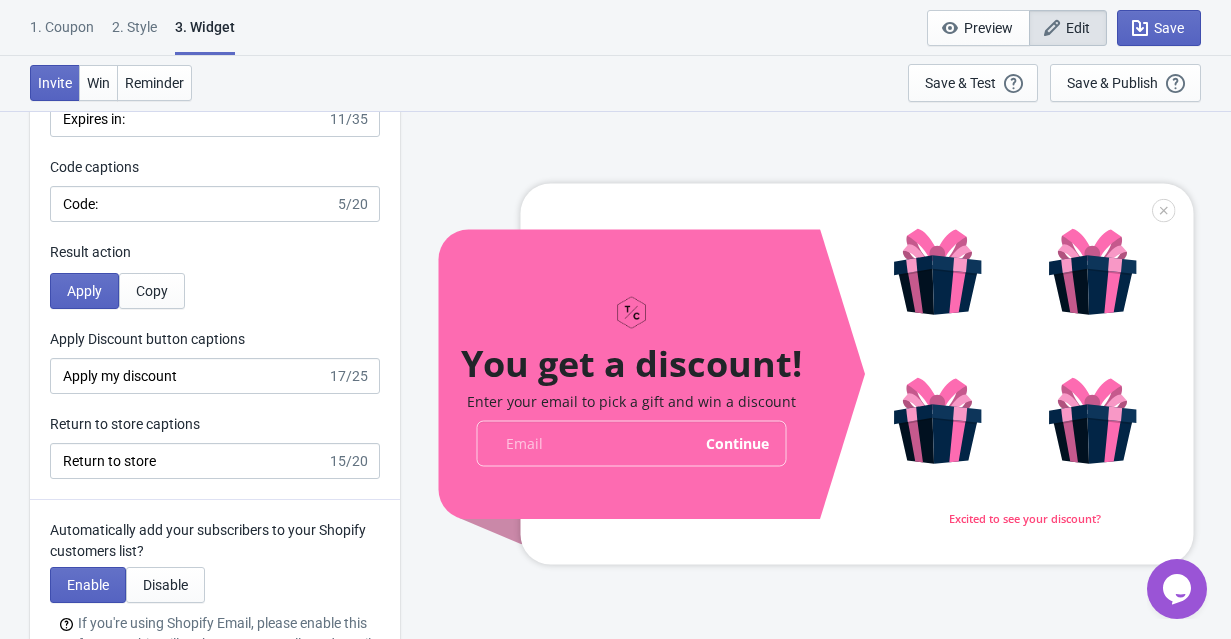 scroll, scrollTop: 4850, scrollLeft: 0, axis: vertical 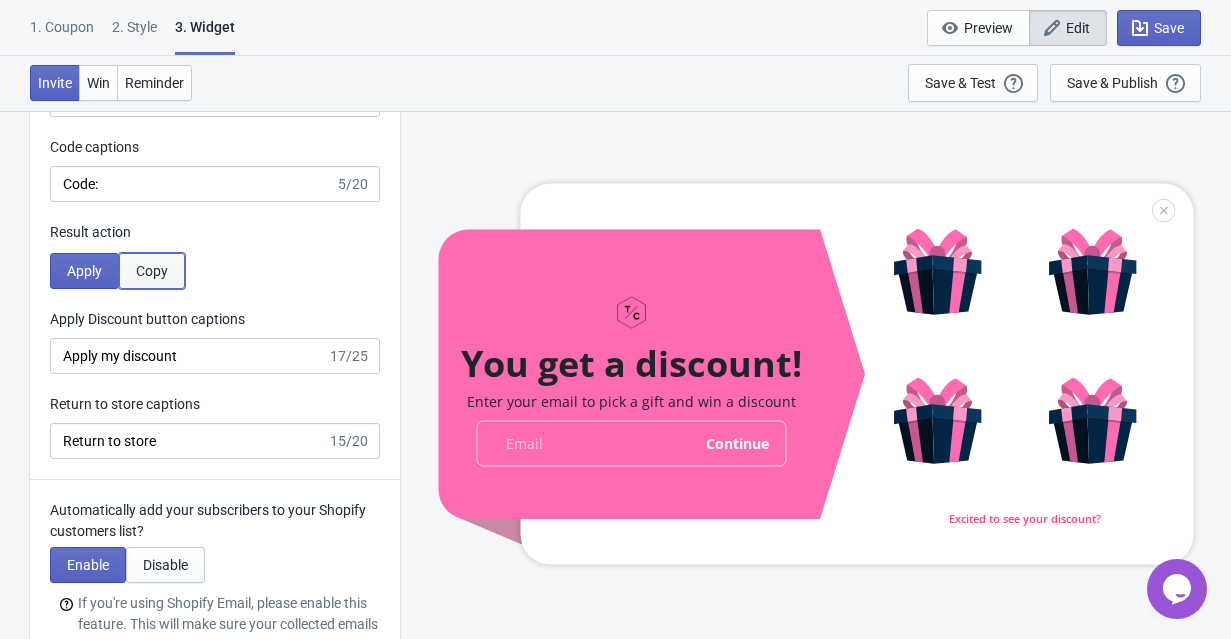 click on "Copy" at bounding box center [152, 271] 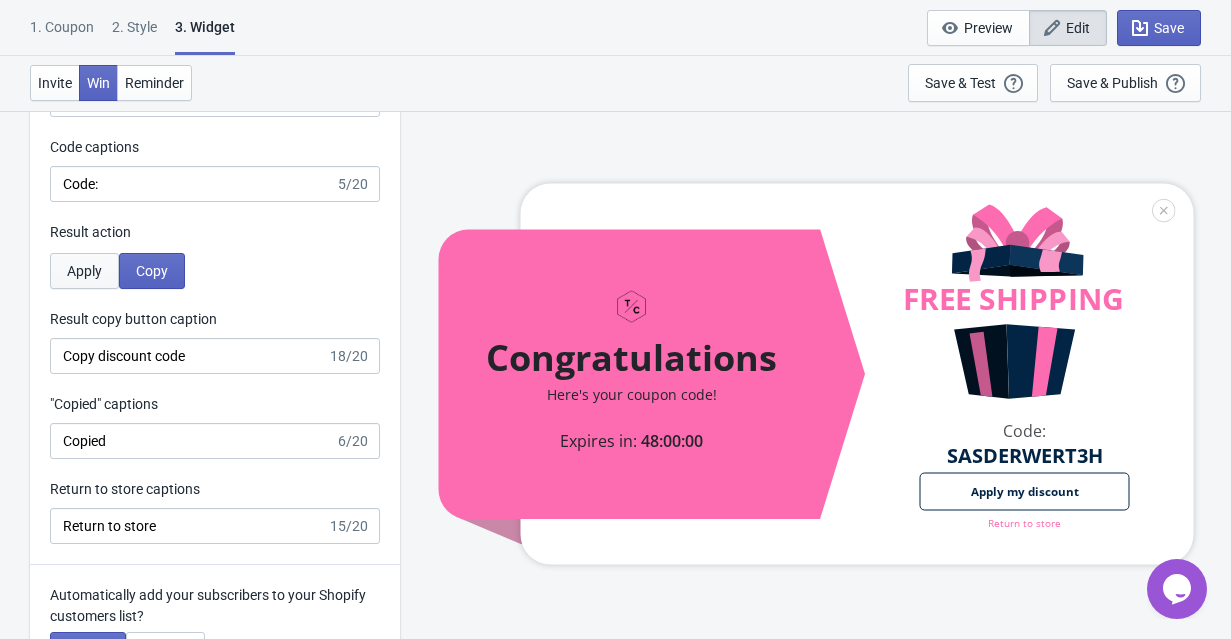 click on "Apply" at bounding box center [84, 271] 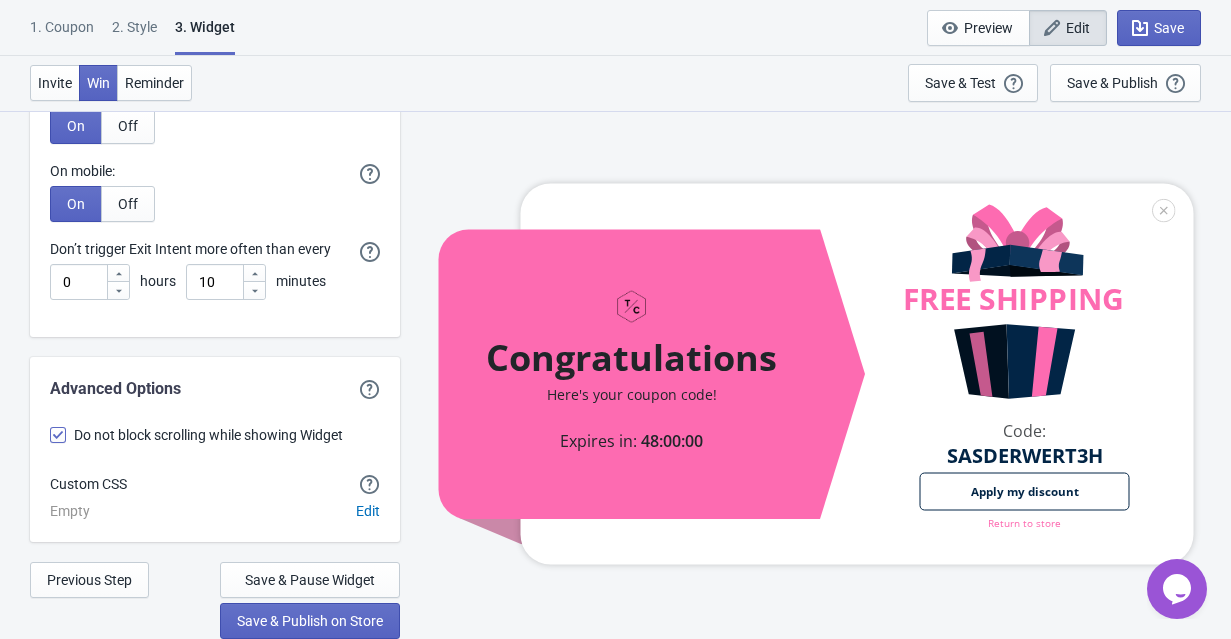 scroll, scrollTop: 5936, scrollLeft: 0, axis: vertical 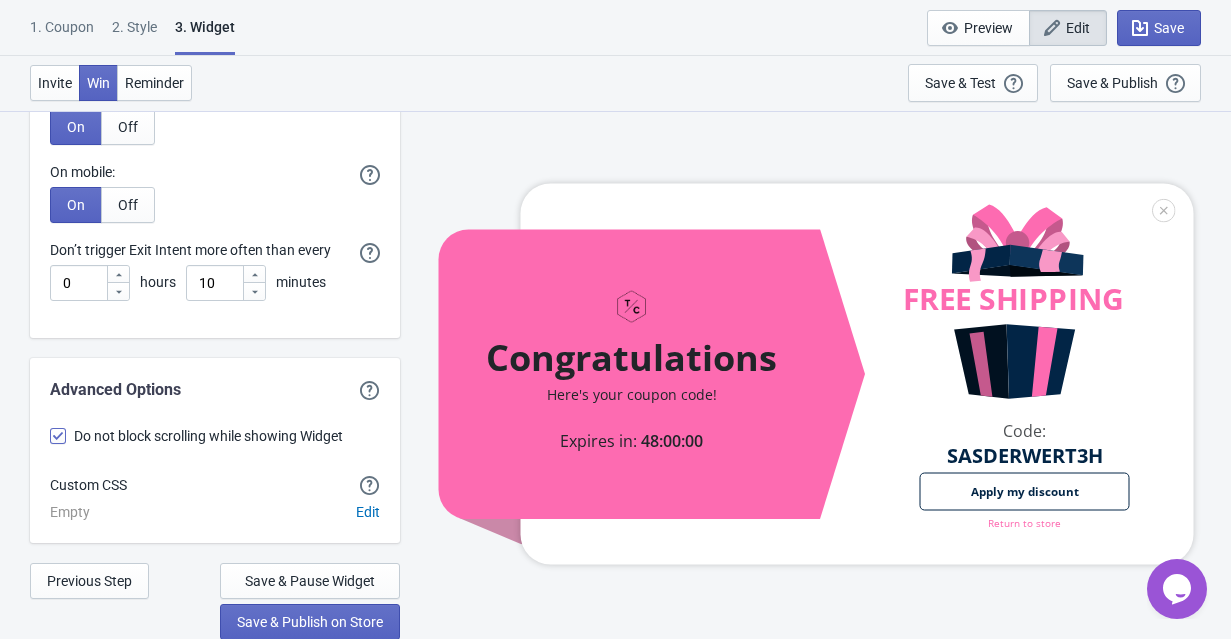 click at bounding box center [58, 436] 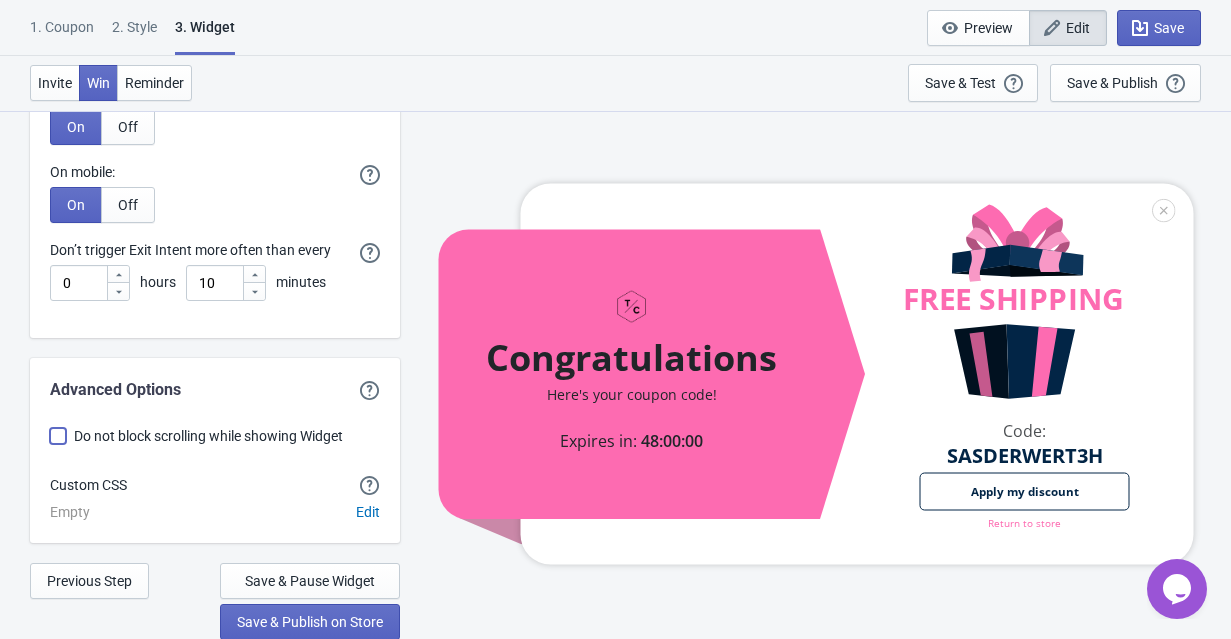 click on "Do not block scrolling while showing Widget" at bounding box center (50, 446) 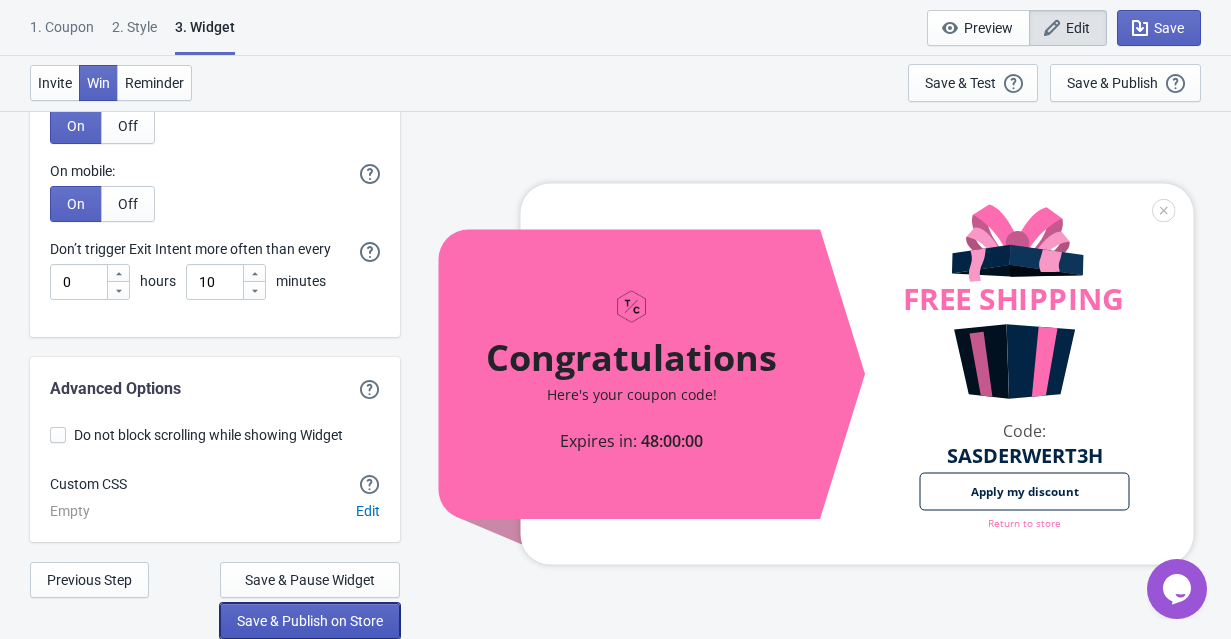 click on "Save & Publish on Store" at bounding box center (310, 621) 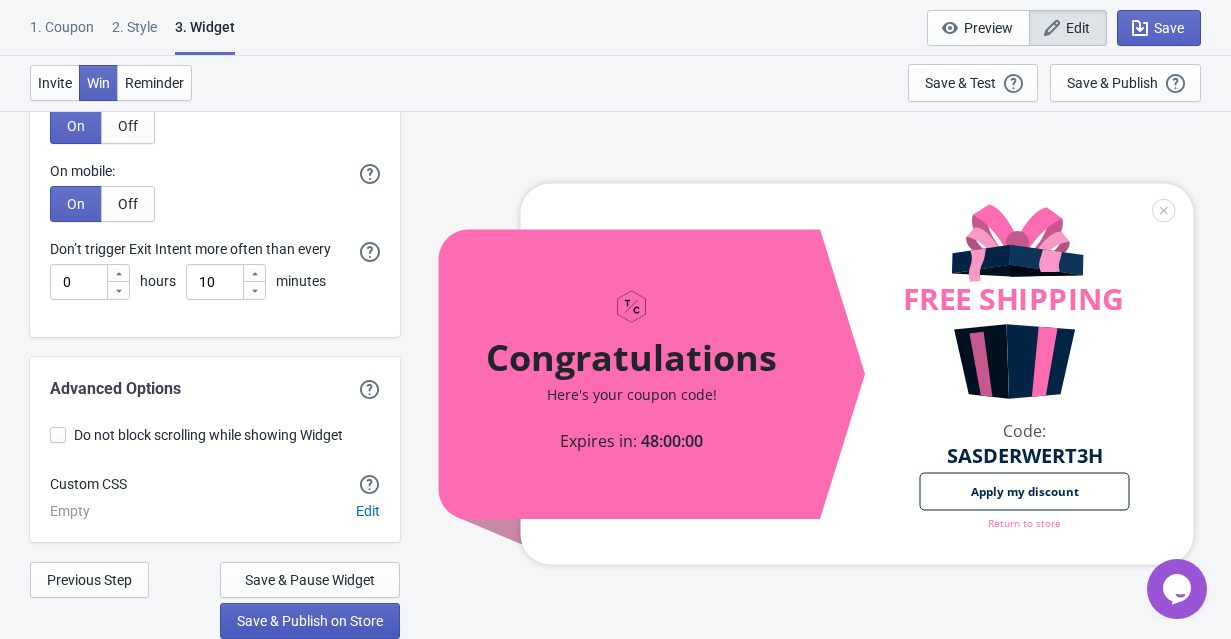 scroll, scrollTop: 20, scrollLeft: 0, axis: vertical 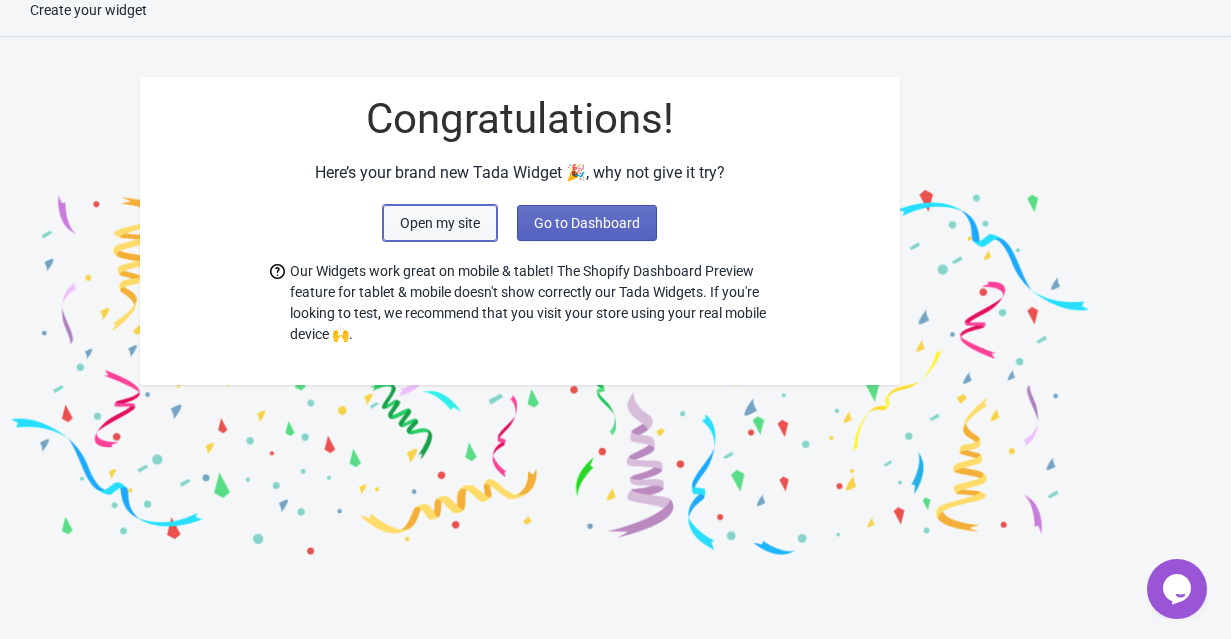 click on "Open my site" at bounding box center [440, 223] 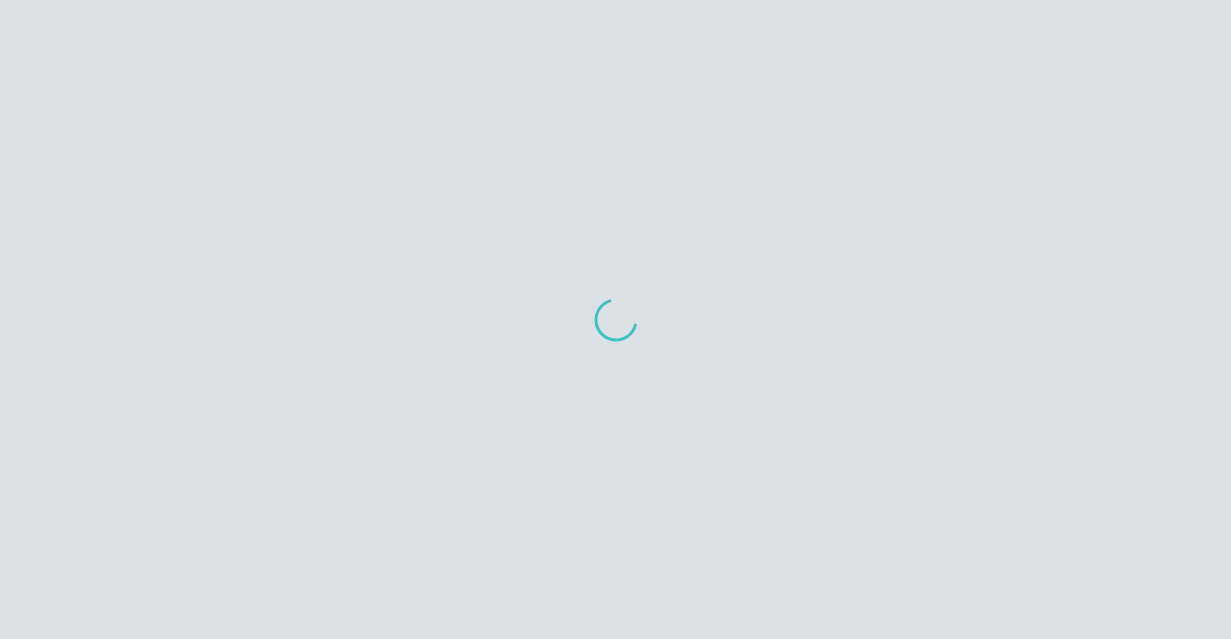 scroll, scrollTop: 0, scrollLeft: 0, axis: both 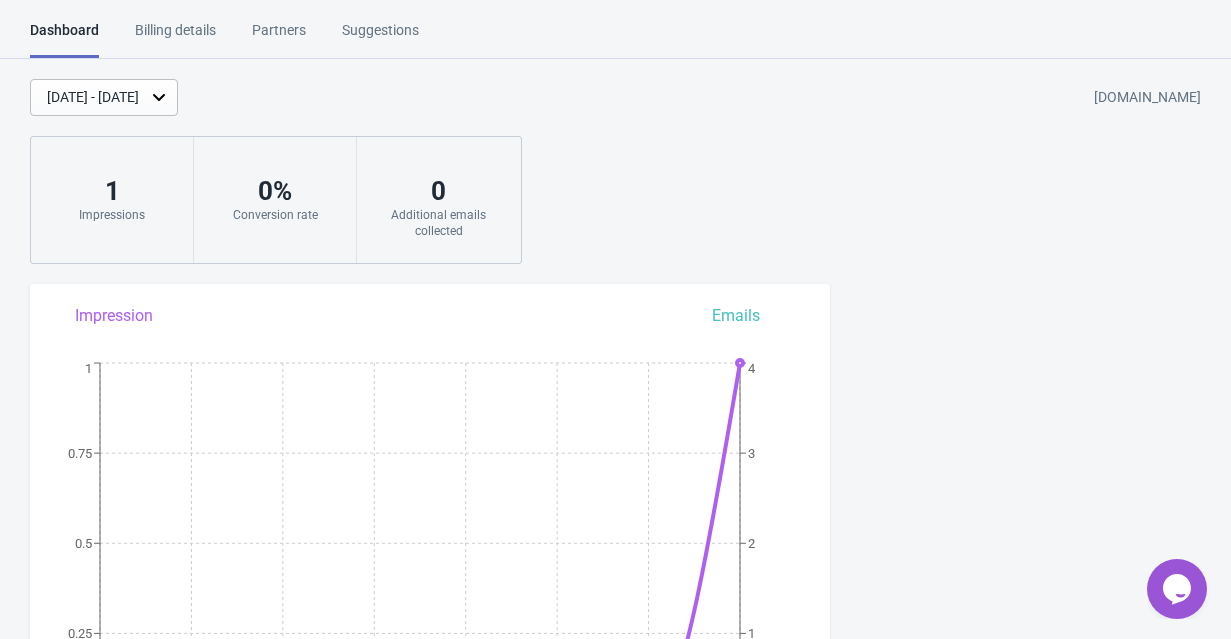click on "Billing details" at bounding box center (175, 37) 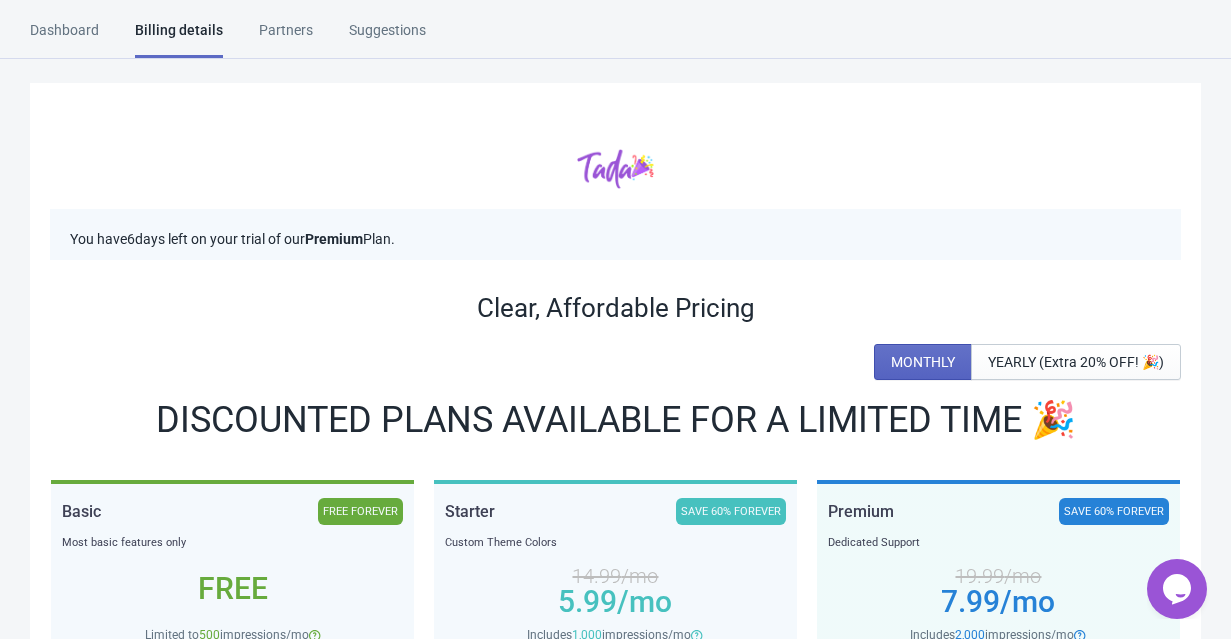 click on "Partners" at bounding box center [286, 37] 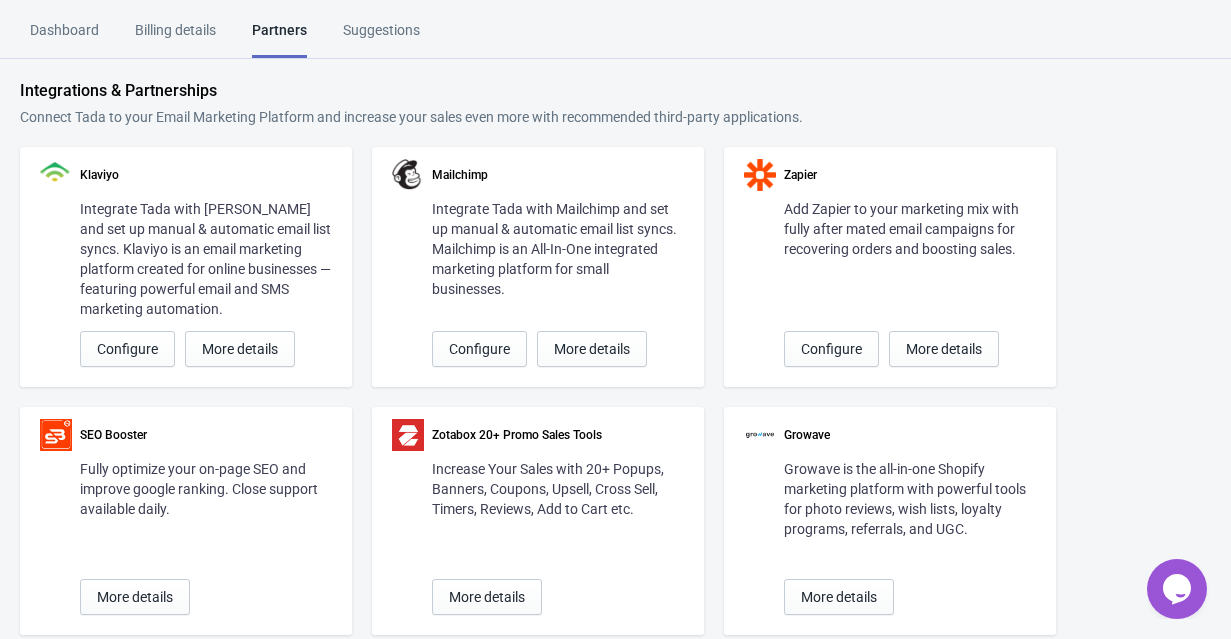 click on "Suggestions" at bounding box center (381, 37) 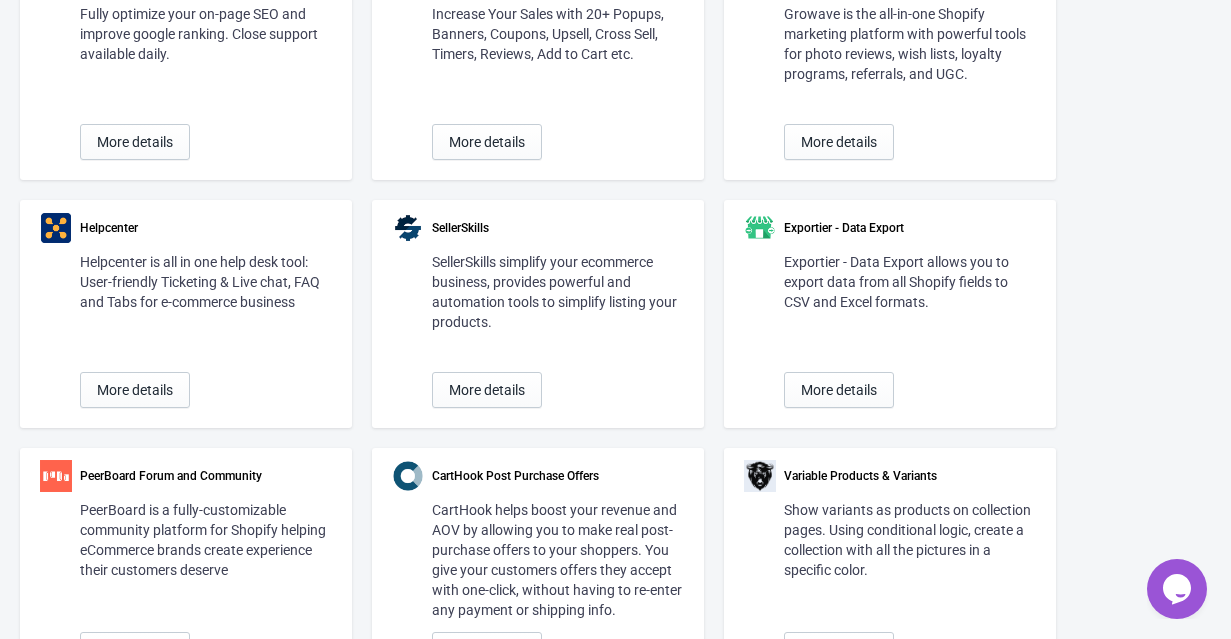 scroll, scrollTop: 480, scrollLeft: 0, axis: vertical 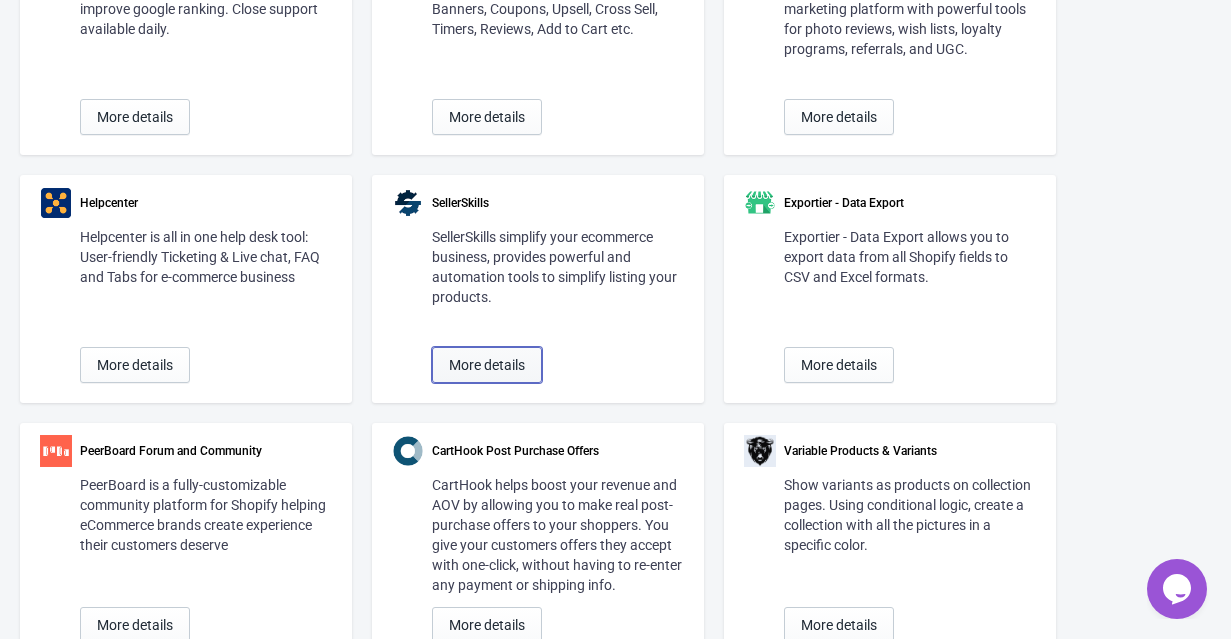 click on "More details" at bounding box center [487, 365] 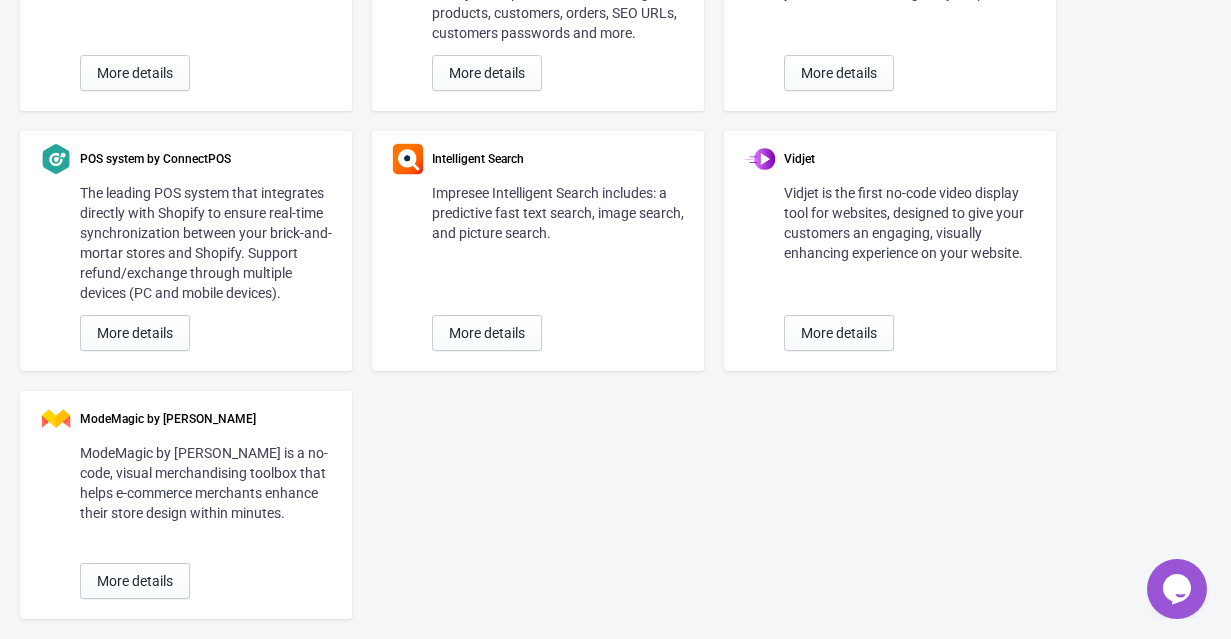 scroll, scrollTop: 1856, scrollLeft: 0, axis: vertical 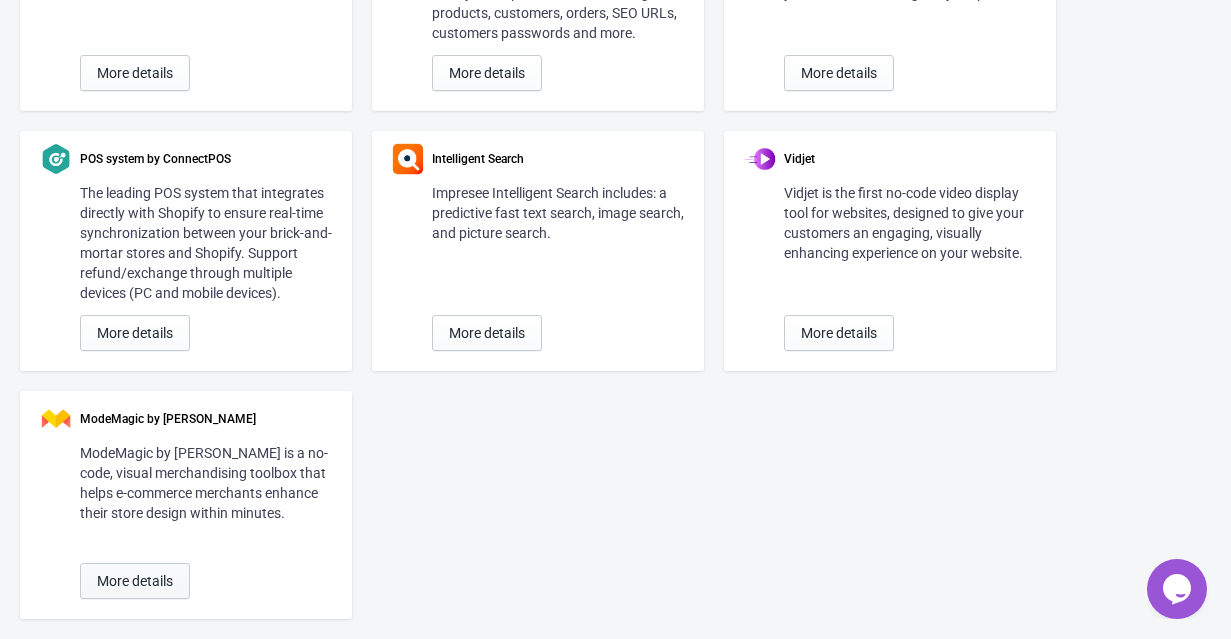 click on "More details" at bounding box center [135, 581] 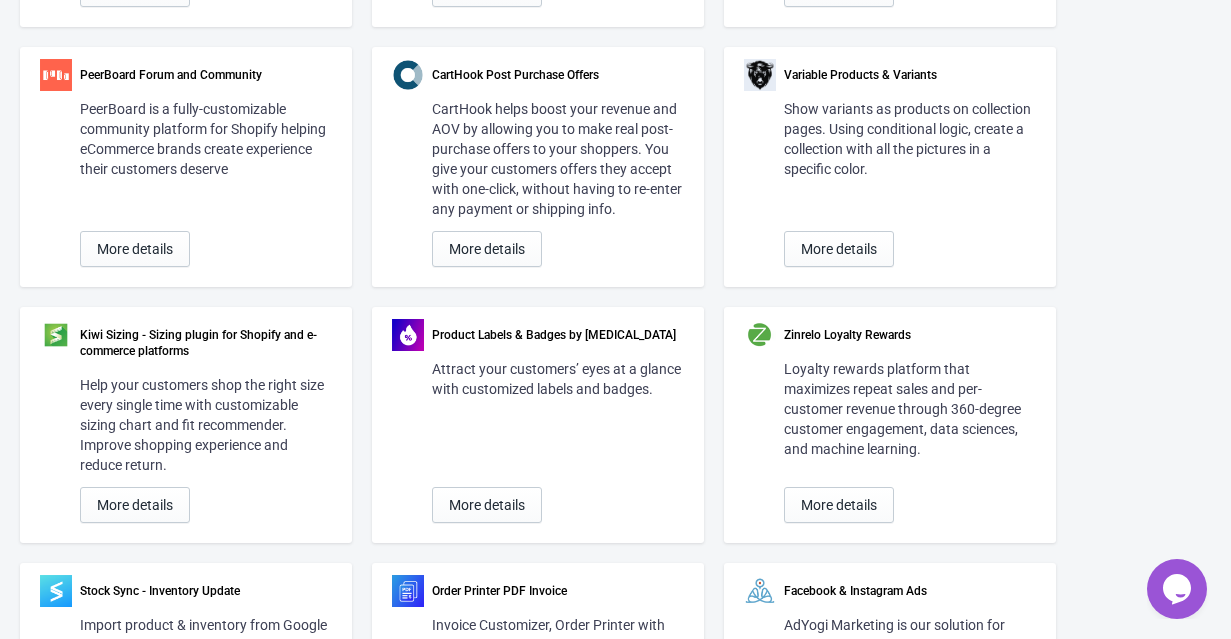 scroll, scrollTop: 860, scrollLeft: 0, axis: vertical 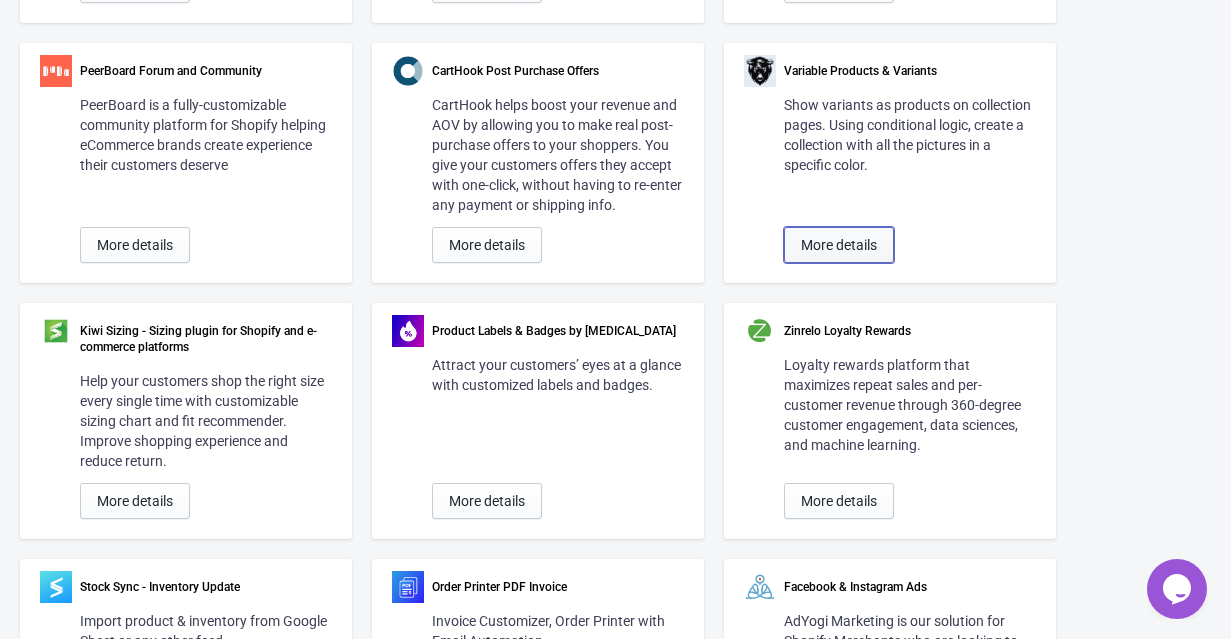 click on "More details" at bounding box center [839, 245] 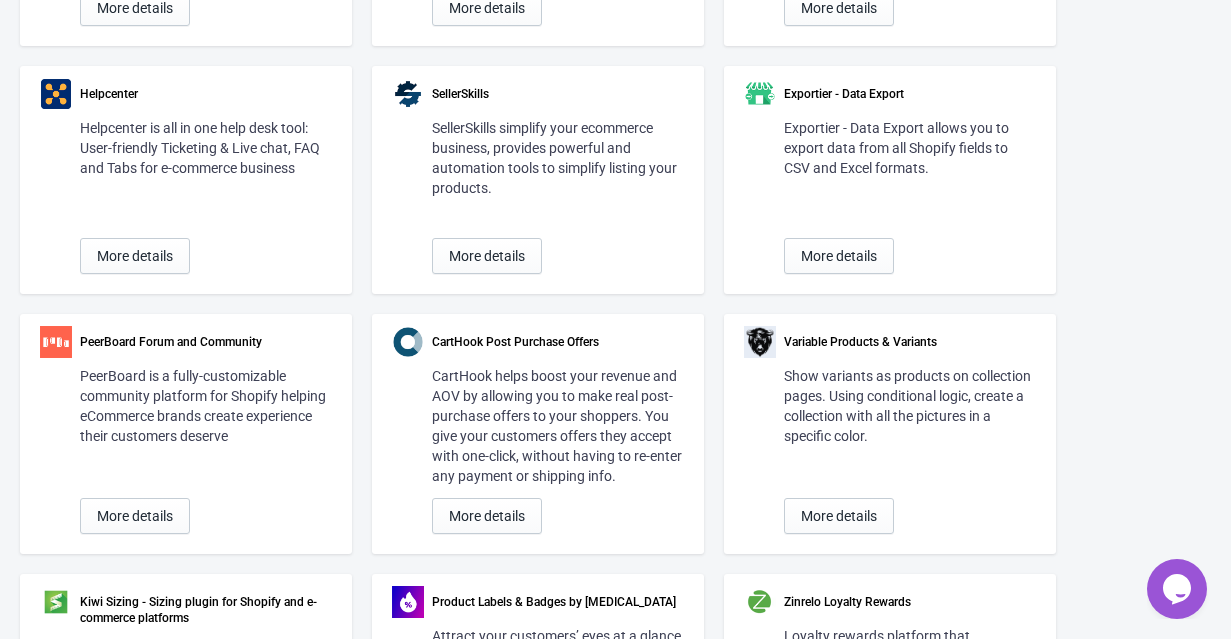 scroll, scrollTop: 581, scrollLeft: 0, axis: vertical 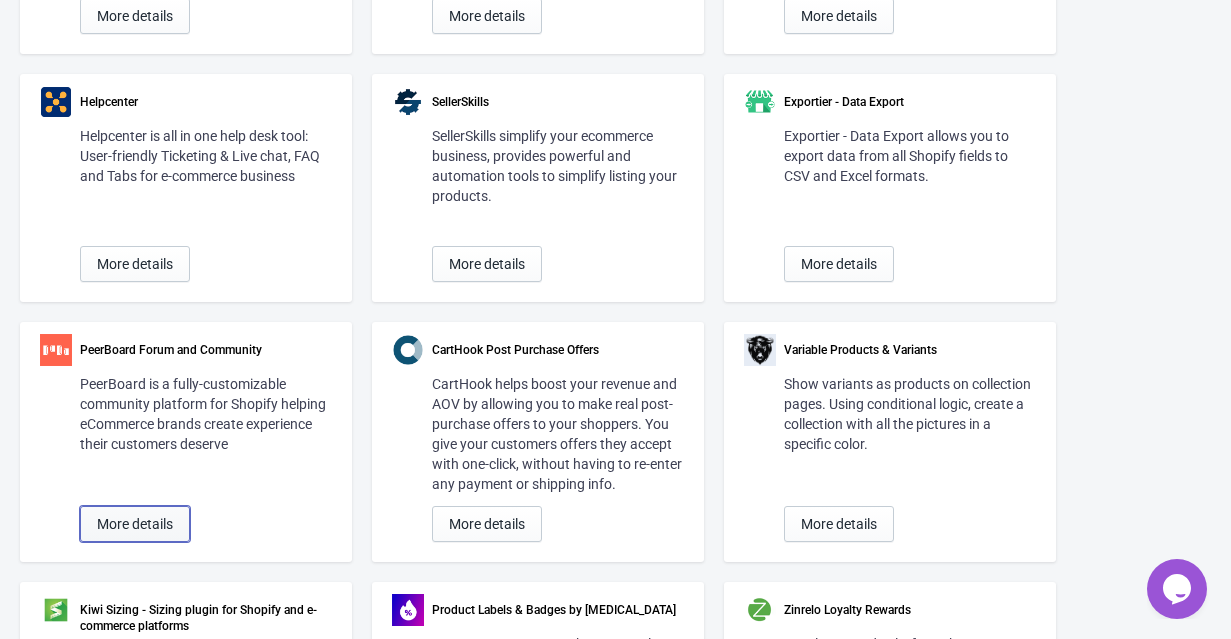 click on "More details" at bounding box center (135, 524) 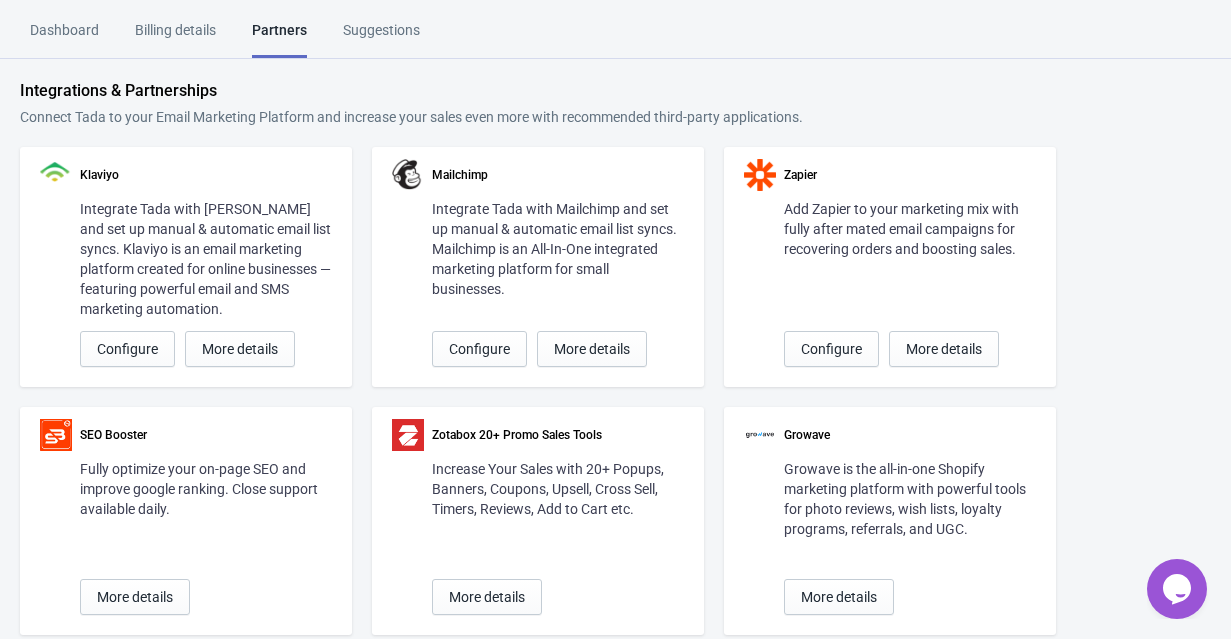 scroll, scrollTop: 2, scrollLeft: 0, axis: vertical 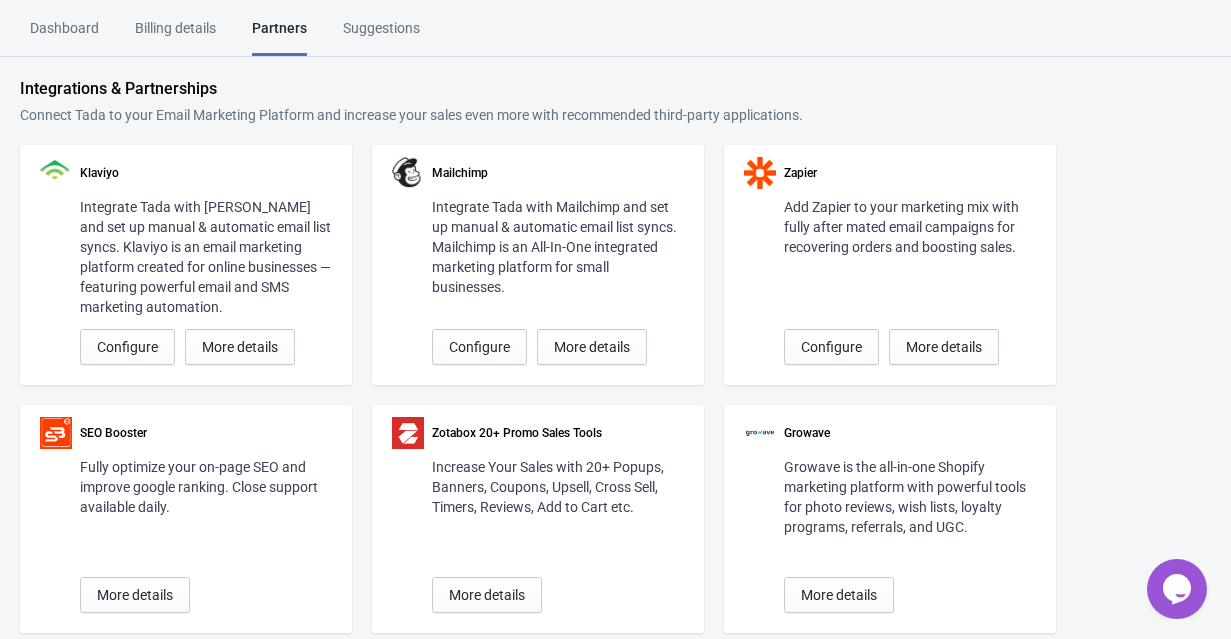 click on "Billing details" at bounding box center (175, 35) 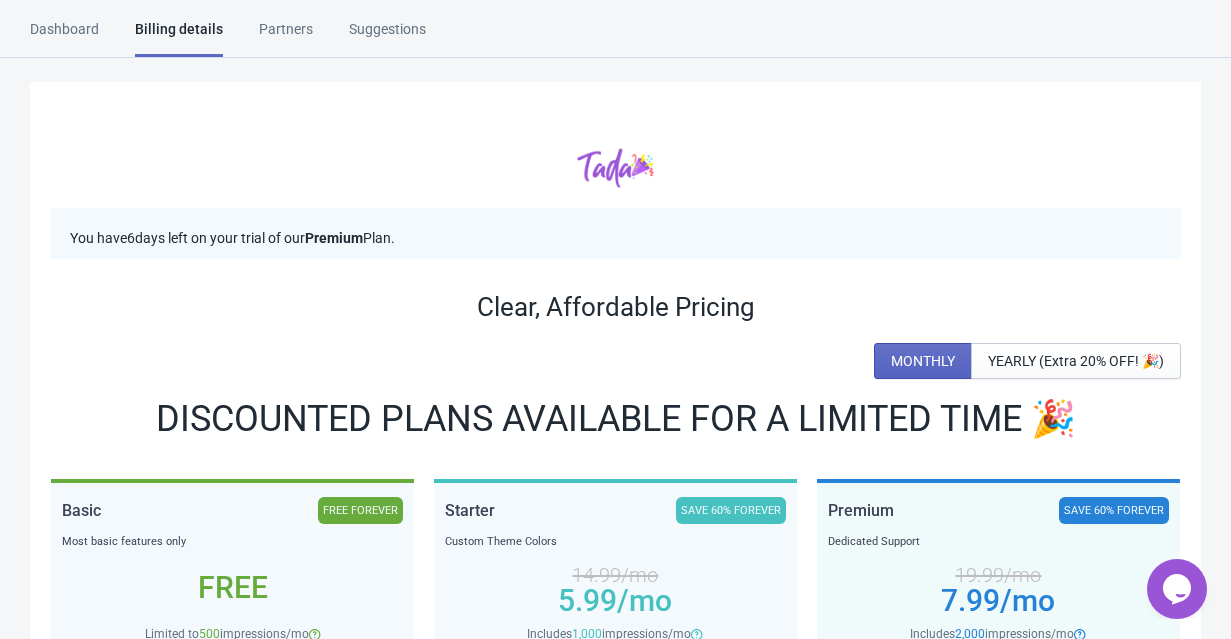 scroll, scrollTop: 0, scrollLeft: 0, axis: both 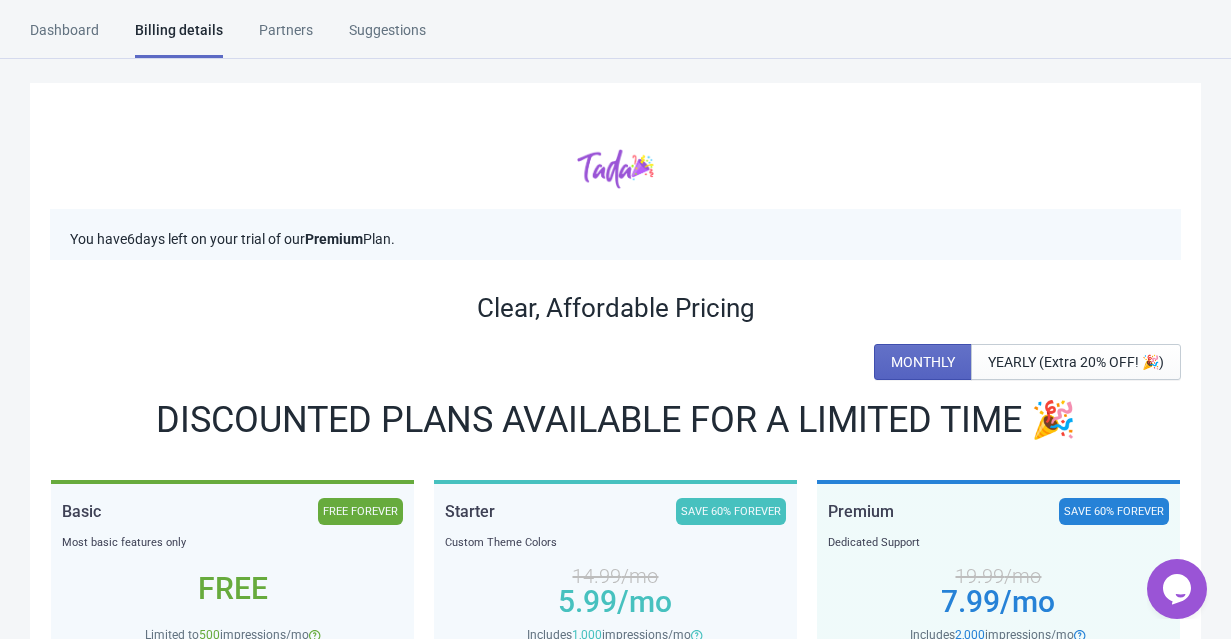 click on "Suggestions" at bounding box center [387, 37] 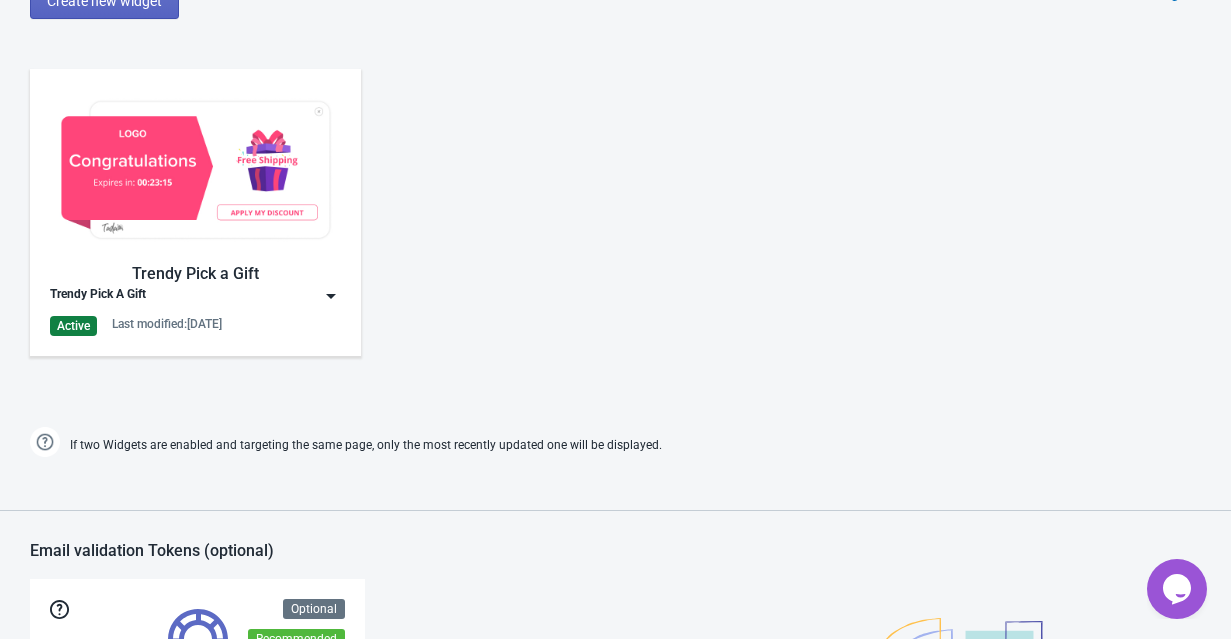 scroll, scrollTop: 923, scrollLeft: 0, axis: vertical 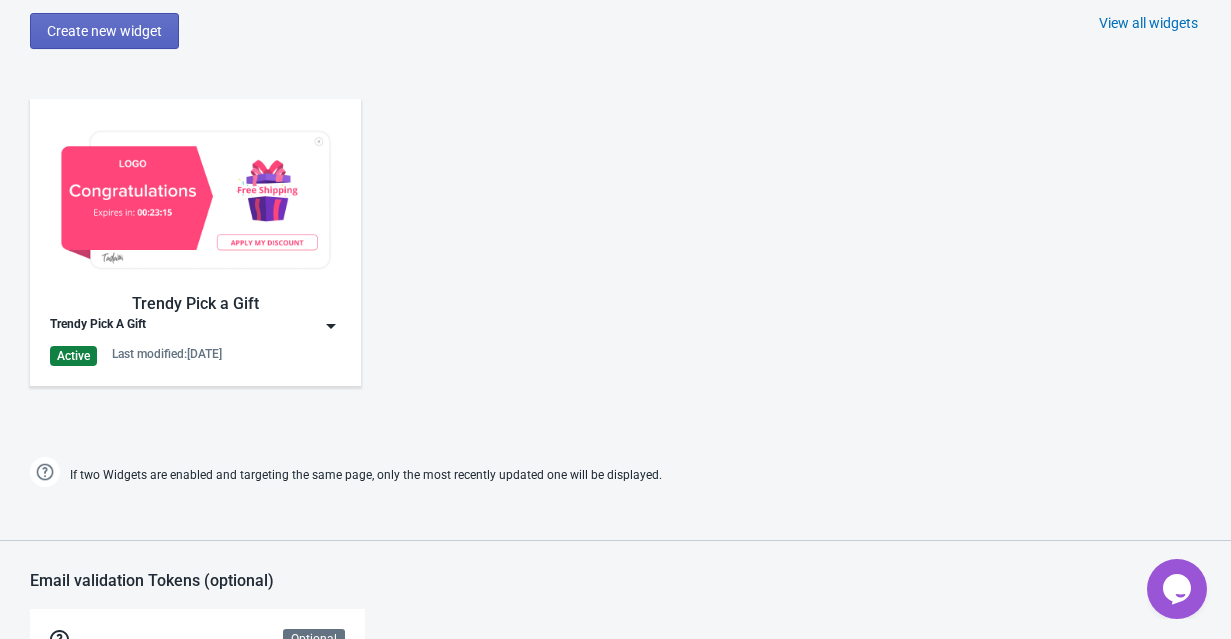 click at bounding box center [195, 200] 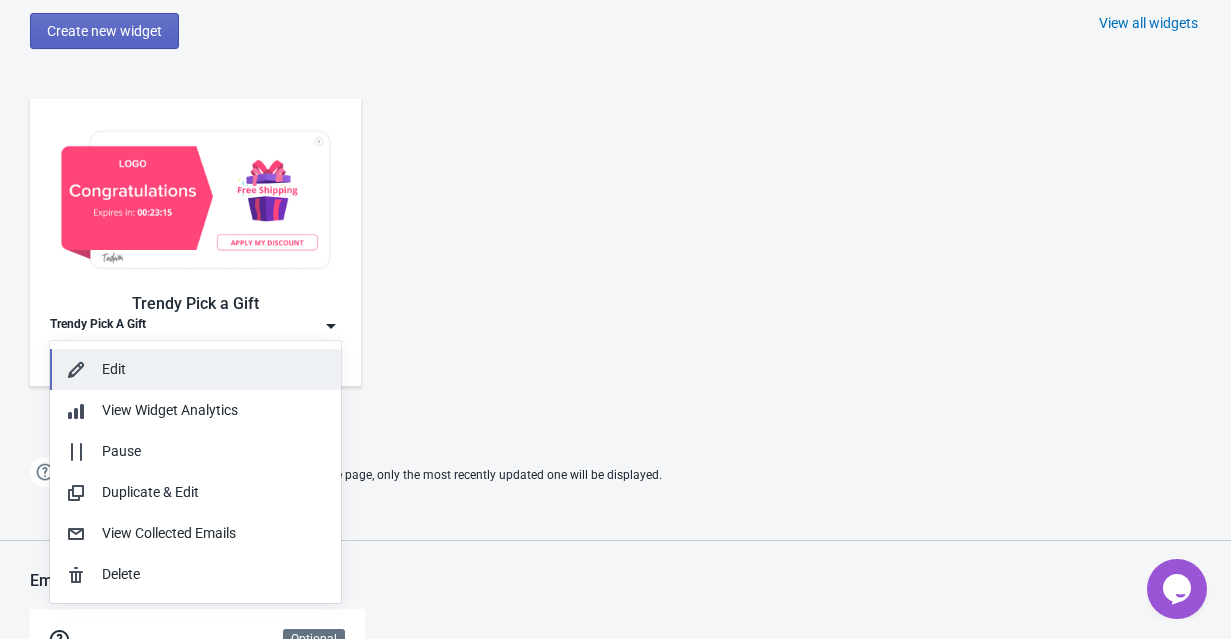 click on "Edit" at bounding box center [213, 369] 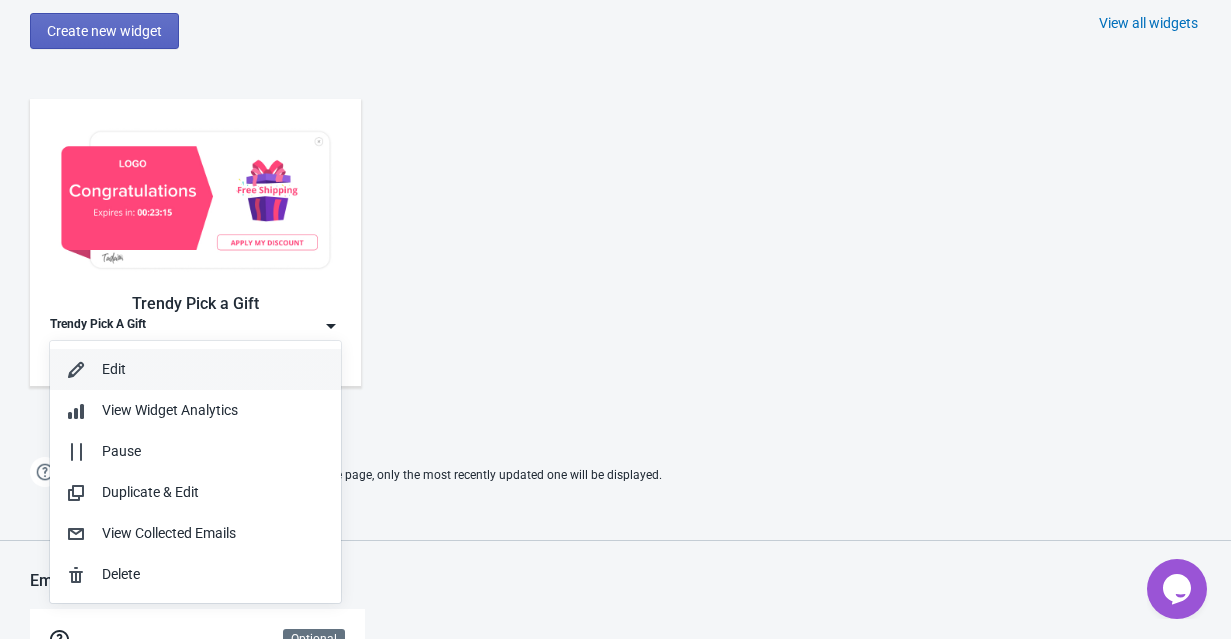 scroll, scrollTop: 0, scrollLeft: 0, axis: both 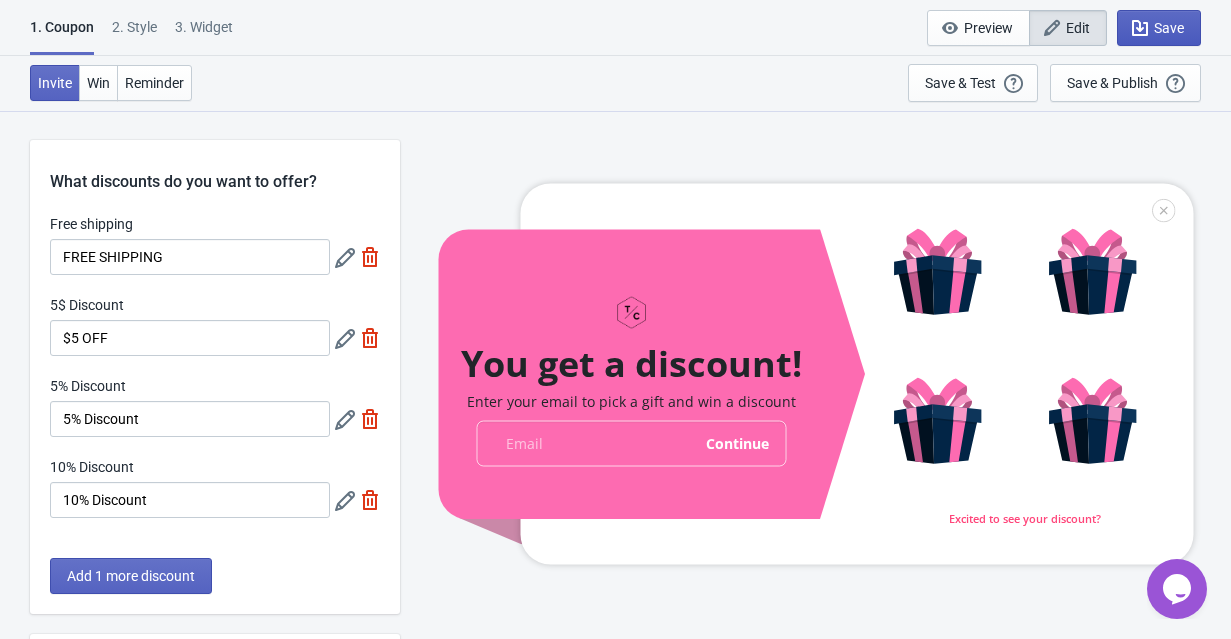 click on "Save" at bounding box center (1169, 28) 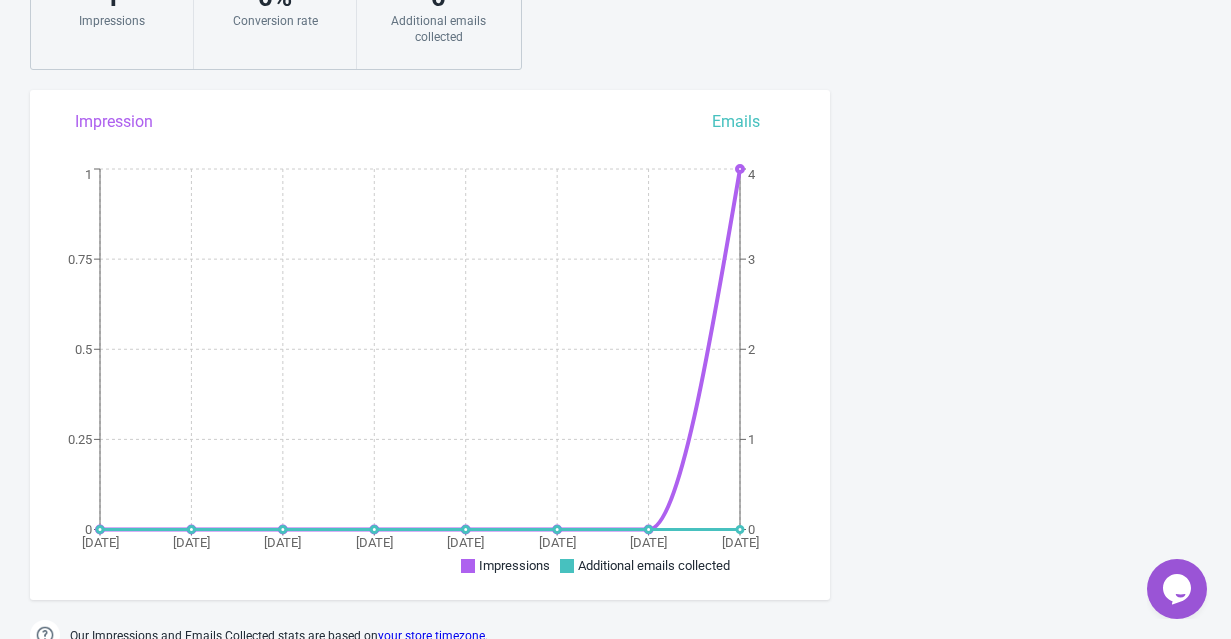 scroll, scrollTop: 0, scrollLeft: 0, axis: both 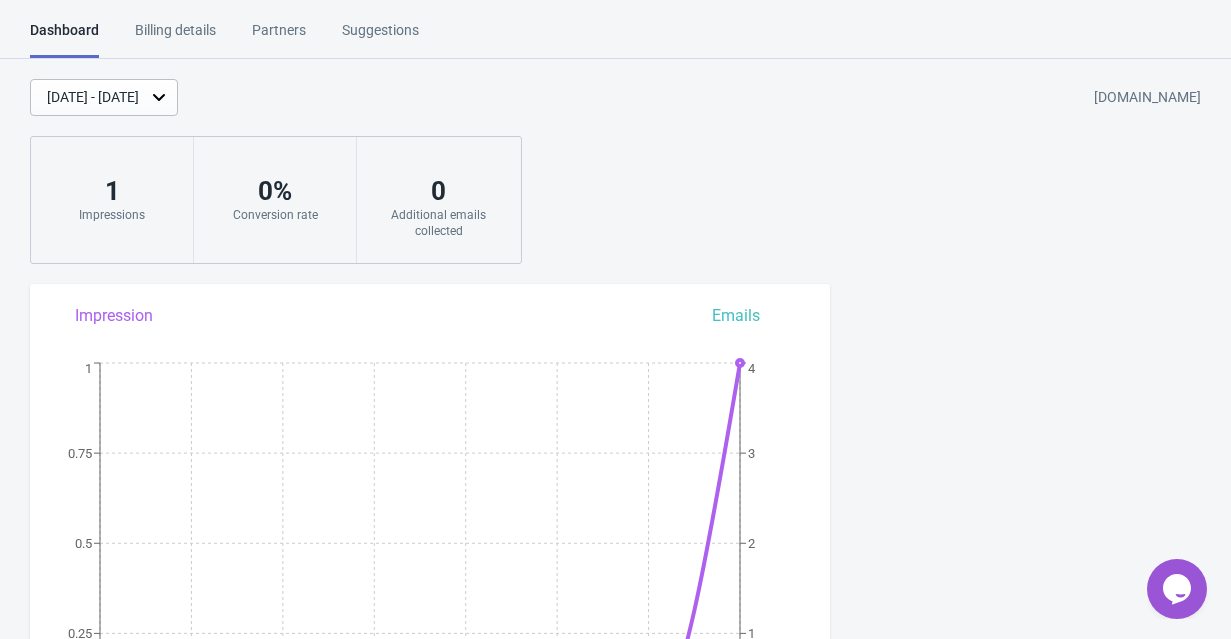 click on "Billing details" at bounding box center [175, 37] 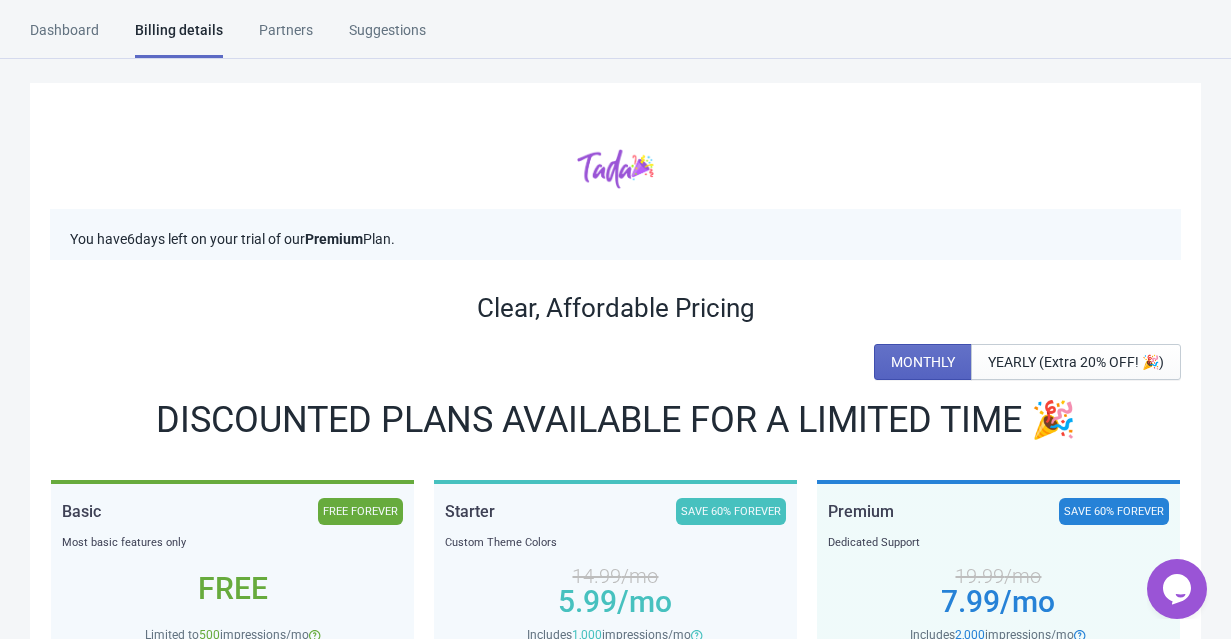 click on "Dashboard" at bounding box center (64, 37) 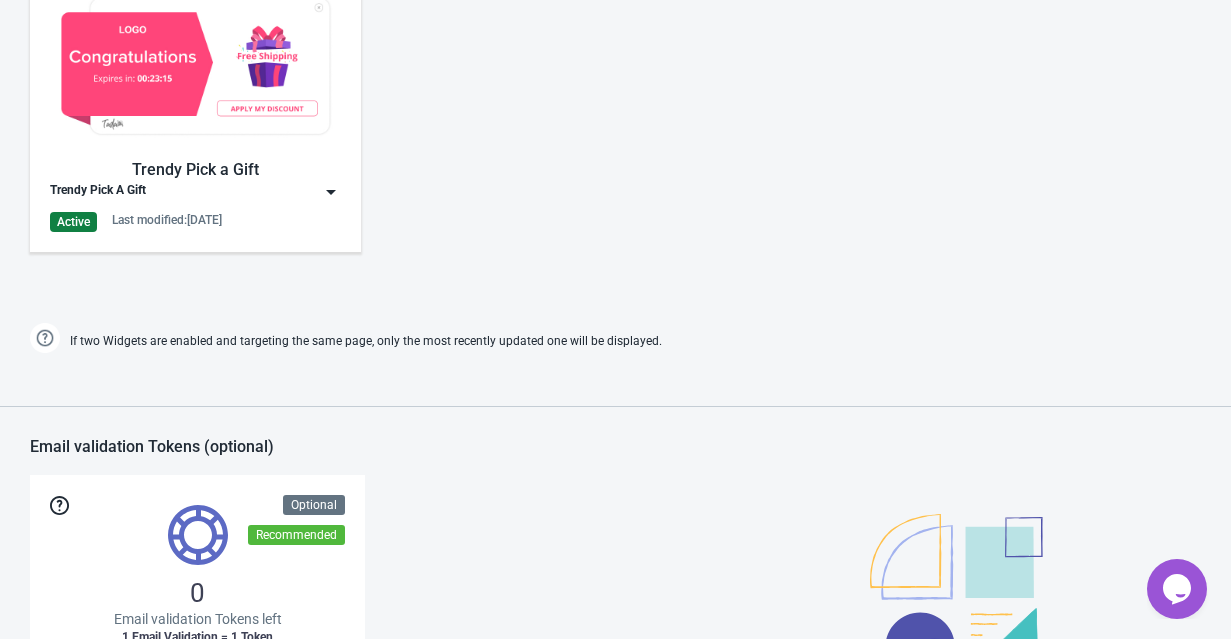 scroll, scrollTop: 1061, scrollLeft: 0, axis: vertical 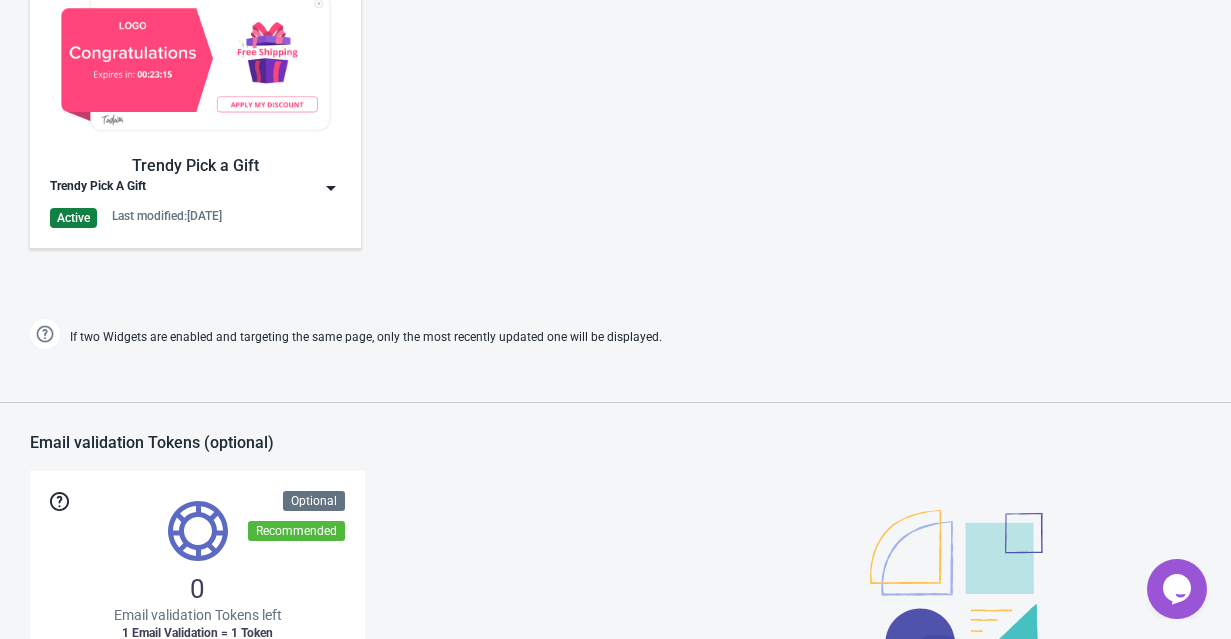 click at bounding box center (331, 188) 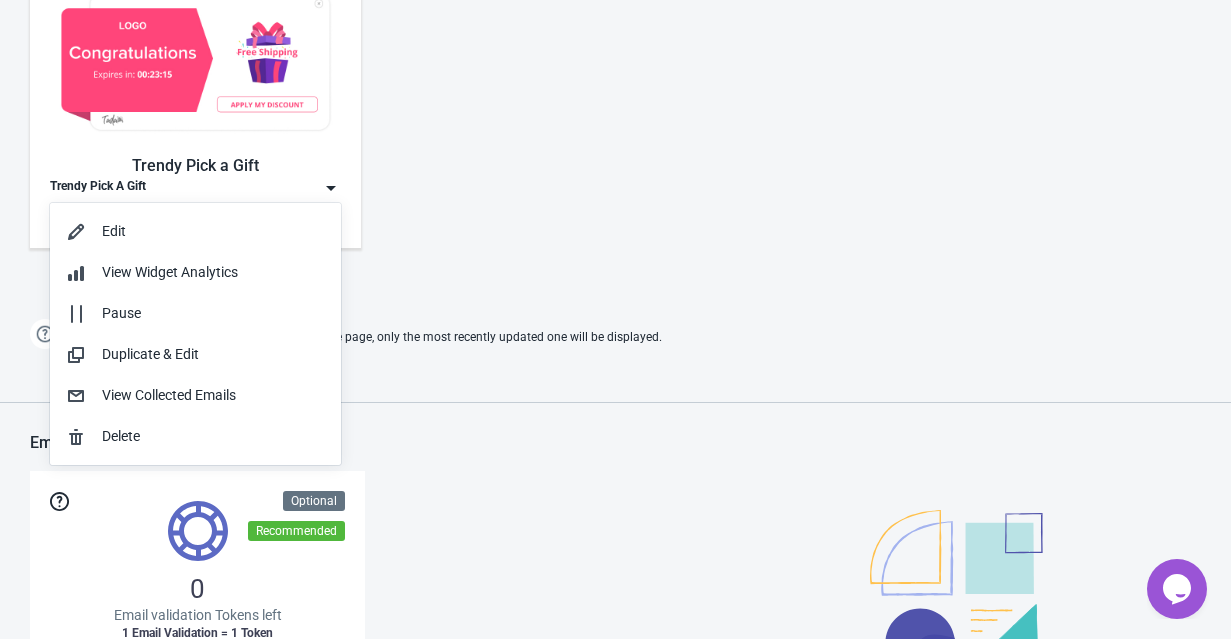 click on "Trendy Pick a Gift Trendy Pick A Gift Active Last modified:  [DATE]" at bounding box center (195, 104) 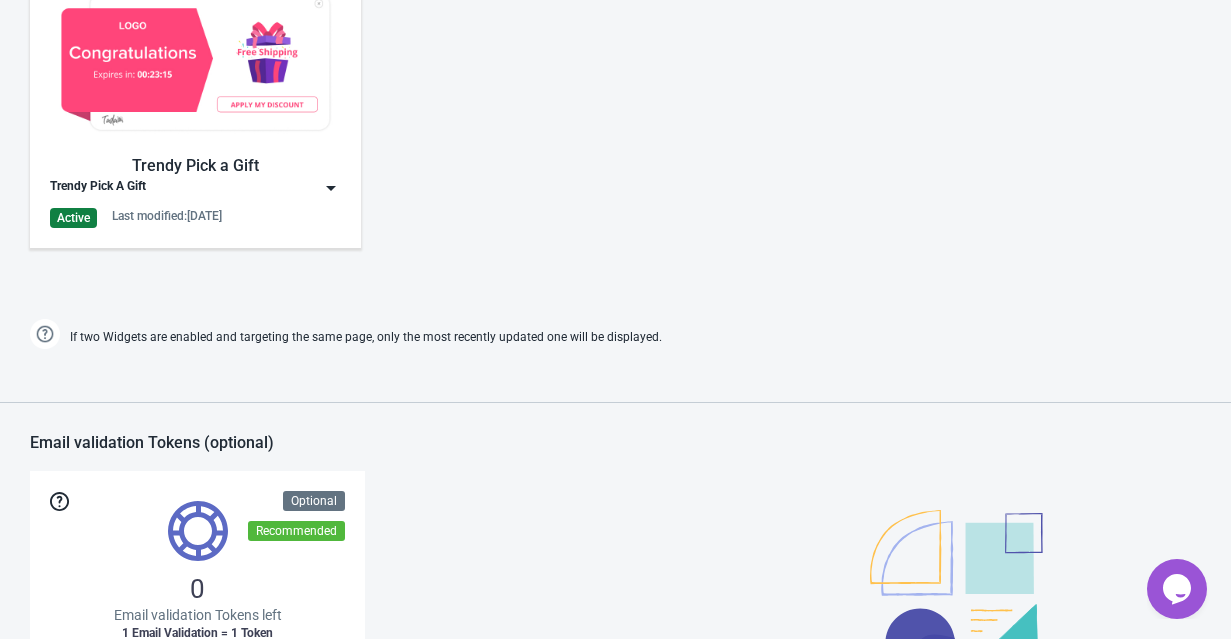 click at bounding box center [195, 62] 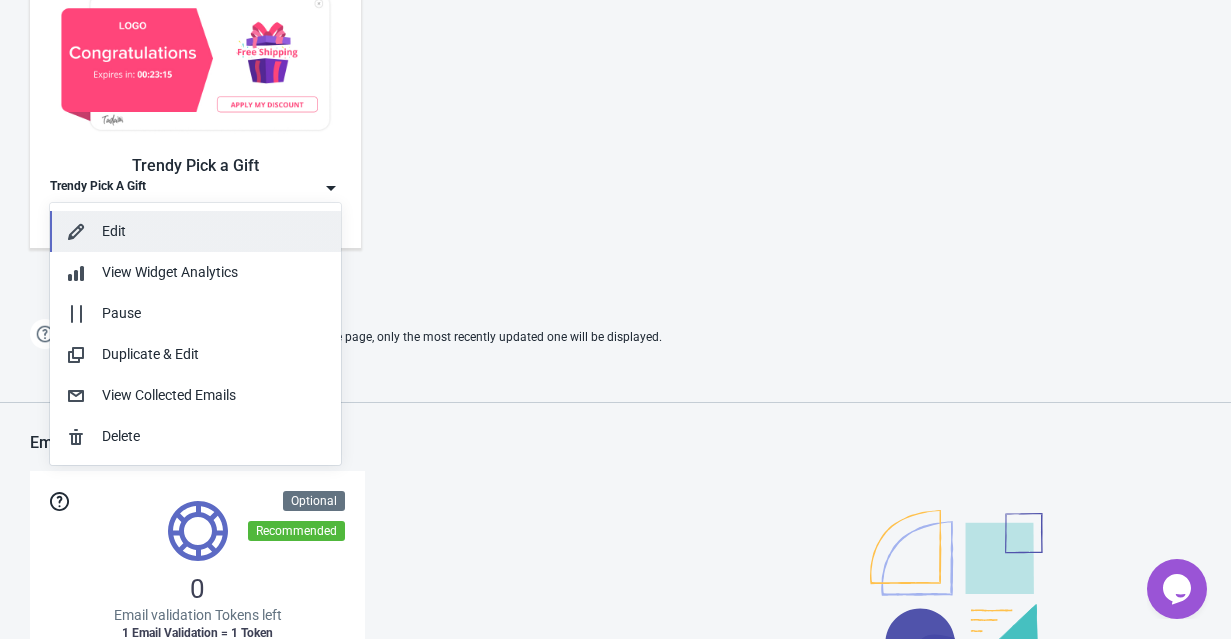 click on "Edit" at bounding box center [213, 231] 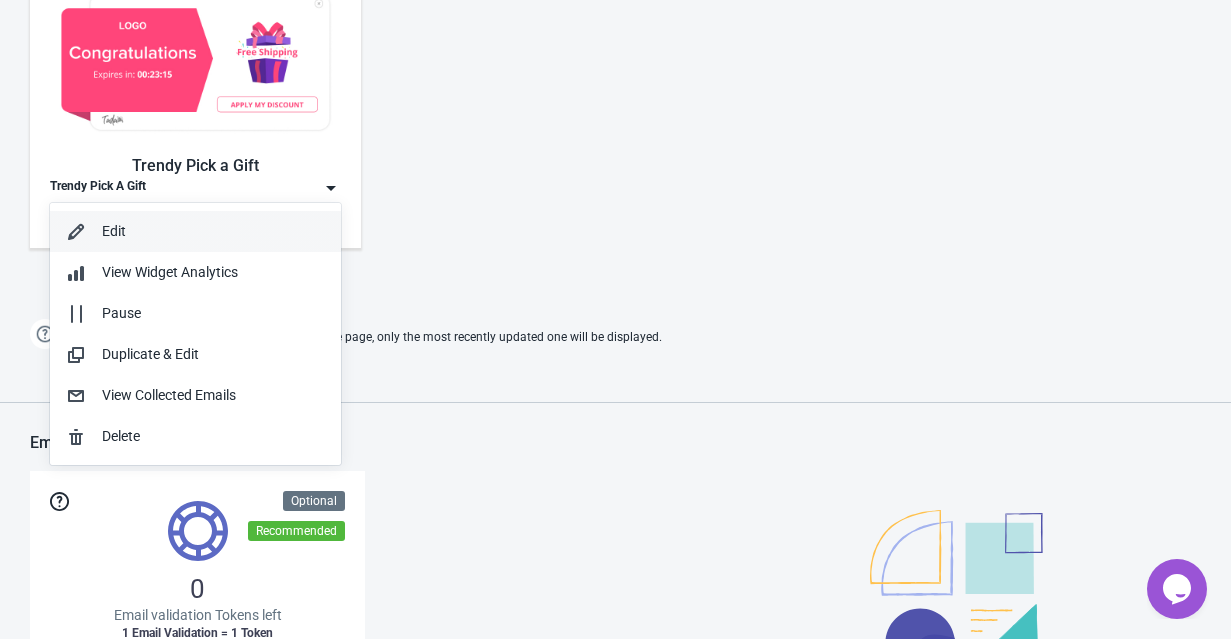 scroll, scrollTop: 0, scrollLeft: 0, axis: both 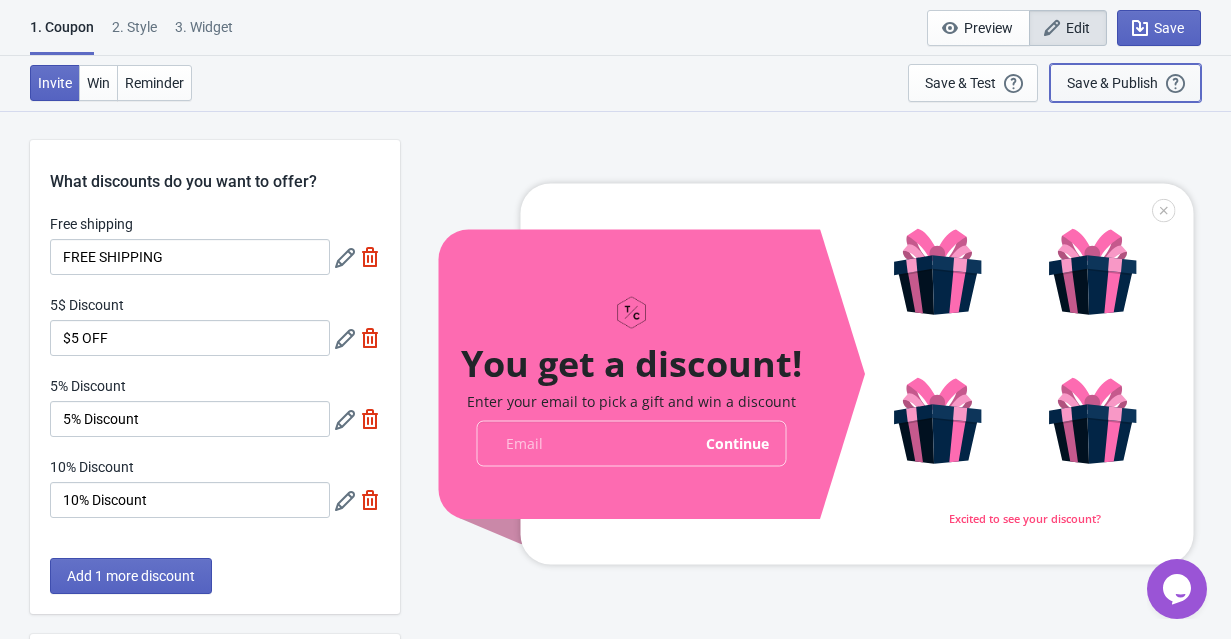 click on "Save & Publish This option will save your Widget so that it will be visible to your visitors. You can come back and edit your Widget at any time." at bounding box center [1125, 83] 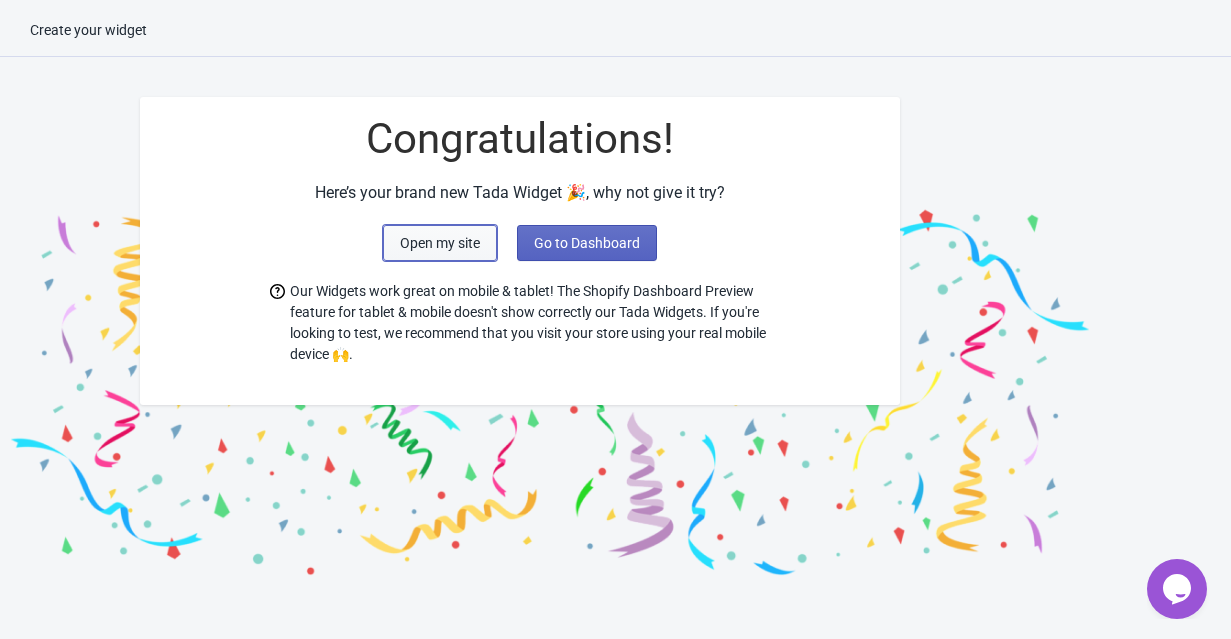 click on "Open my site" at bounding box center (440, 243) 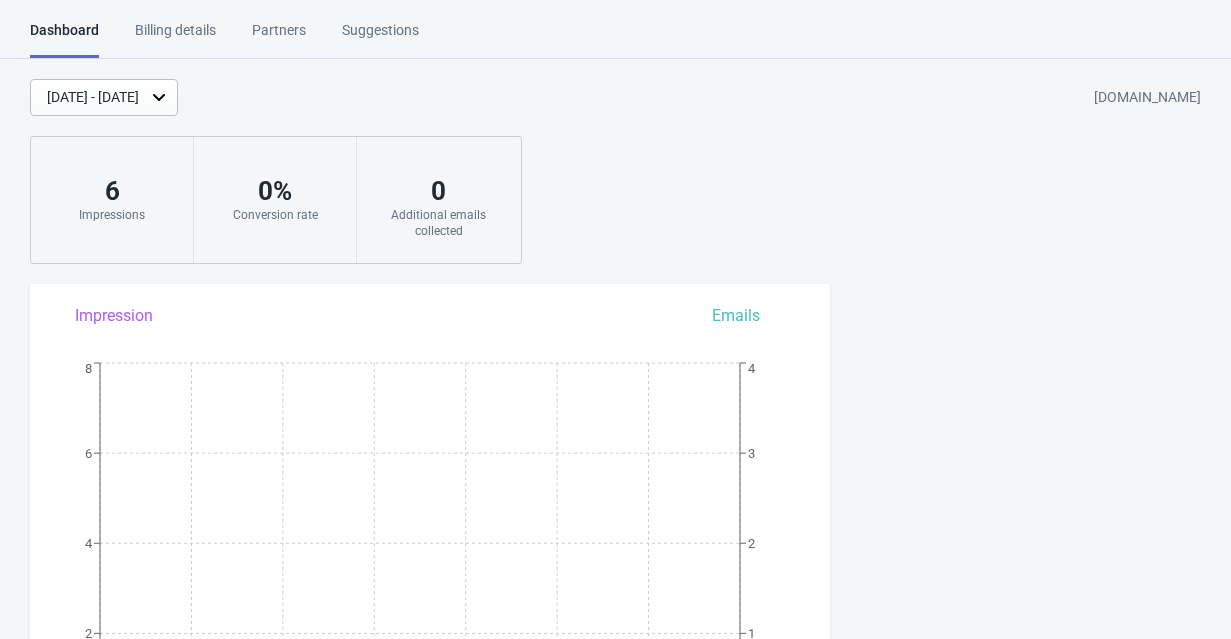 scroll, scrollTop: 0, scrollLeft: 0, axis: both 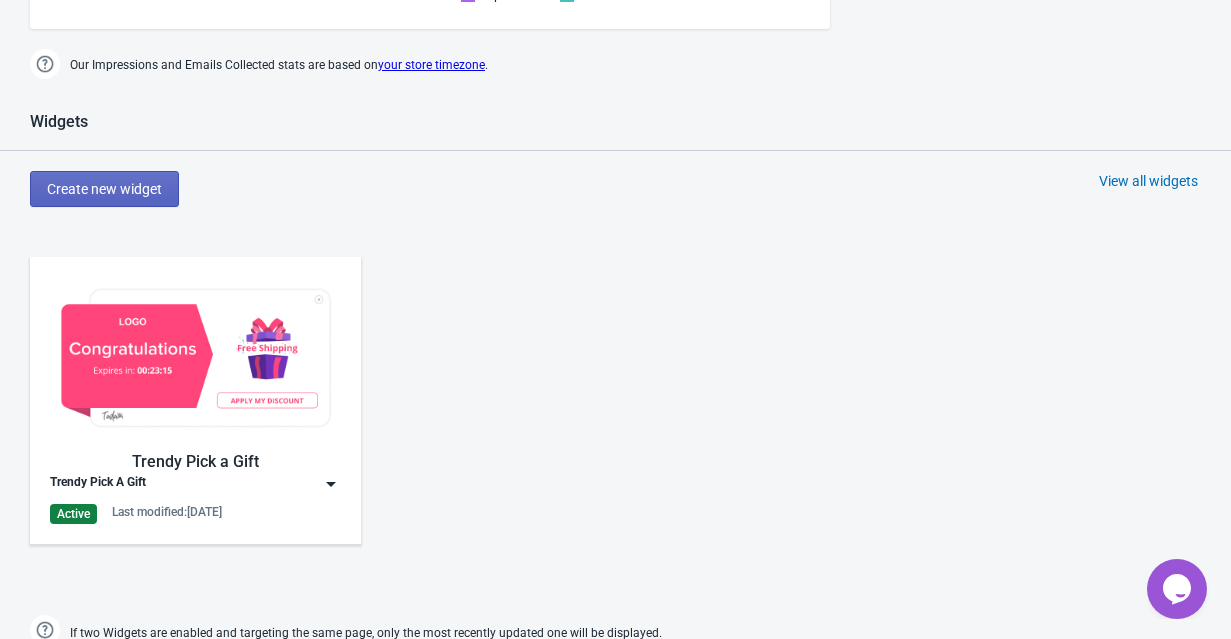 click at bounding box center [195, 358] 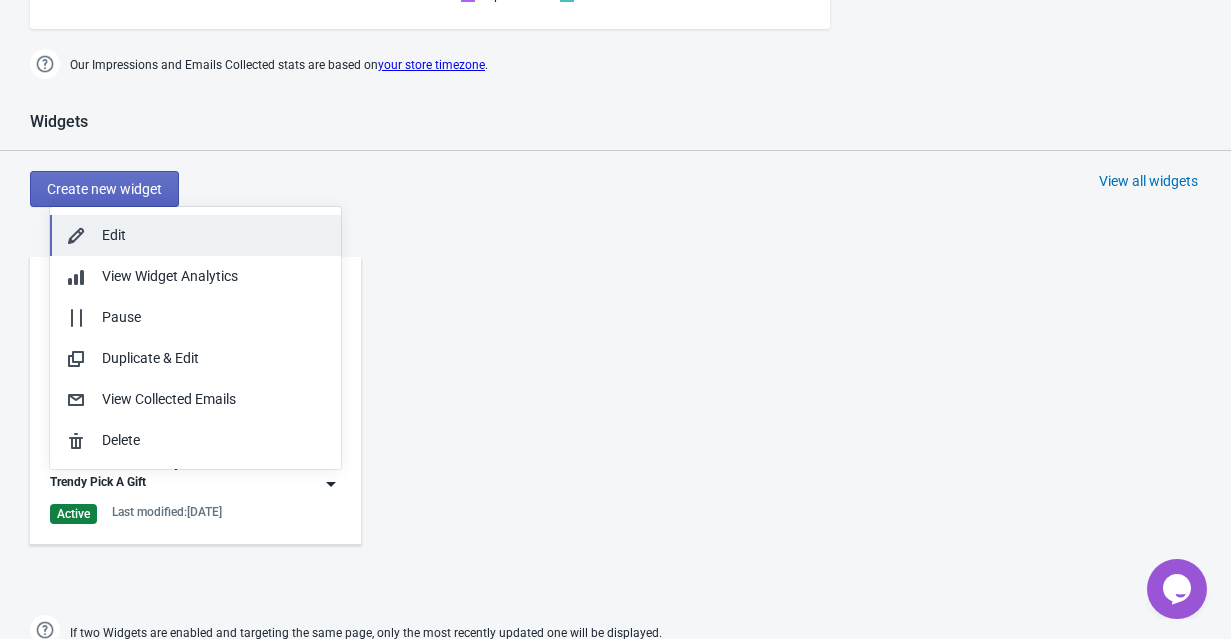 click on "Edit" at bounding box center [195, 235] 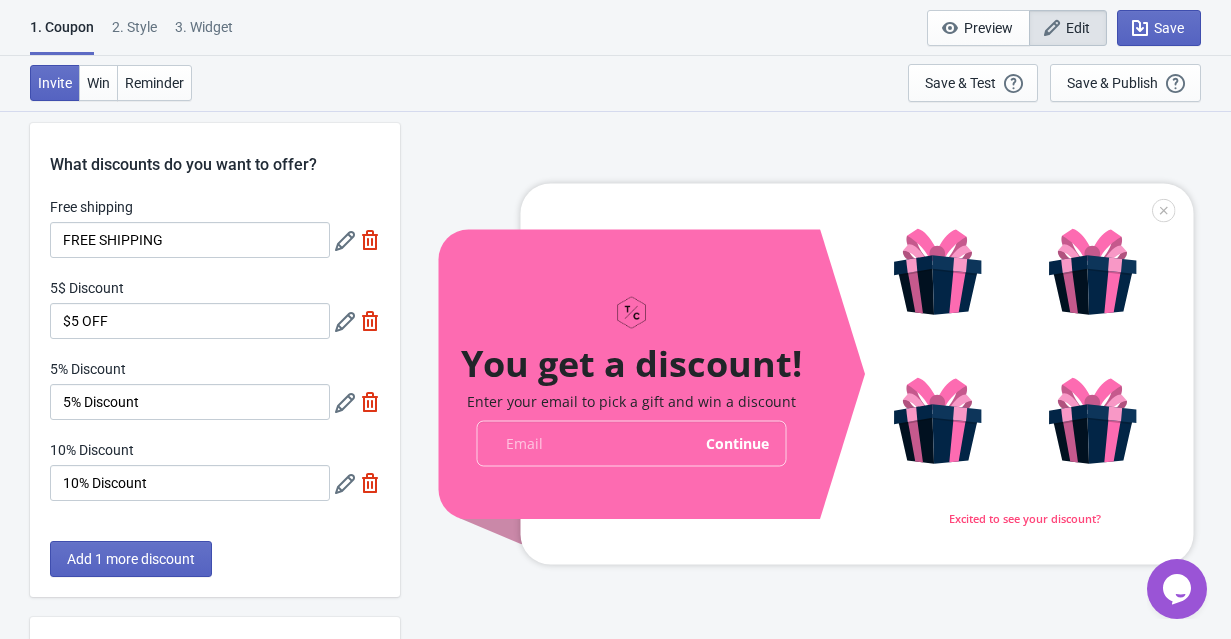 scroll, scrollTop: 427, scrollLeft: 0, axis: vertical 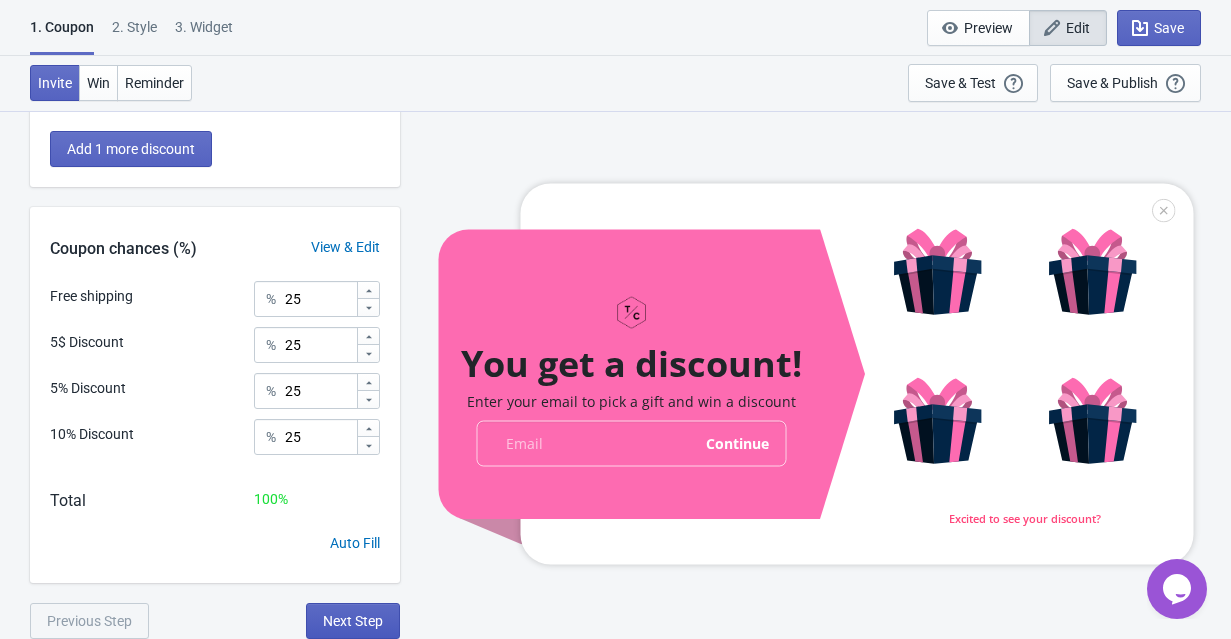 click on "Next Step" at bounding box center (353, 621) 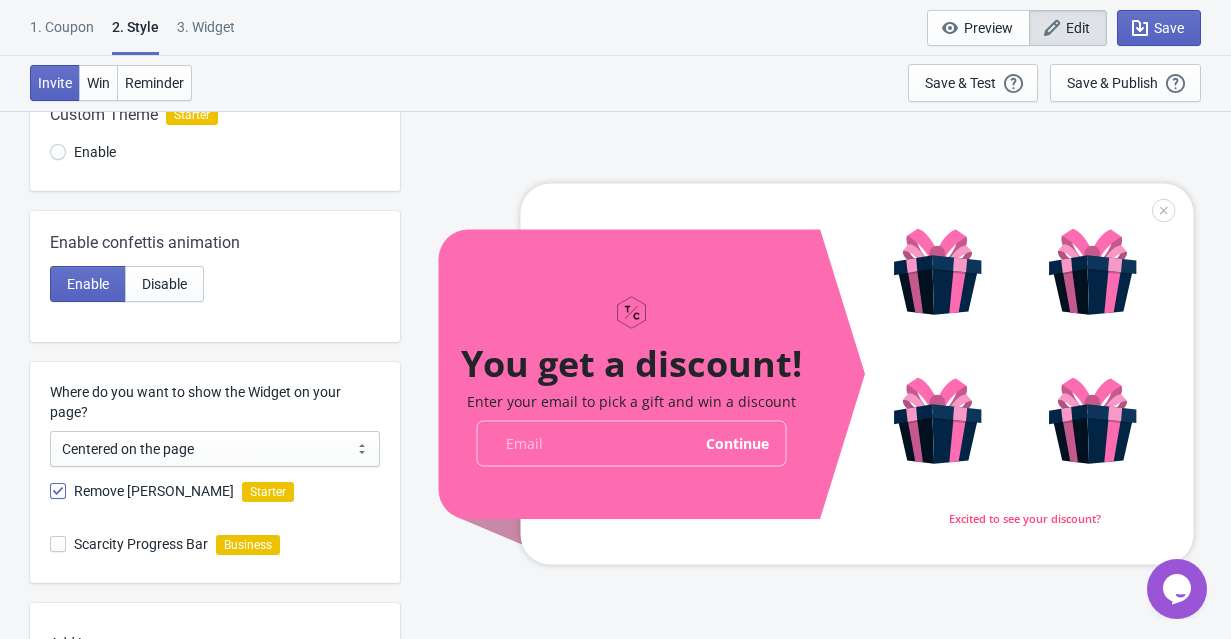 scroll, scrollTop: 570, scrollLeft: 0, axis: vertical 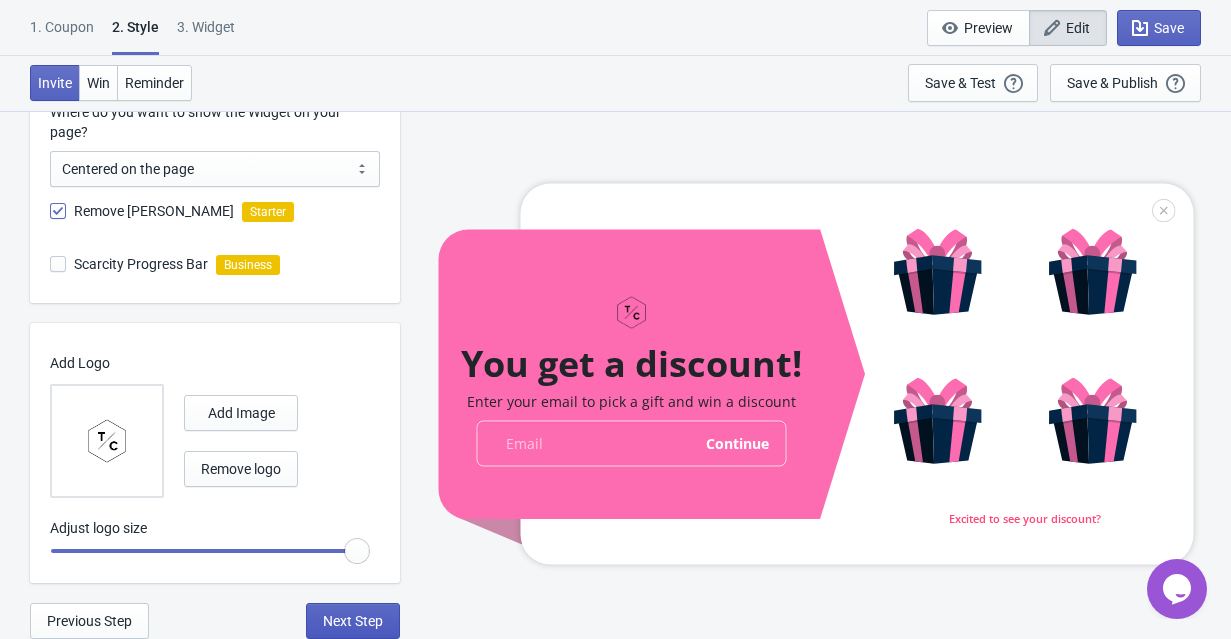 click on "Next Step" at bounding box center [353, 621] 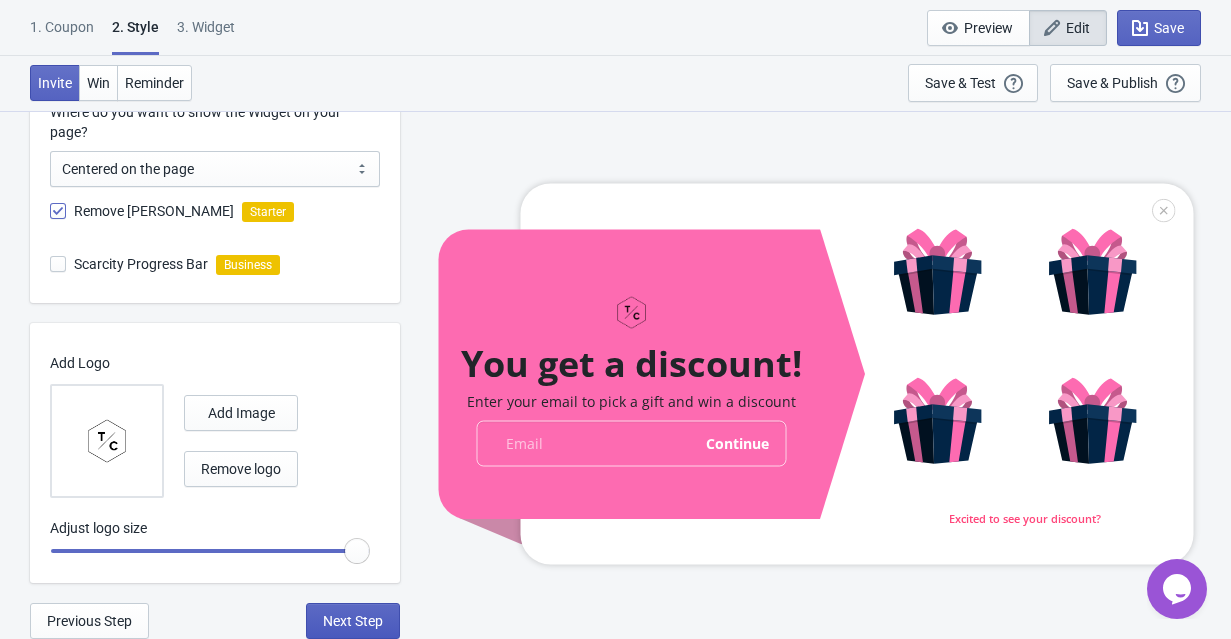 scroll, scrollTop: 0, scrollLeft: 0, axis: both 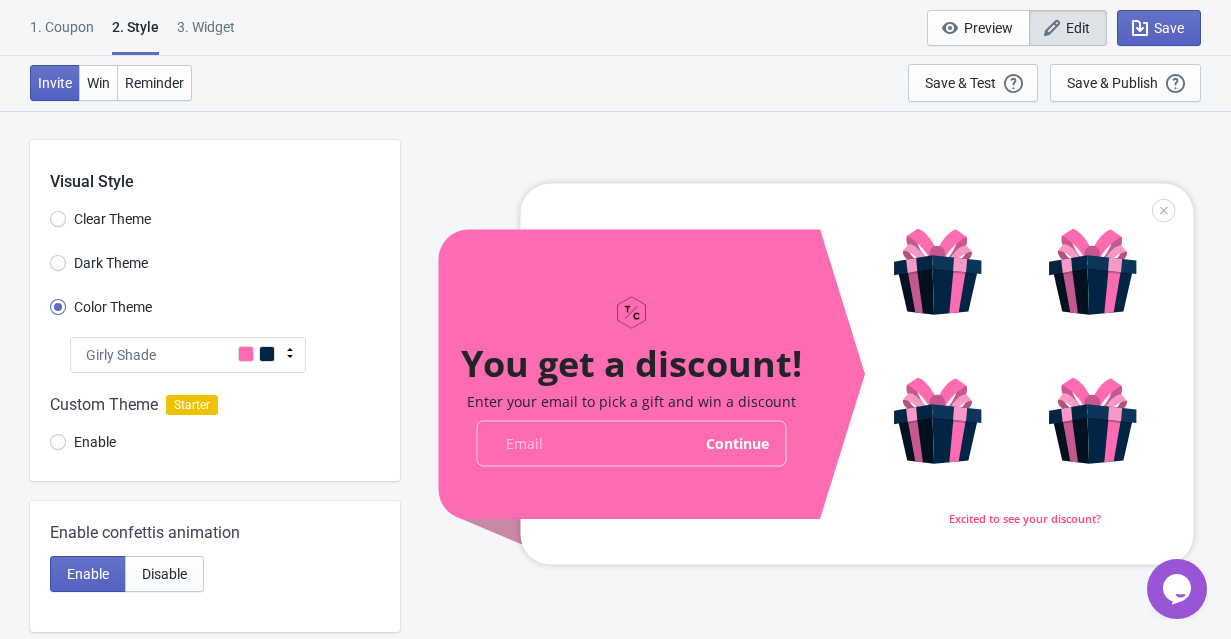 select on "1" 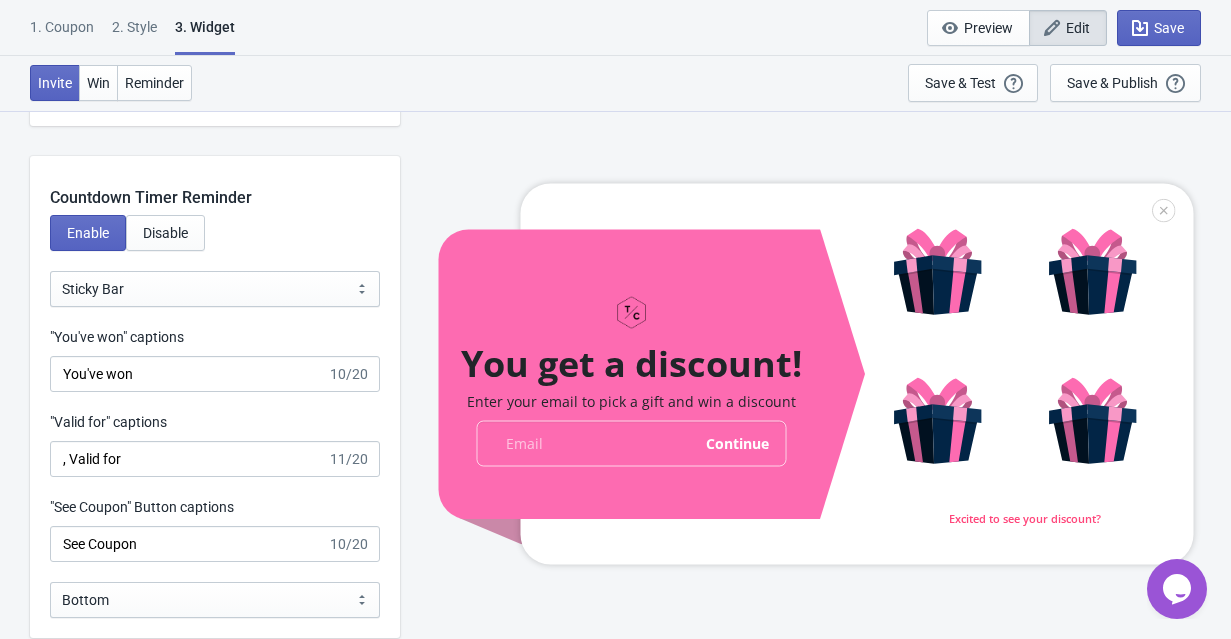 scroll, scrollTop: 2575, scrollLeft: 0, axis: vertical 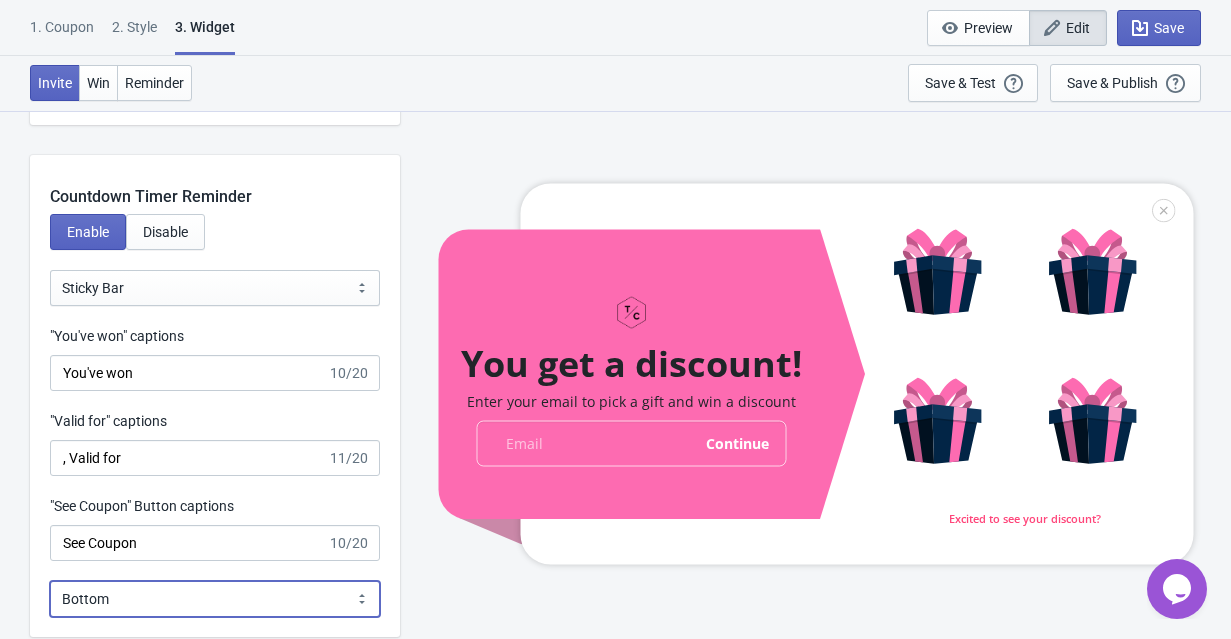 click on "Bottom Top" at bounding box center [215, 599] 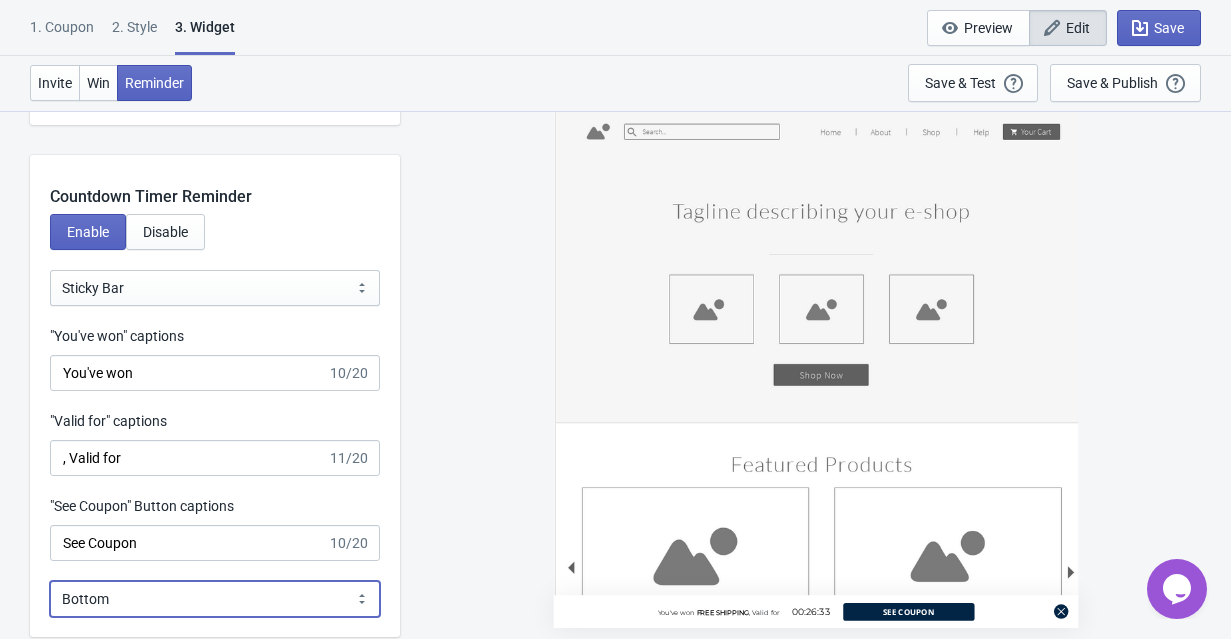 select on "1" 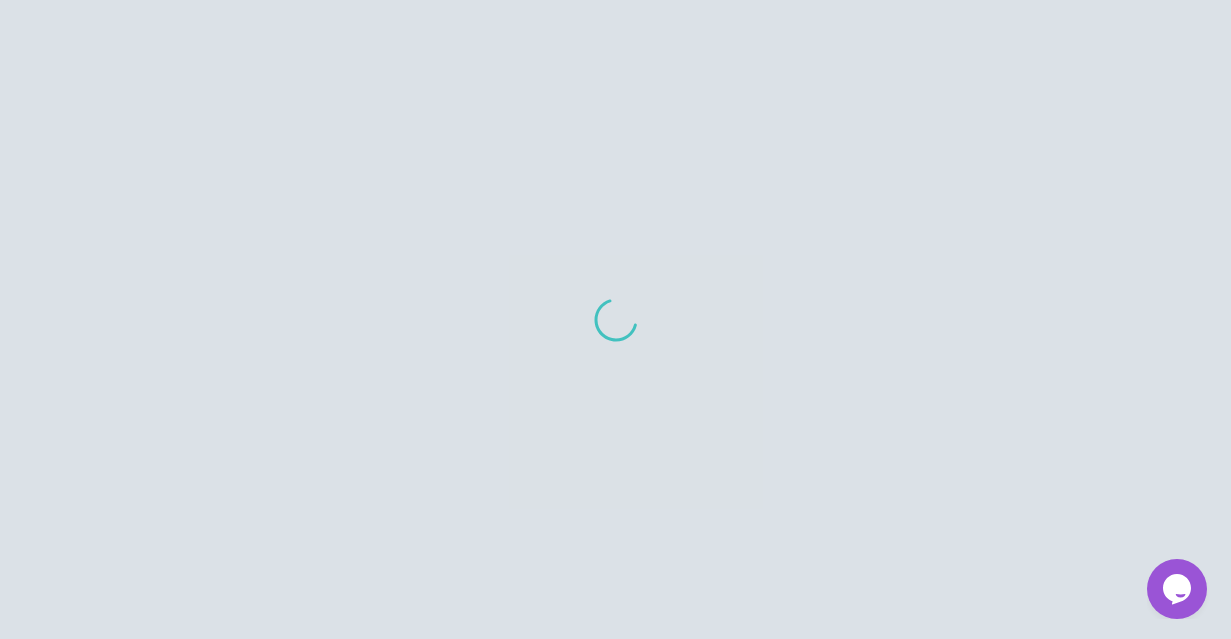 scroll, scrollTop: 1481, scrollLeft: 0, axis: vertical 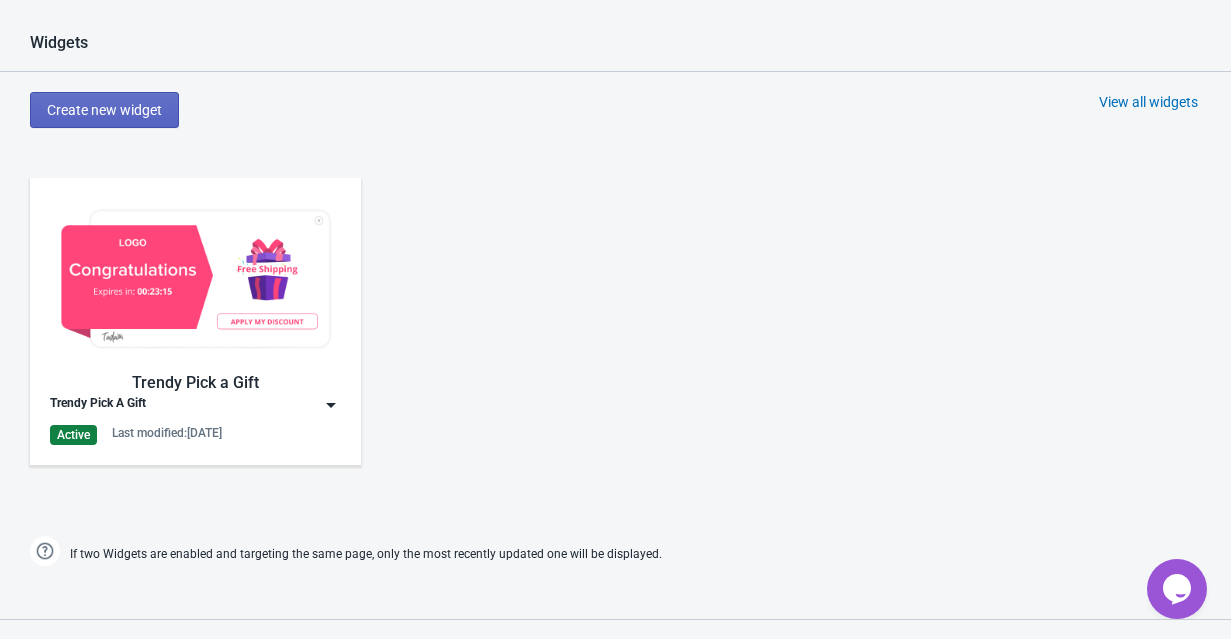 click at bounding box center [195, 279] 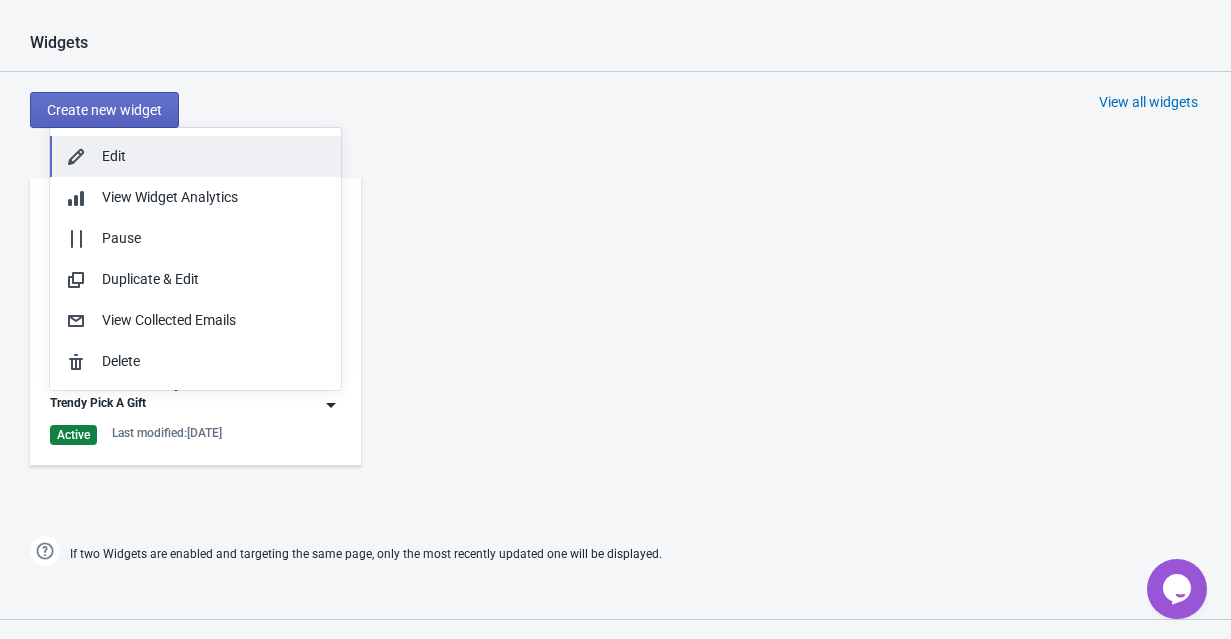 click on "Edit" at bounding box center (213, 156) 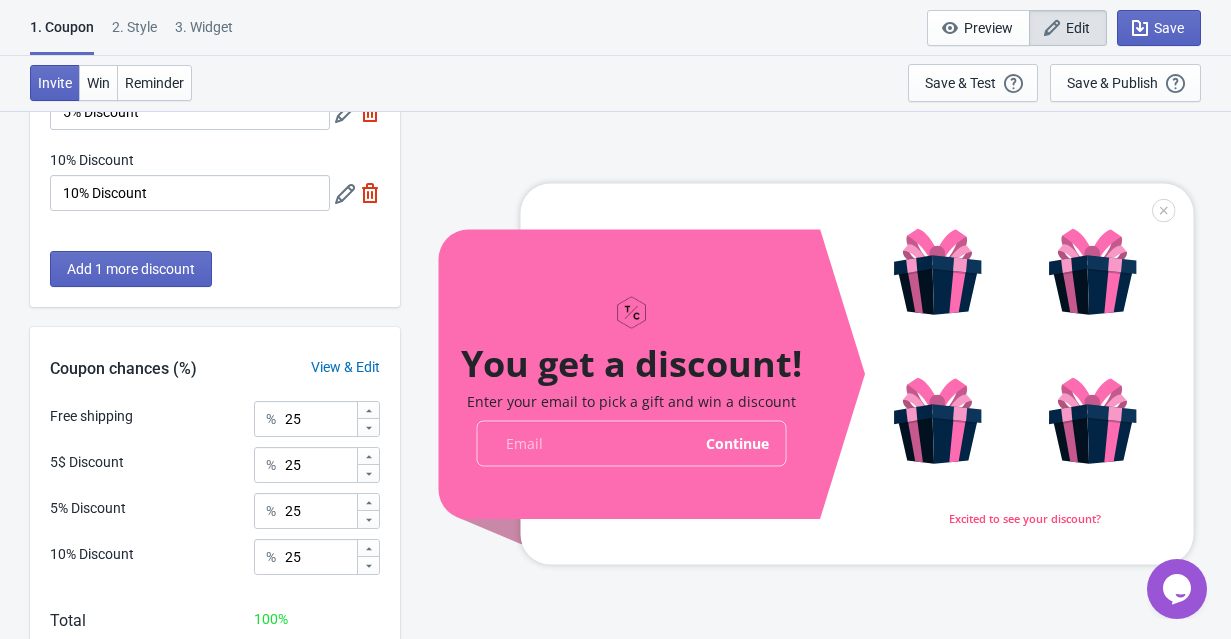 scroll, scrollTop: 427, scrollLeft: 0, axis: vertical 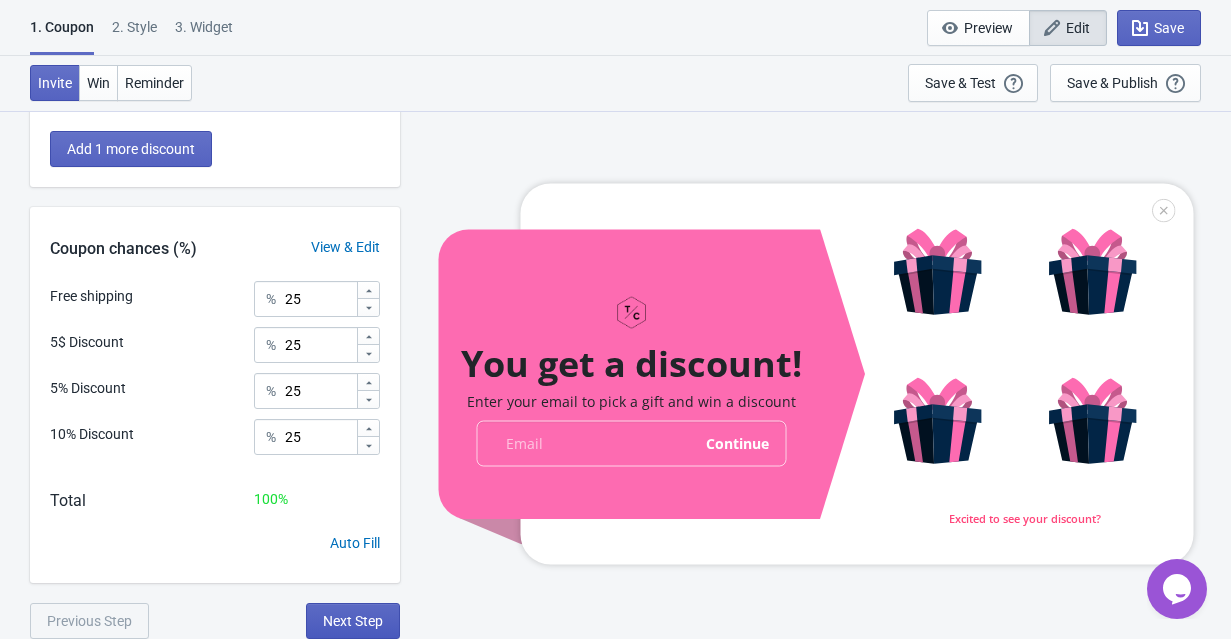 click on "Next Step" at bounding box center (353, 621) 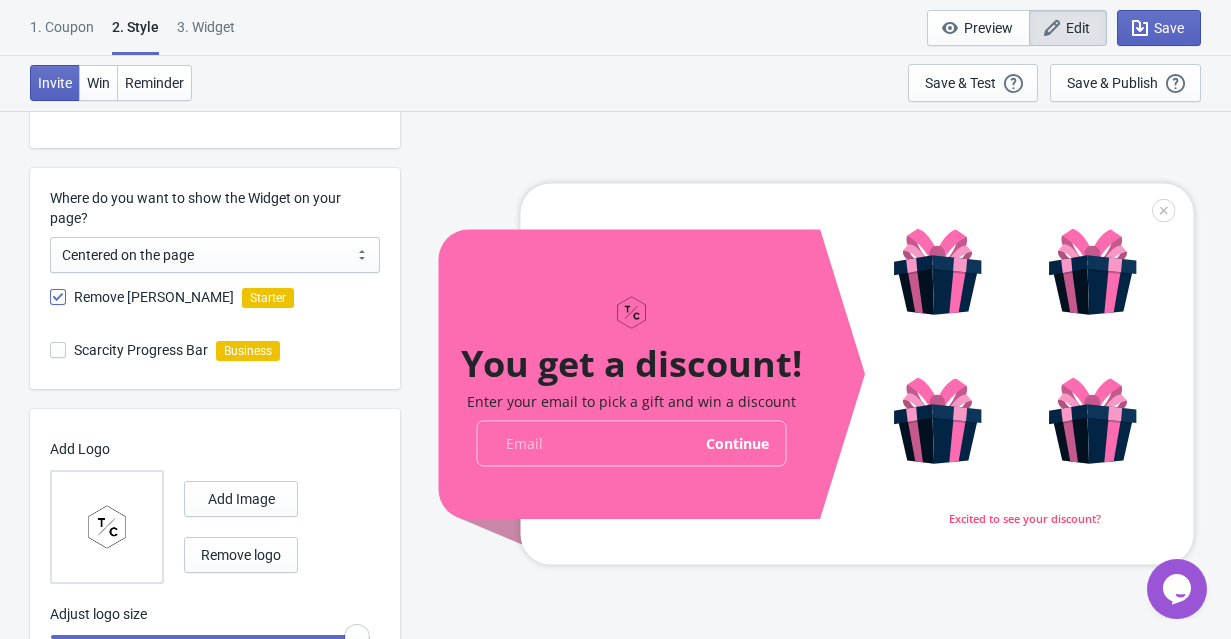 scroll, scrollTop: 475, scrollLeft: 0, axis: vertical 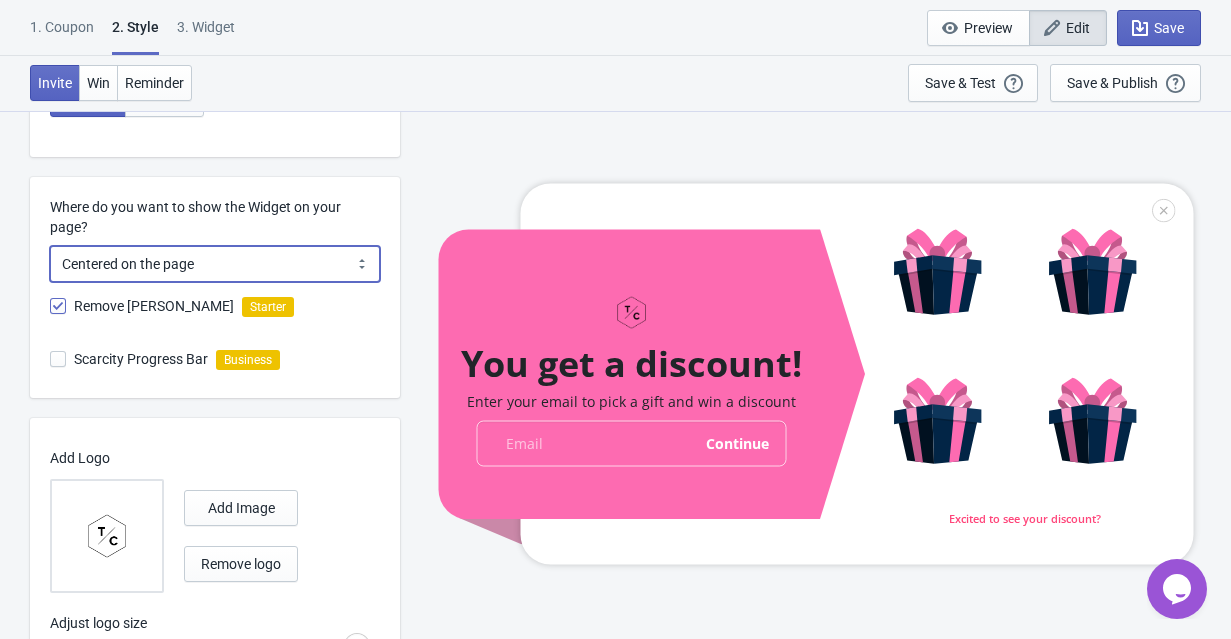 click on "Centered on the page Left side of the page" at bounding box center [215, 264] 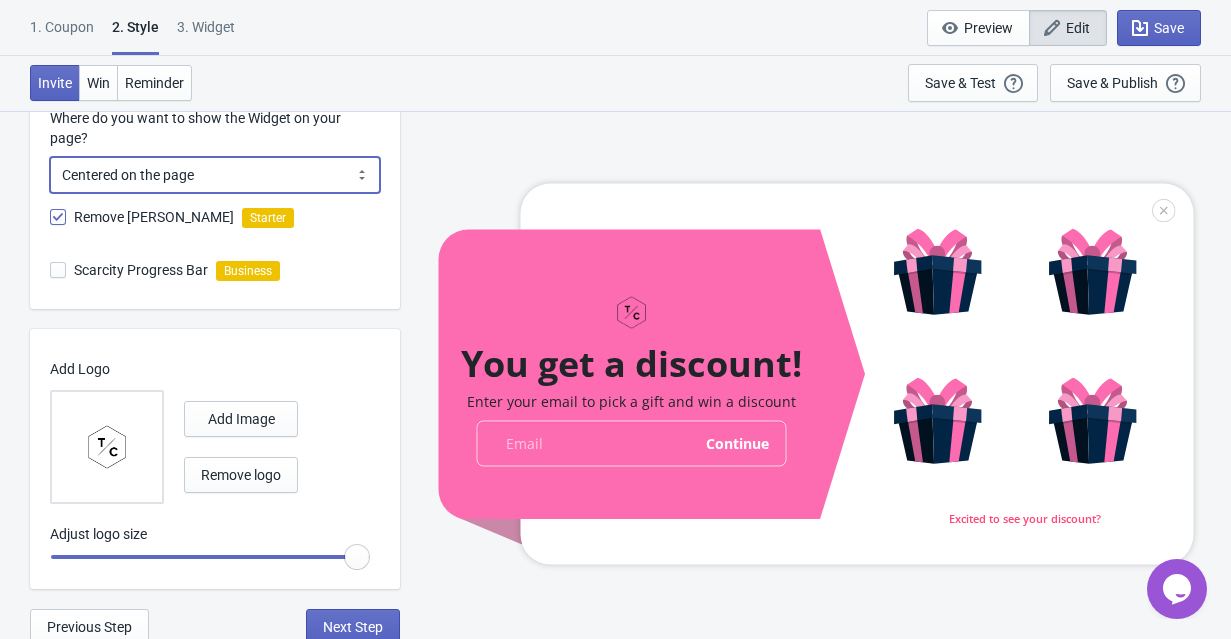 scroll, scrollTop: 570, scrollLeft: 0, axis: vertical 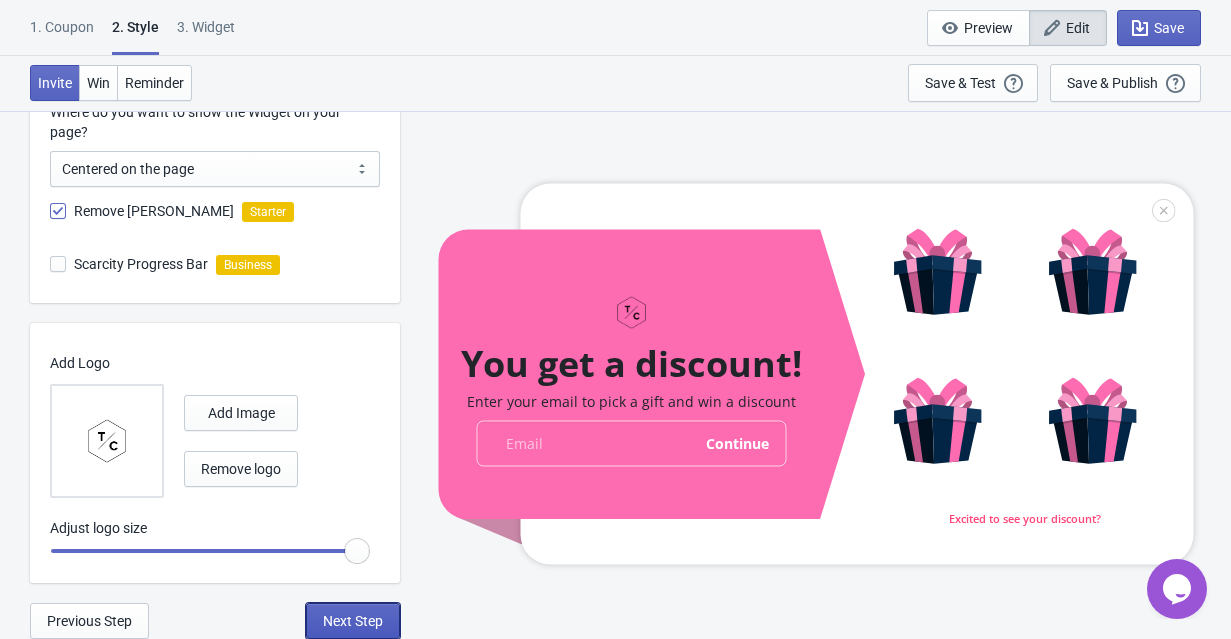click on "Next Step" at bounding box center [353, 621] 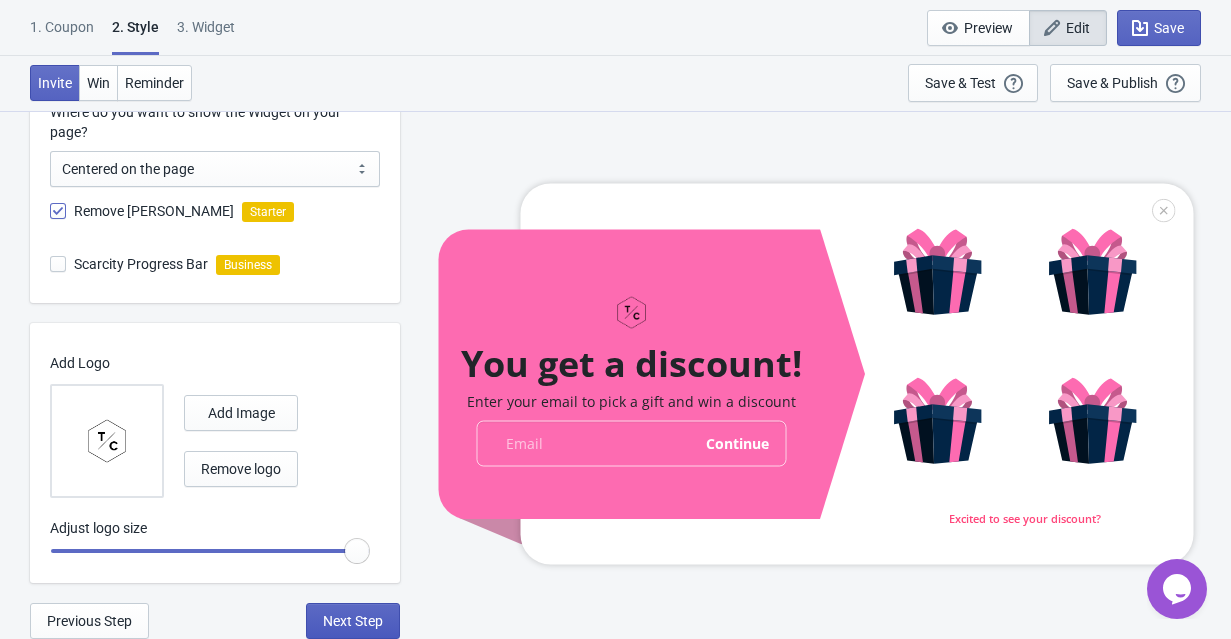 select on "1" 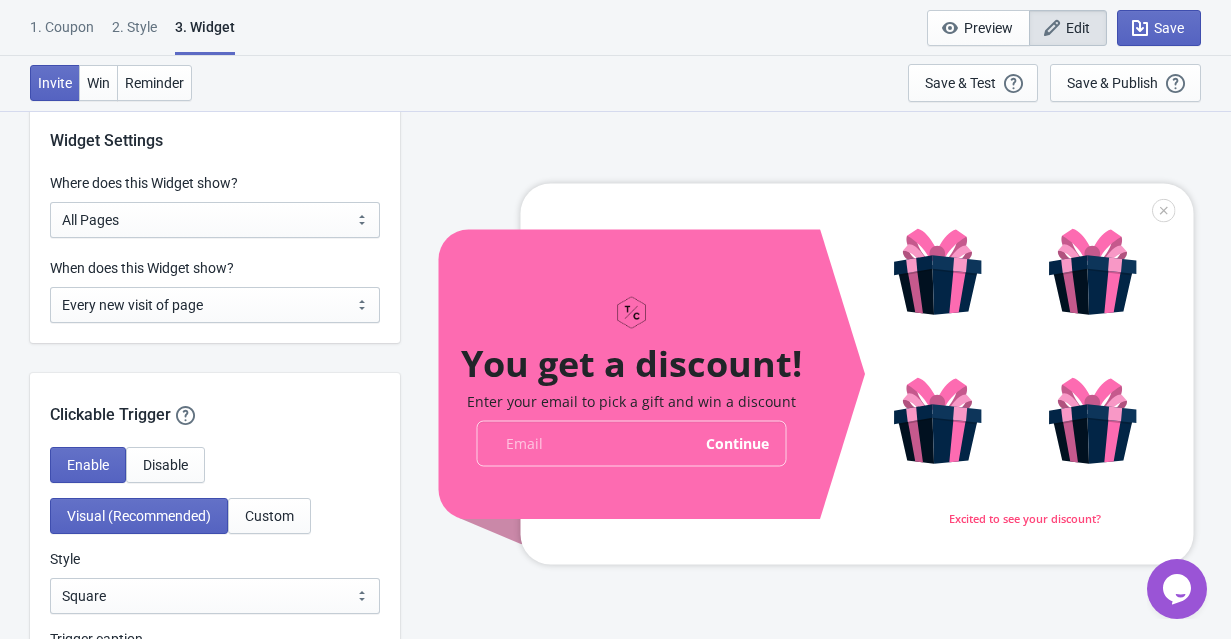 scroll, scrollTop: 1660, scrollLeft: 0, axis: vertical 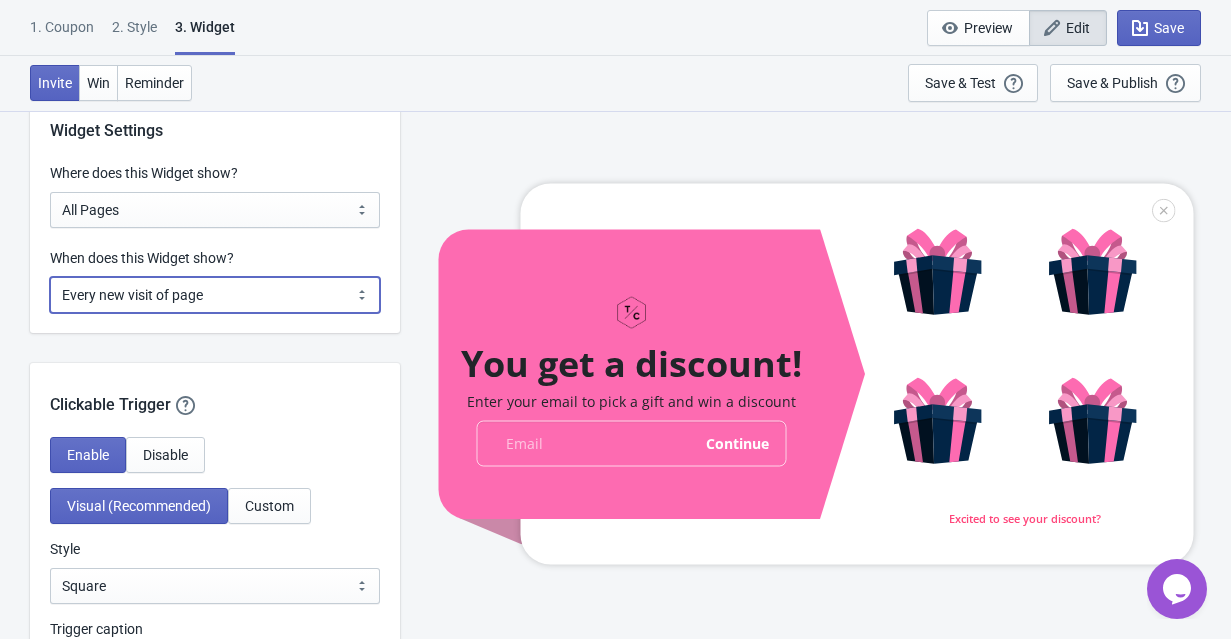 click on "Every new visit of page Once every period of time Once per visitor session (Recommended) Once per user" at bounding box center (215, 295) 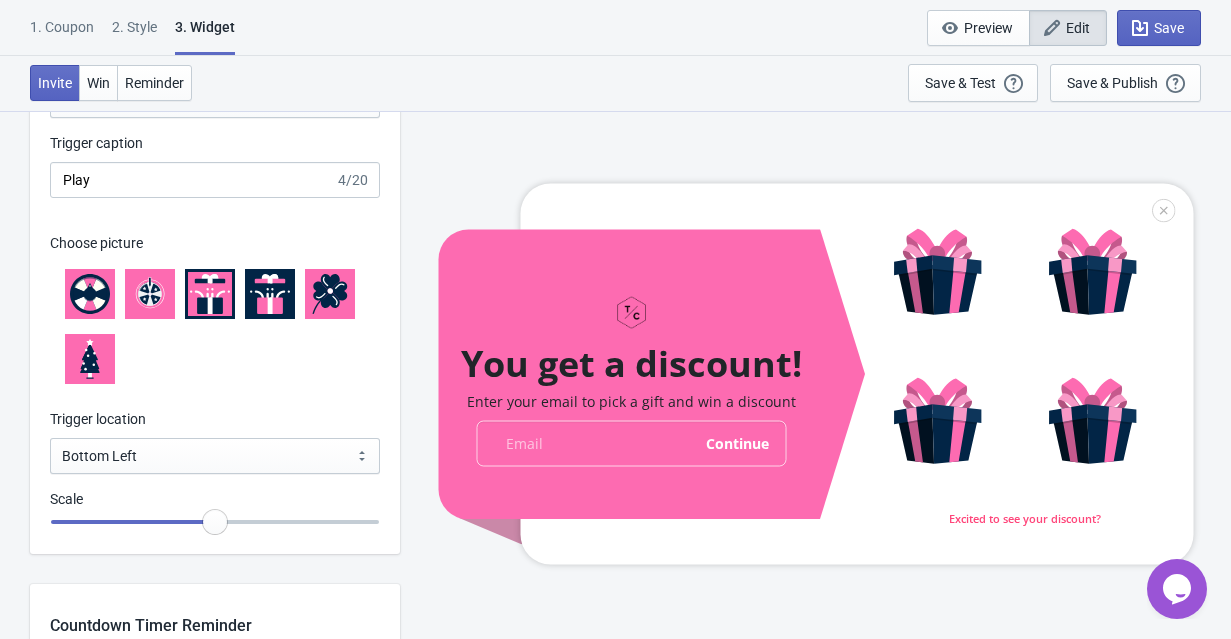 scroll, scrollTop: 2170, scrollLeft: 0, axis: vertical 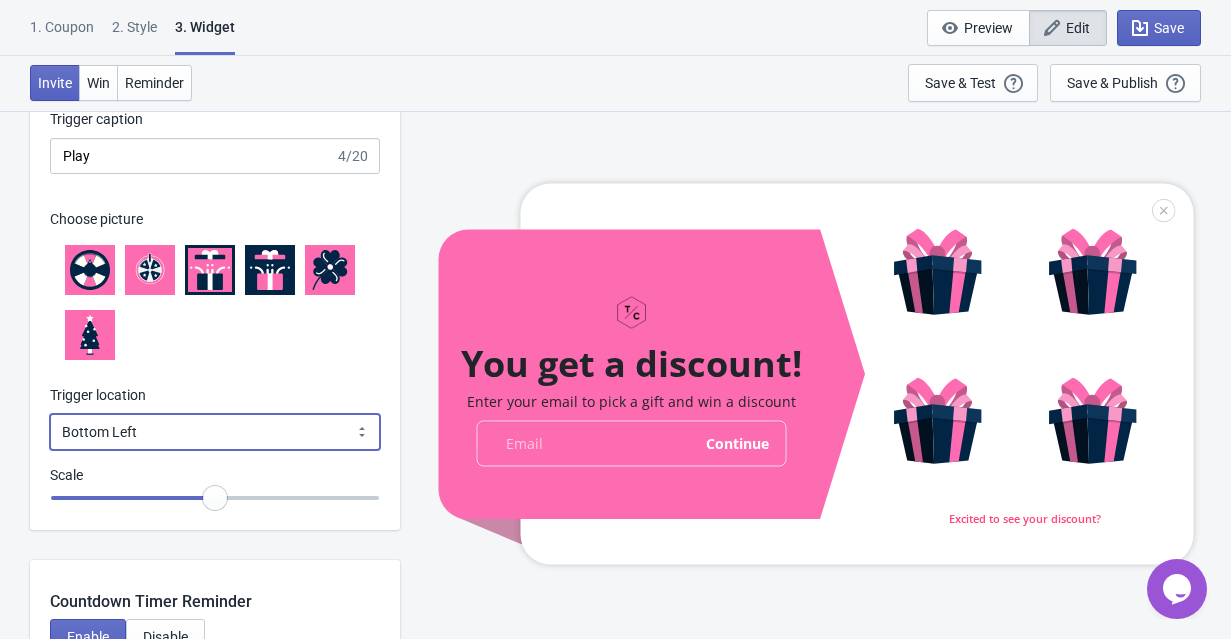 click on "Bottom Left Bottom Right Middle Left Middle Right Top Left Top Right" at bounding box center [215, 432] 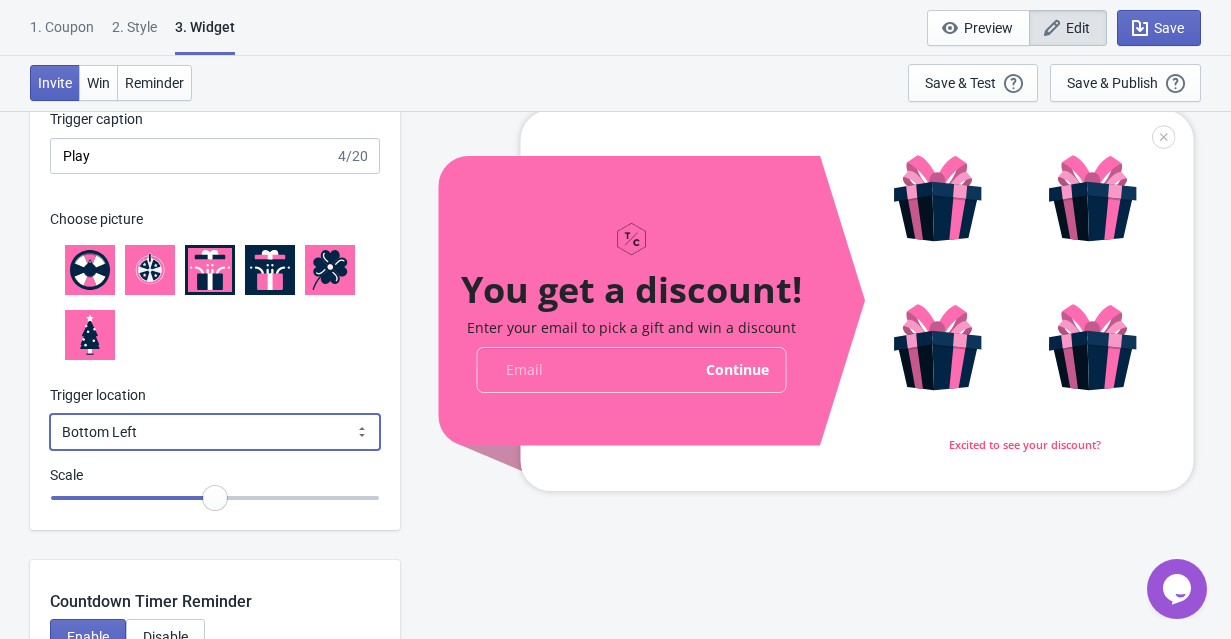 select on "middle_right" 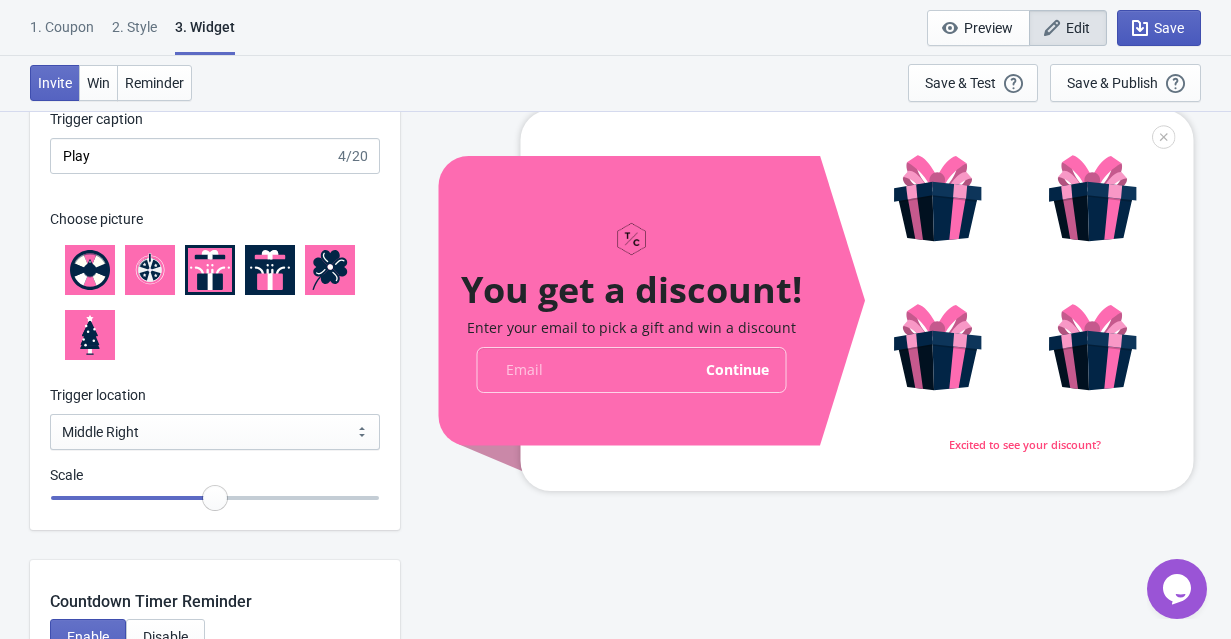 click on "Save" at bounding box center (1169, 28) 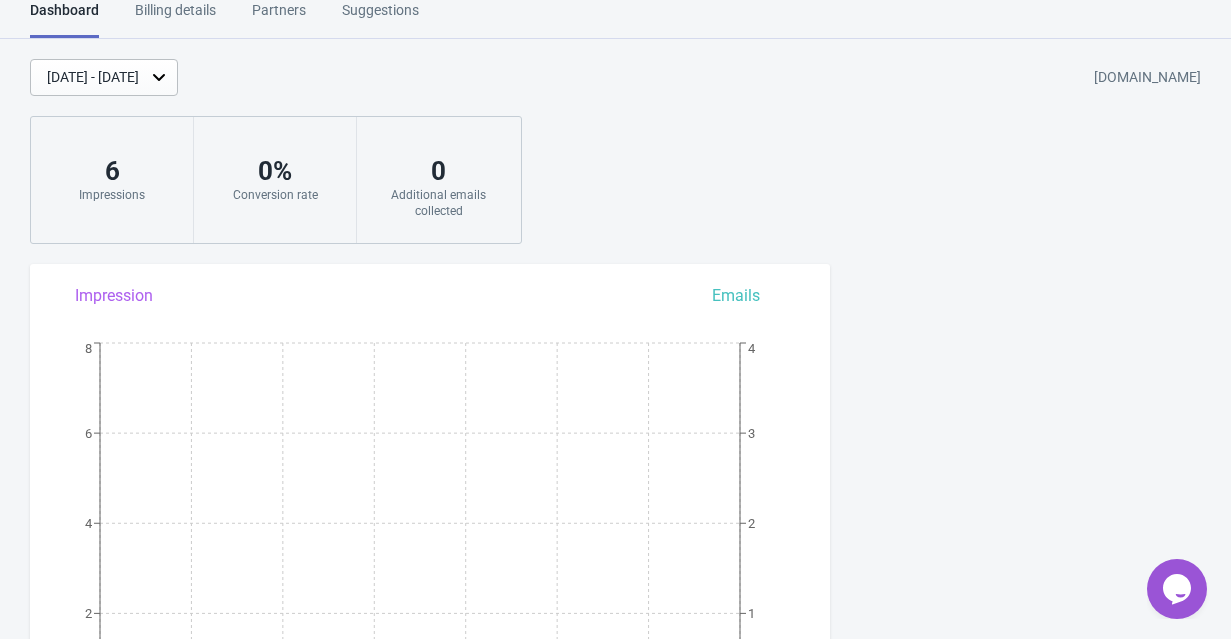 scroll, scrollTop: 1481, scrollLeft: 0, axis: vertical 